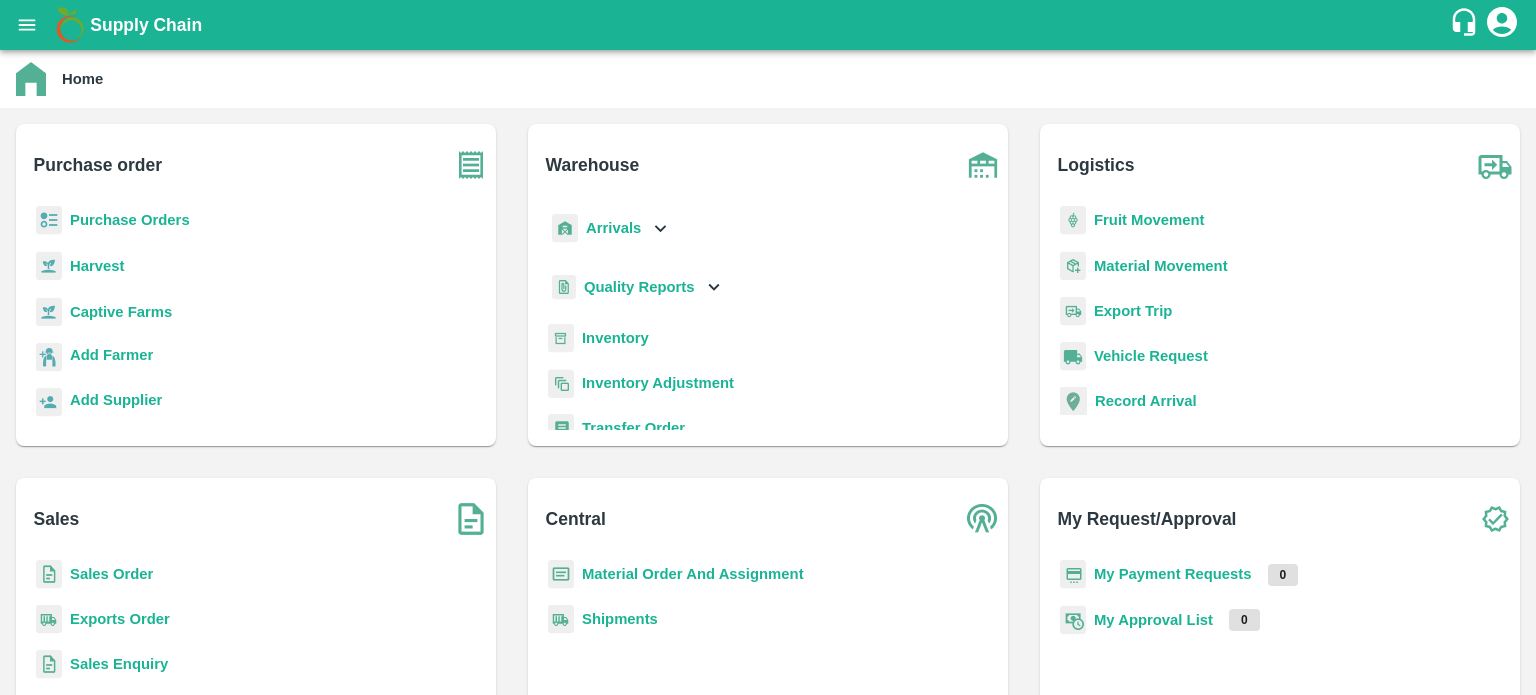 scroll, scrollTop: 0, scrollLeft: 0, axis: both 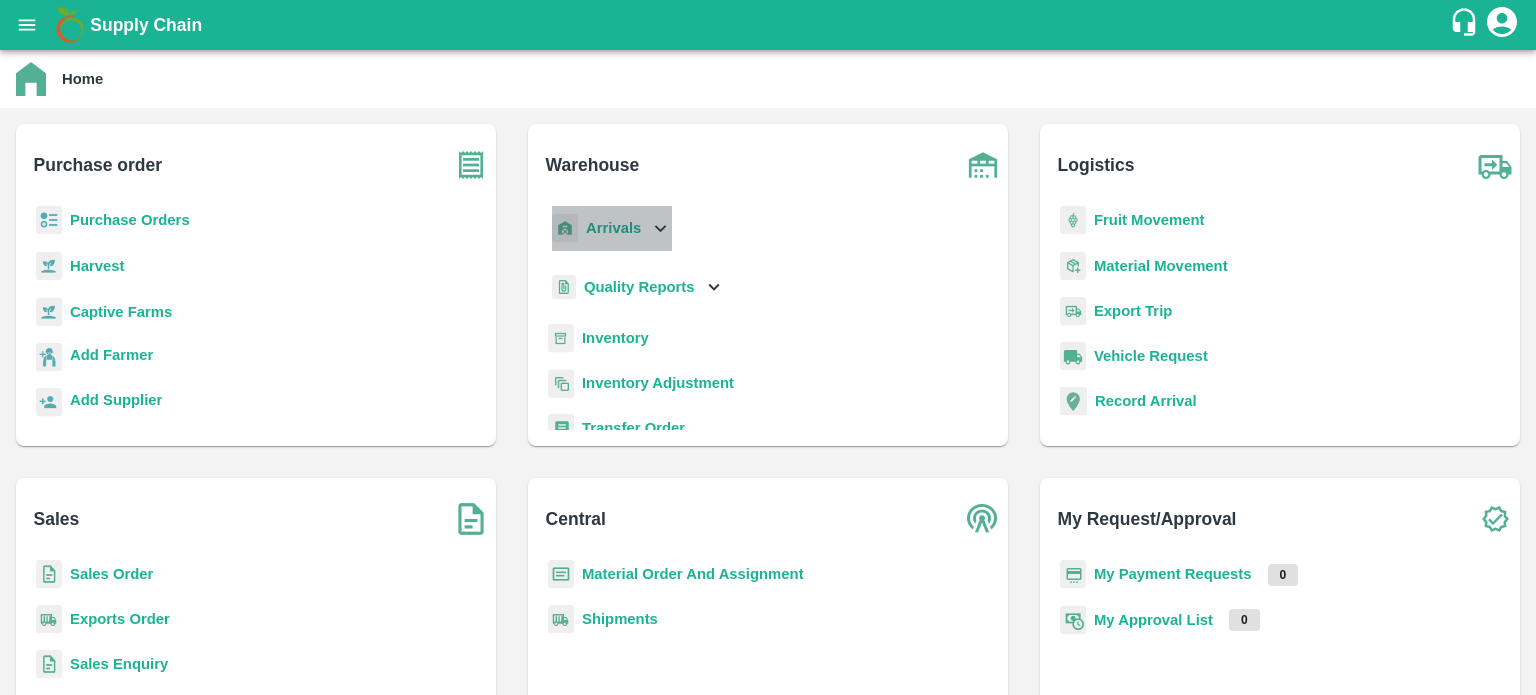 click 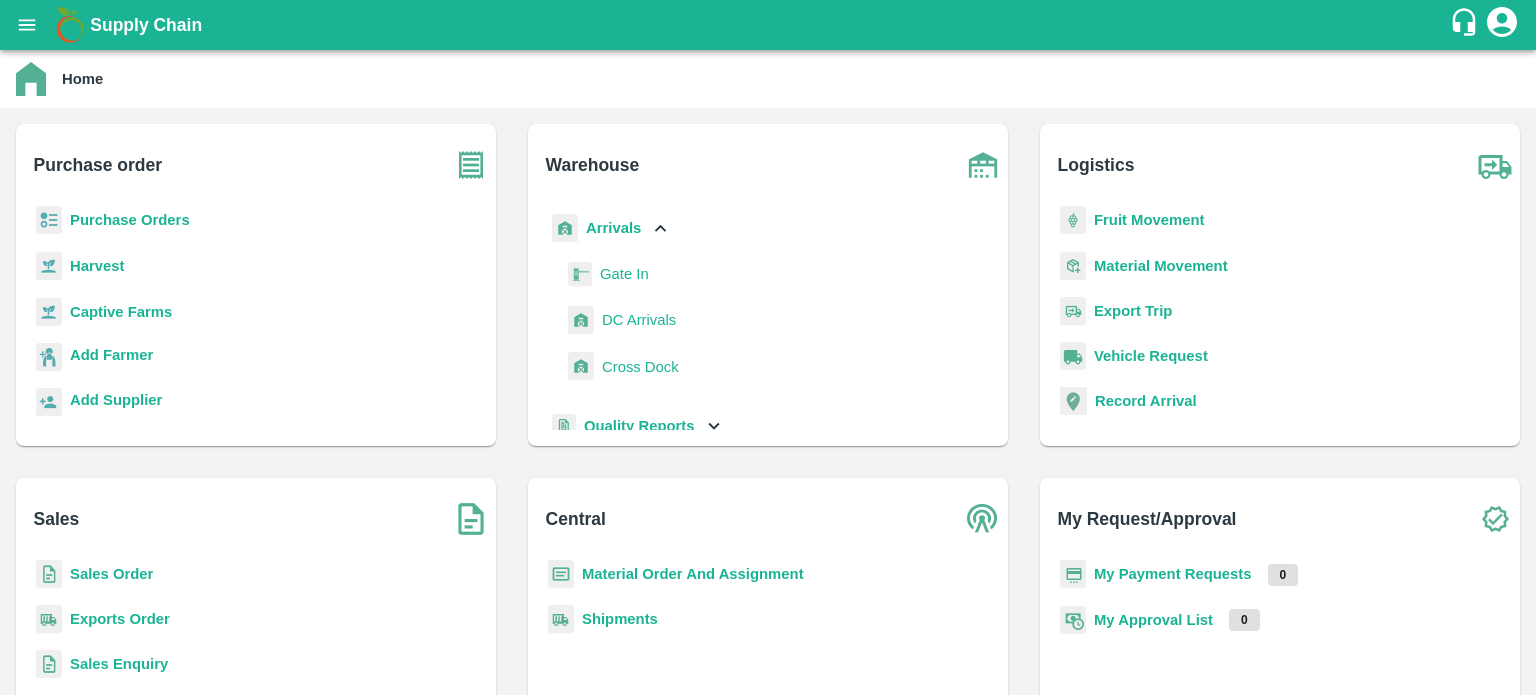 click on "DC Arrivals" at bounding box center (639, 320) 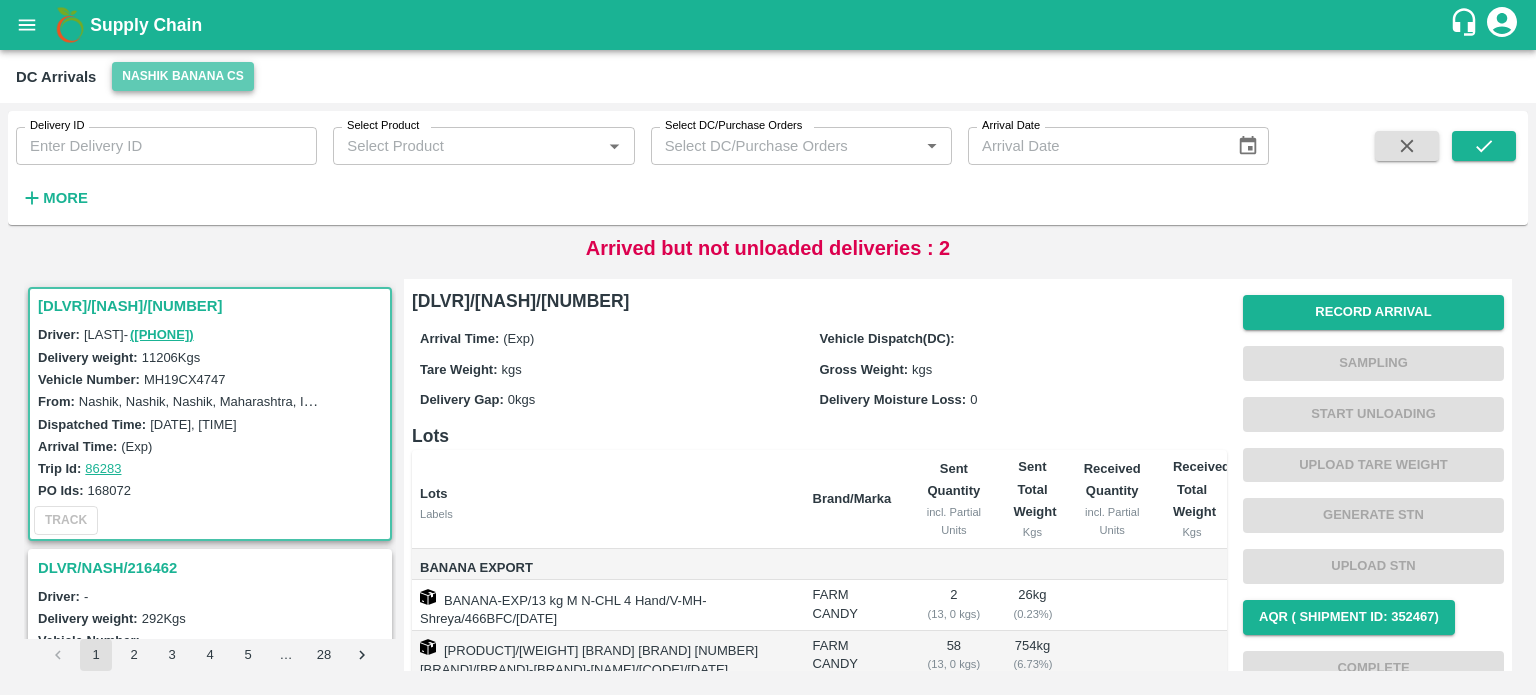 click on "Nashik Banana CS" at bounding box center [183, 76] 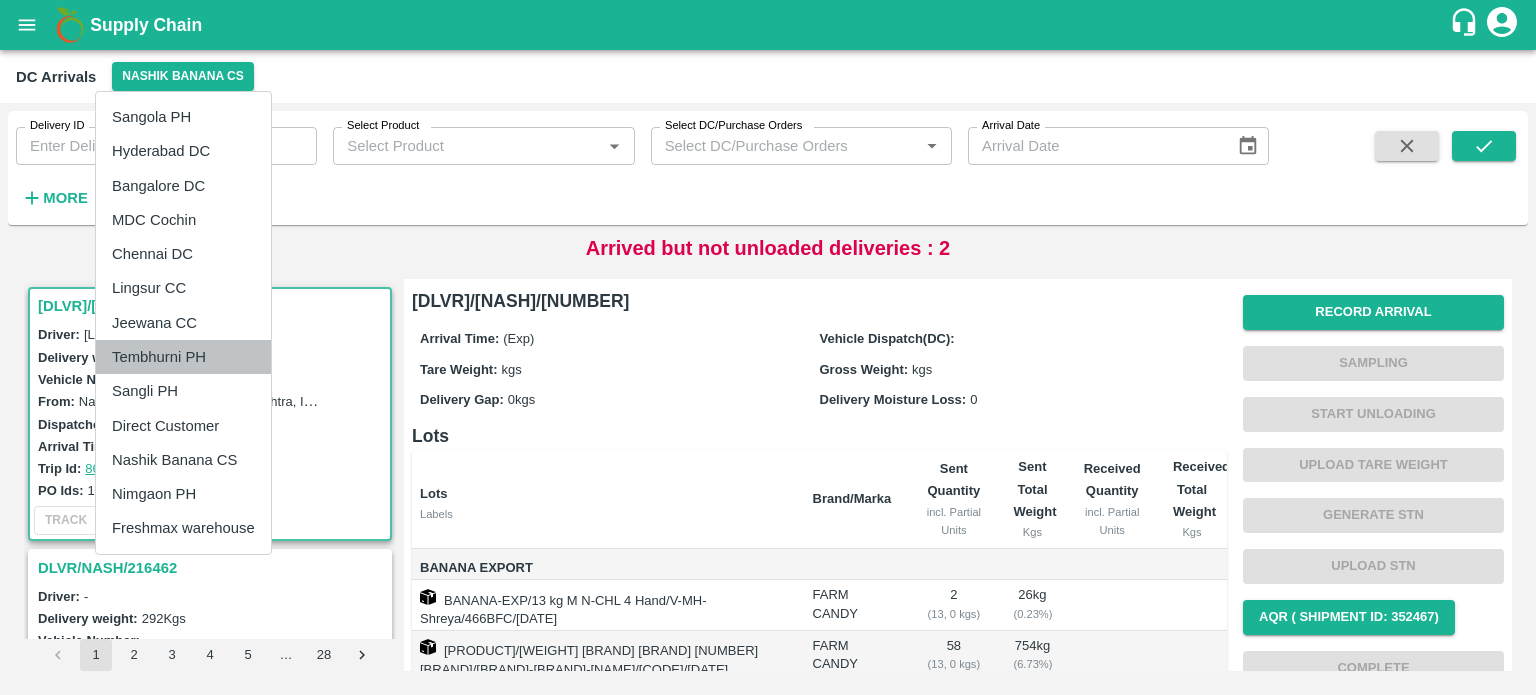 click on "Tembhurni PH" at bounding box center [183, 357] 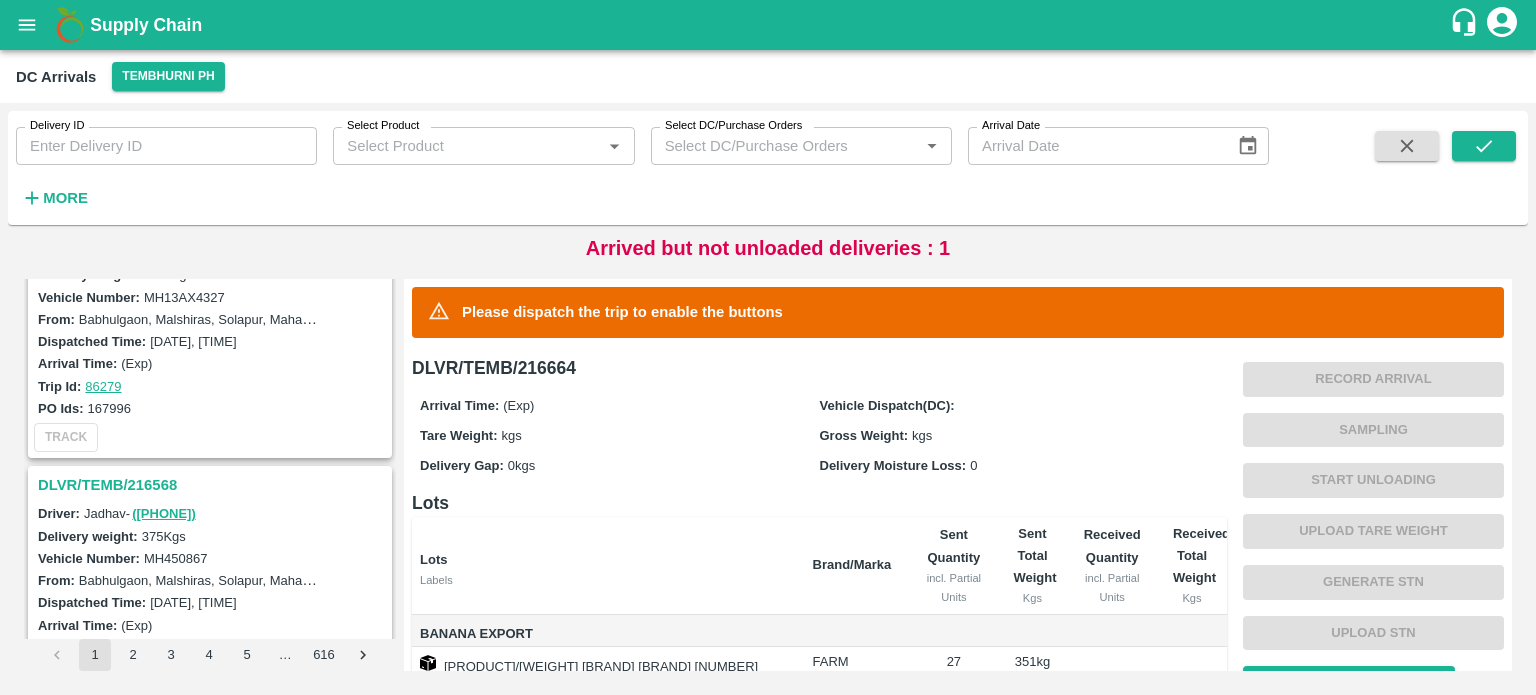 scroll, scrollTop: 1160, scrollLeft: 0, axis: vertical 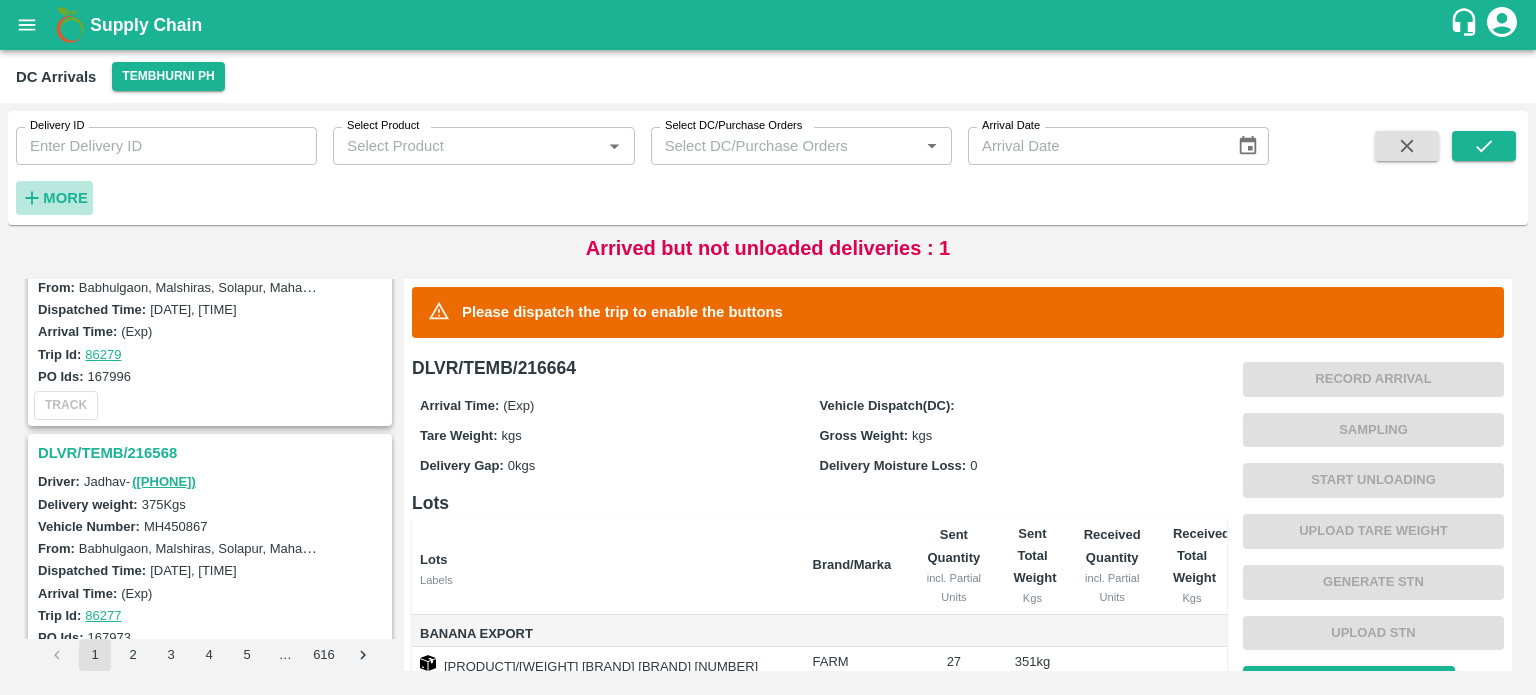 click on "More" at bounding box center (65, 198) 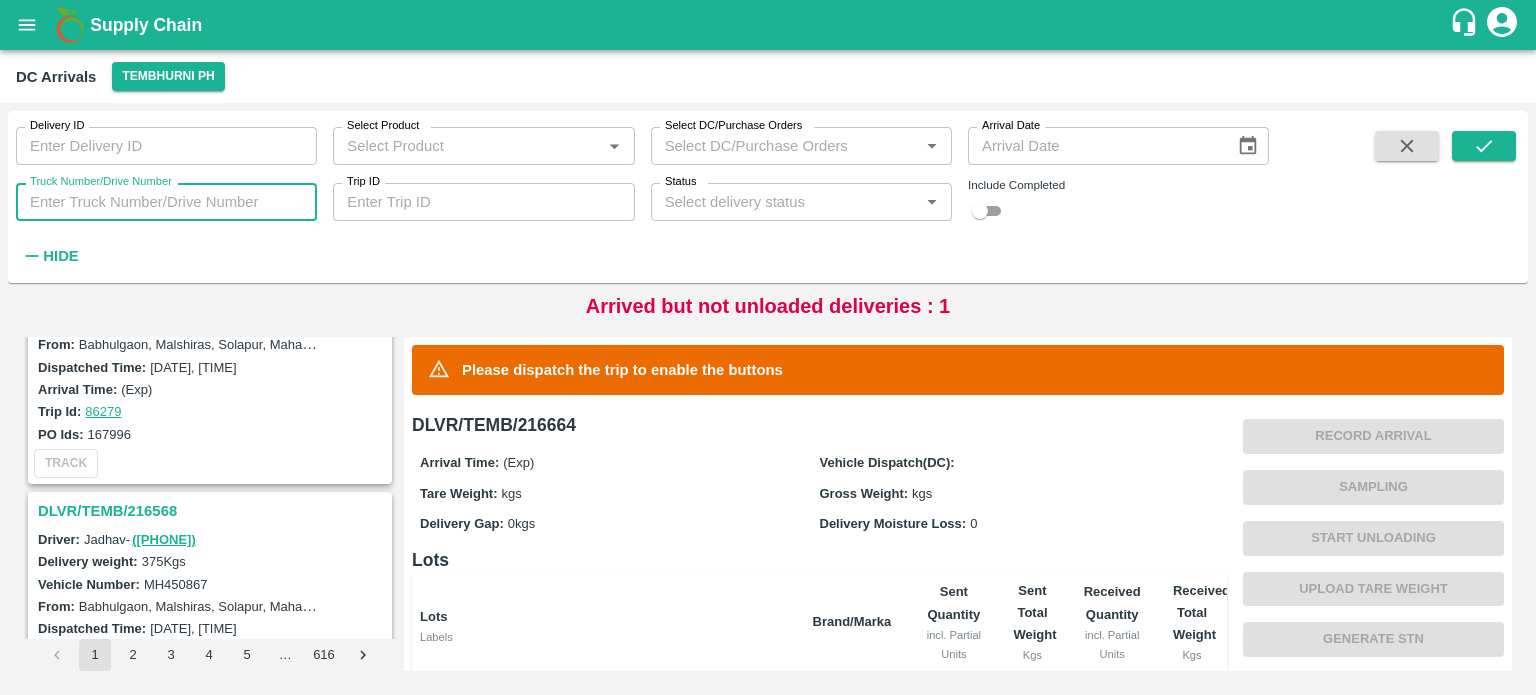 click on "Truck Number/Drive Number" at bounding box center [166, 202] 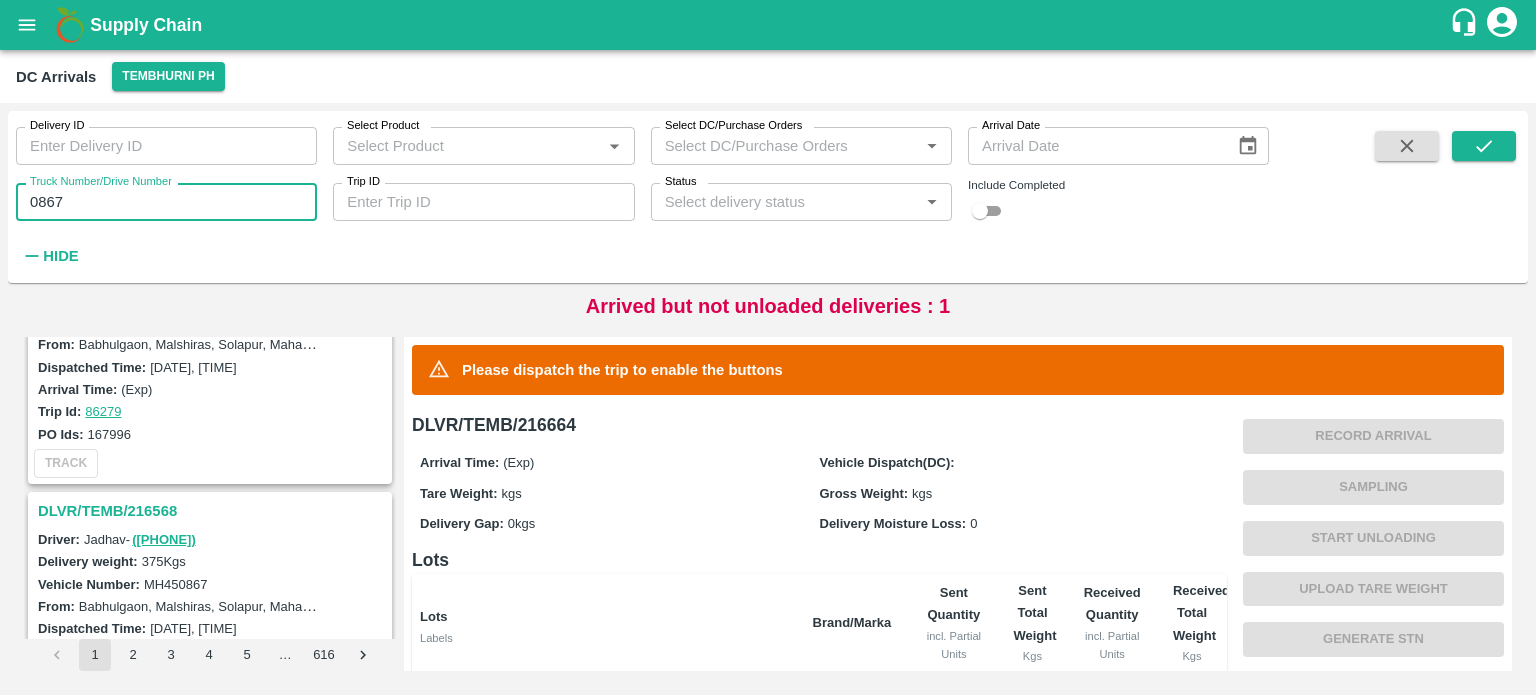 type on "0867" 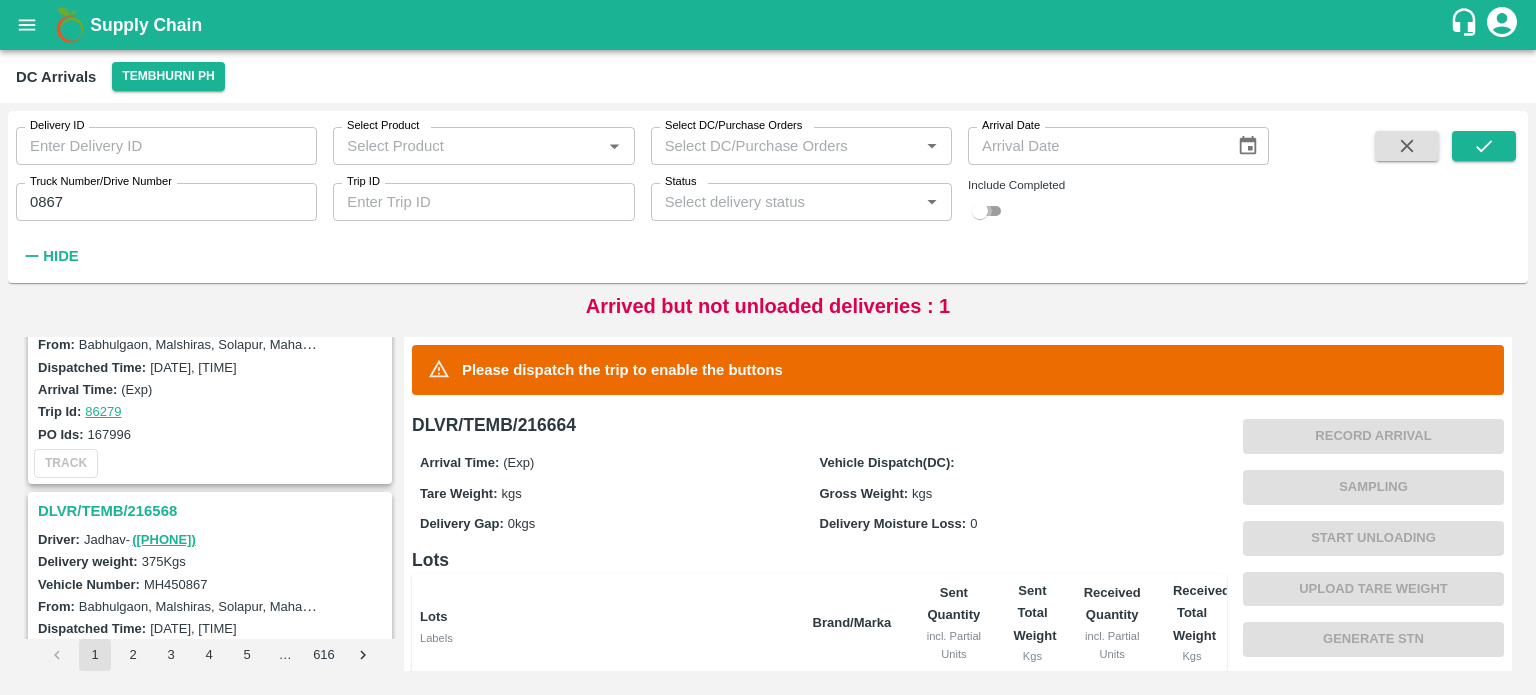 click at bounding box center (980, 211) 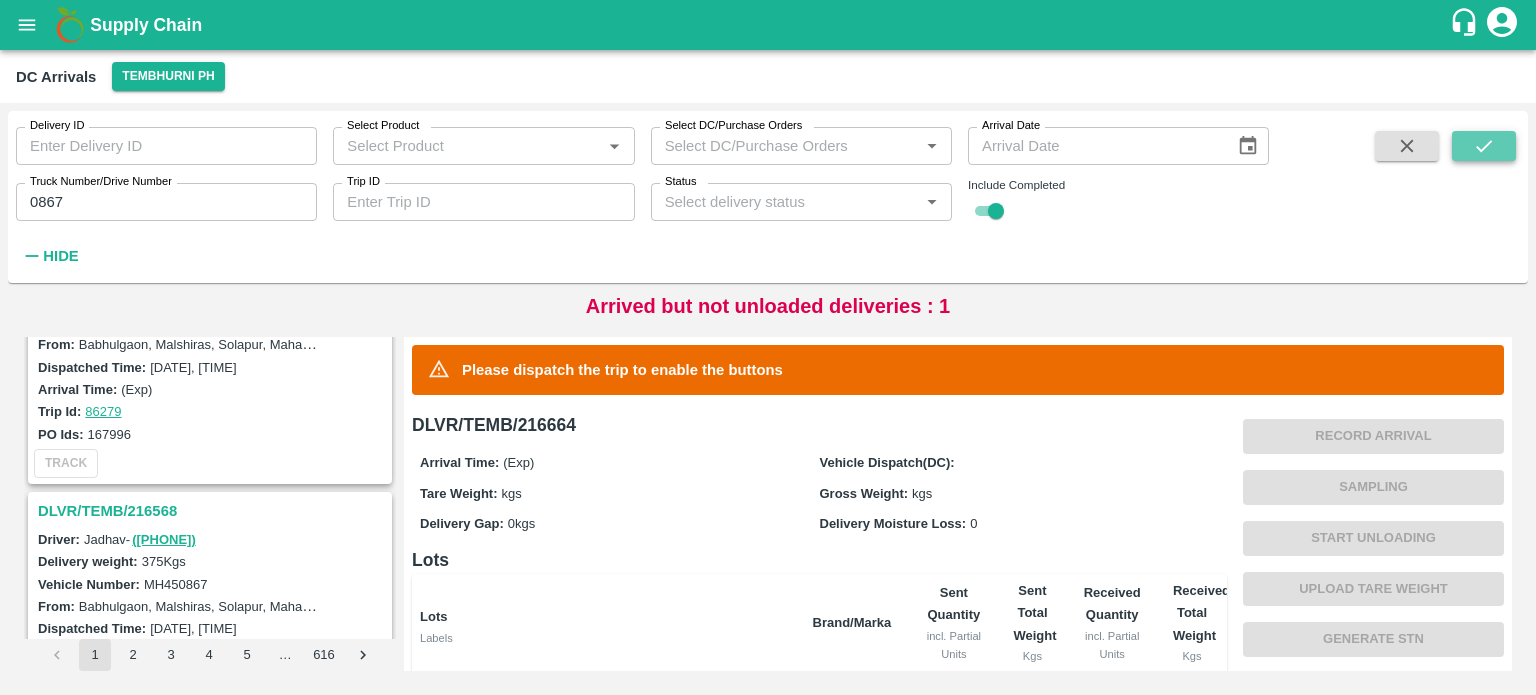 click 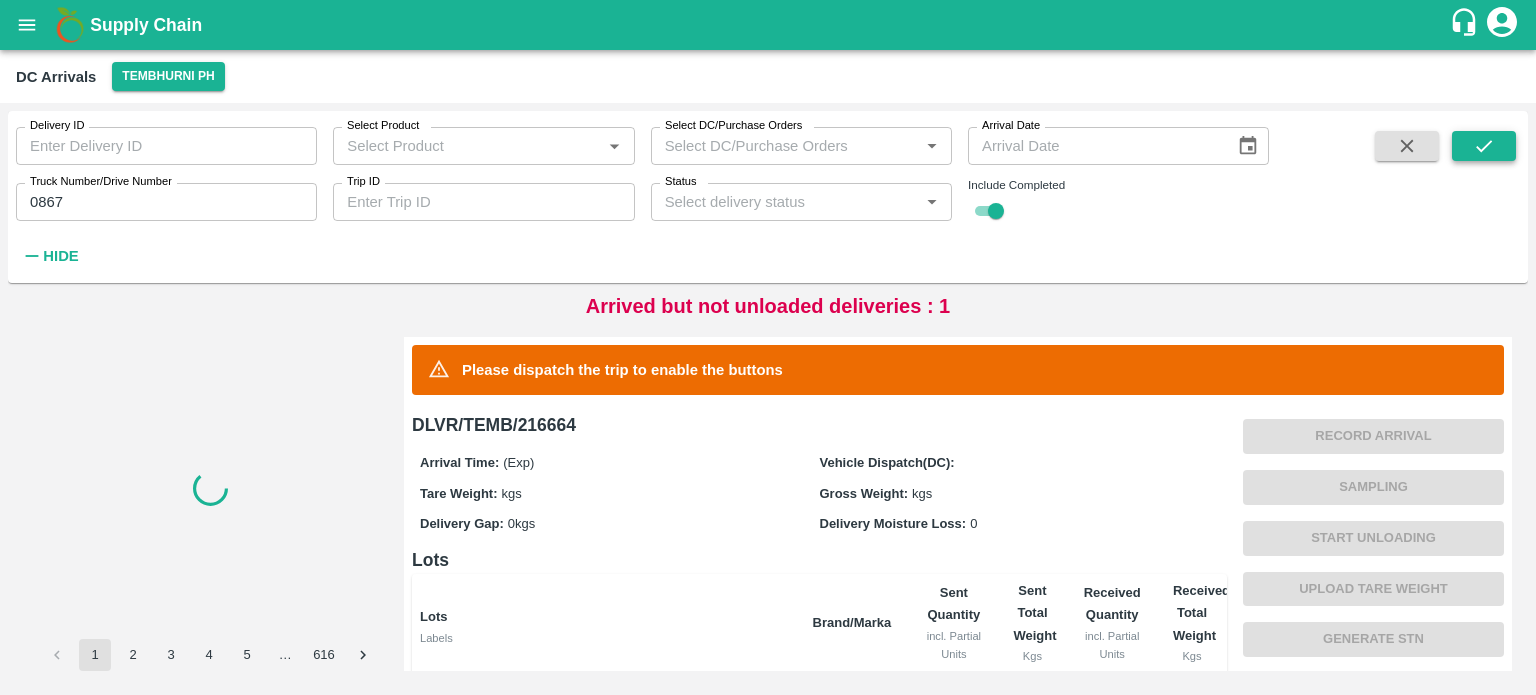 scroll, scrollTop: 0, scrollLeft: 0, axis: both 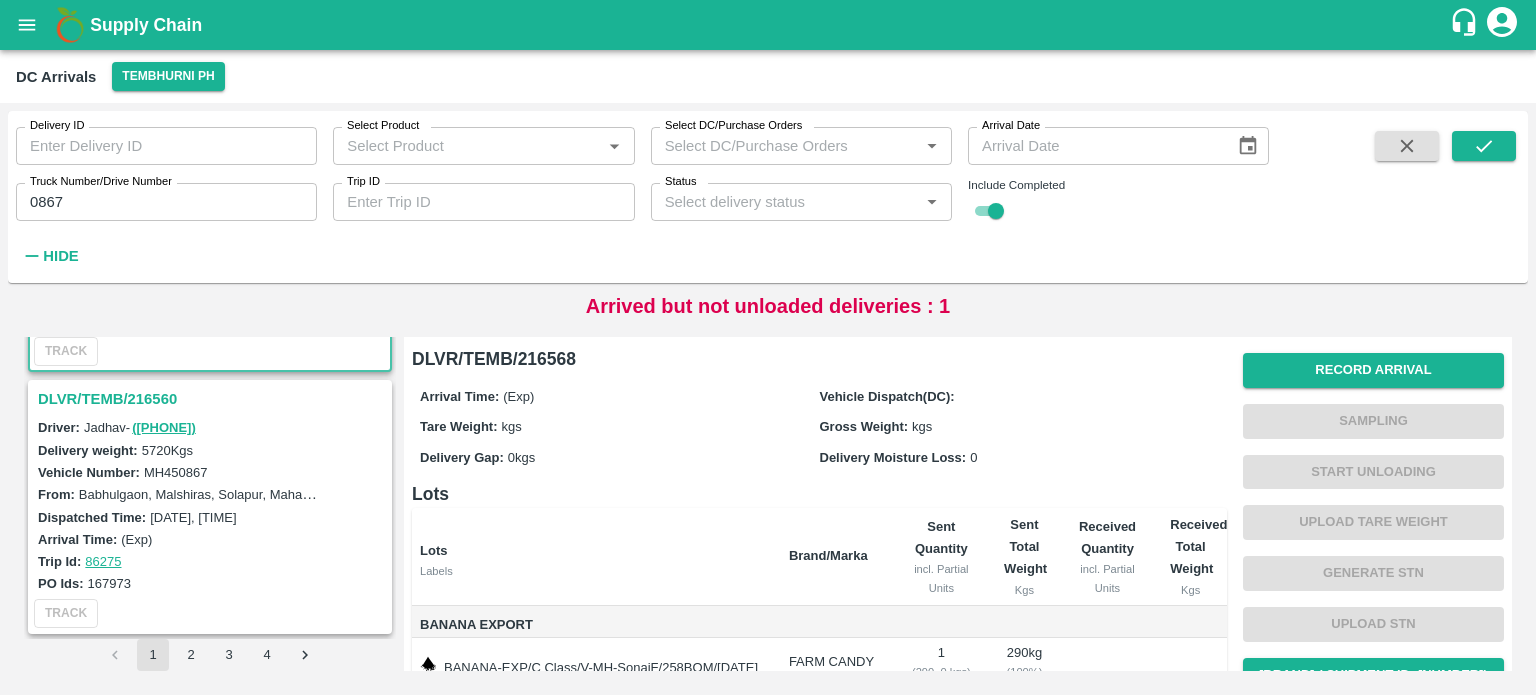 click on "DLVR/TEMB/216560" at bounding box center [213, 399] 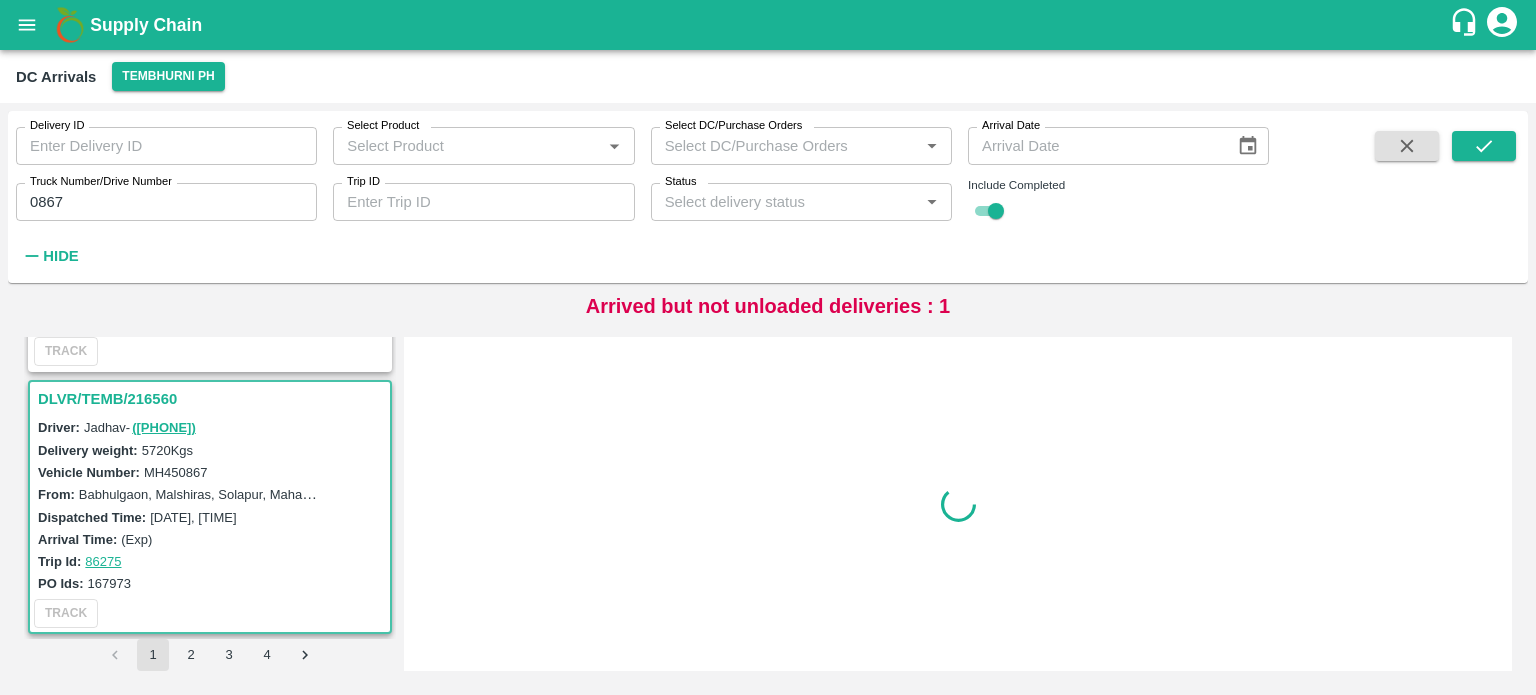 scroll, scrollTop: 268, scrollLeft: 0, axis: vertical 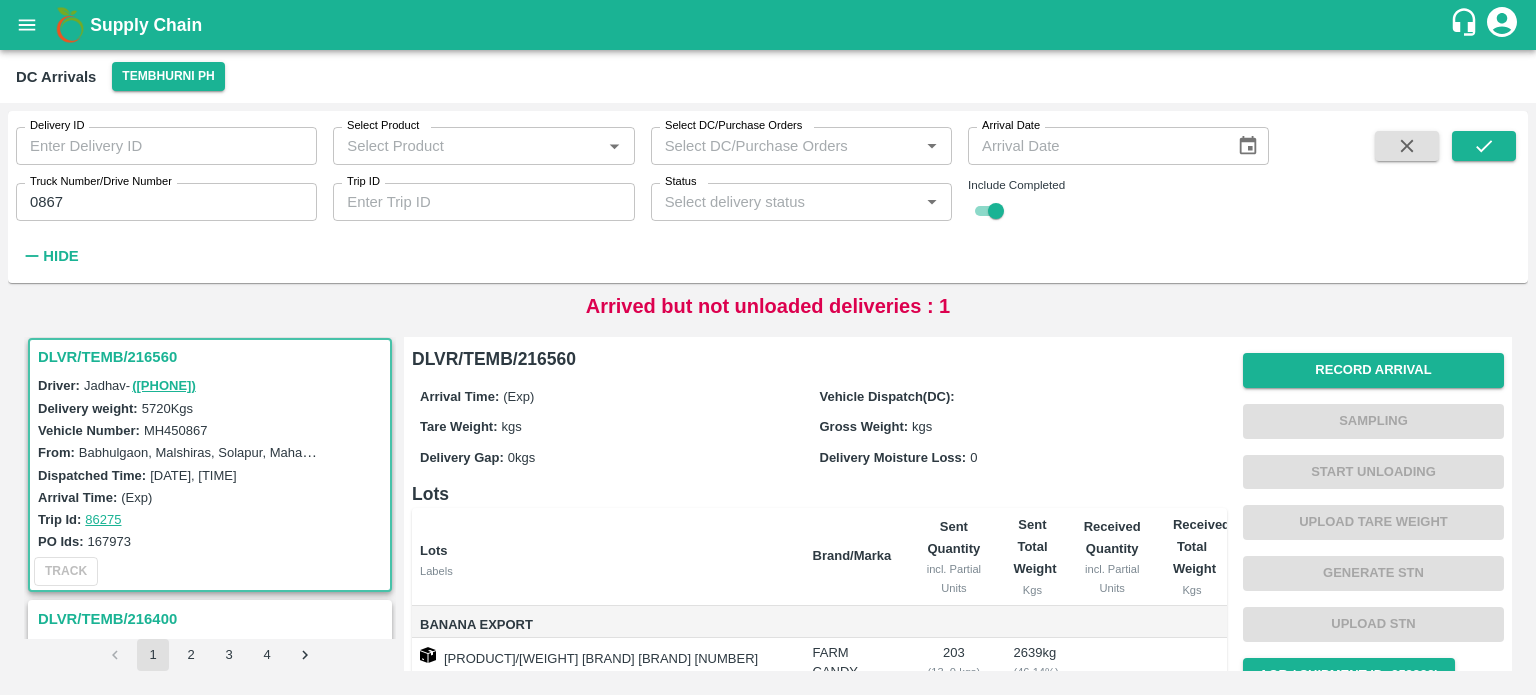 click on "MH450867" at bounding box center (176, 430) 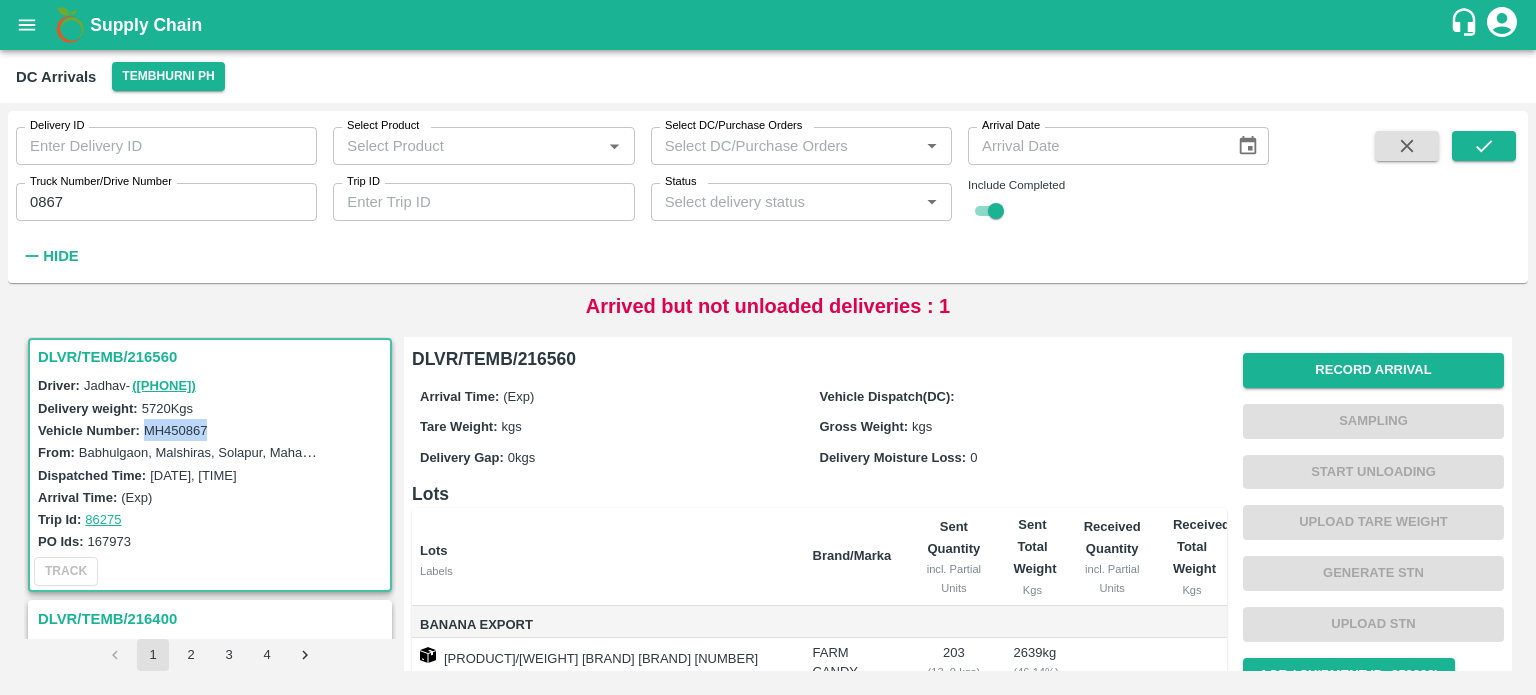 click on "MH450867" at bounding box center [176, 430] 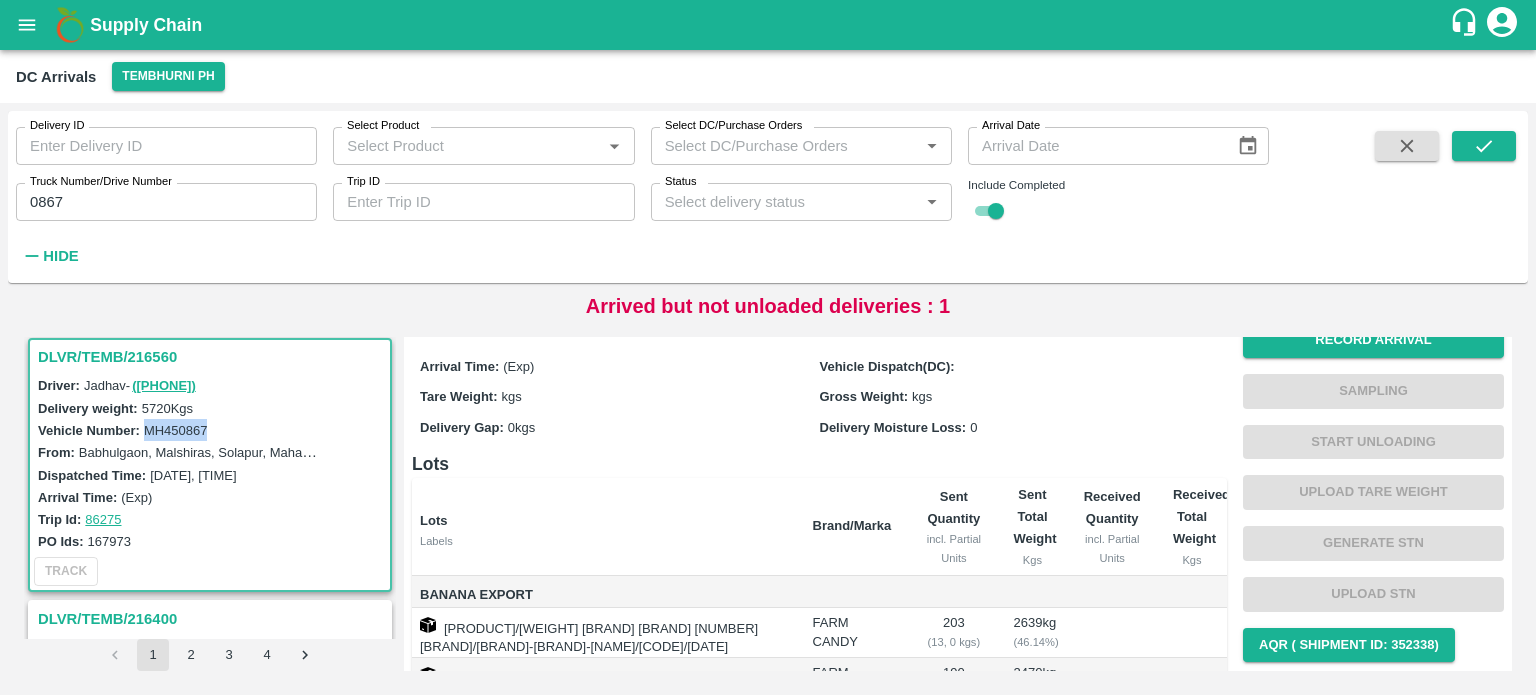 scroll, scrollTop: 0, scrollLeft: 0, axis: both 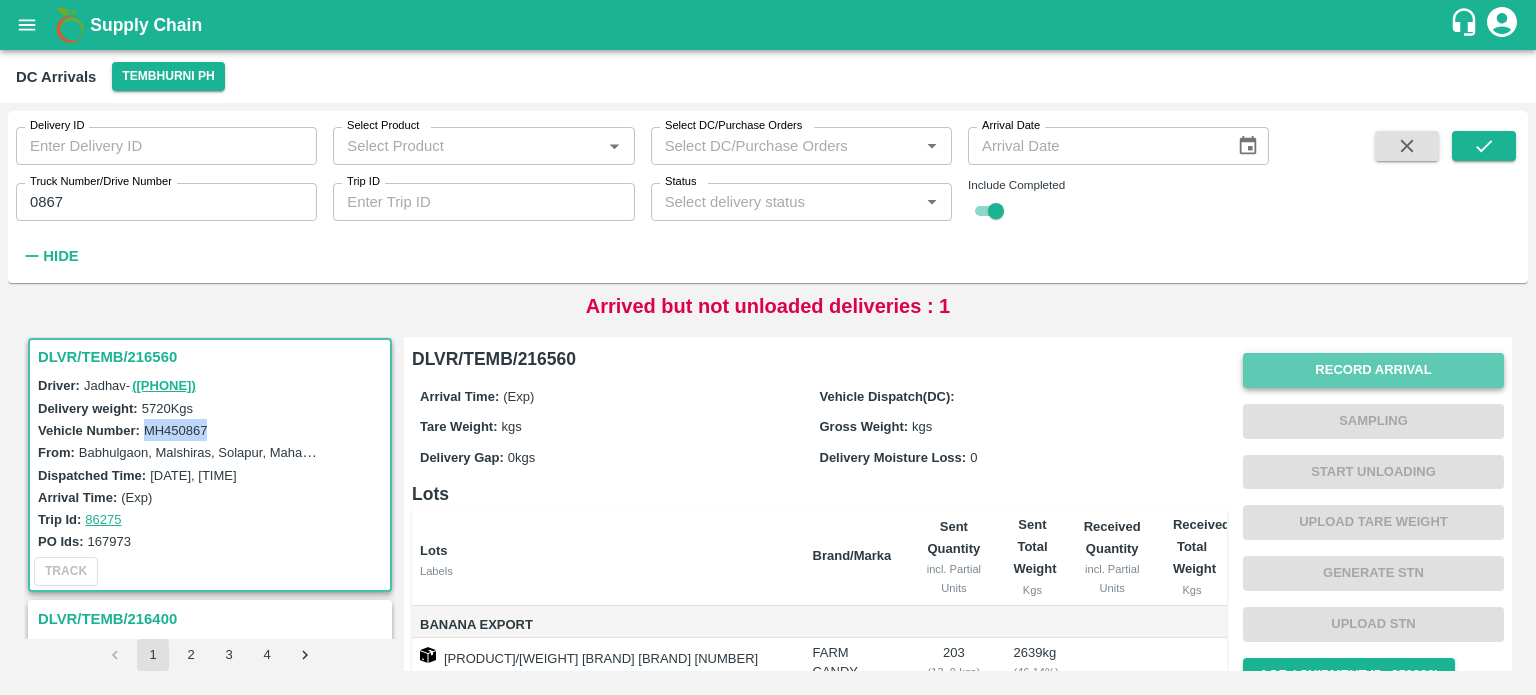 click on "Record Arrival" at bounding box center [1373, 370] 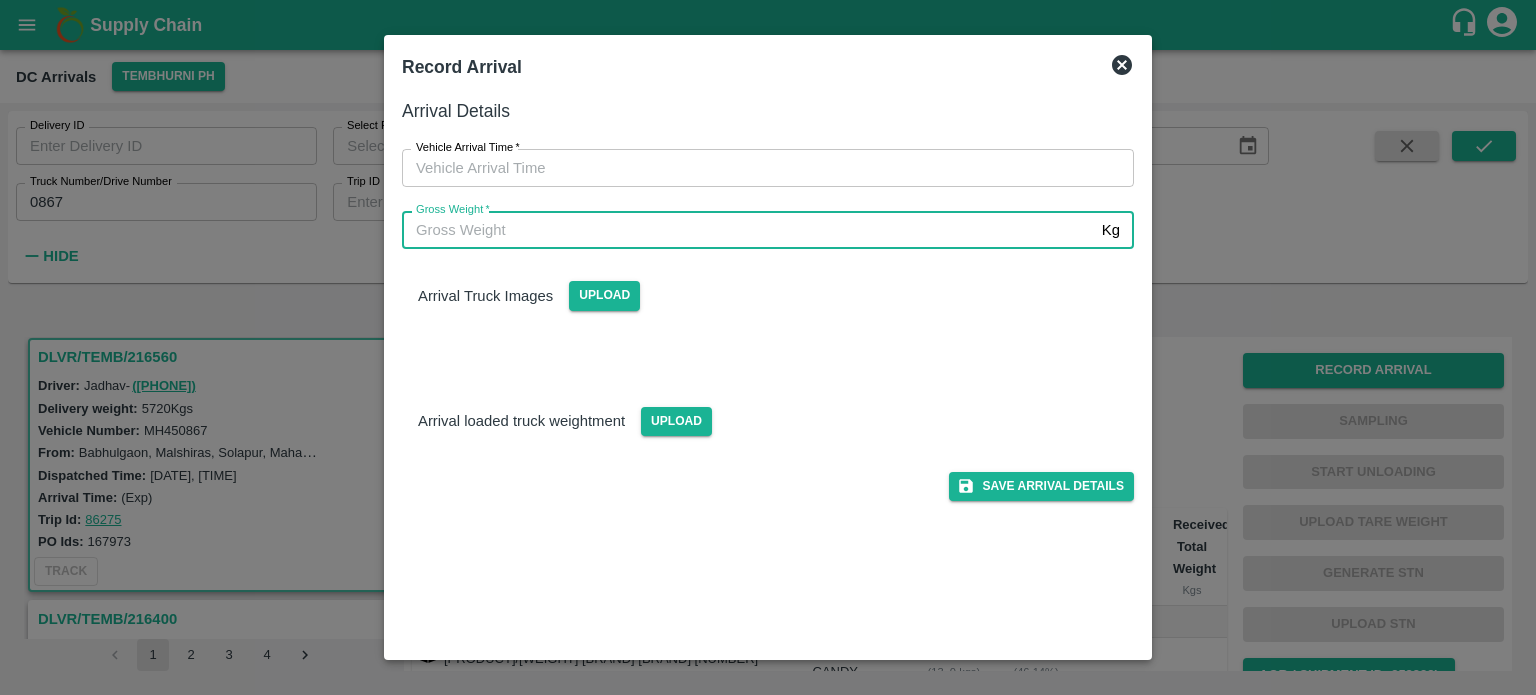 click on "Gross Weight   *" at bounding box center [748, 230] 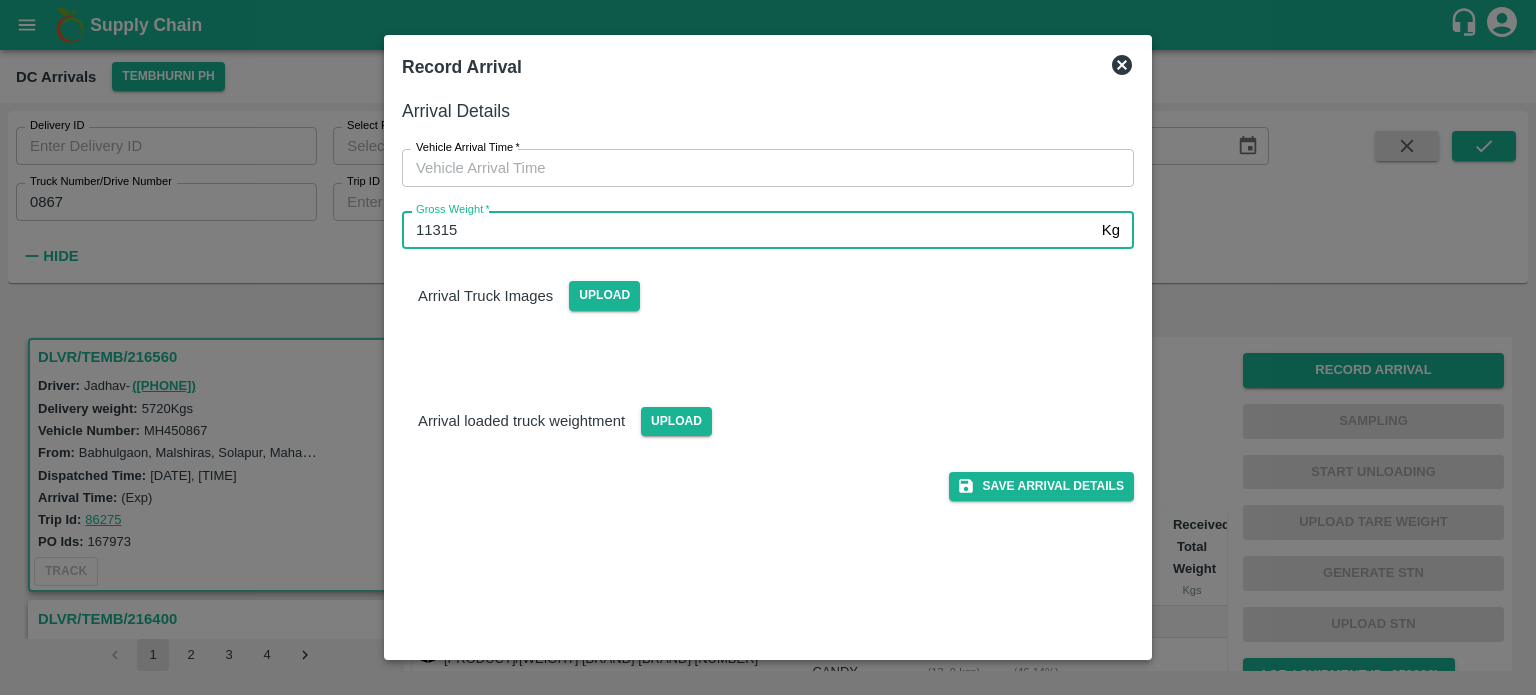 type on "11315" 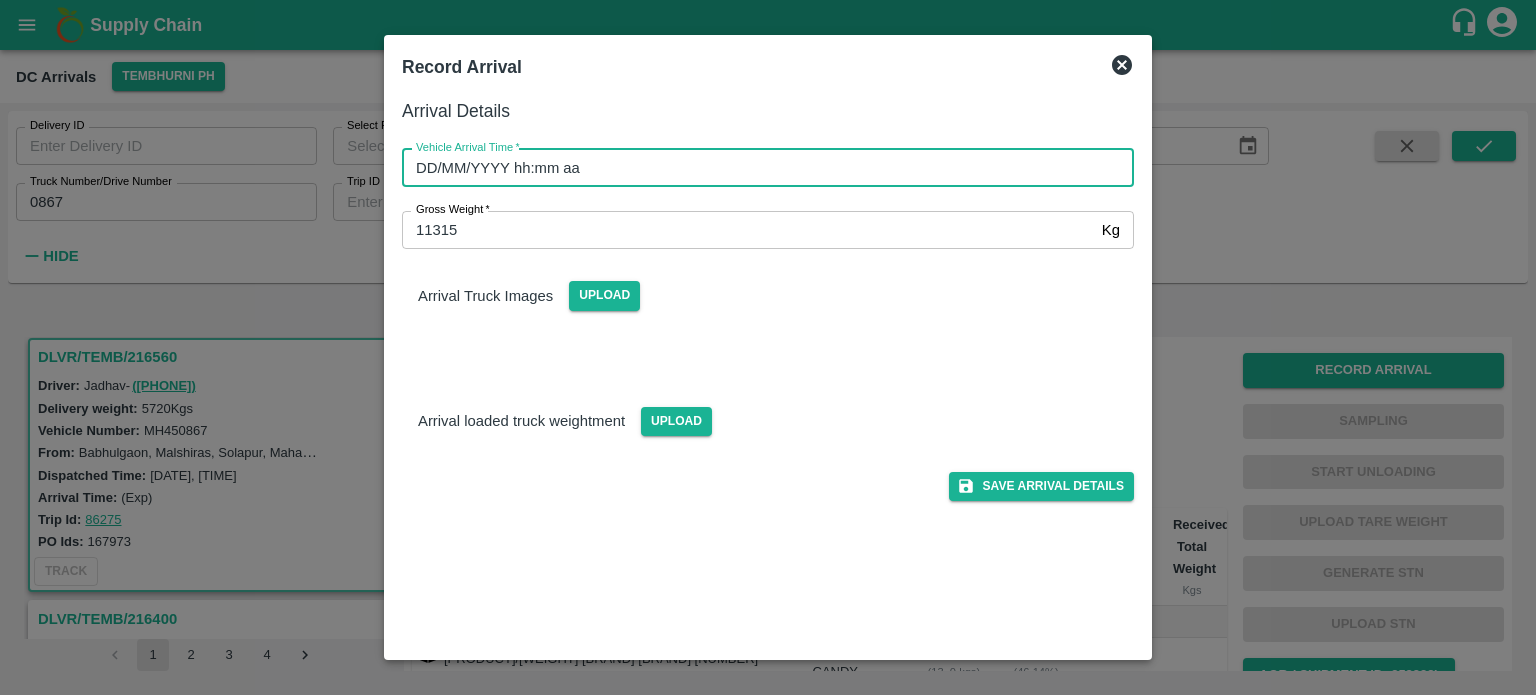 click on "DD/MM/YYYY hh:mm aa" at bounding box center (761, 168) 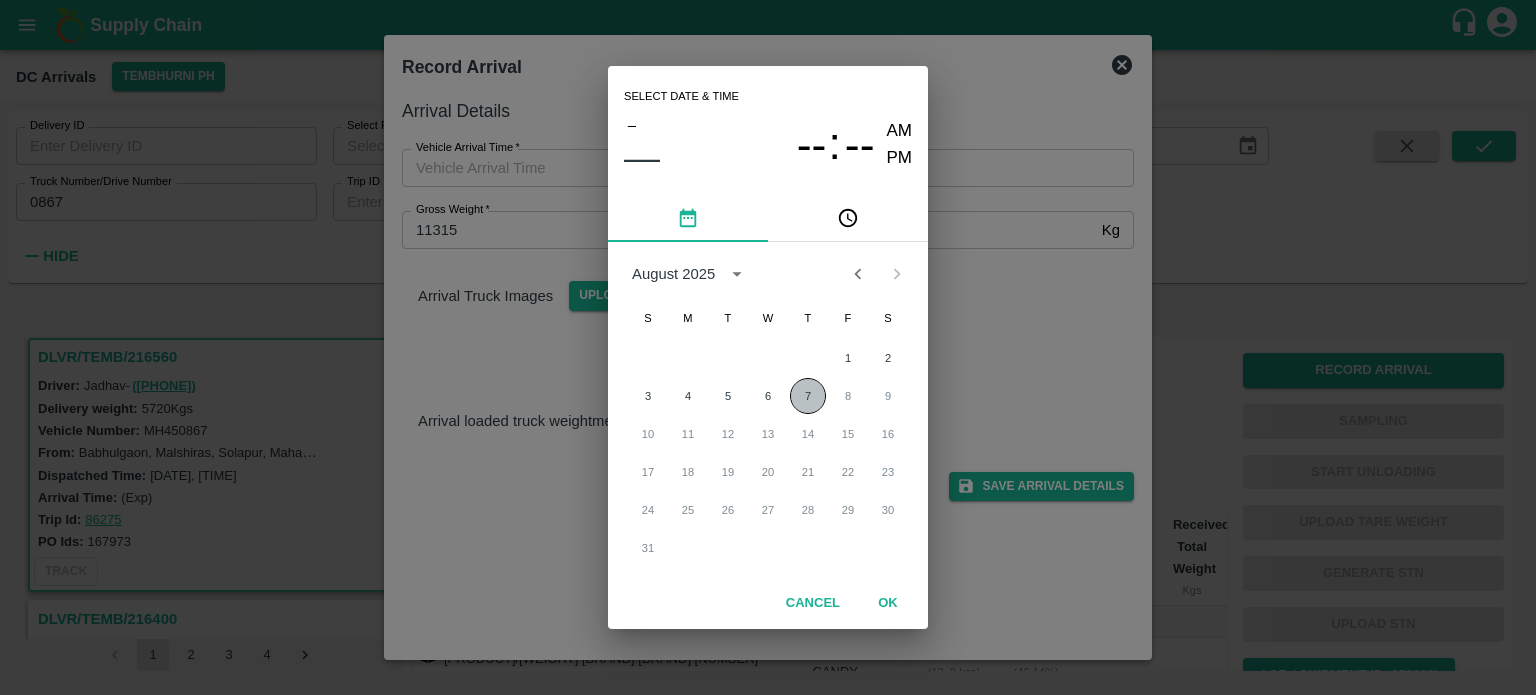 click on "7" at bounding box center [808, 396] 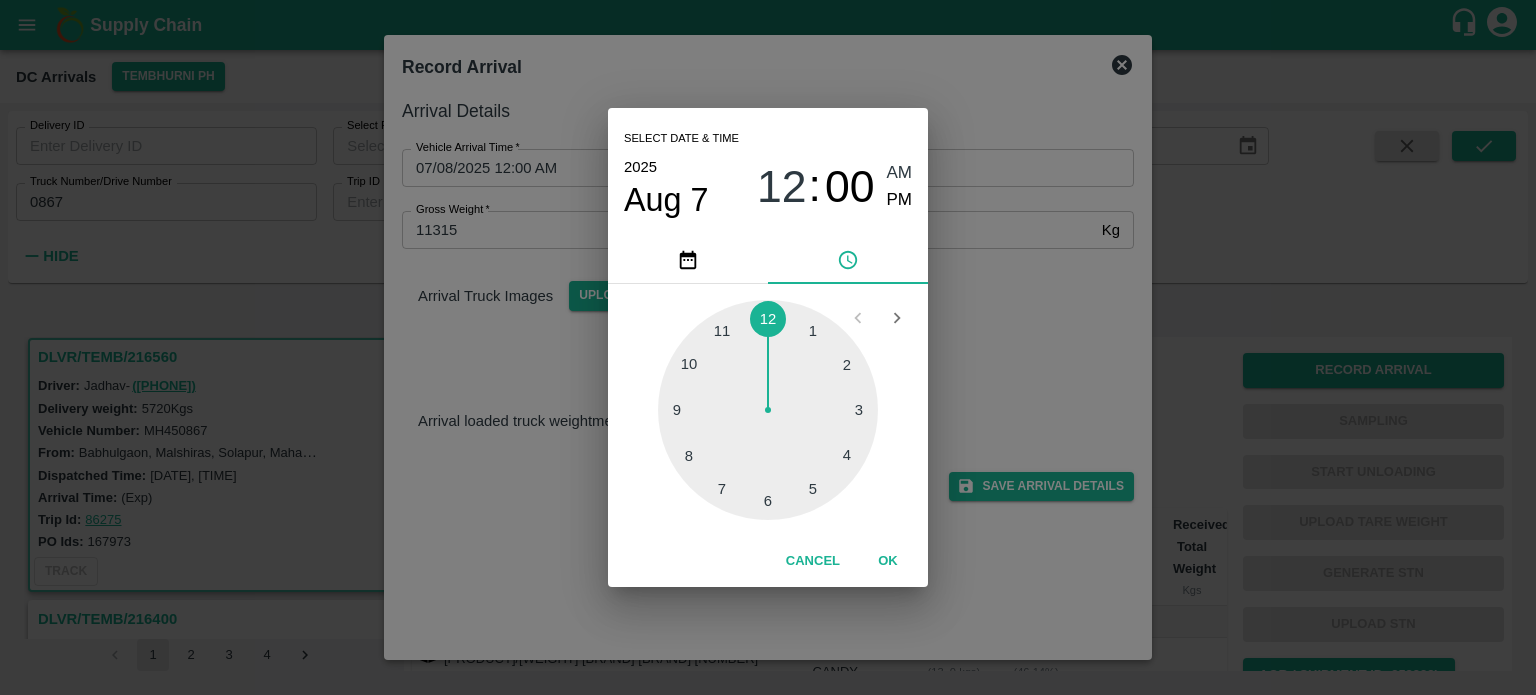 click at bounding box center [768, 410] 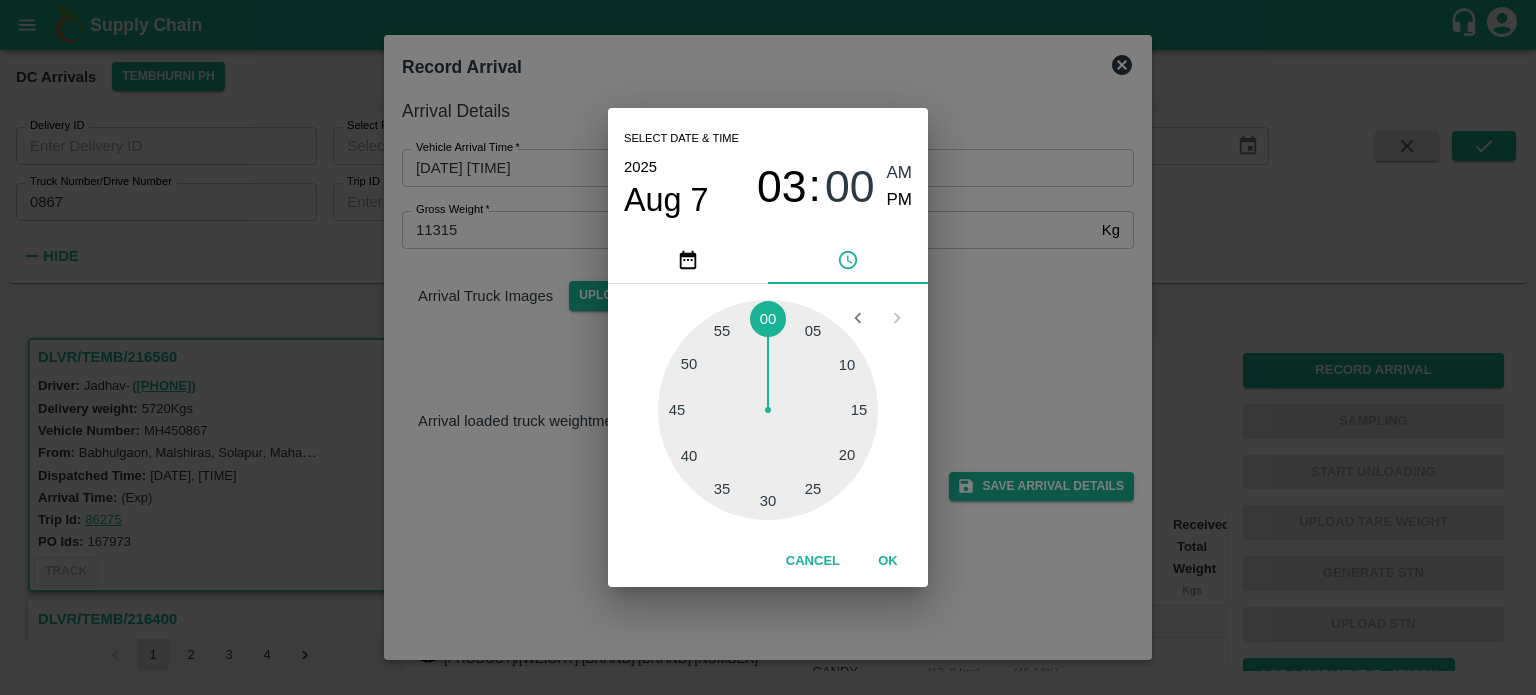 click at bounding box center [768, 410] 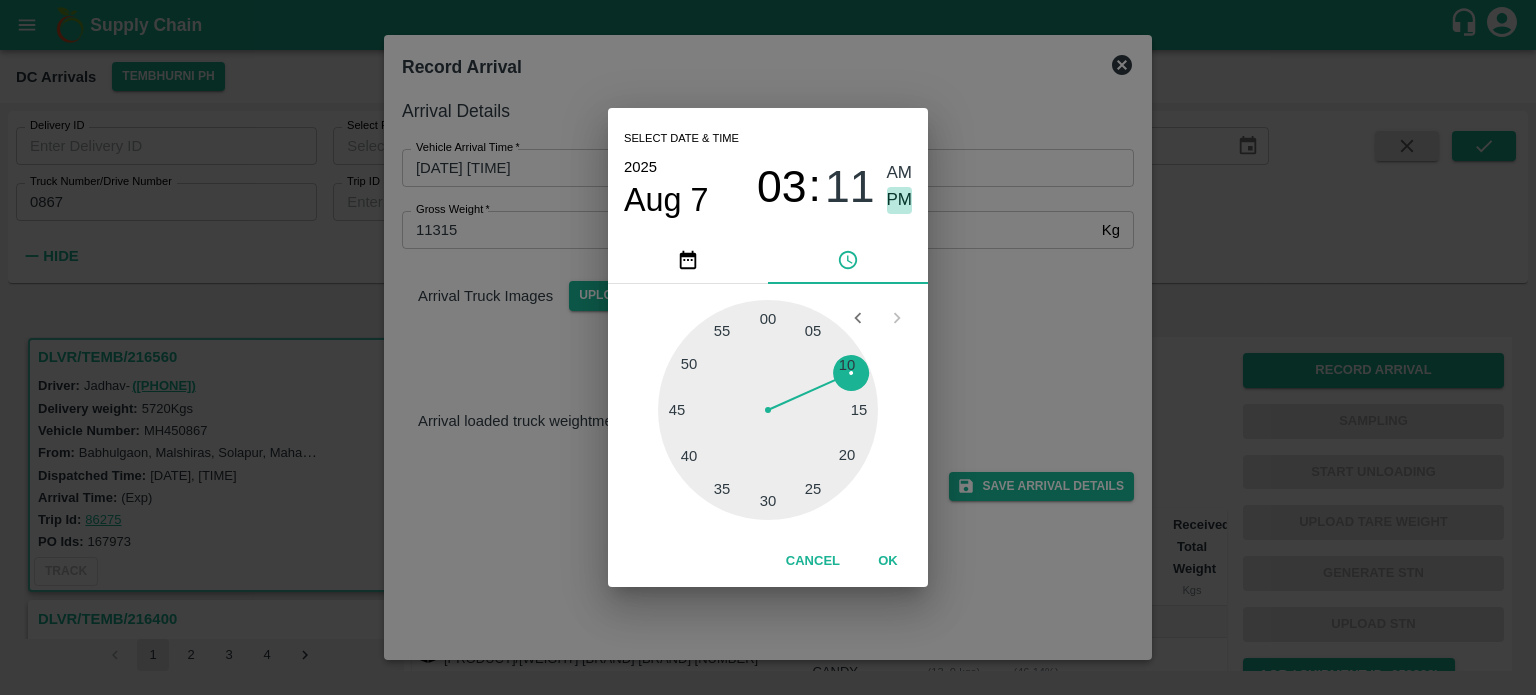 click on "PM" at bounding box center (900, 200) 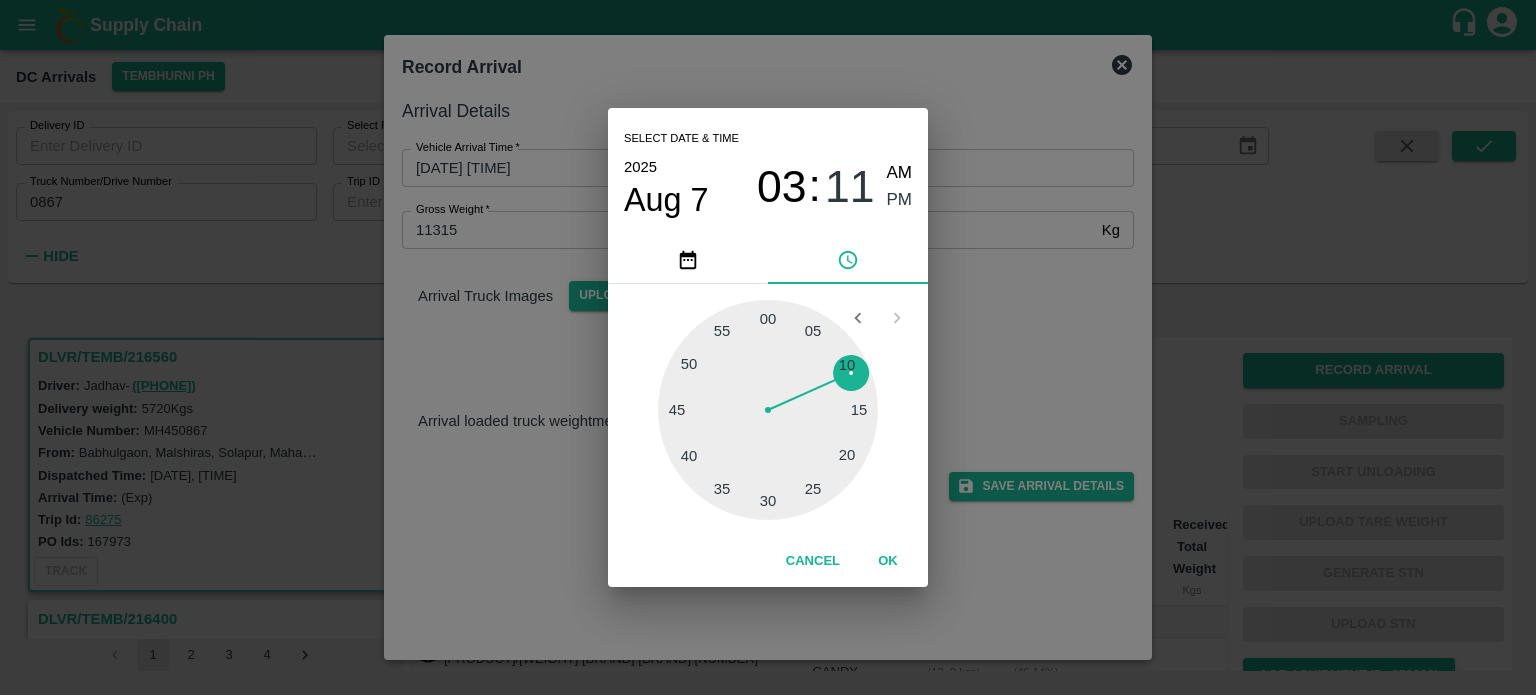 click on "Select date & time [DATE] [MONTH] [YEAR] [TIME] [AMPM] [MINUTES] [MINUTES] [MINUTES] [MINUTES] [MINUTES] [MINUTES] [MINUTES] [MINUTES] Cancel OK" at bounding box center [768, 347] 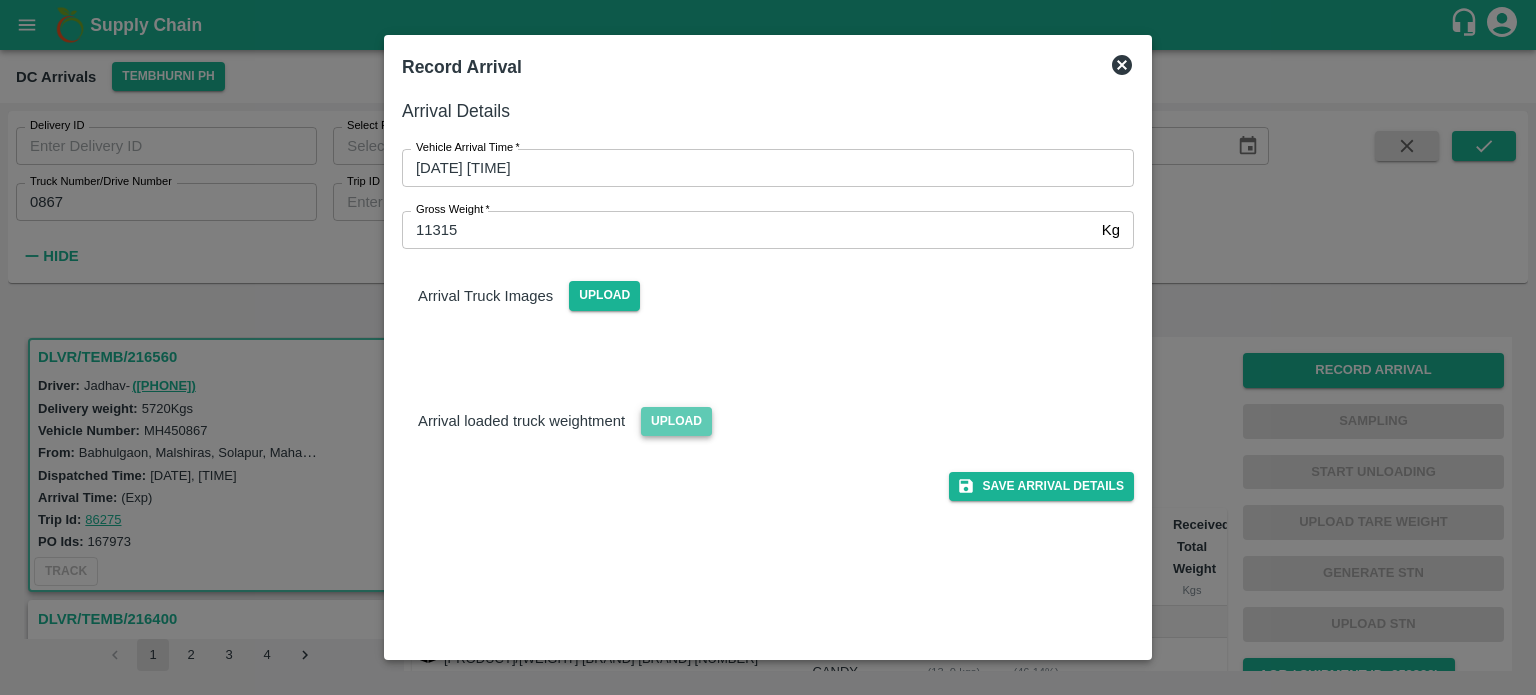 click on "Upload" at bounding box center [676, 421] 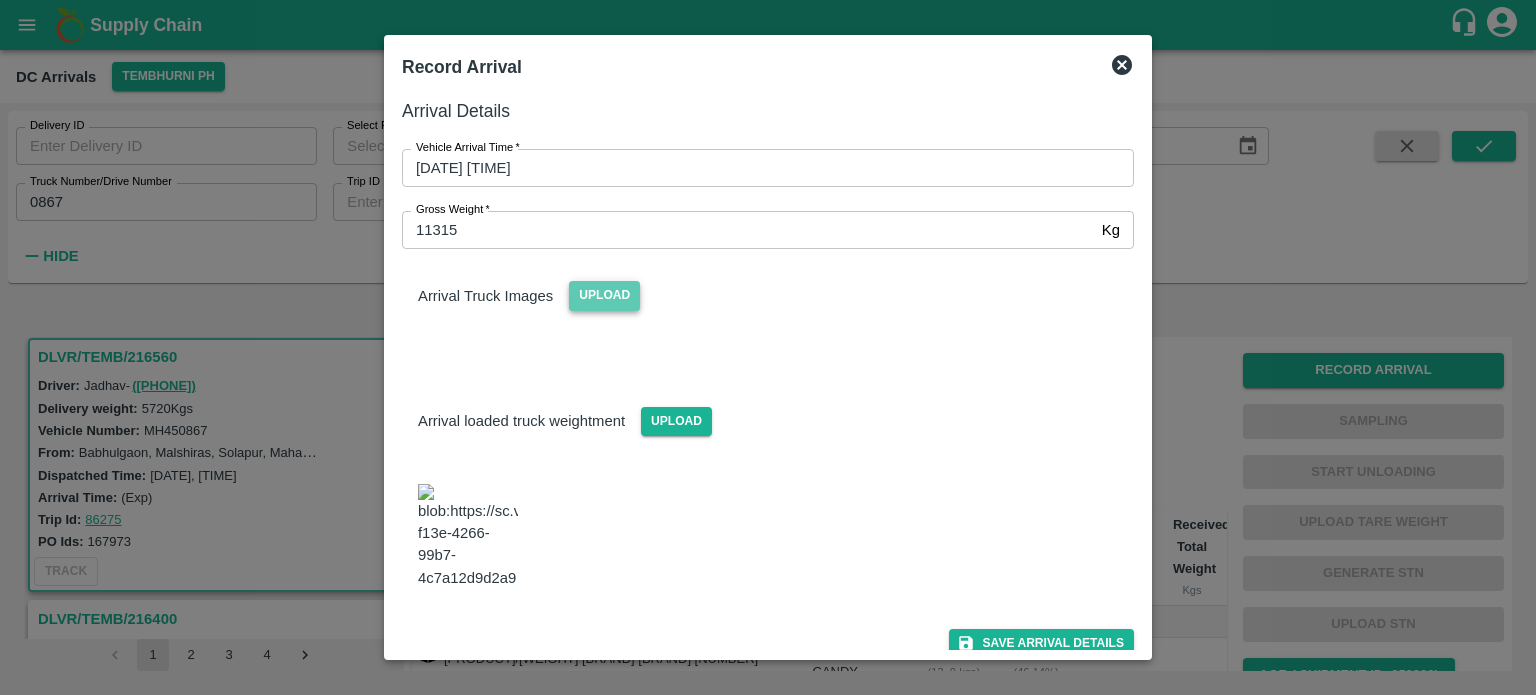 click on "Upload" at bounding box center (604, 295) 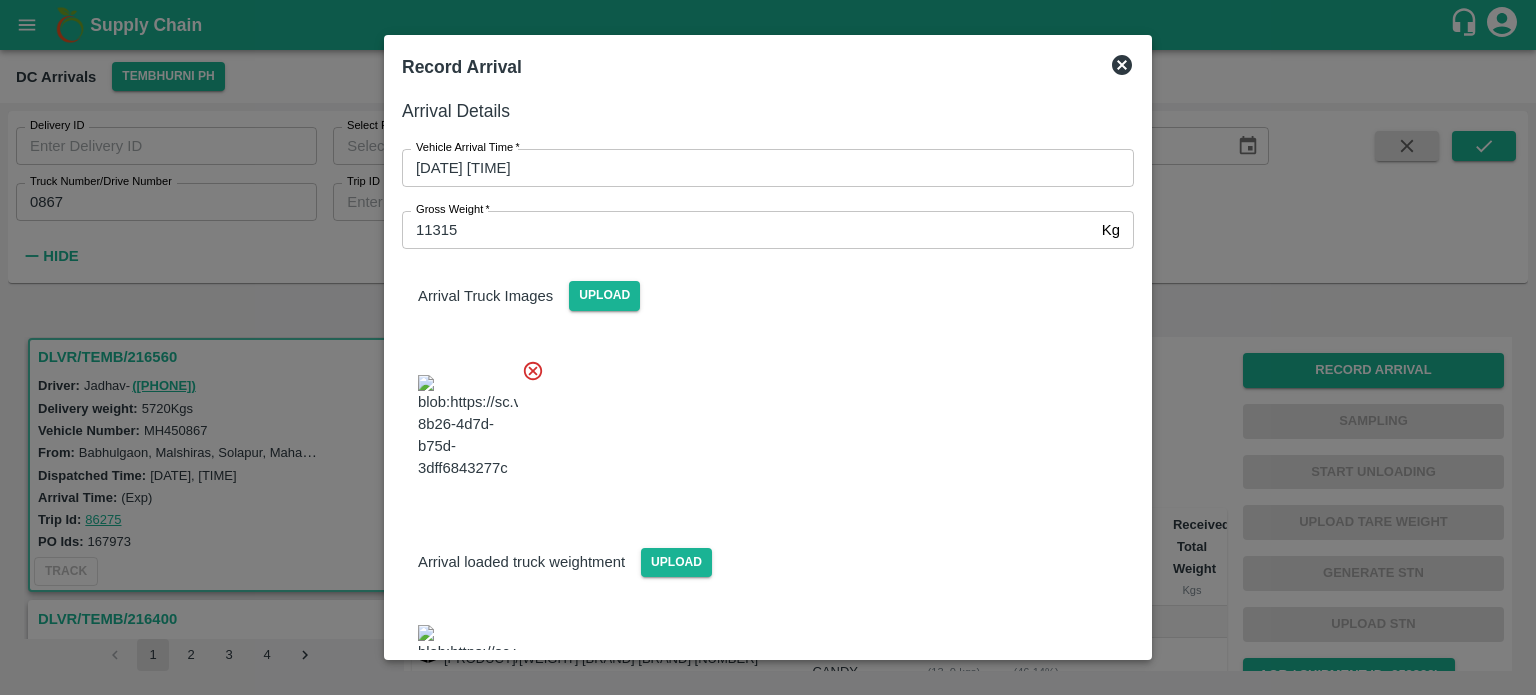 click at bounding box center (760, 421) 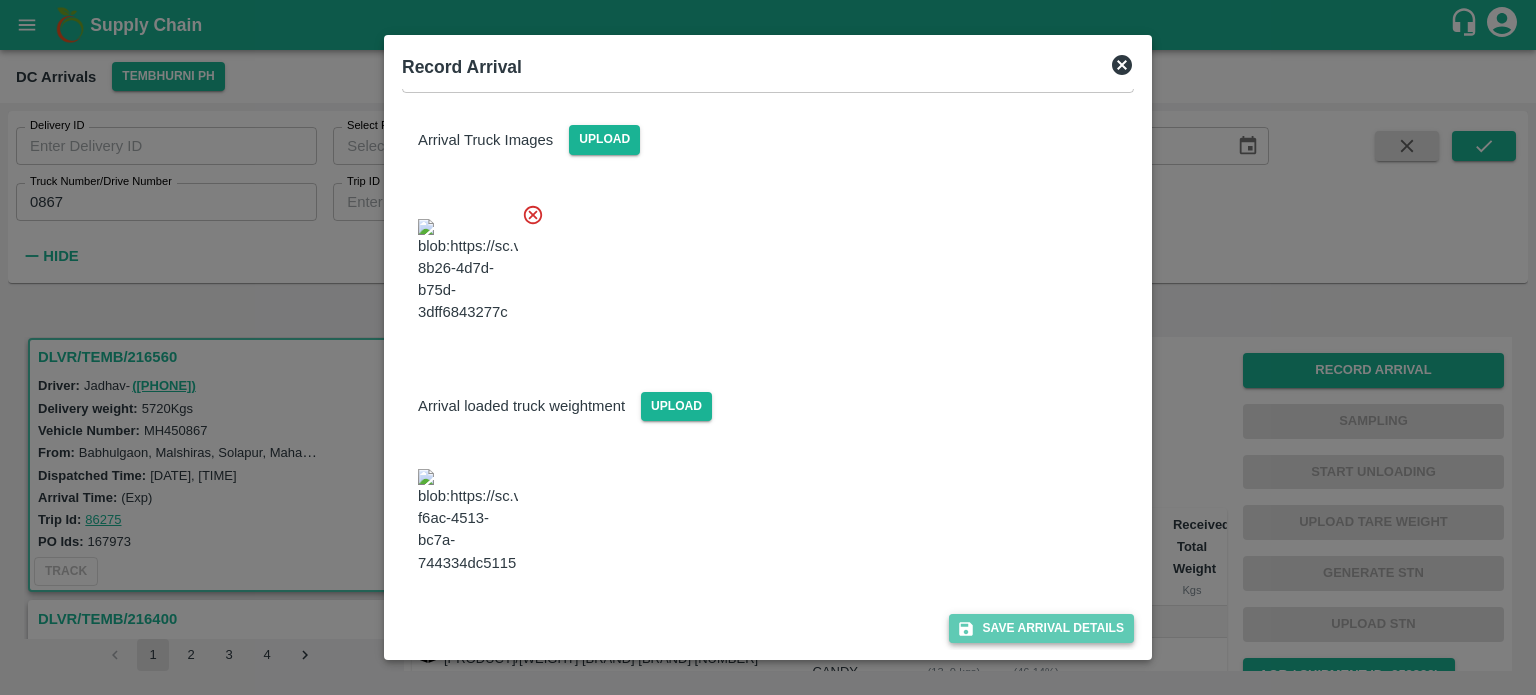 click on "Save Arrival Details" at bounding box center [1041, 628] 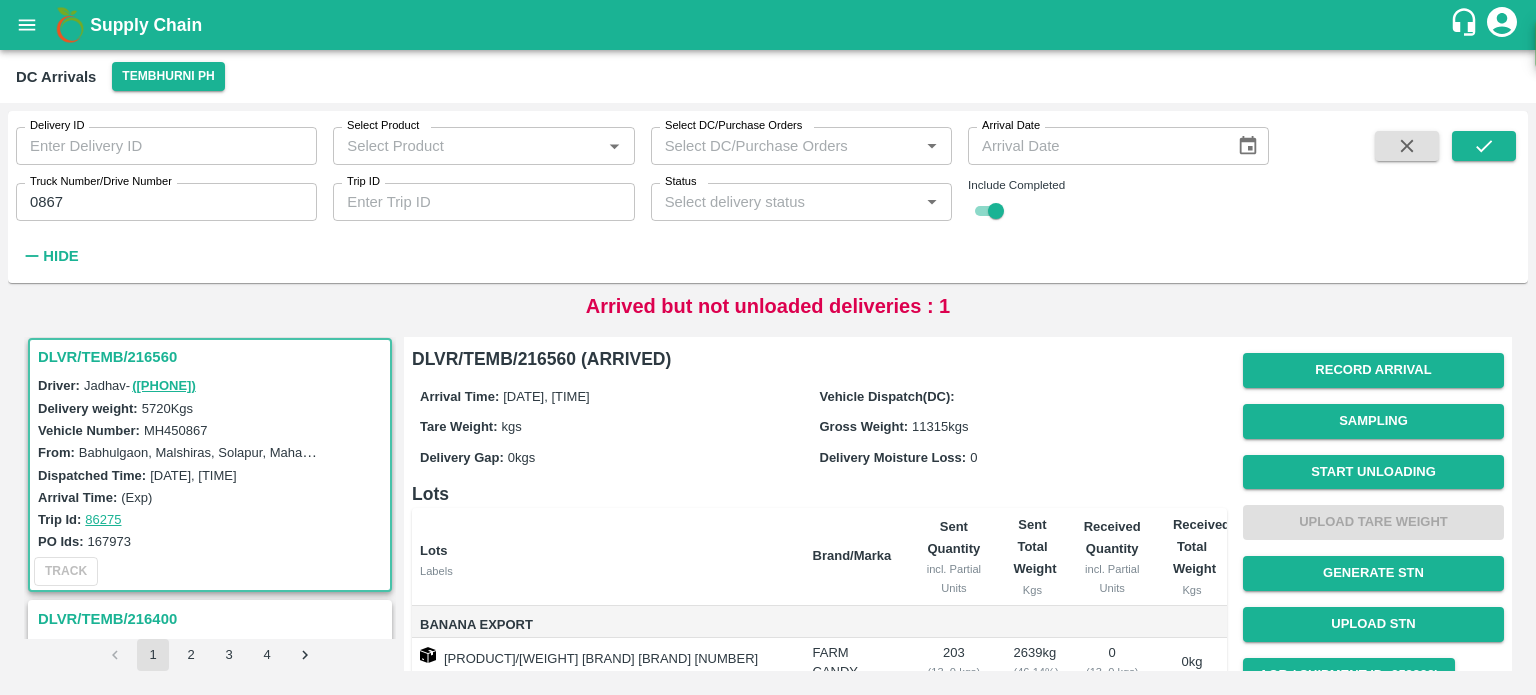 click on "Start Unloading" at bounding box center [1373, 472] 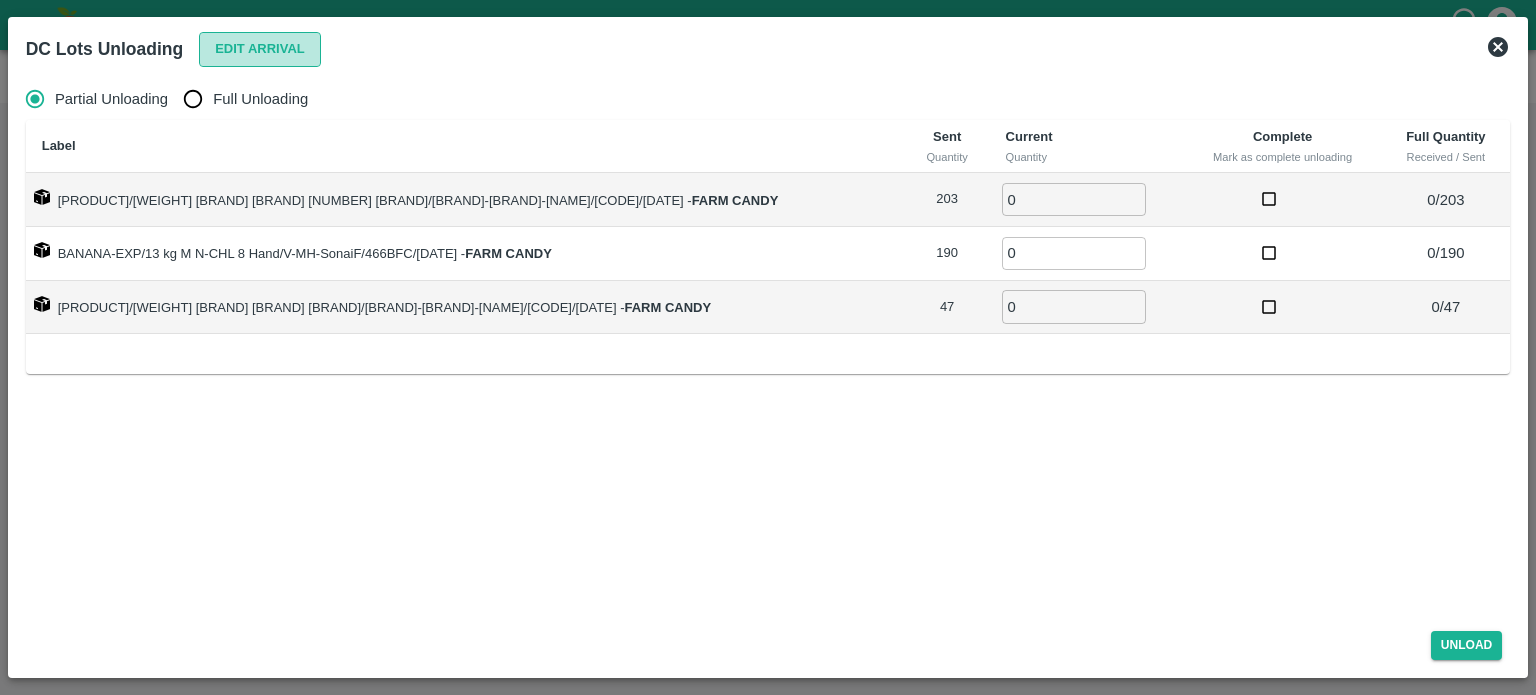 click on "Edit Arrival" at bounding box center (260, 49) 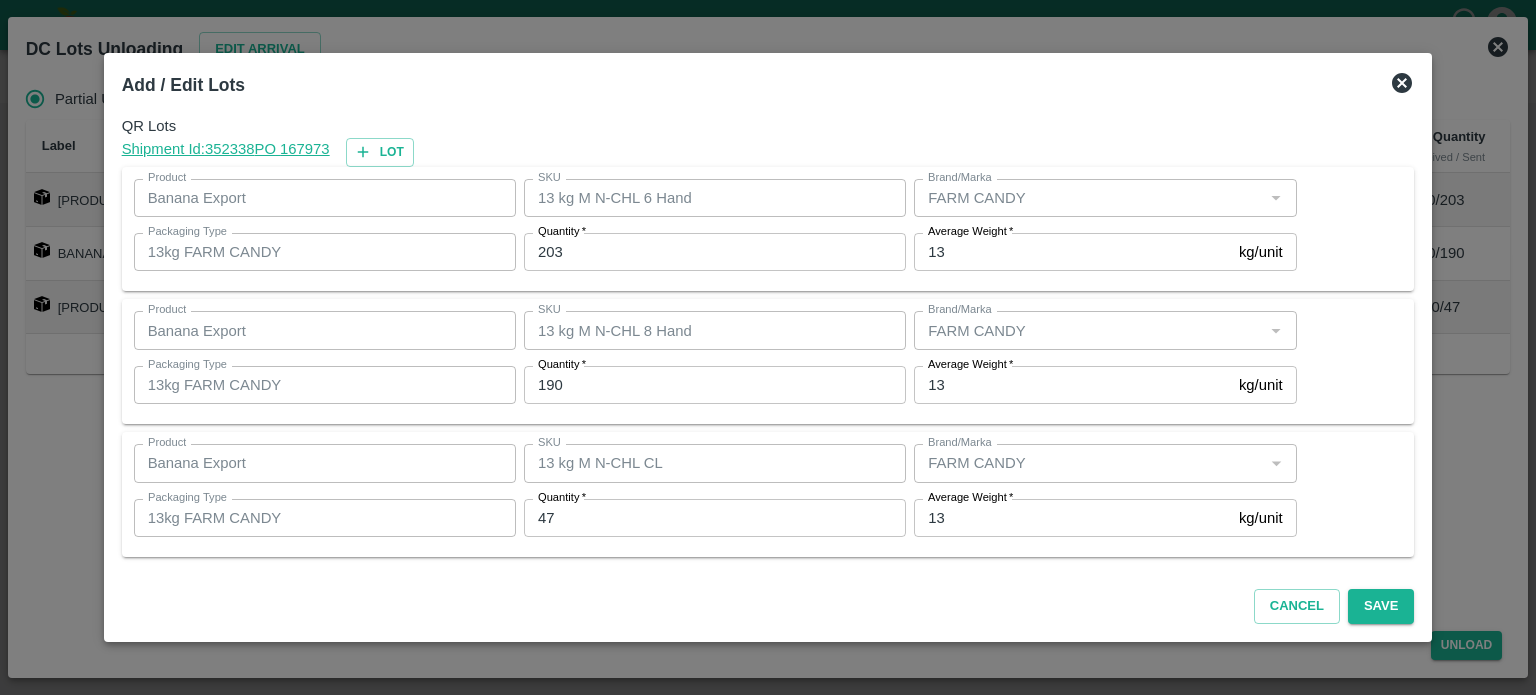 click on "203" at bounding box center [715, 252] 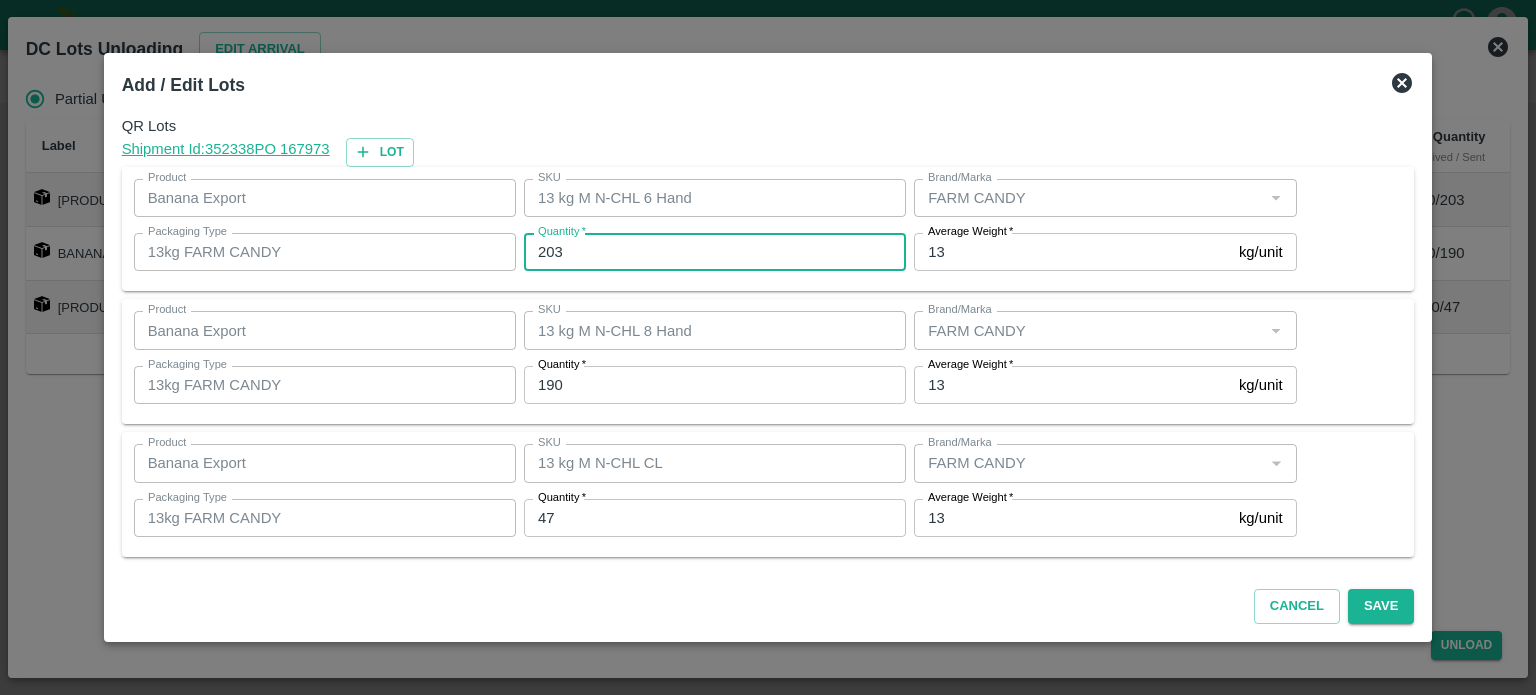 click on "203" at bounding box center [715, 252] 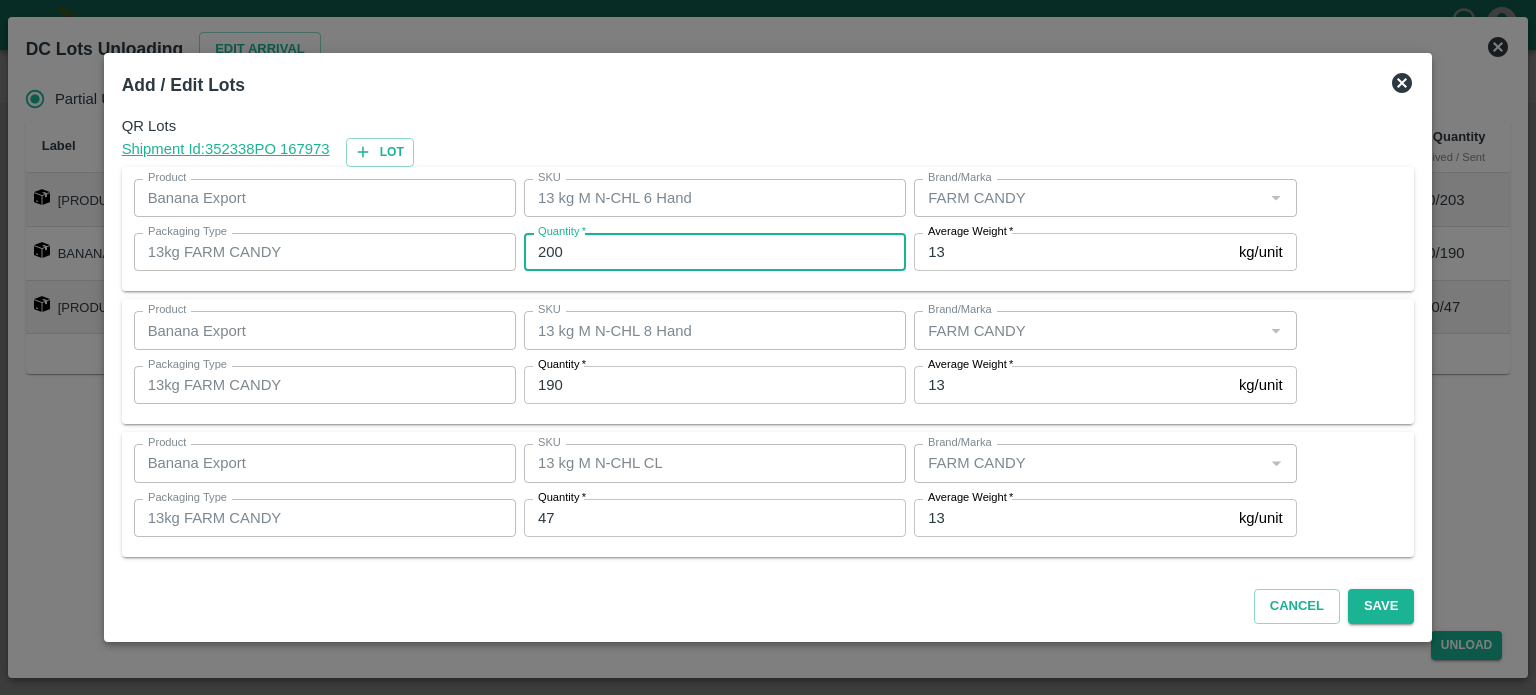 type on "200" 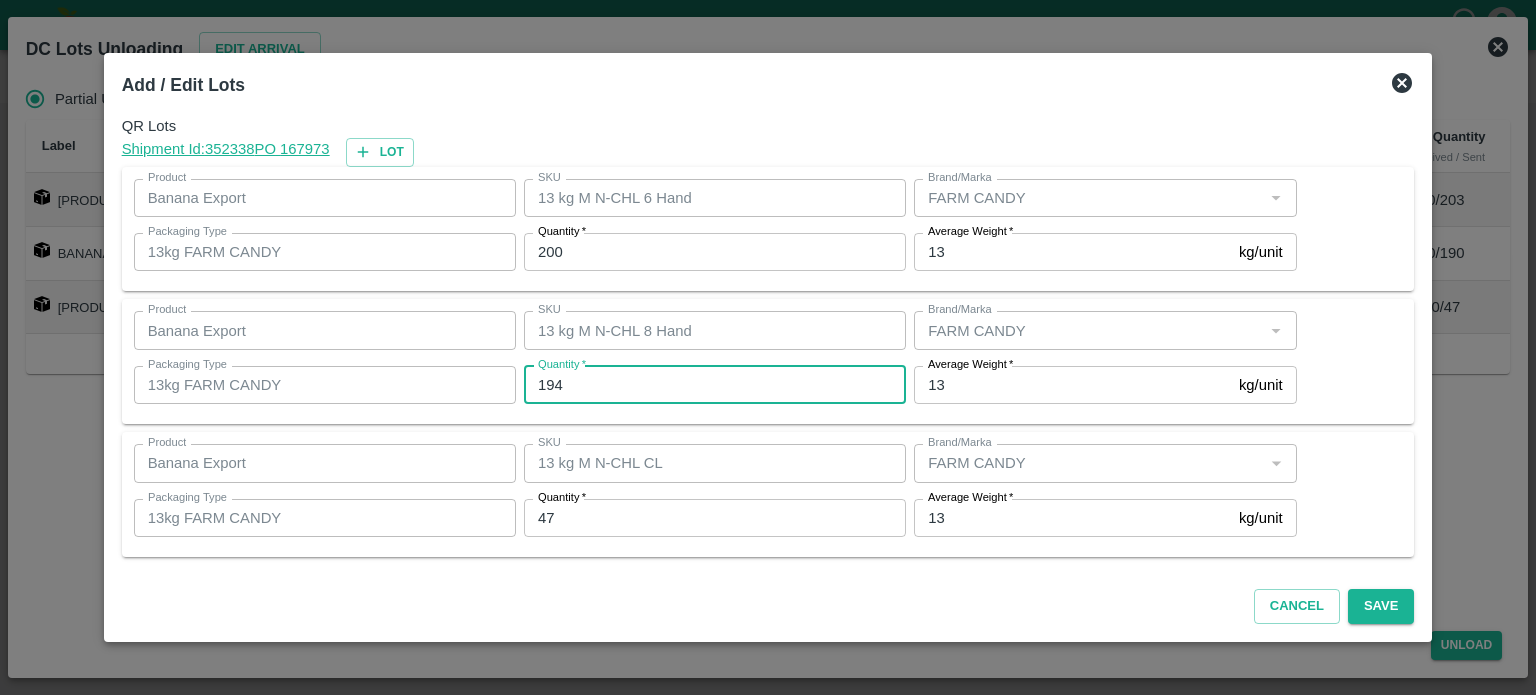 type on "194" 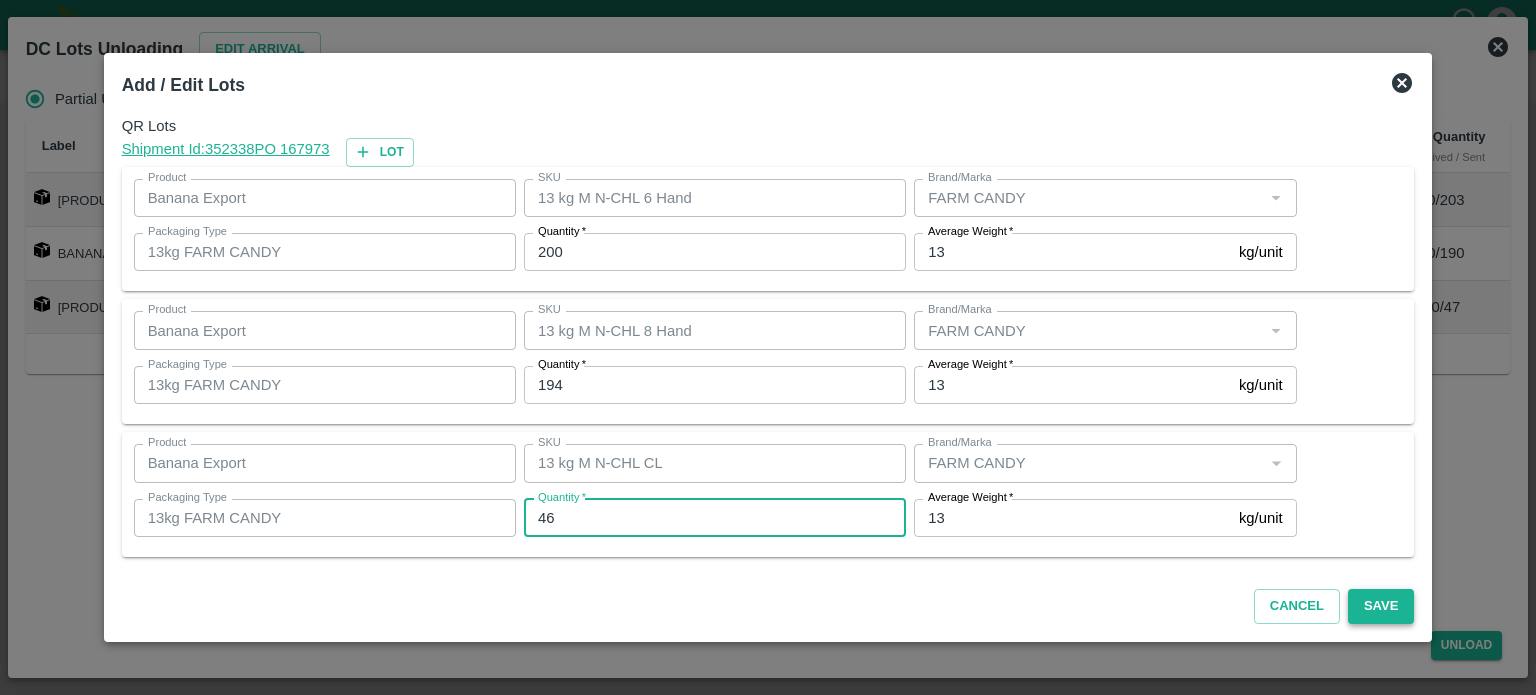 type on "46" 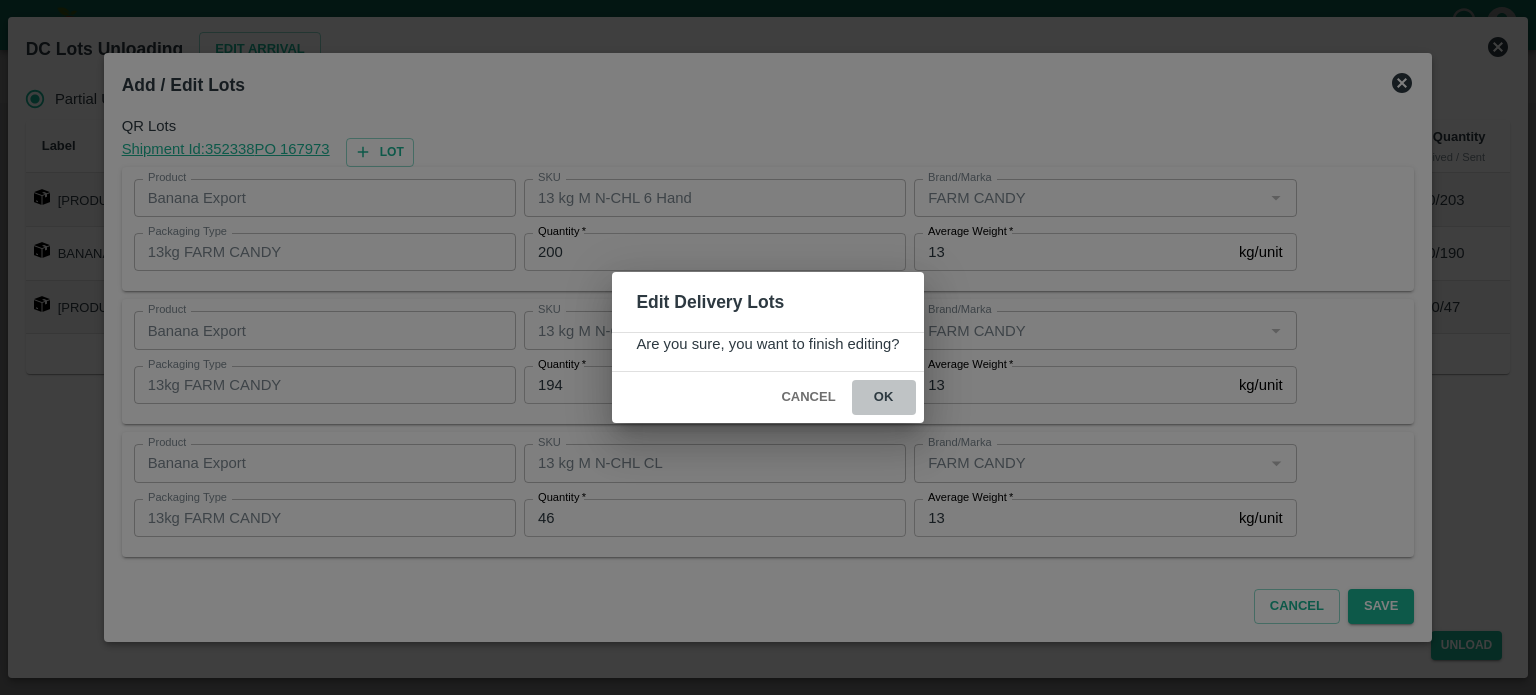 click on "ok" at bounding box center (884, 397) 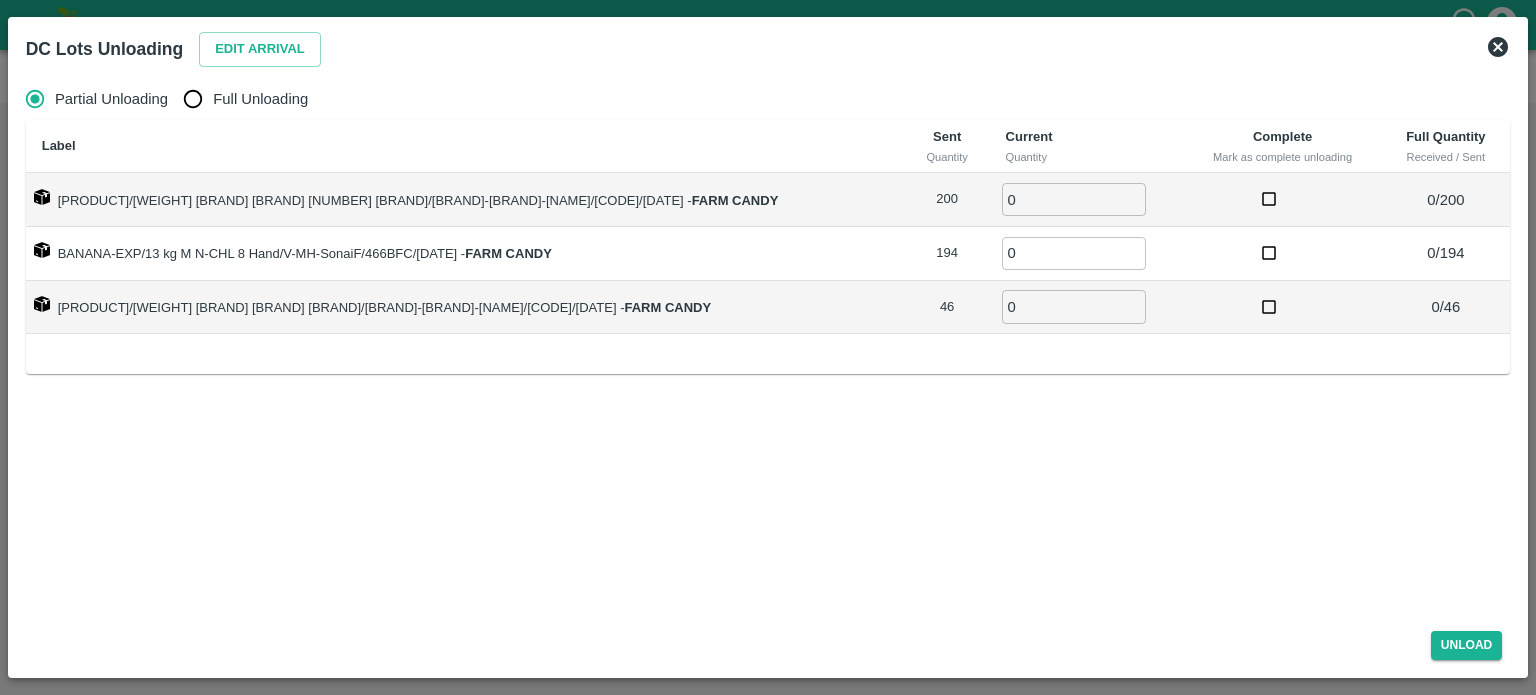 click on "Full Unloading" at bounding box center (193, 99) 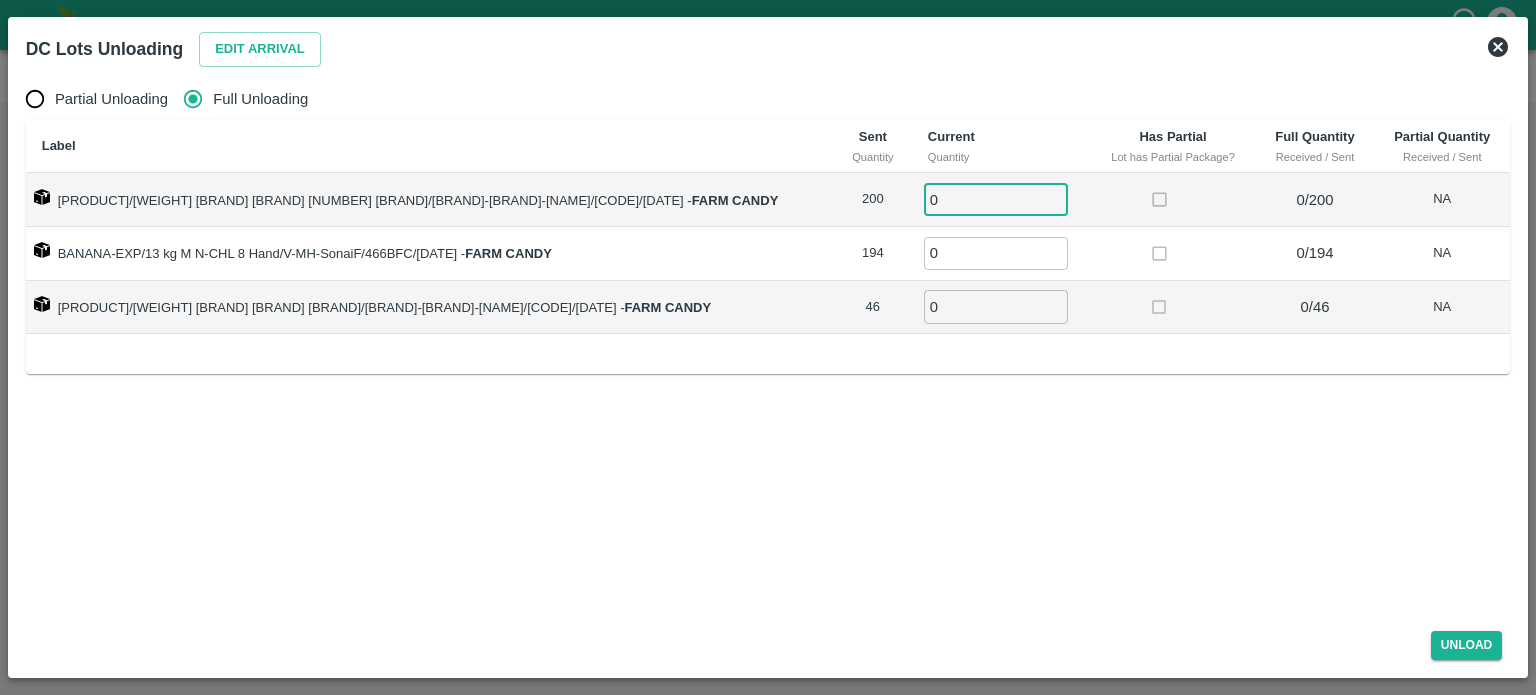click on "0" at bounding box center [996, 199] 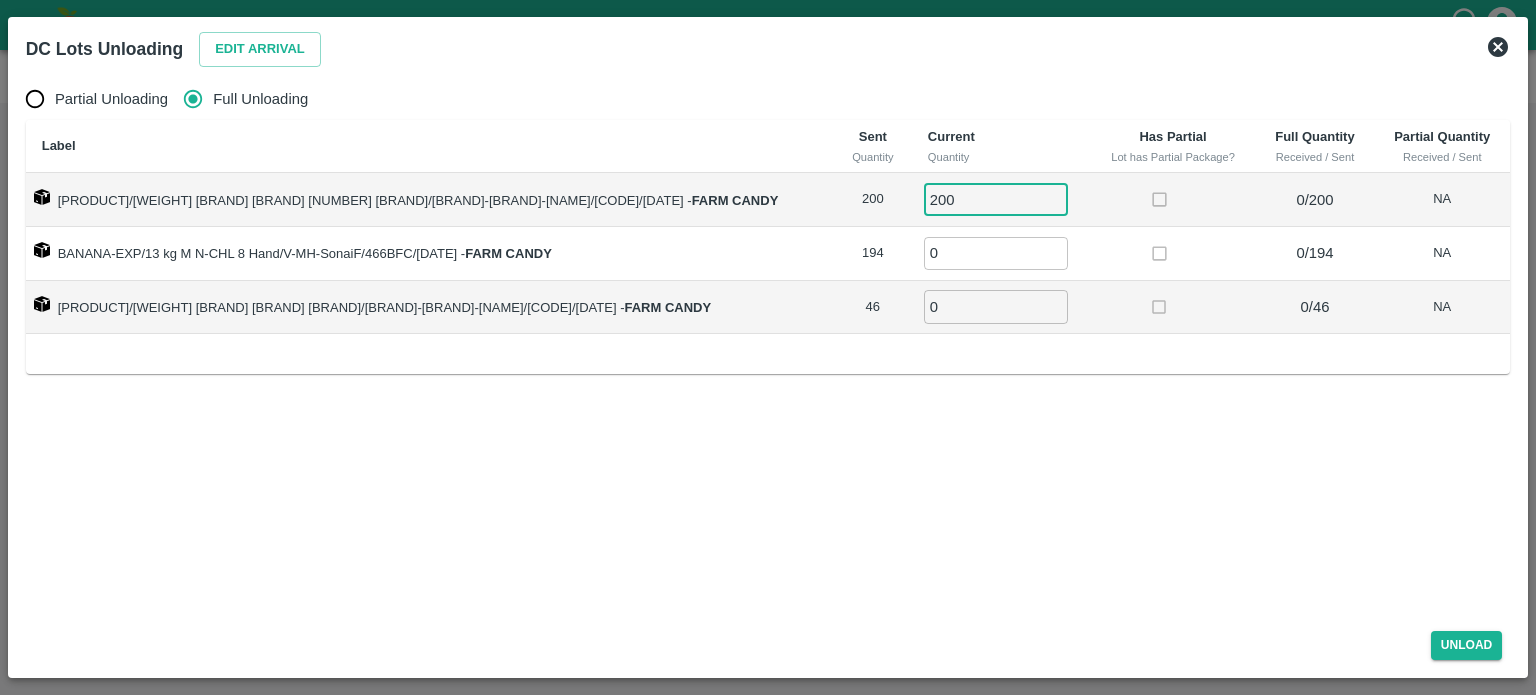 type on "200" 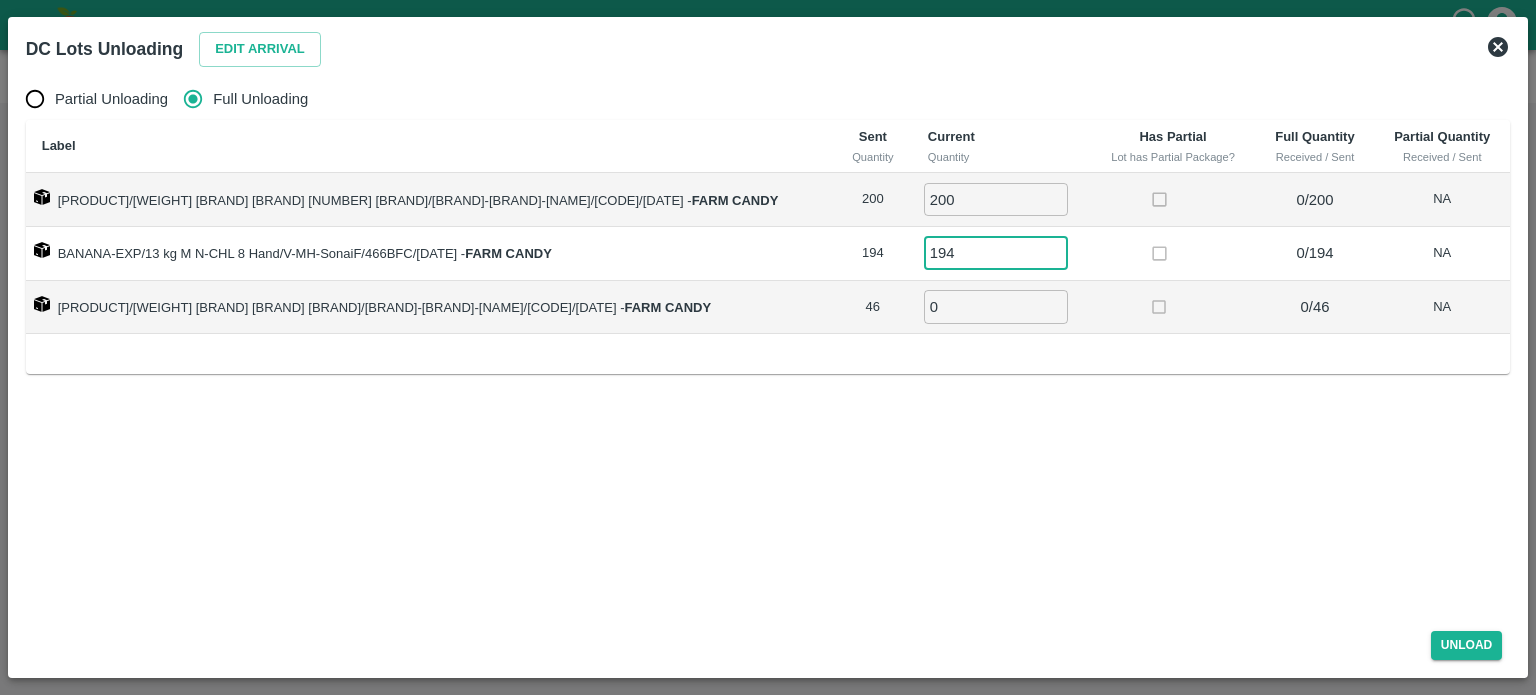 type on "194" 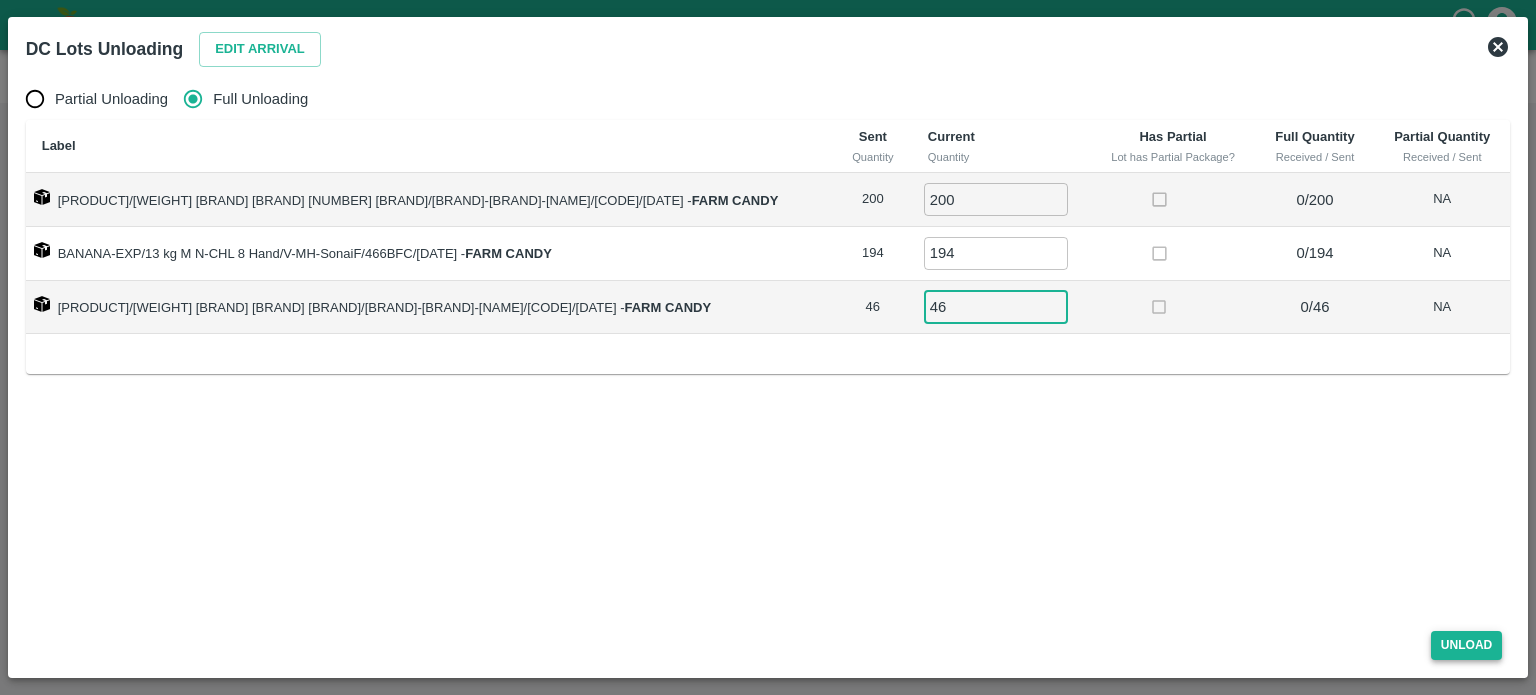 type on "46" 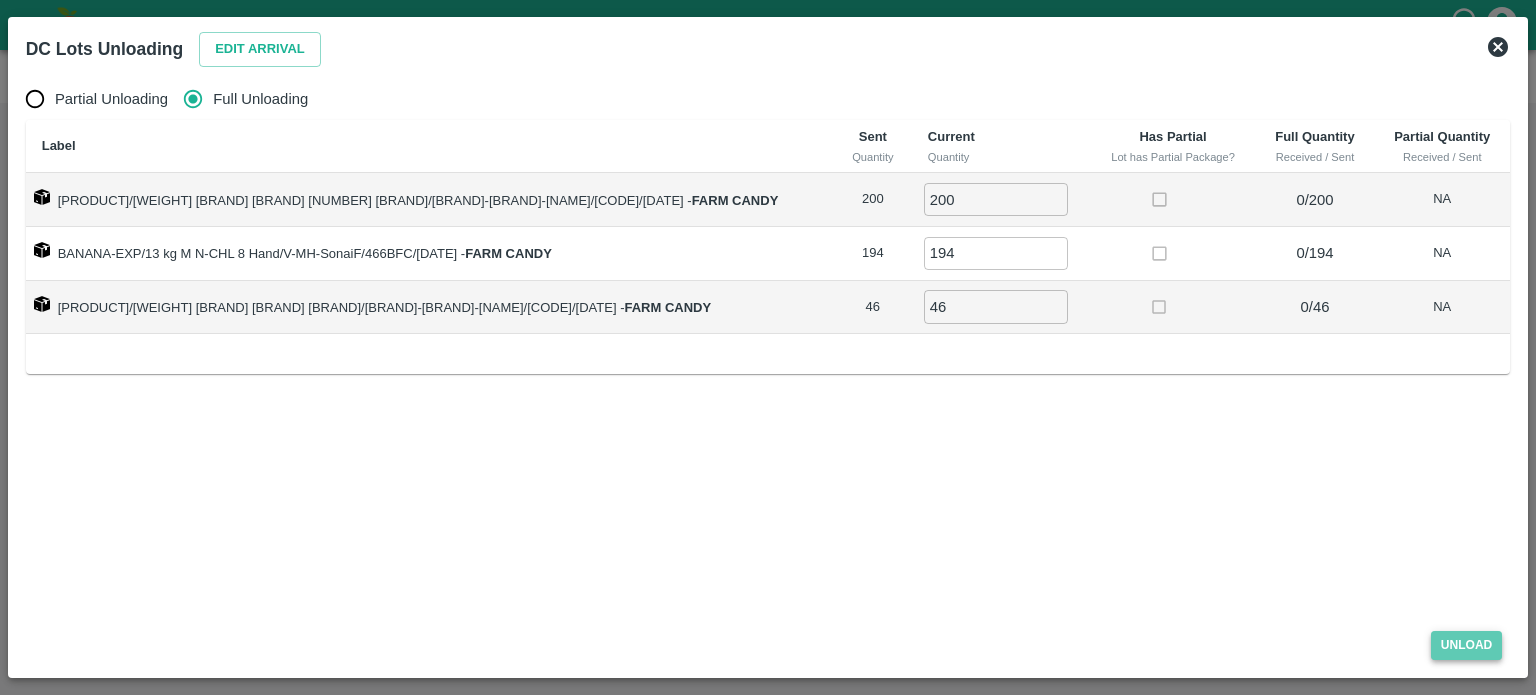 click on "Unload" at bounding box center (1467, 645) 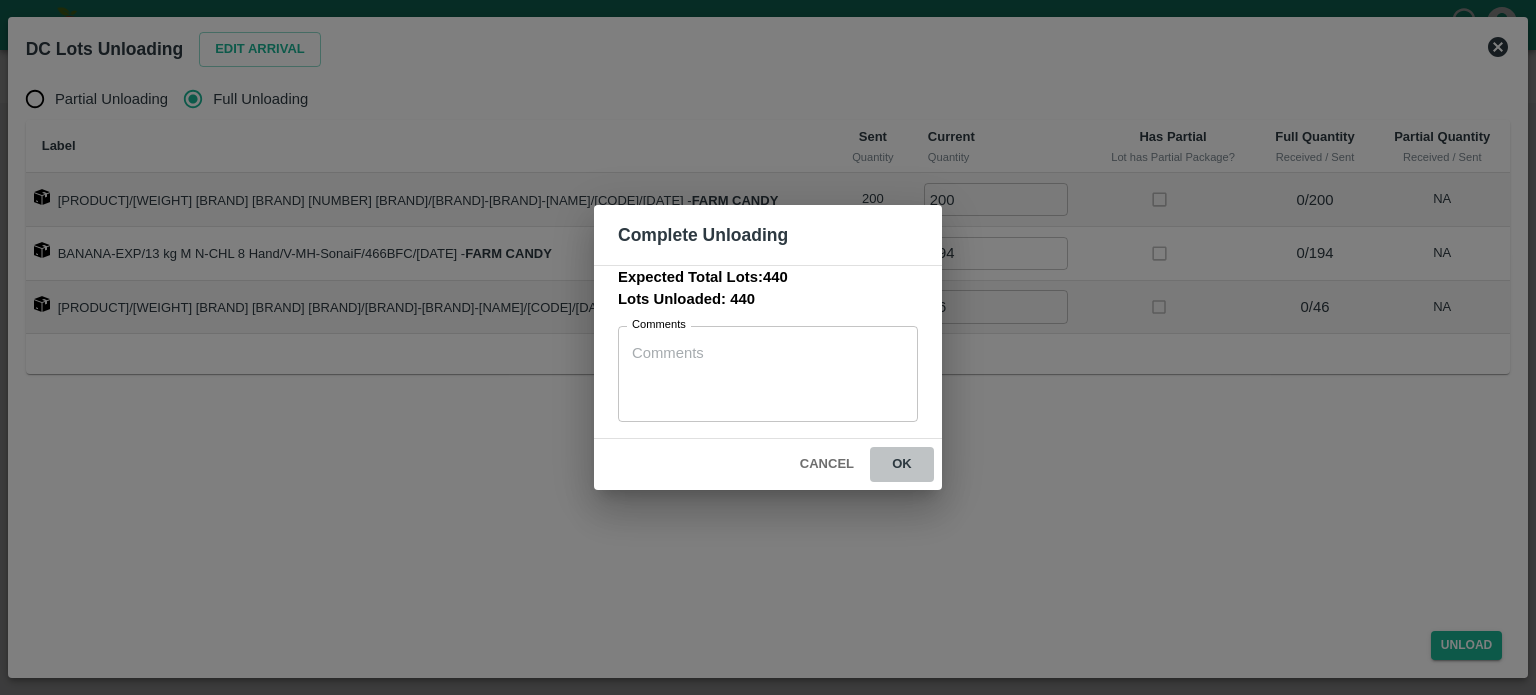 click on "ok" at bounding box center (902, 464) 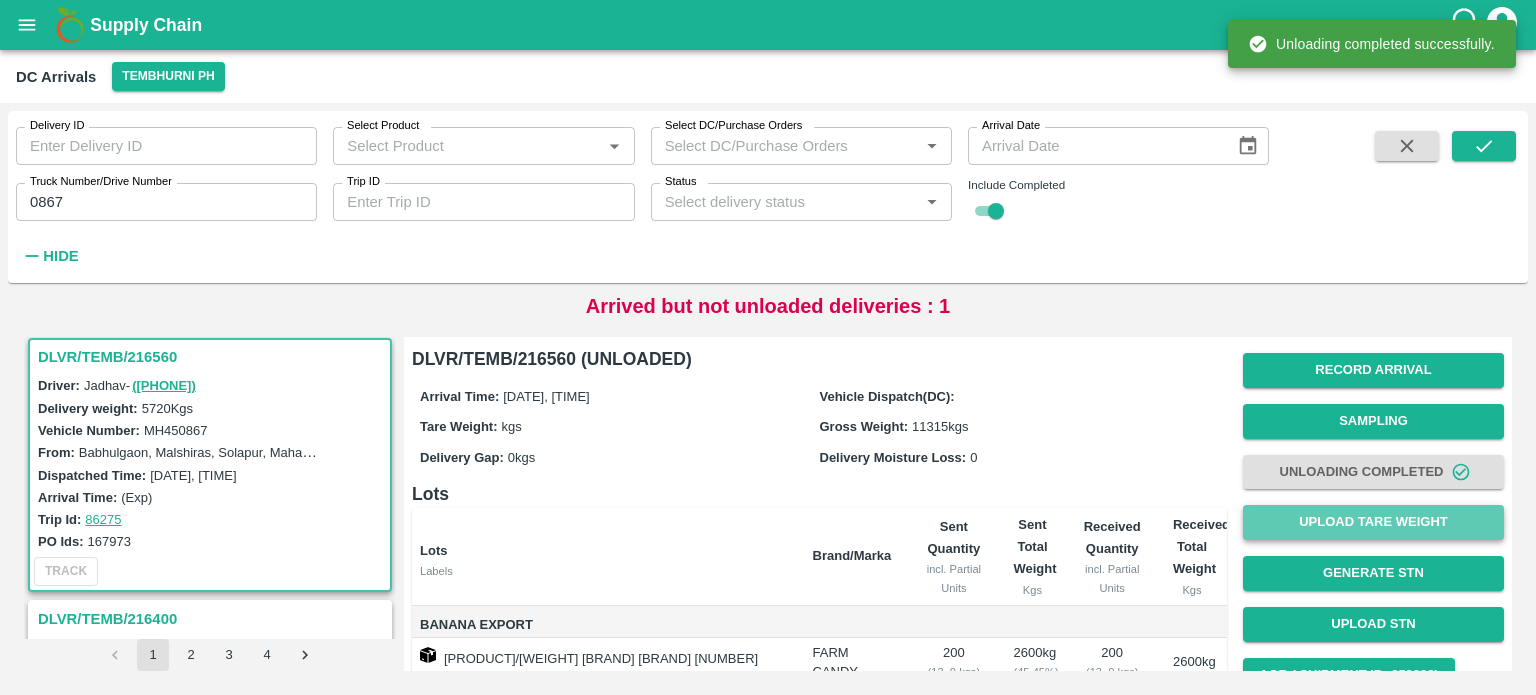 click on "Upload Tare Weight" at bounding box center (1373, 522) 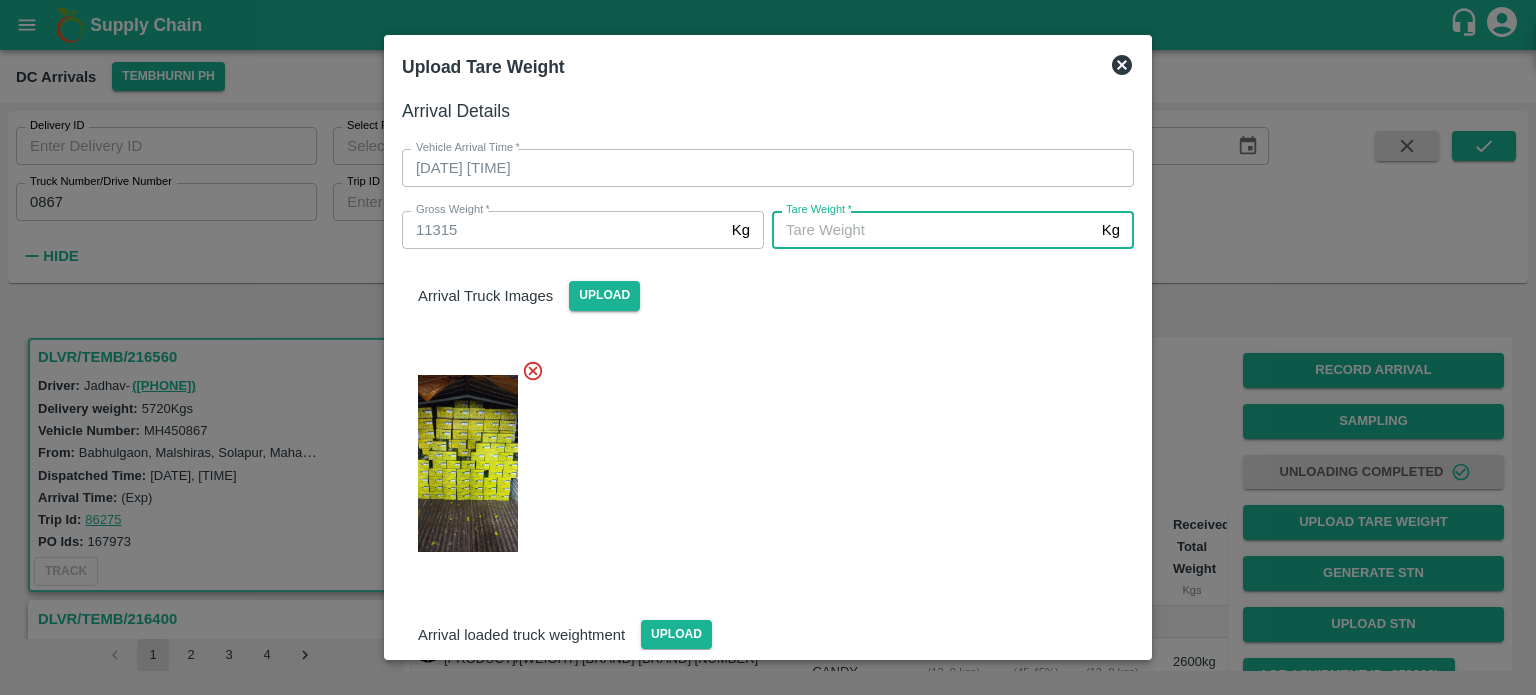 click on "Tare Weight   *" at bounding box center (933, 230) 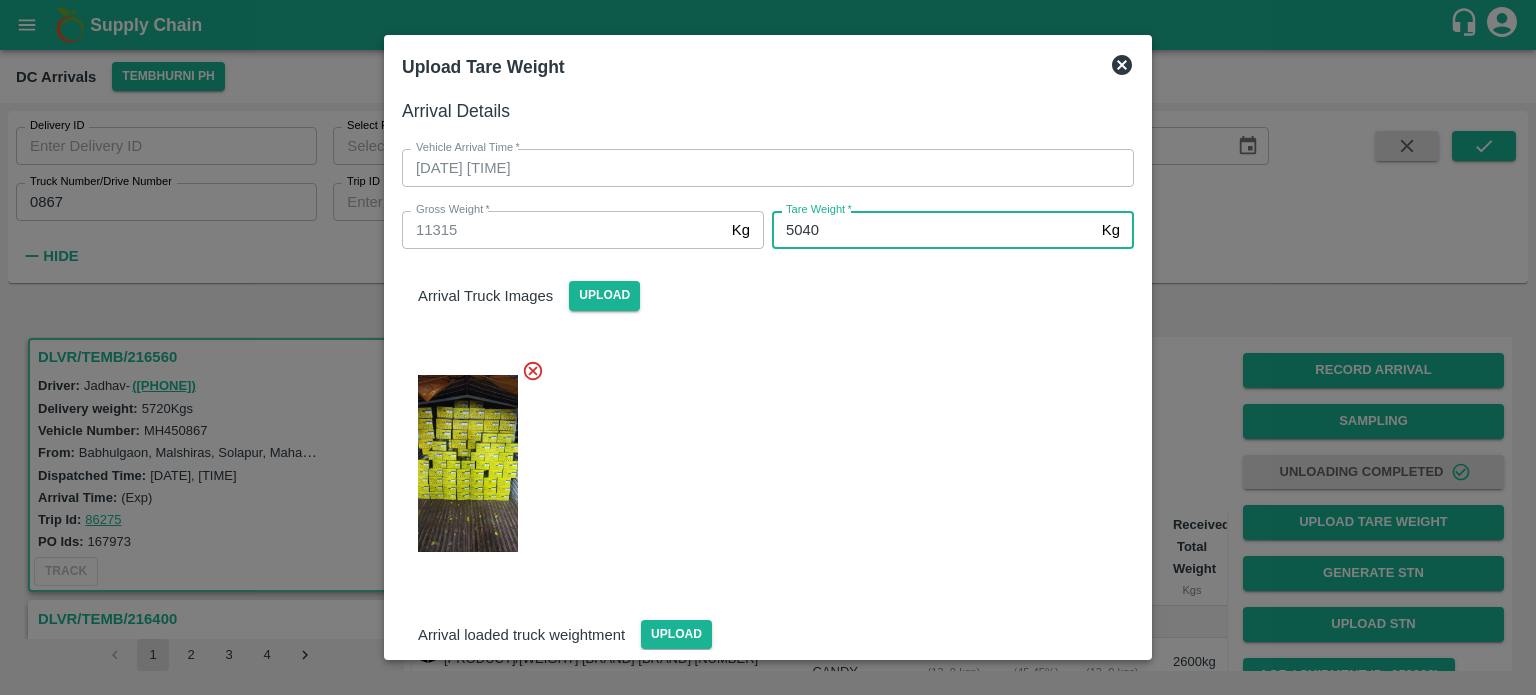 type on "5040" 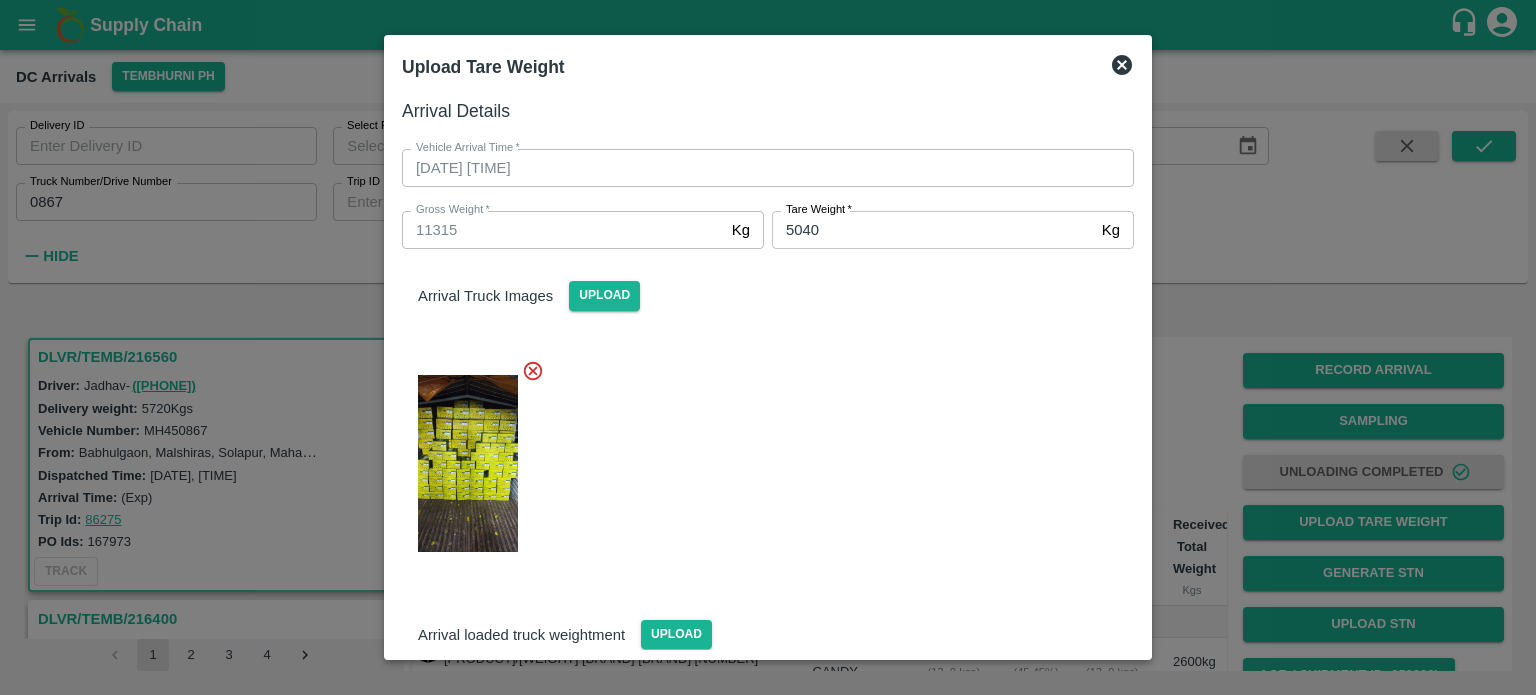 click at bounding box center (760, 458) 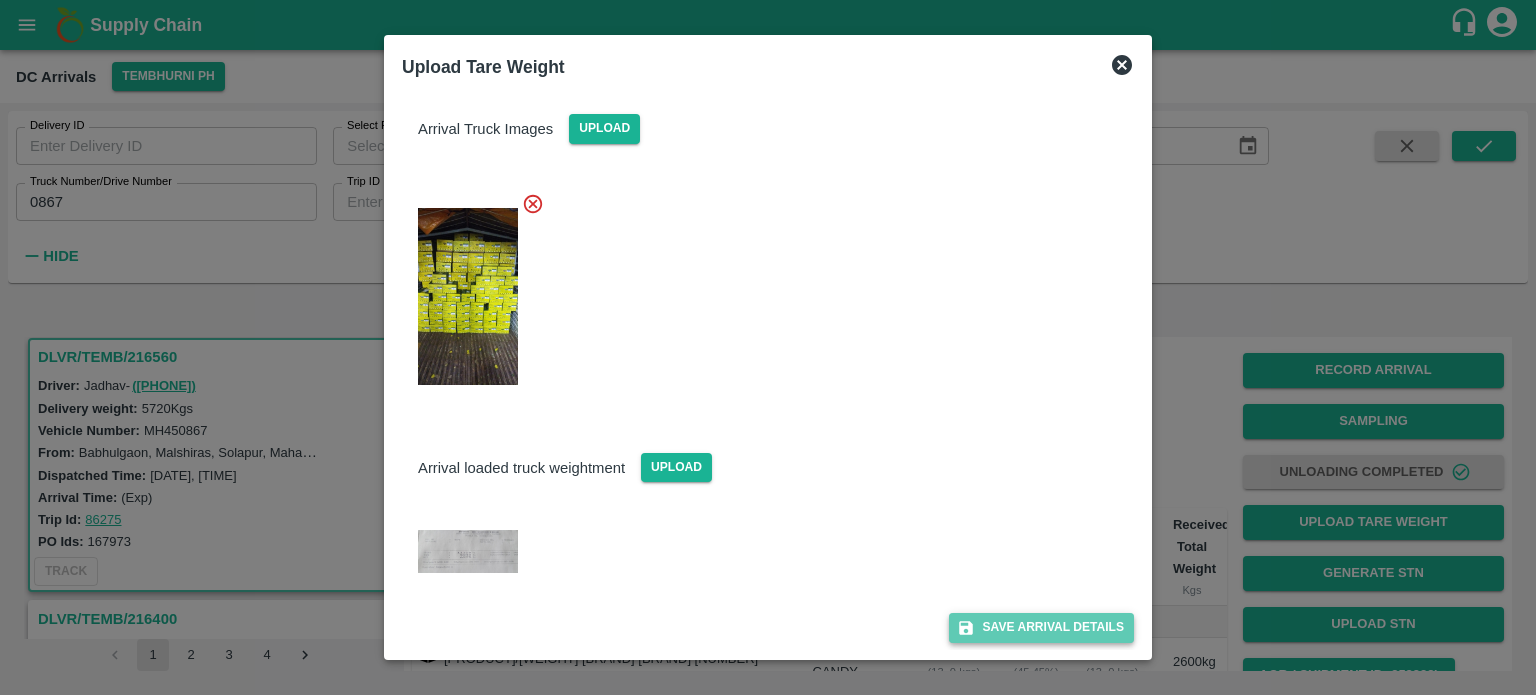 click on "Save Arrival Details" at bounding box center (1041, 627) 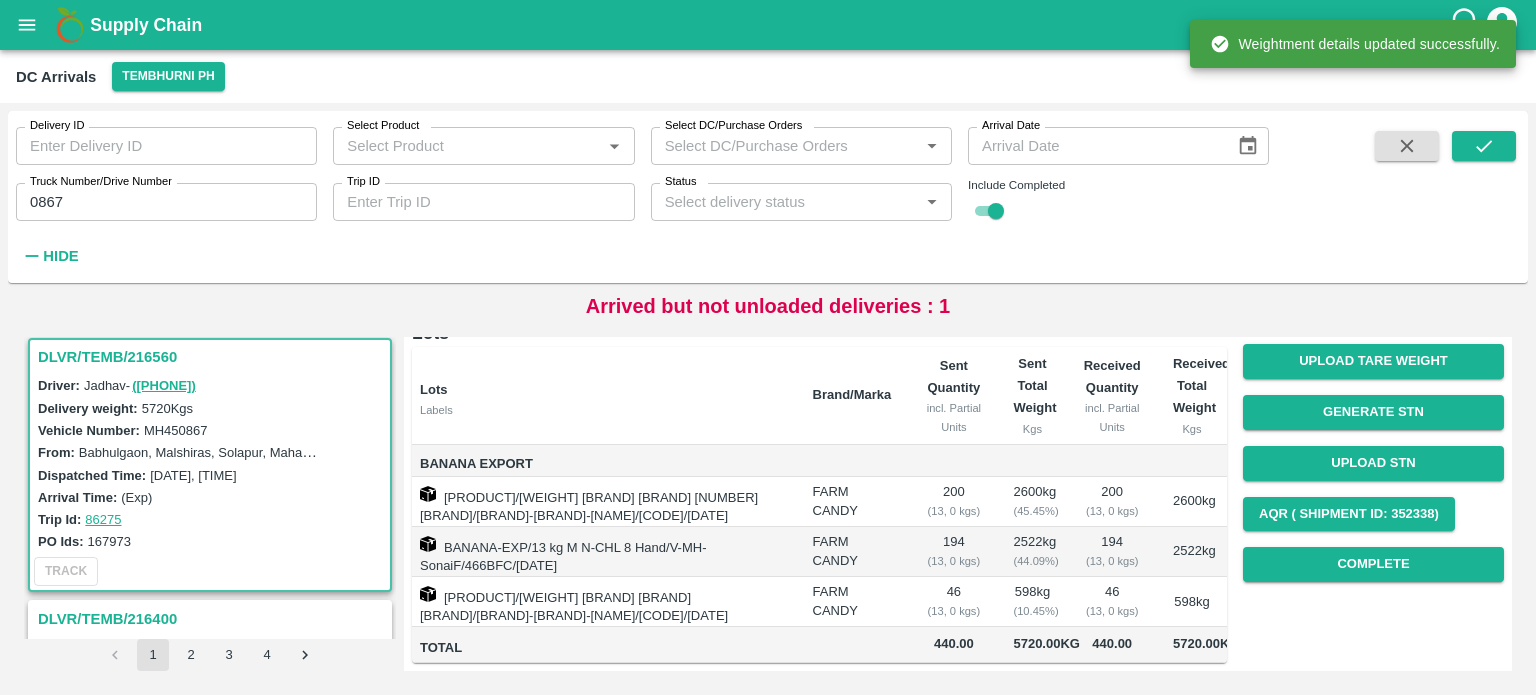 scroll, scrollTop: 207, scrollLeft: 0, axis: vertical 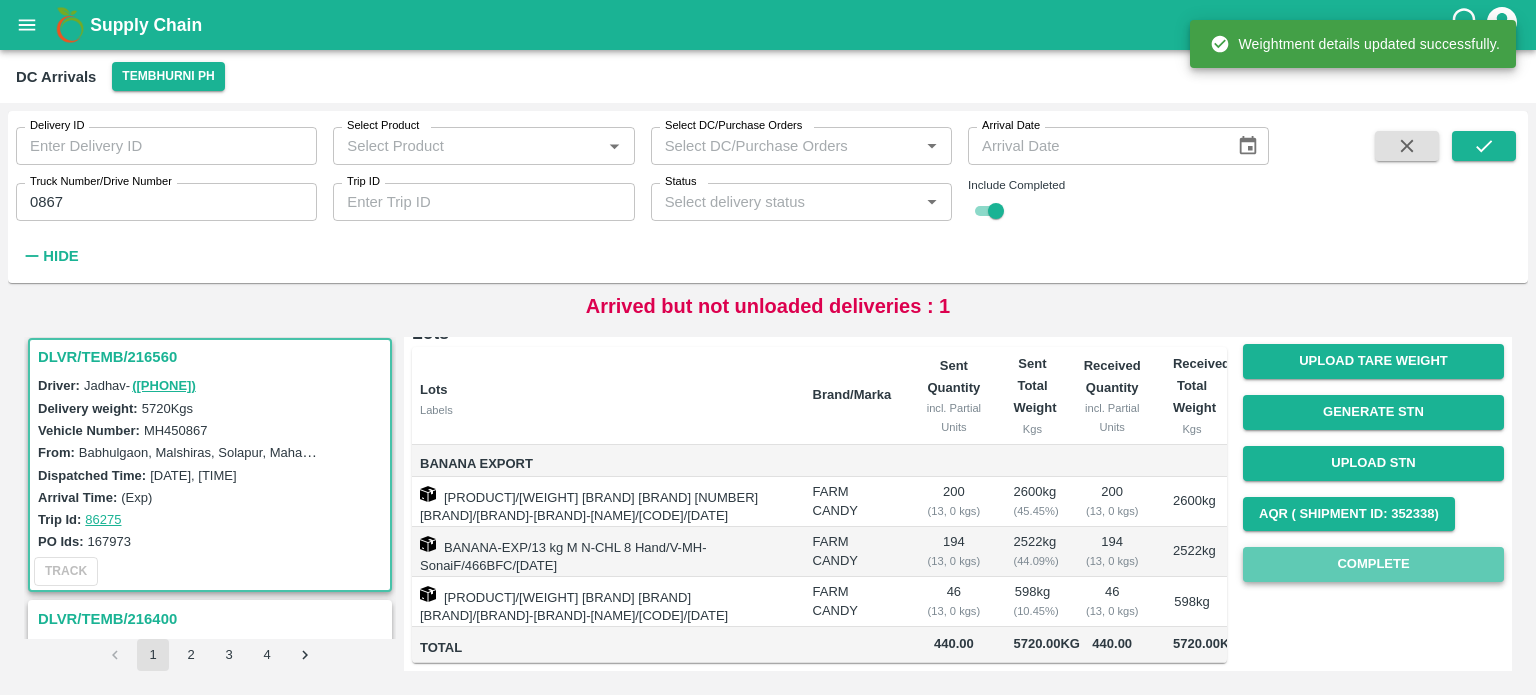 click on "Complete" at bounding box center (1373, 564) 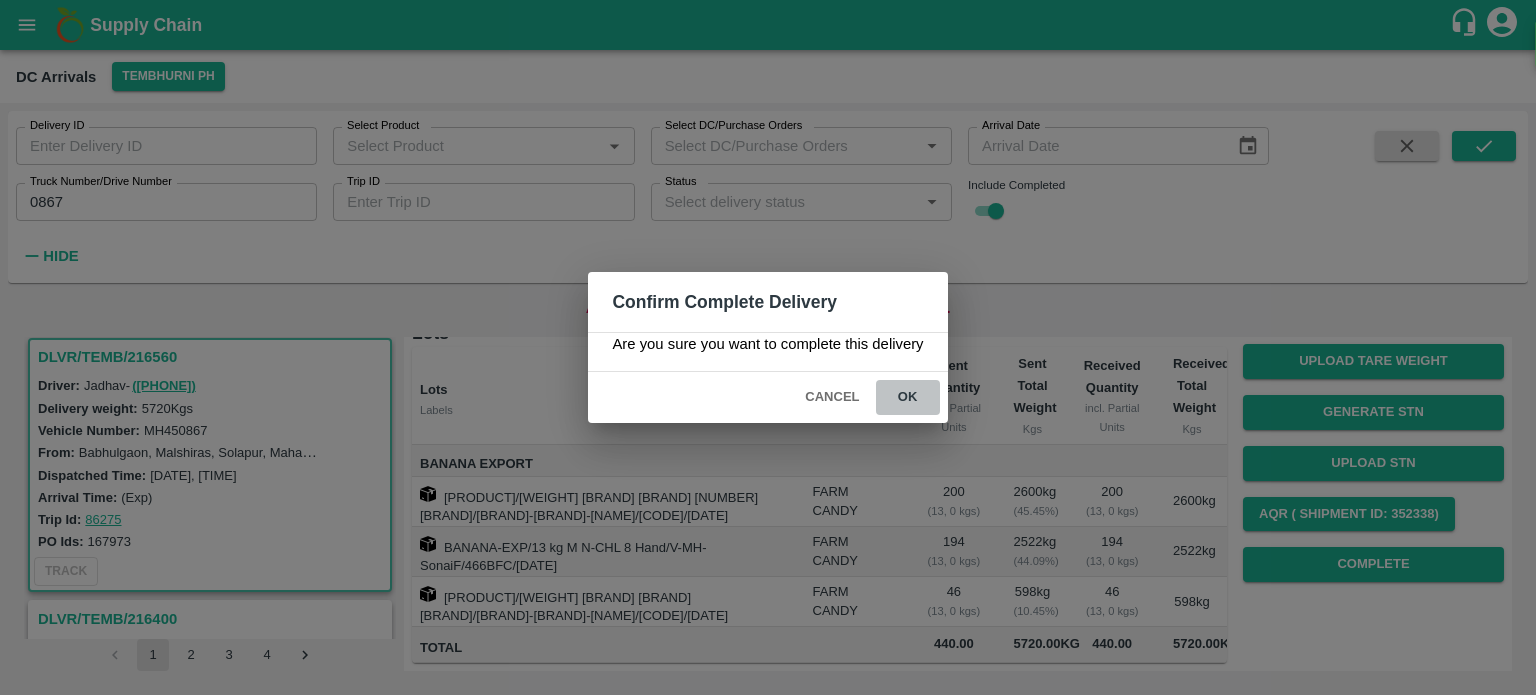 click on "ok" at bounding box center (908, 397) 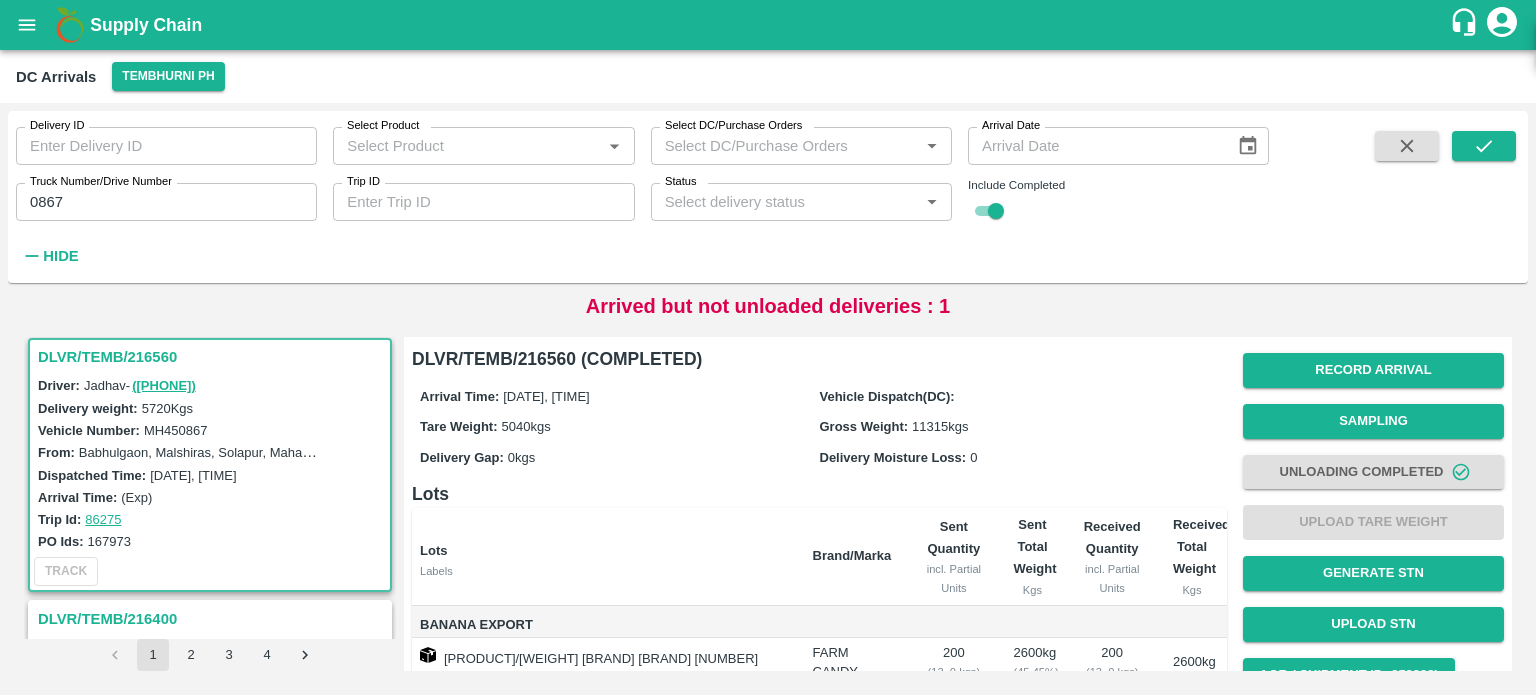 click on "0867" at bounding box center (166, 202) 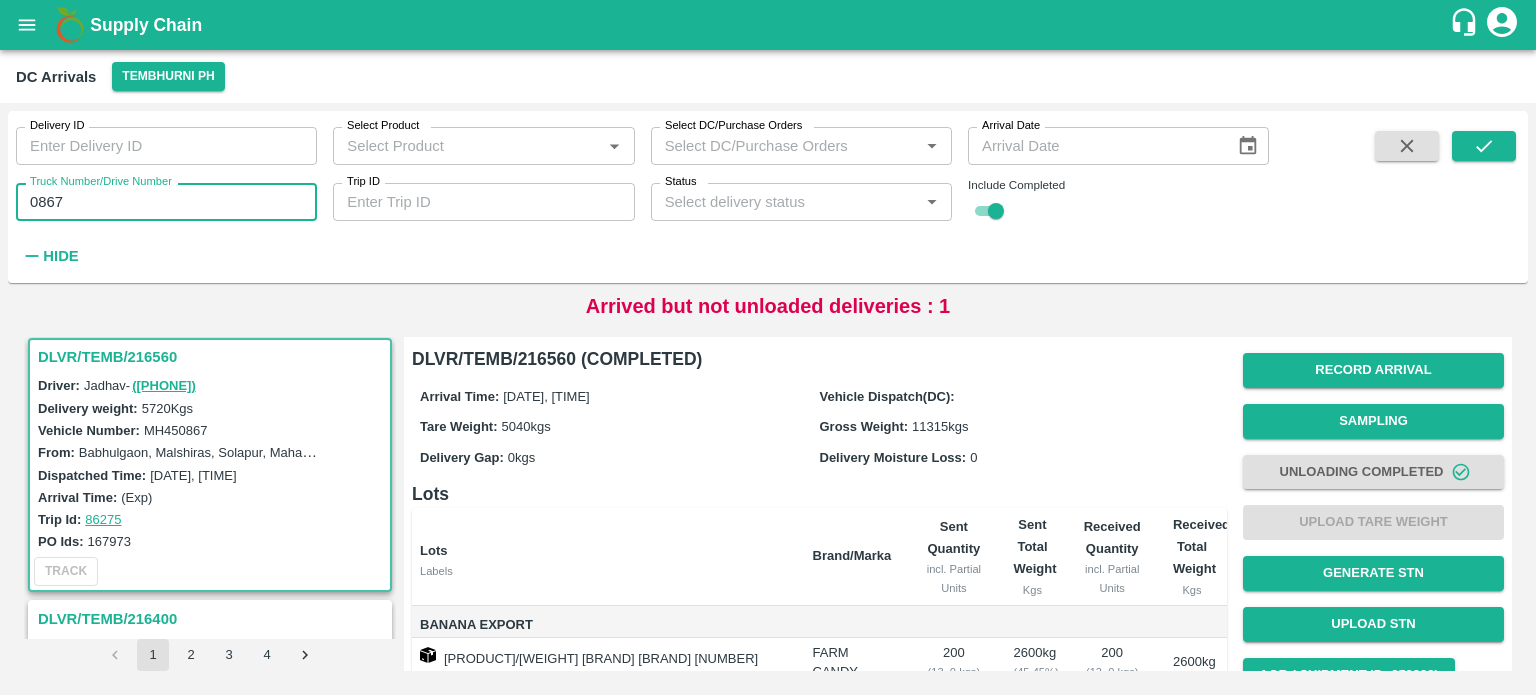 click on "0867" at bounding box center (166, 202) 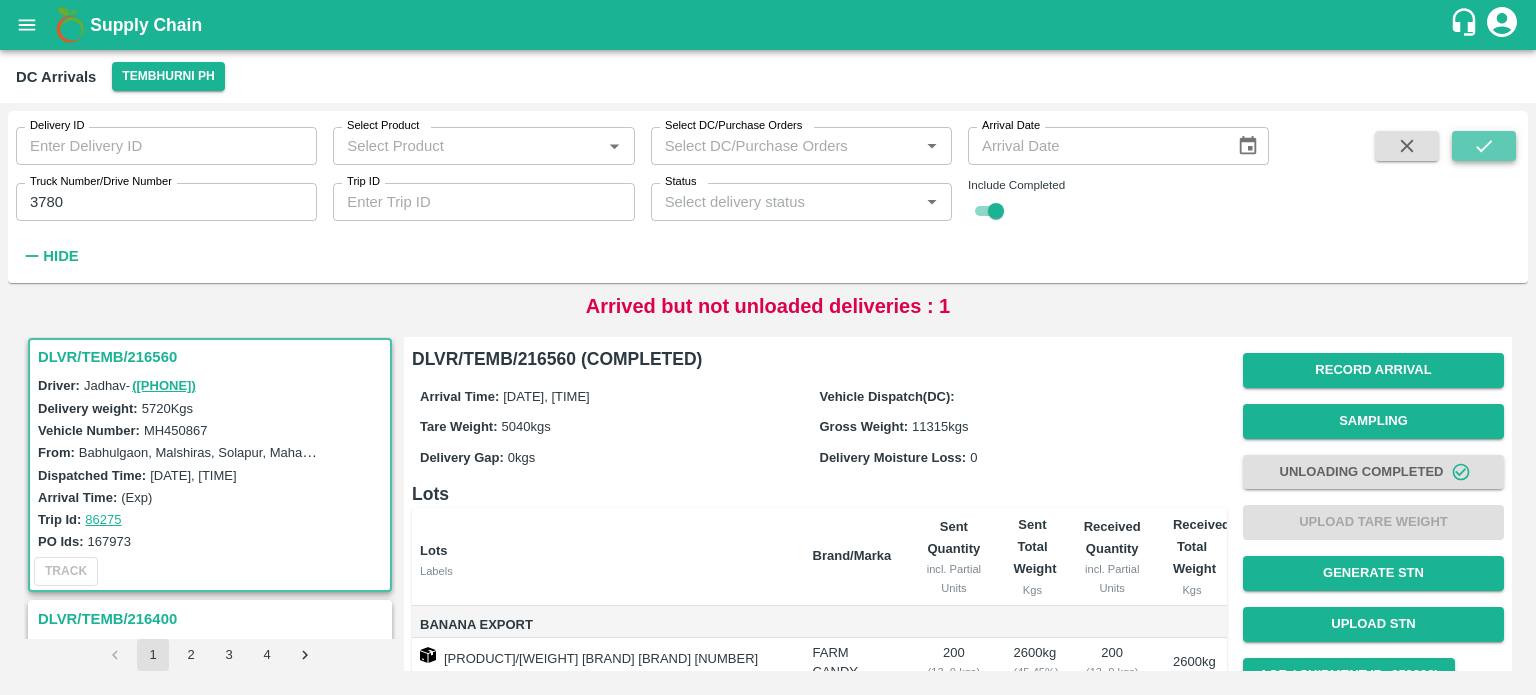 click 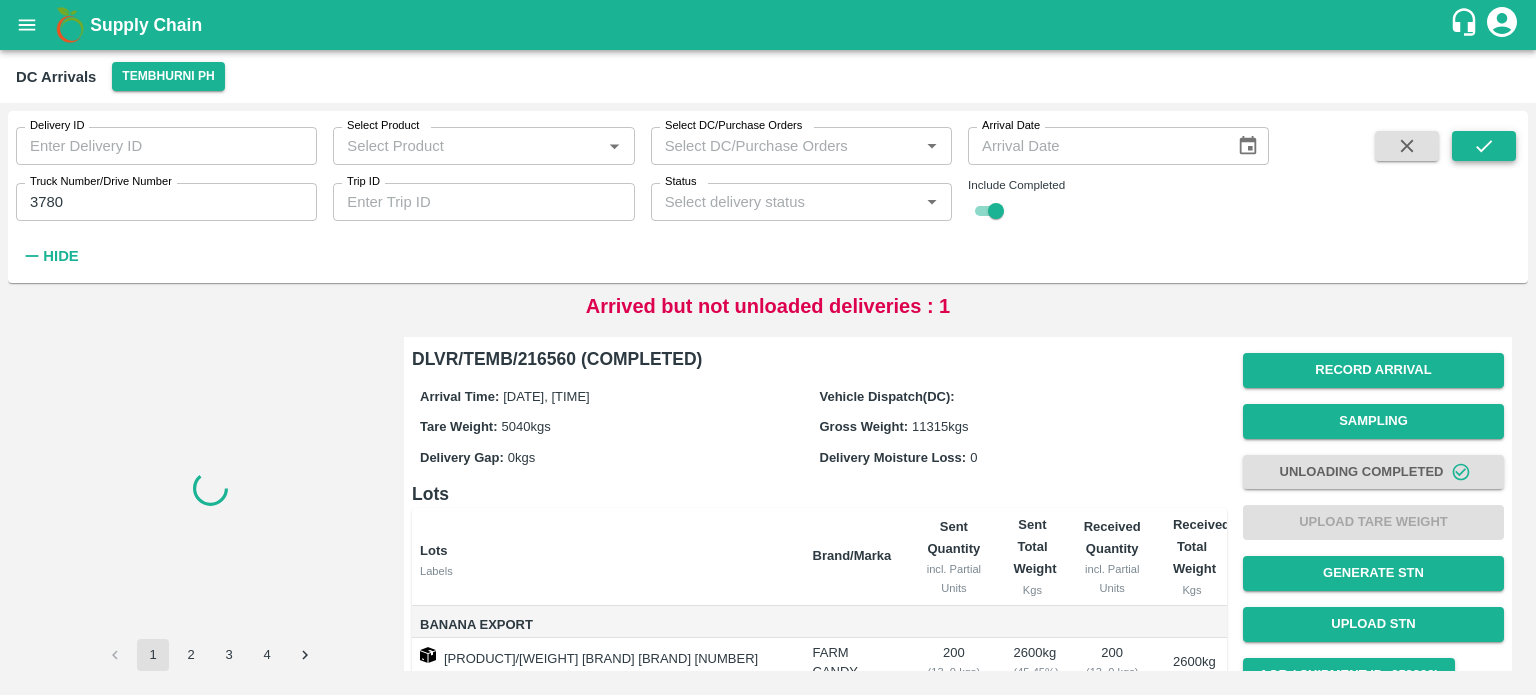 scroll, scrollTop: 0, scrollLeft: 0, axis: both 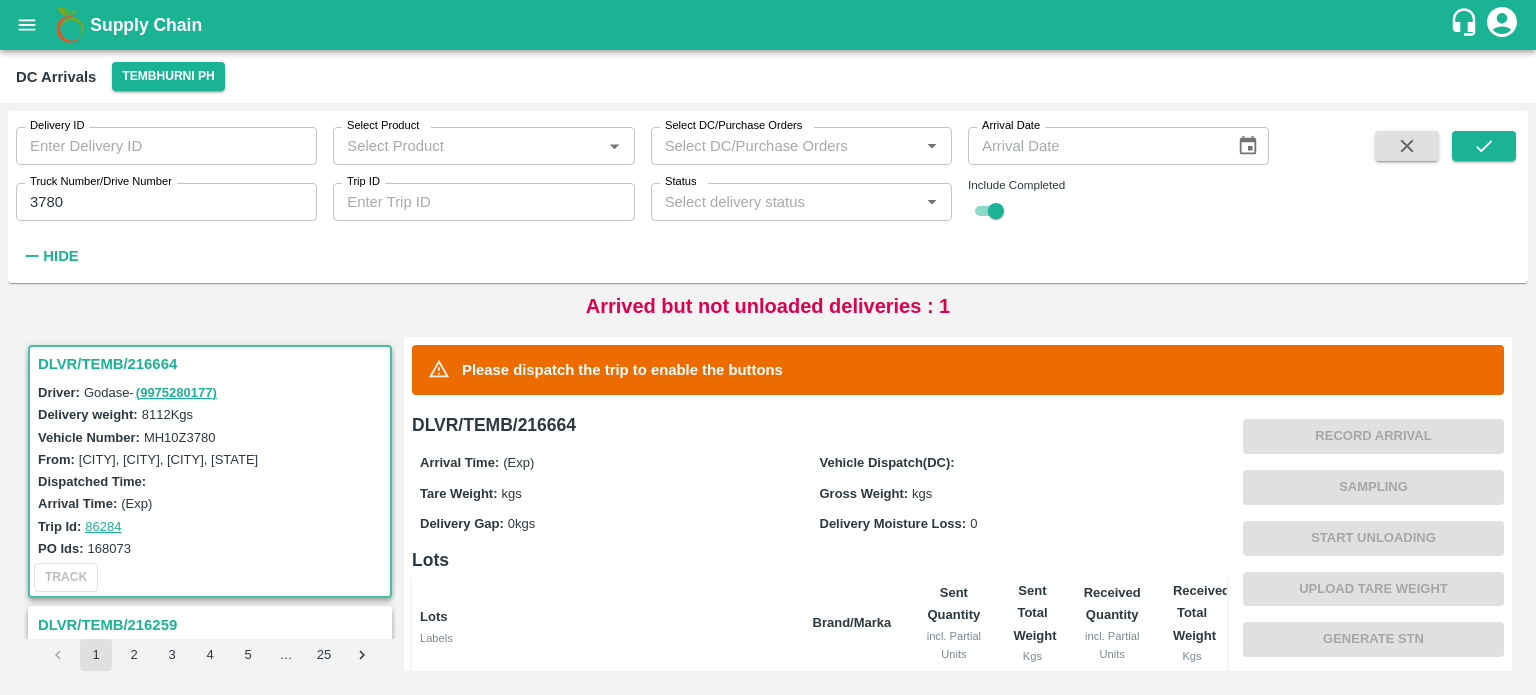 click on "3780" at bounding box center [166, 202] 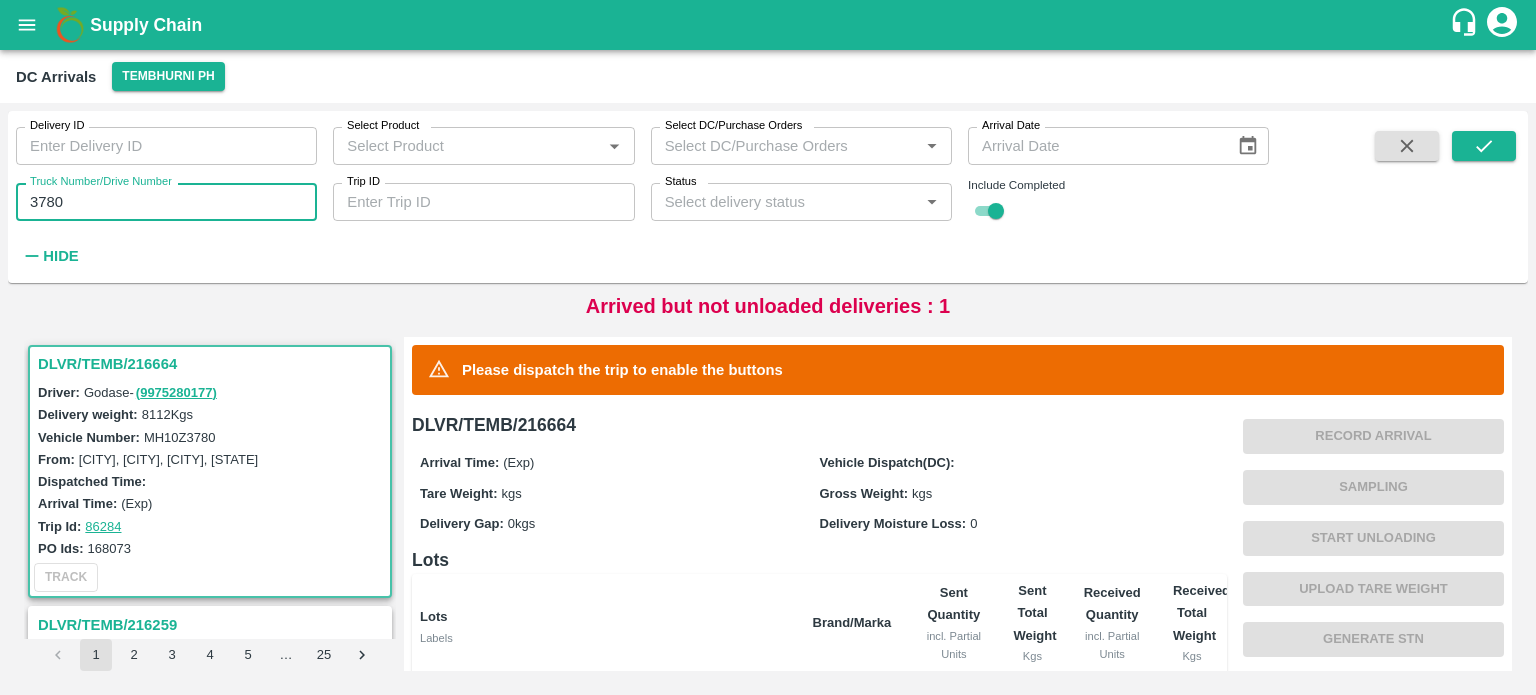 click on "3780" at bounding box center (166, 202) 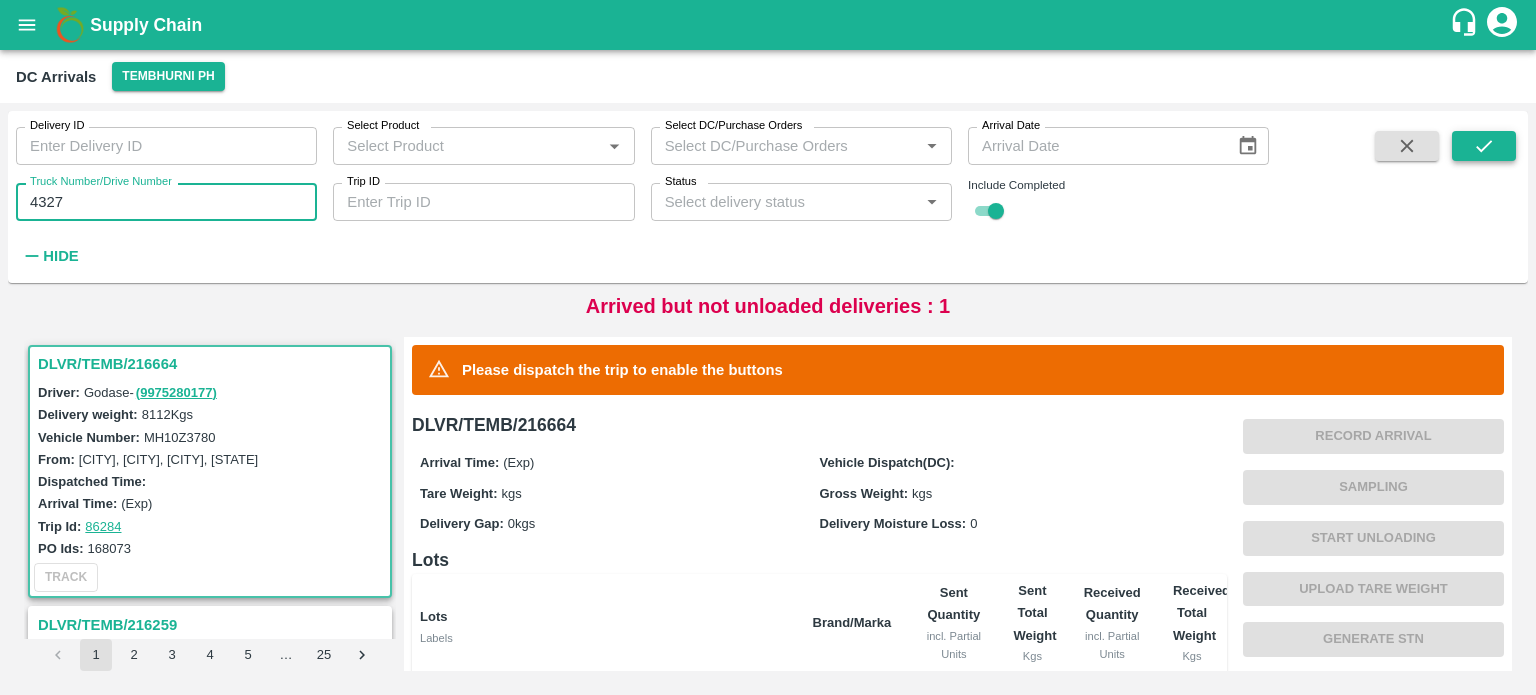 type on "4327" 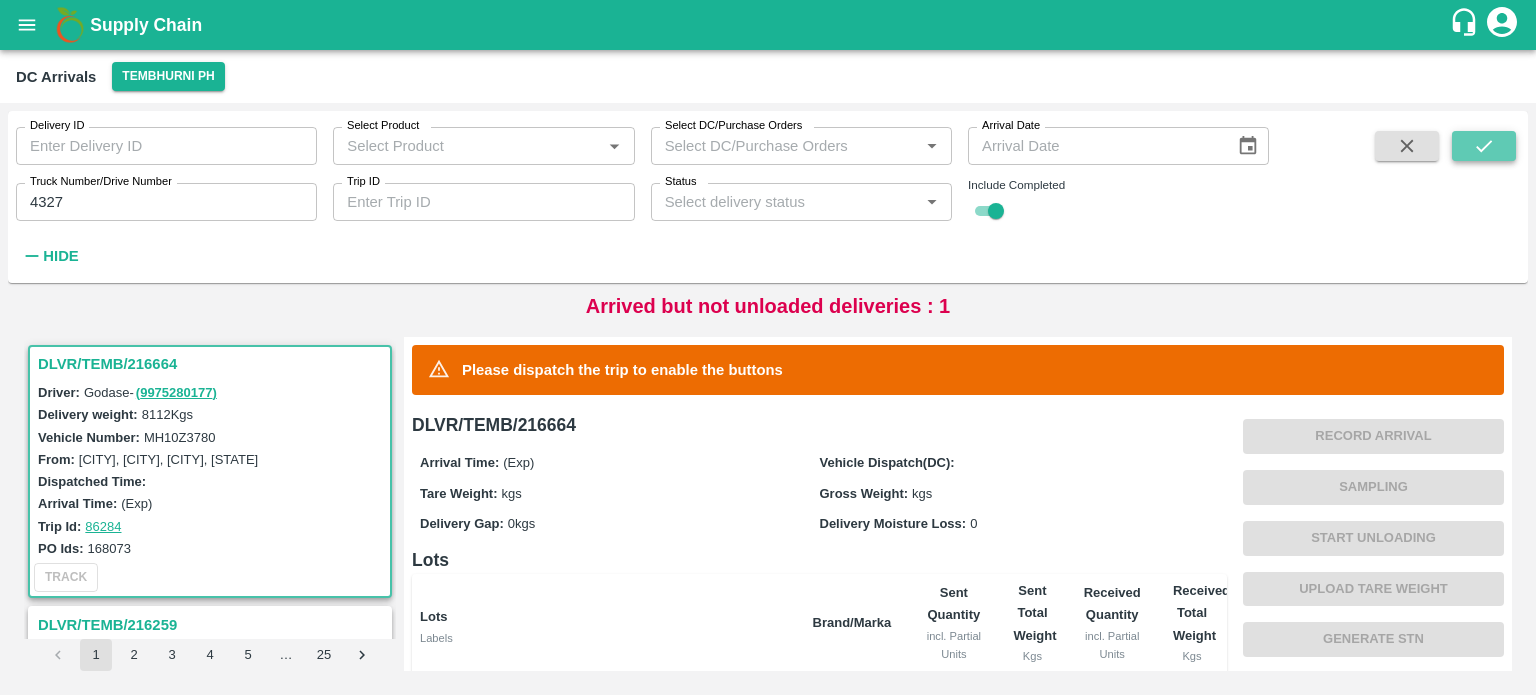 click 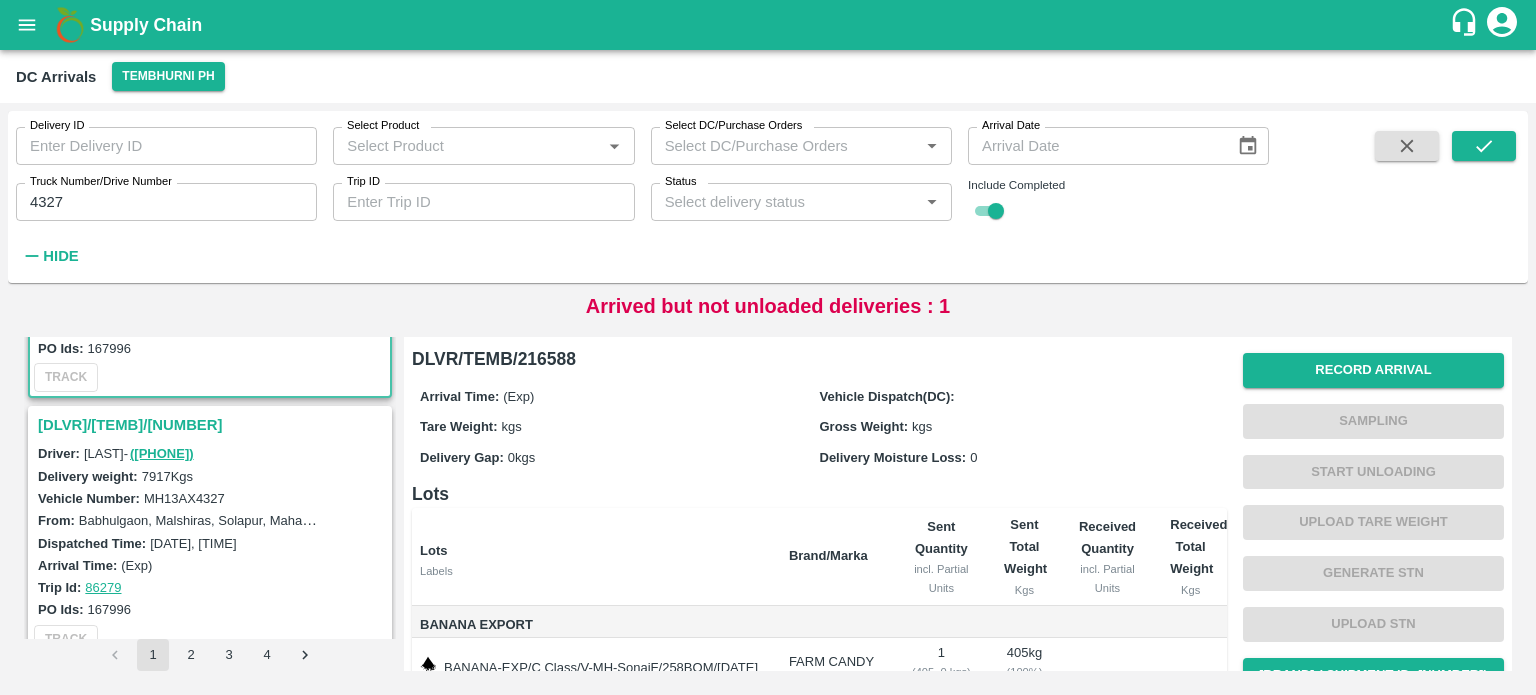 scroll, scrollTop: 204, scrollLeft: 0, axis: vertical 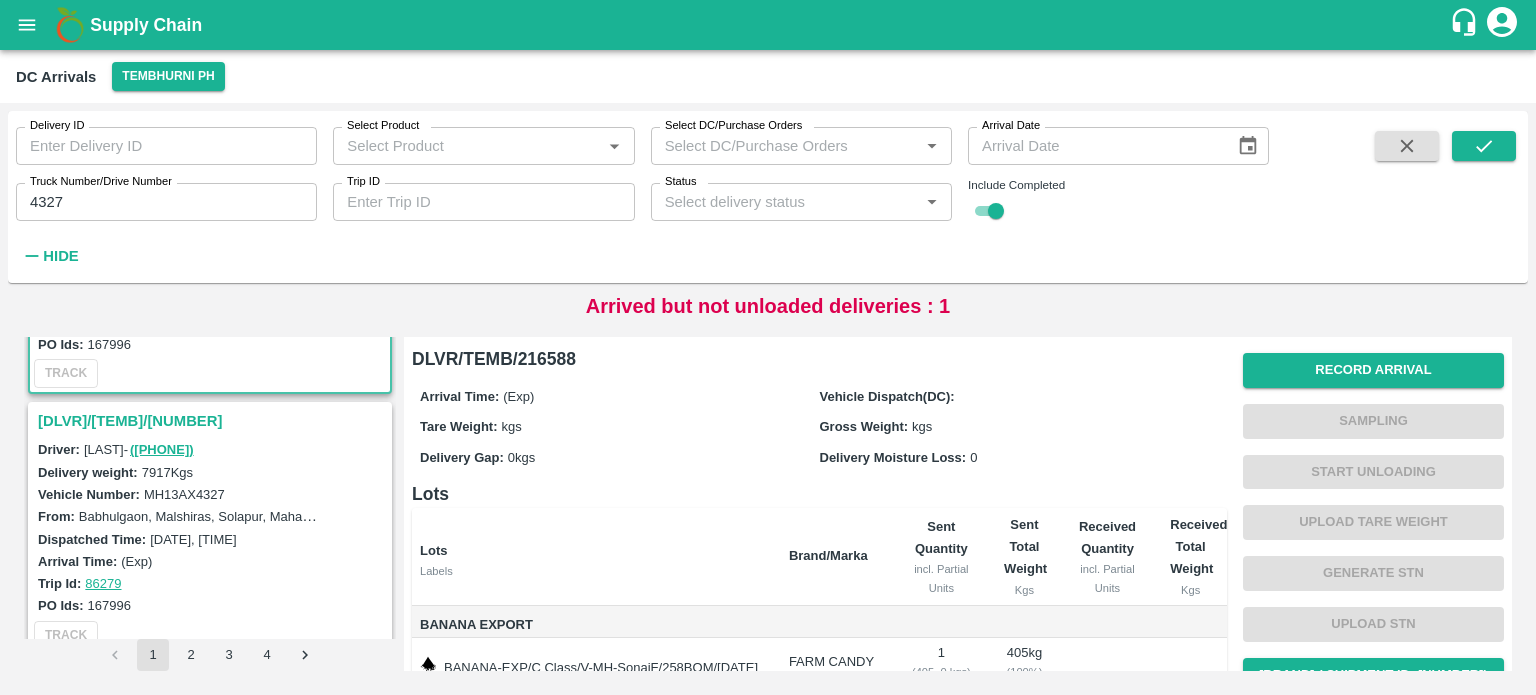 click on "[DLVR]/[TEMB]/[NUMBER]" at bounding box center [213, 421] 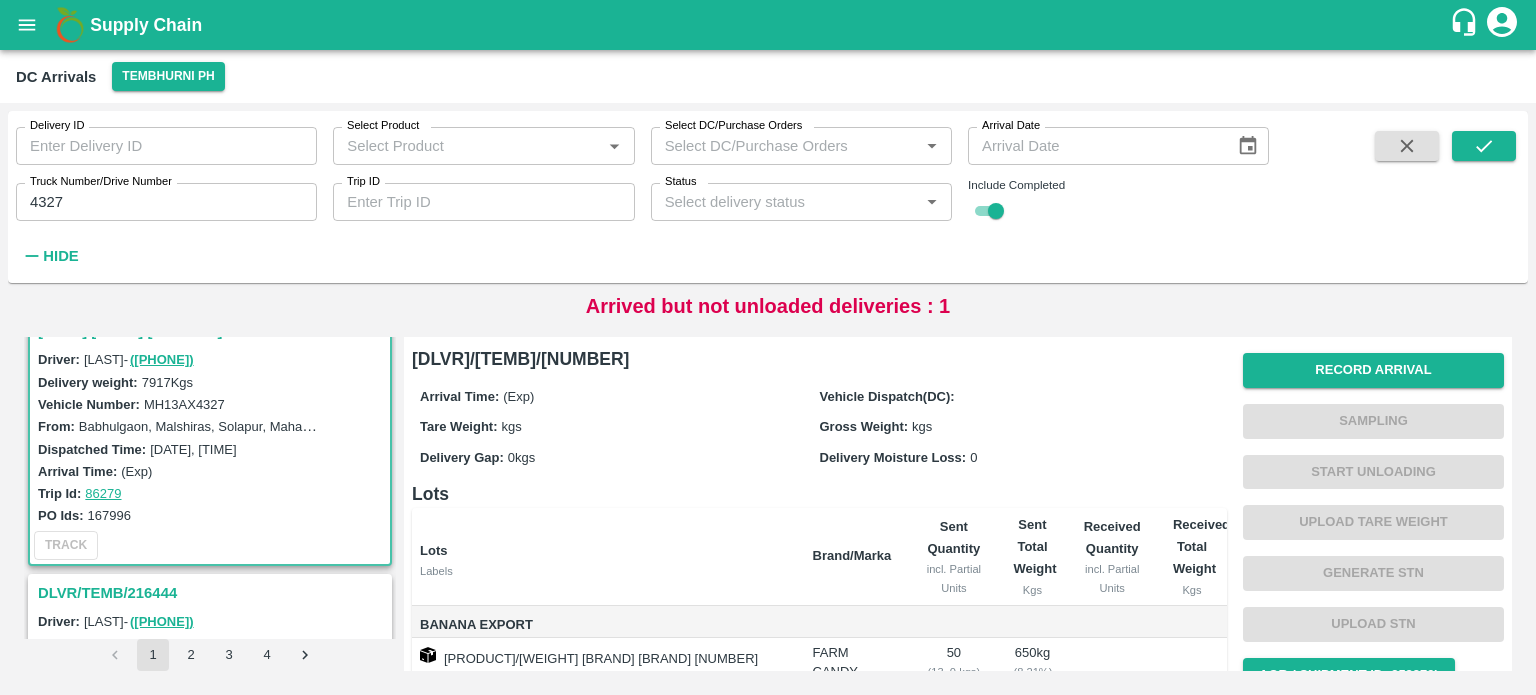 scroll, scrollTop: 234, scrollLeft: 0, axis: vertical 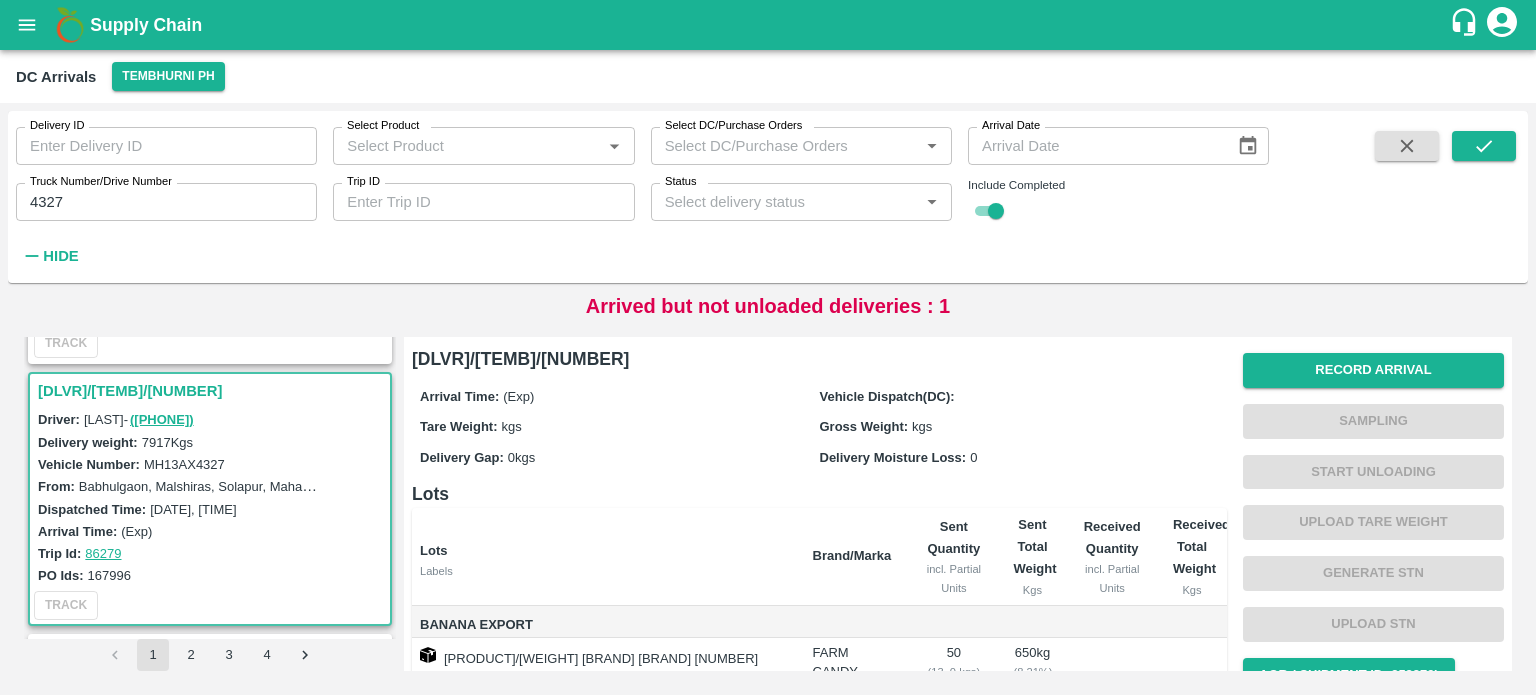 click on "MH13AX4327" at bounding box center [184, 464] 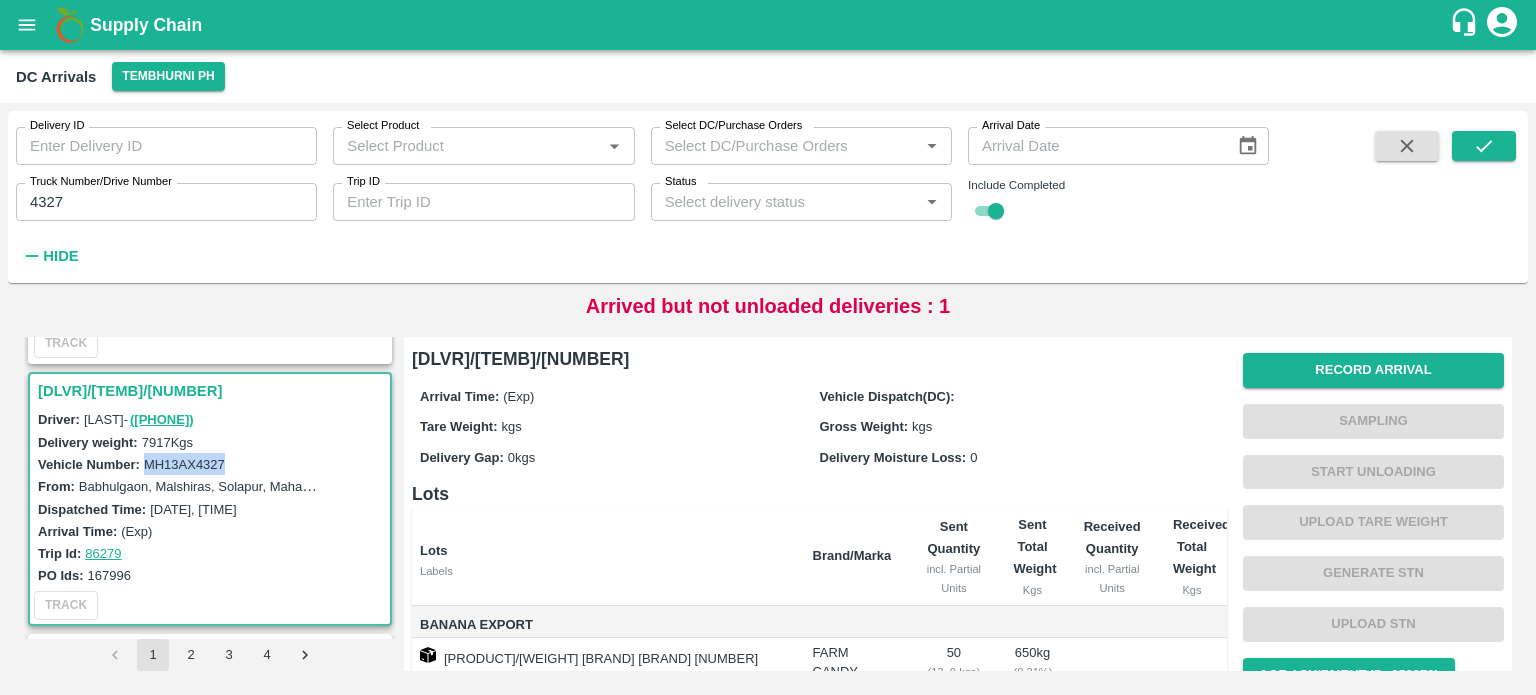 click on "MH13AX4327" at bounding box center [184, 464] 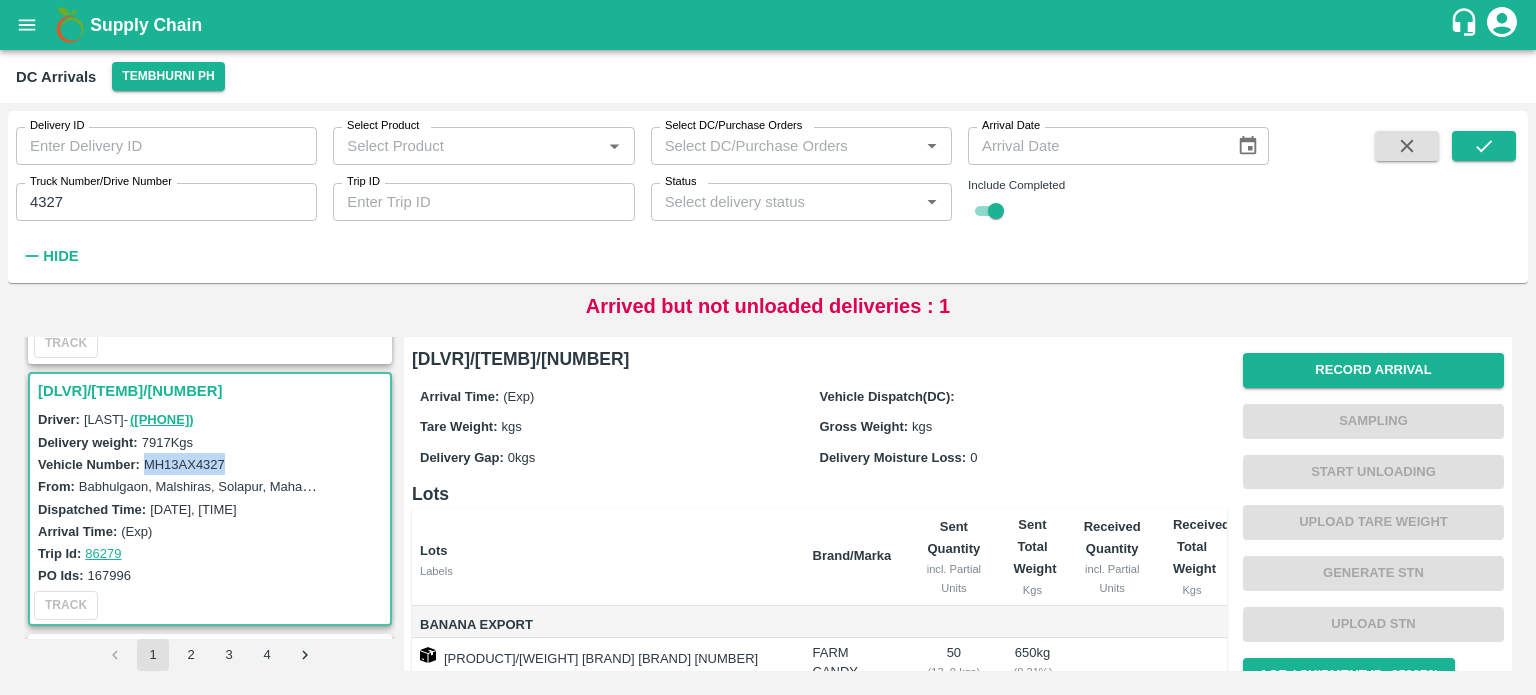 copy on "MH13AX4327" 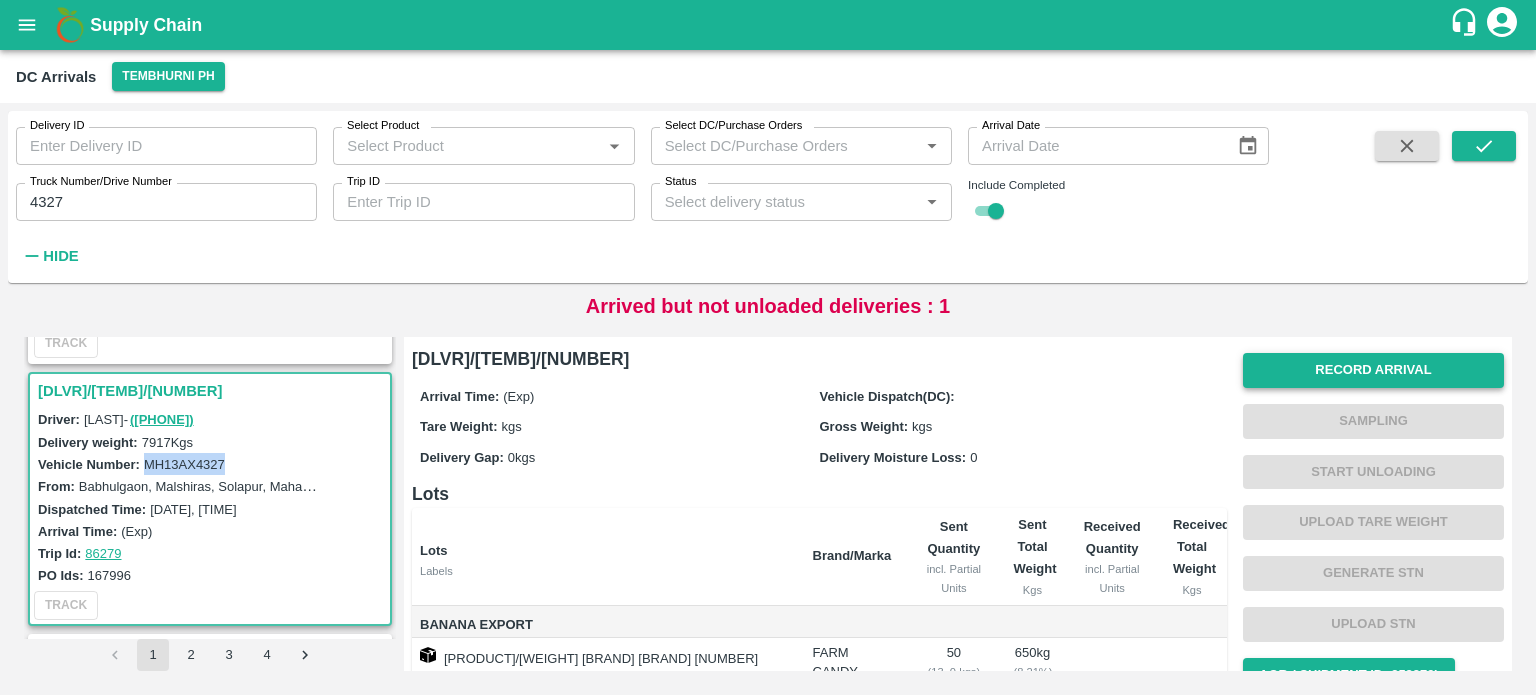 click on "Record Arrival" at bounding box center [1373, 370] 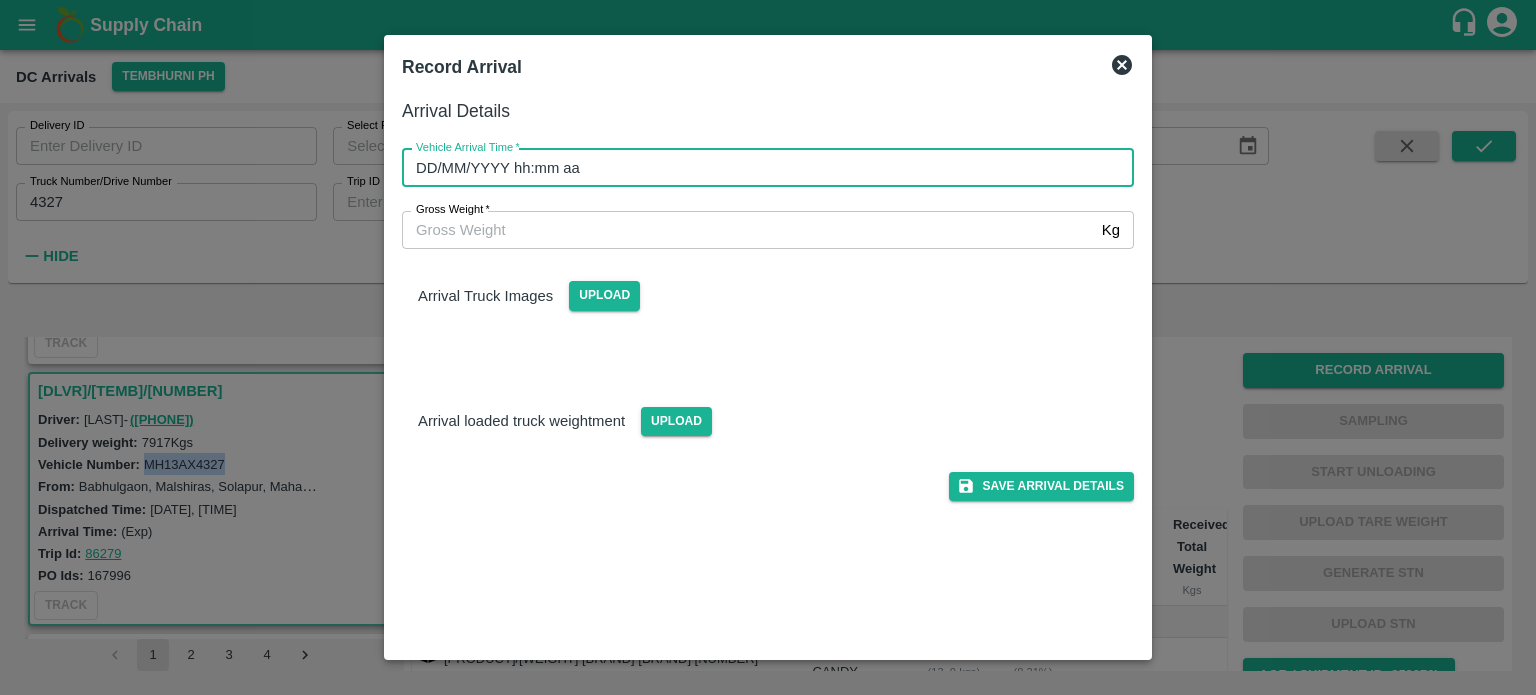 type on "DD/MM/YYYY hh:mm aa" 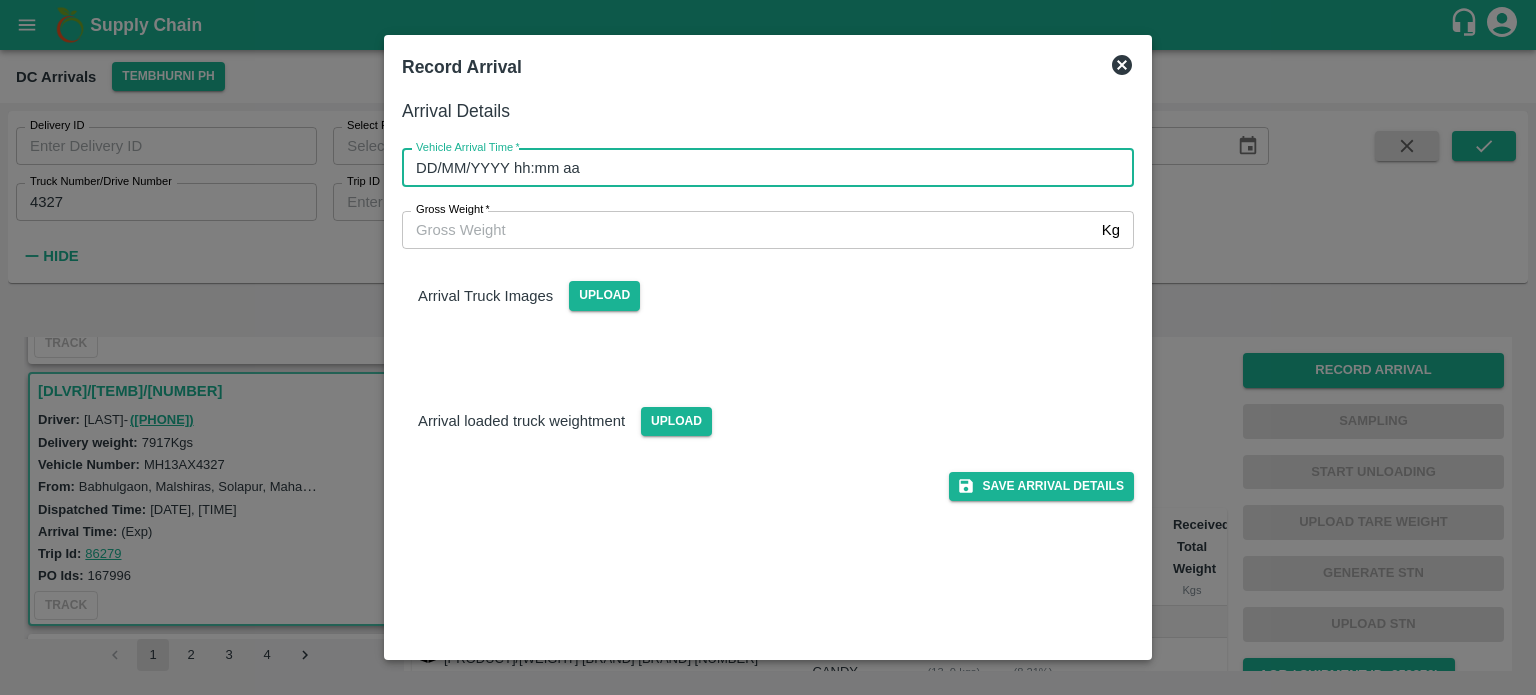 click on "DD/MM/YYYY hh:mm aa" at bounding box center (761, 168) 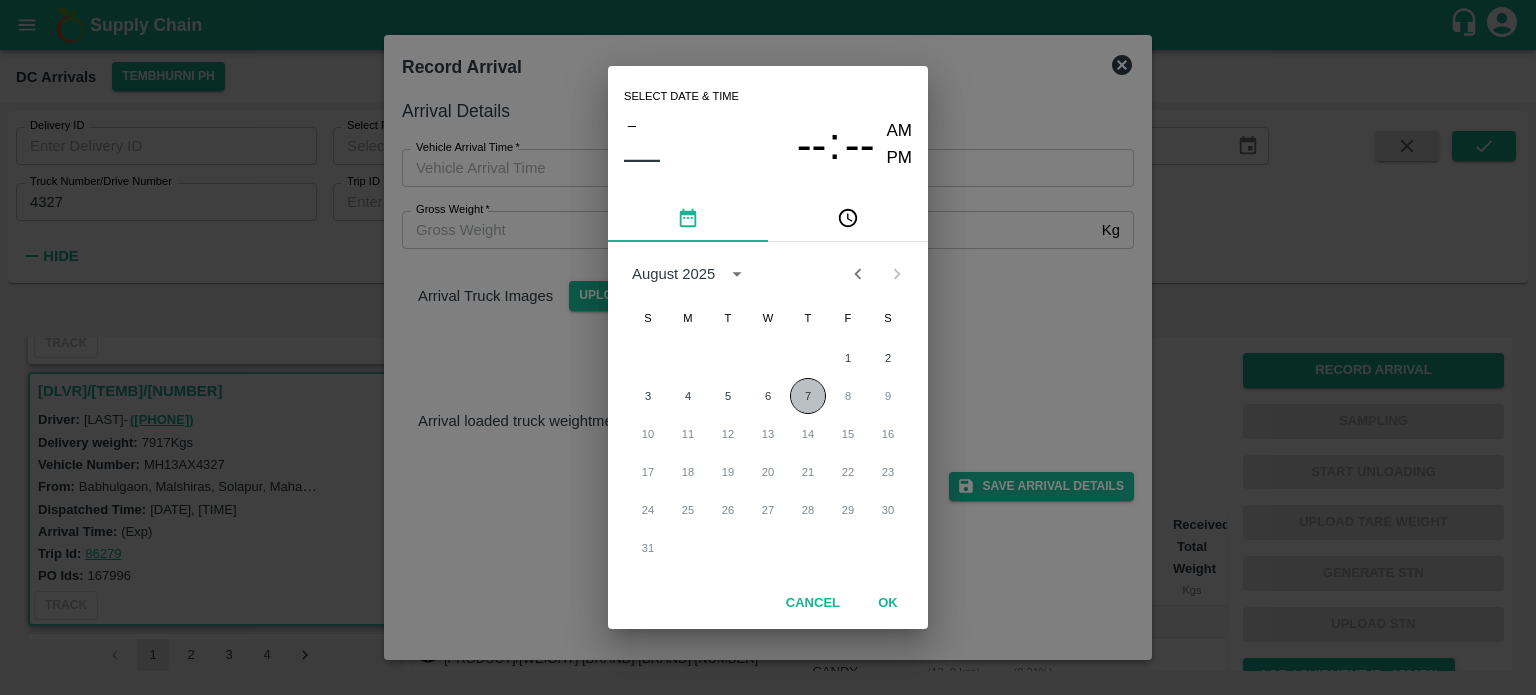 click on "7" at bounding box center [808, 396] 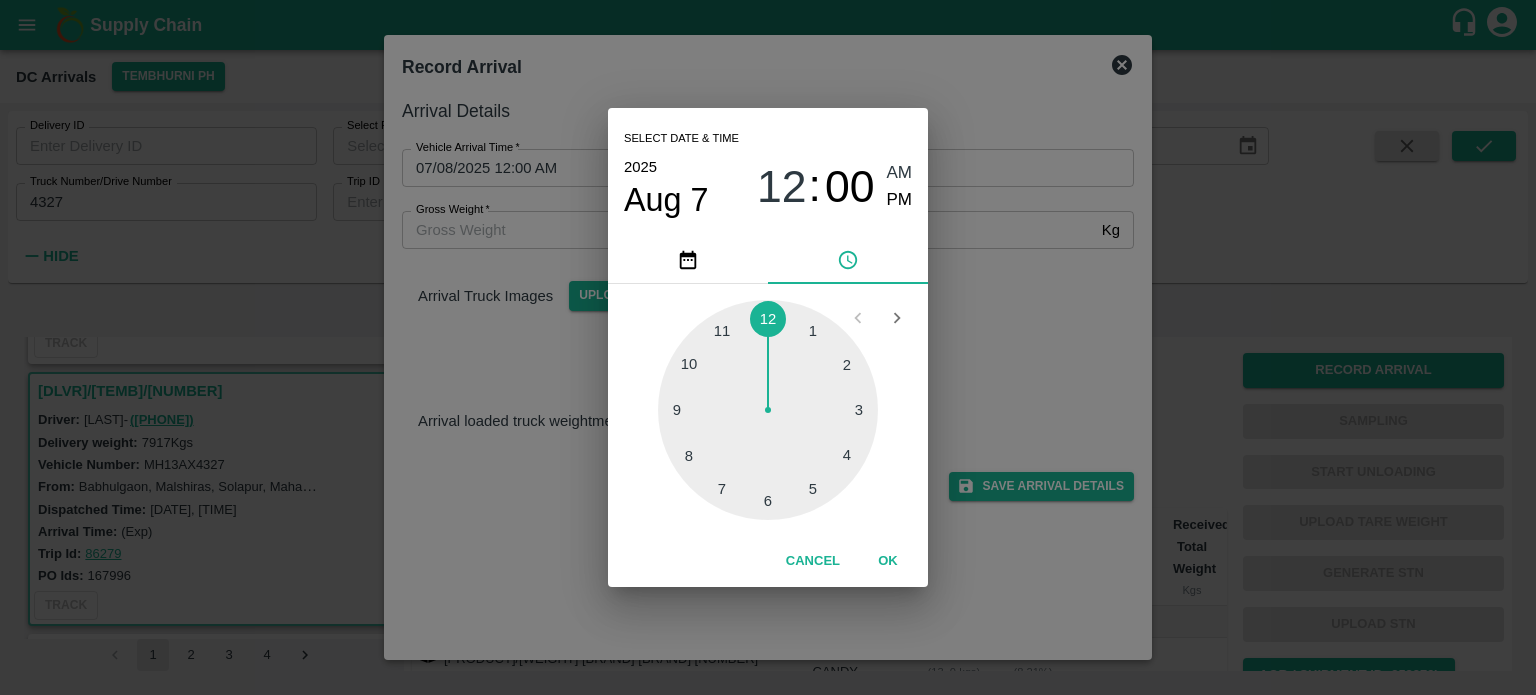 click at bounding box center (768, 410) 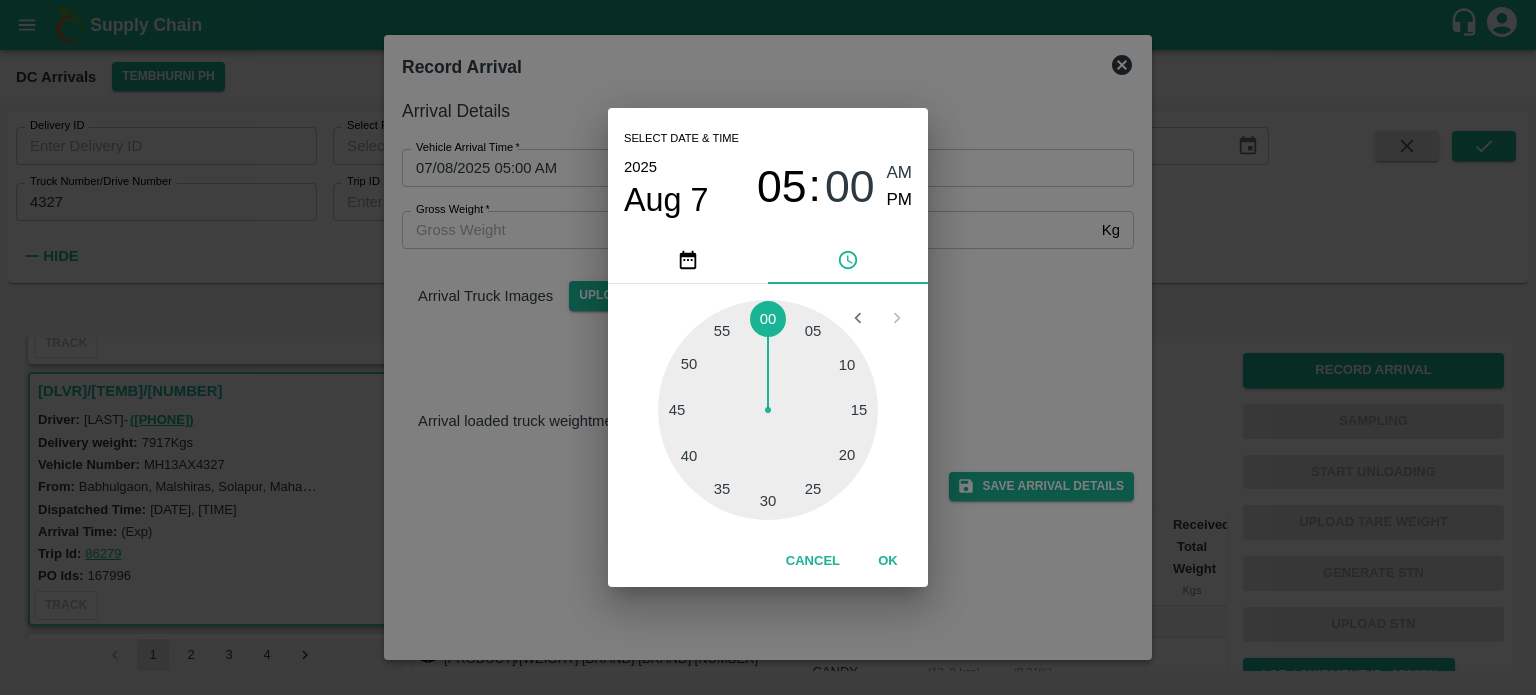 click at bounding box center [768, 410] 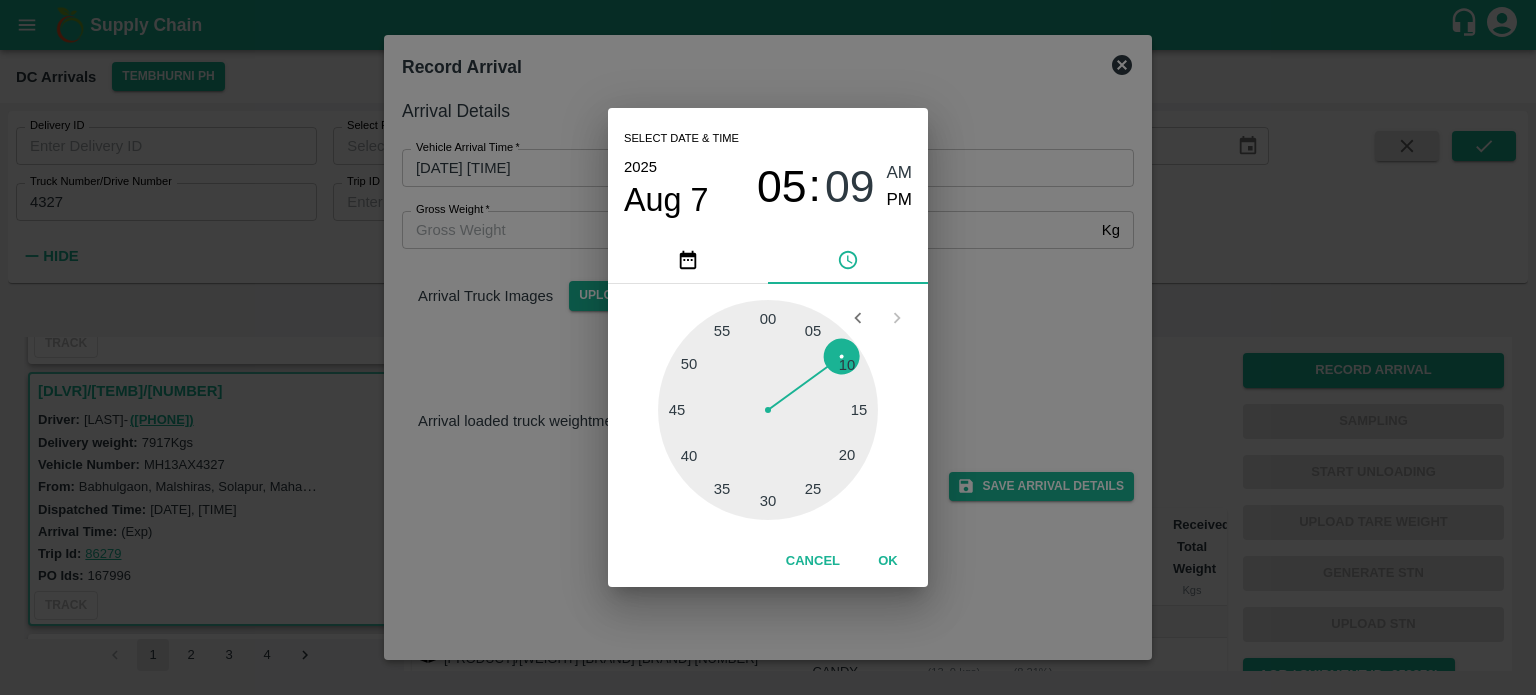 click on "PM" at bounding box center (900, 200) 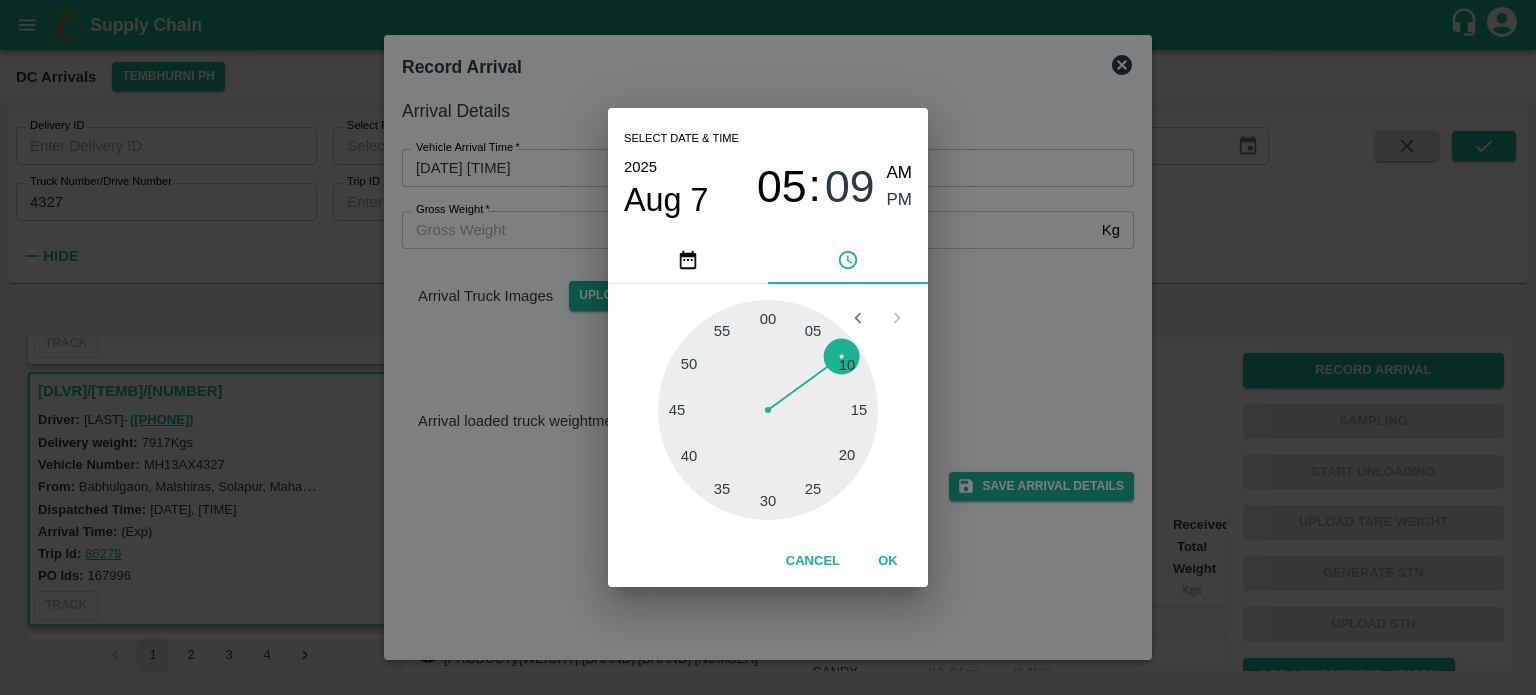 type on "[DATE] [TIME]" 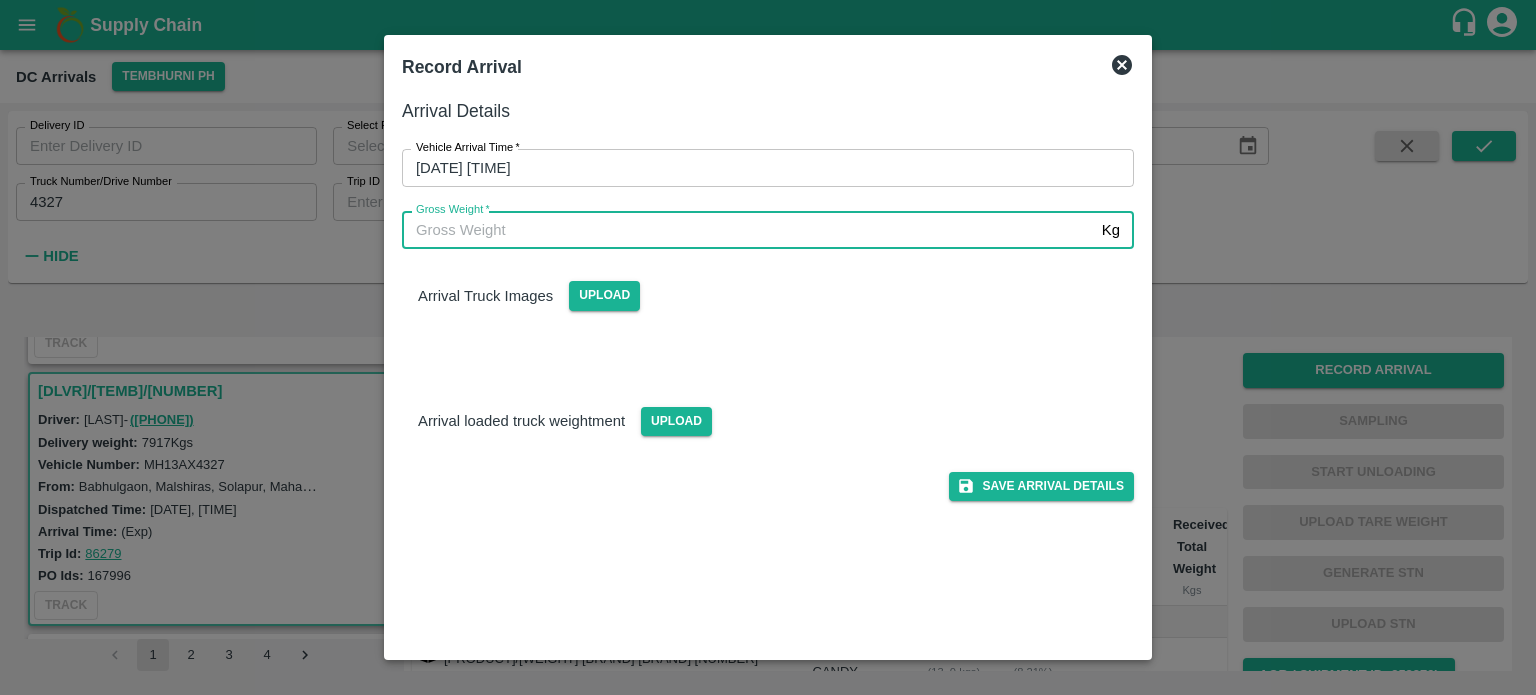 click on "Gross Weight   *" at bounding box center [748, 230] 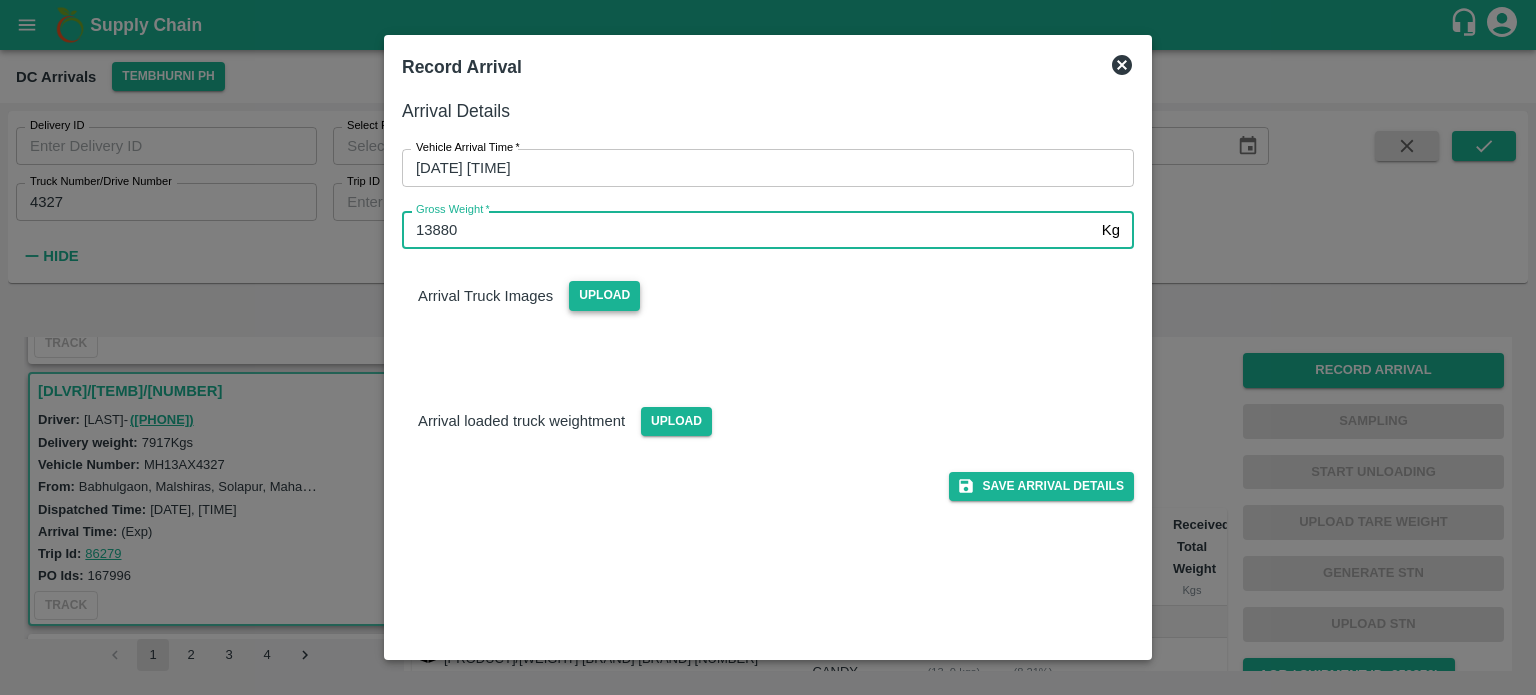 type on "13880" 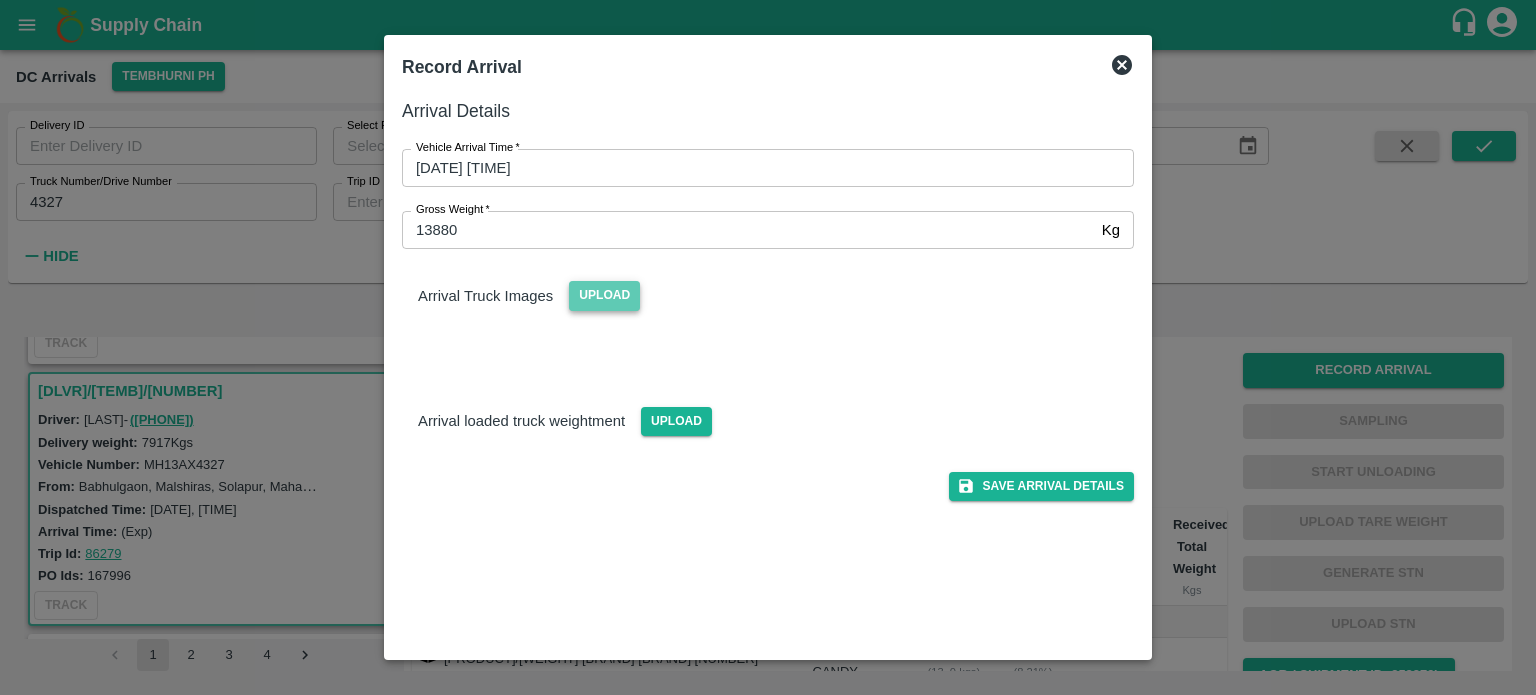 click on "Upload" at bounding box center [604, 295] 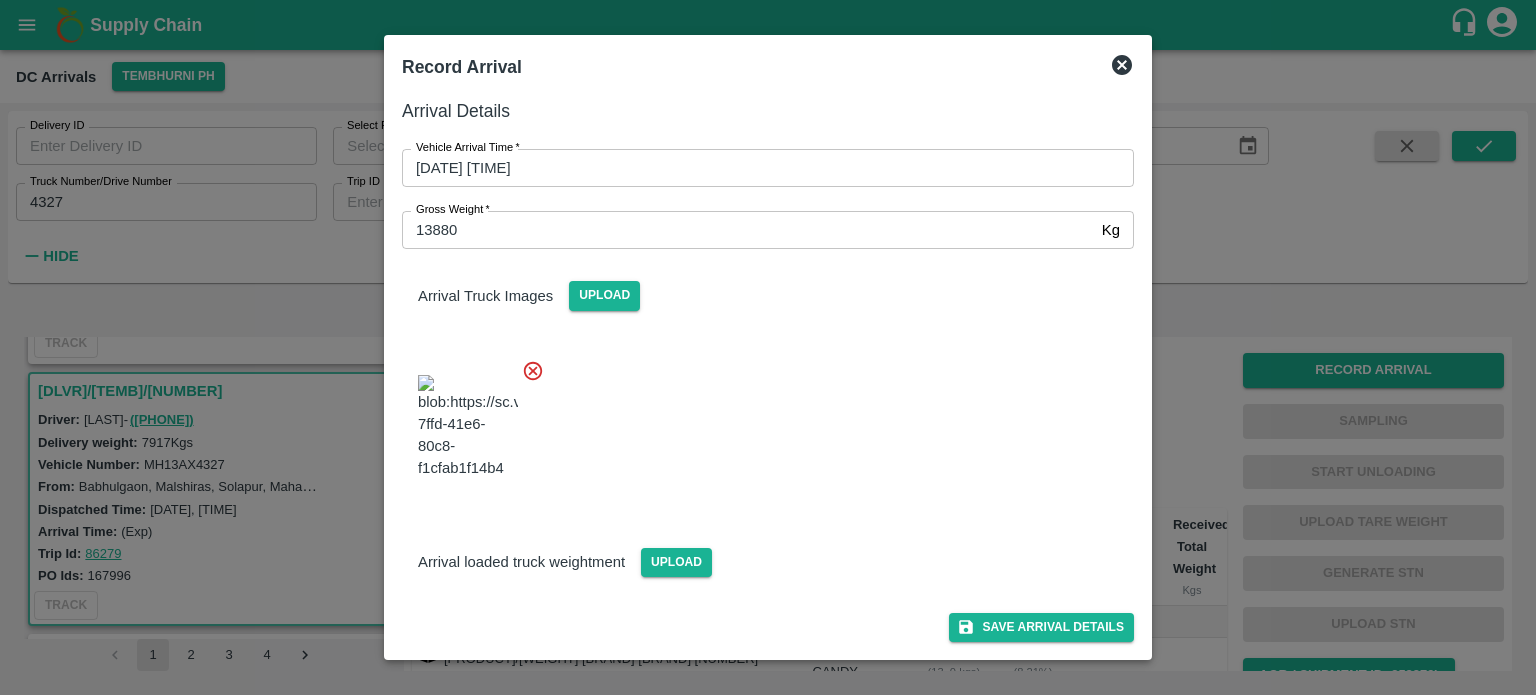scroll, scrollTop: 72, scrollLeft: 0, axis: vertical 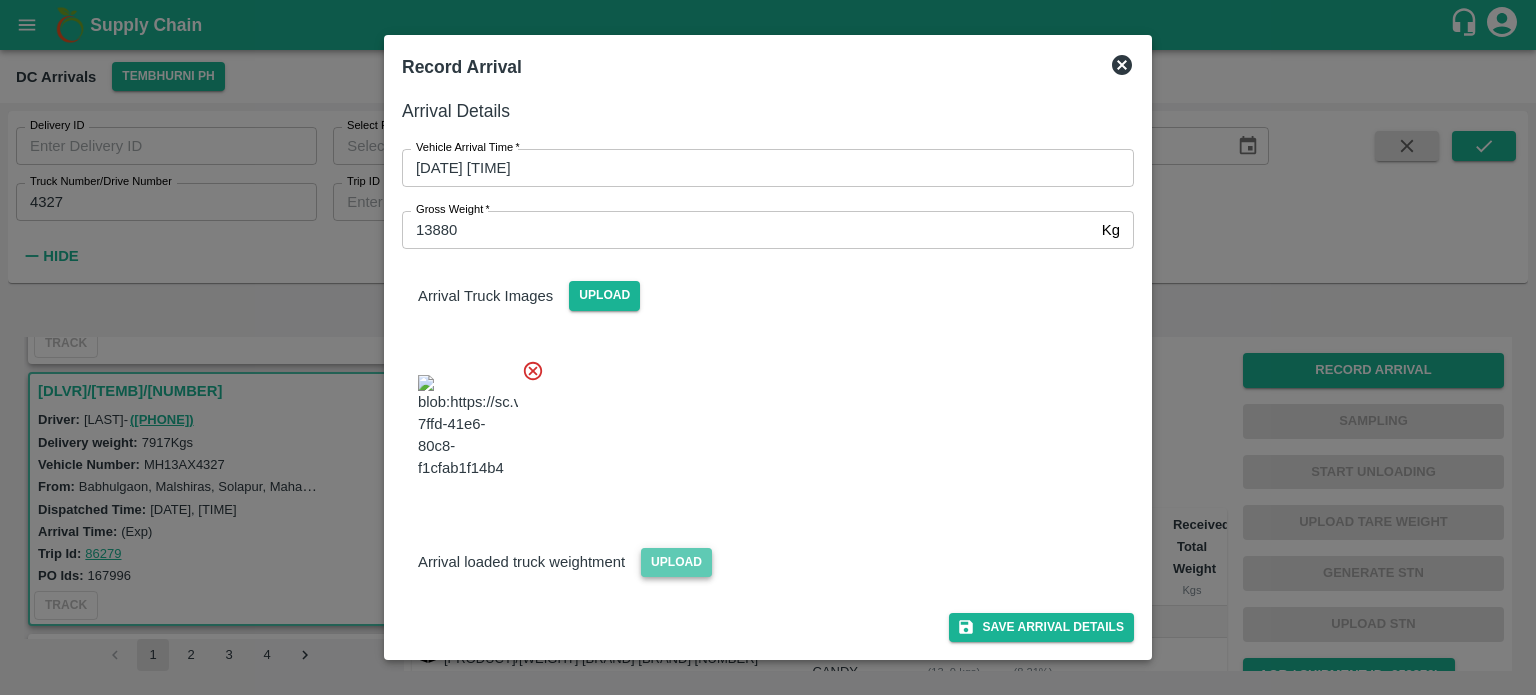 click on "Upload" at bounding box center [676, 562] 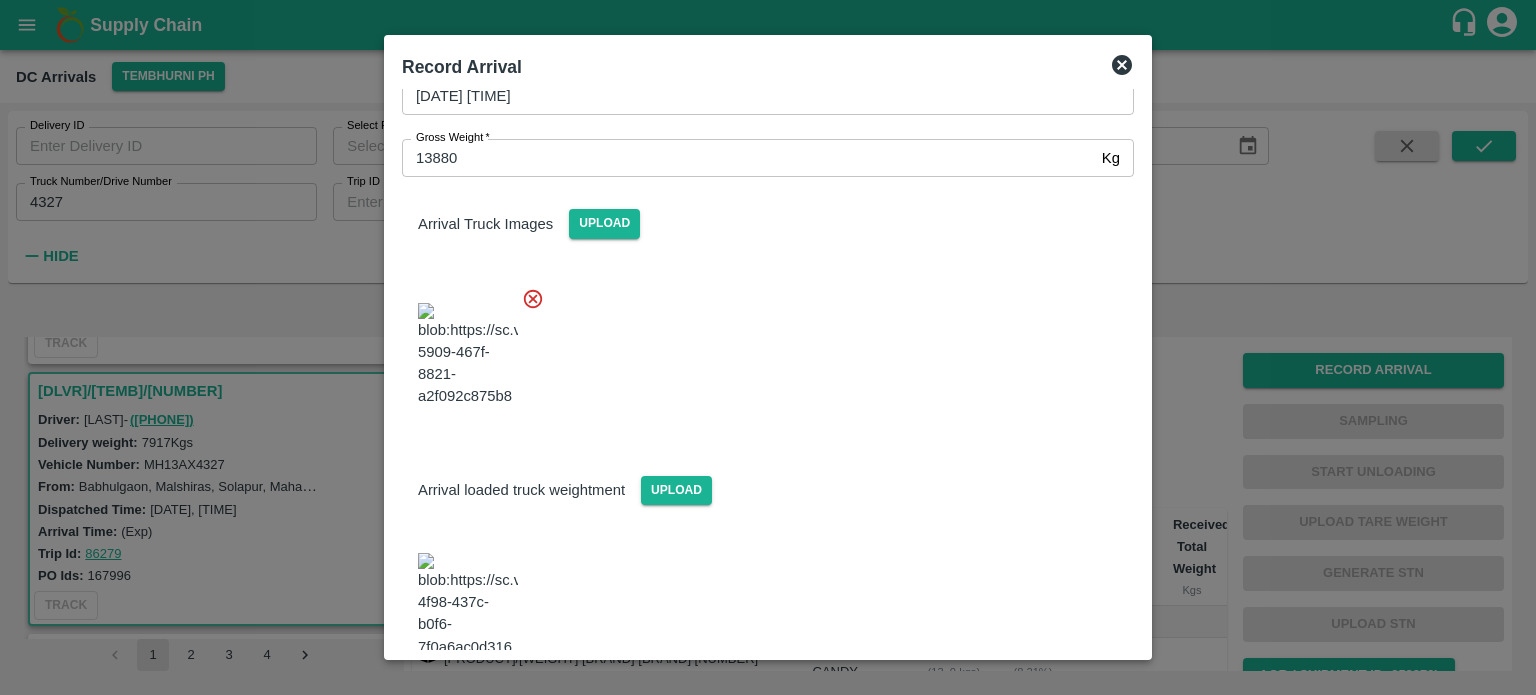click at bounding box center (760, 349) 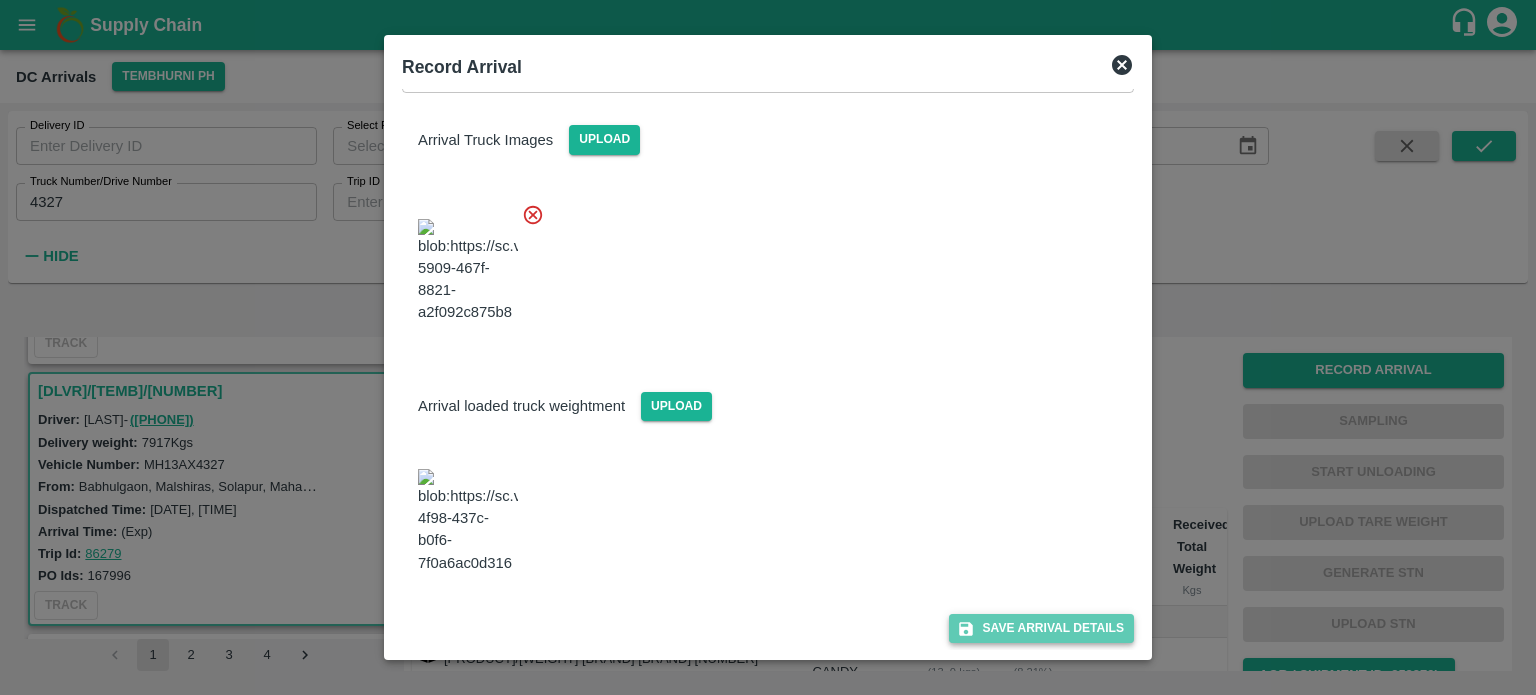 click on "Save Arrival Details" at bounding box center [1041, 628] 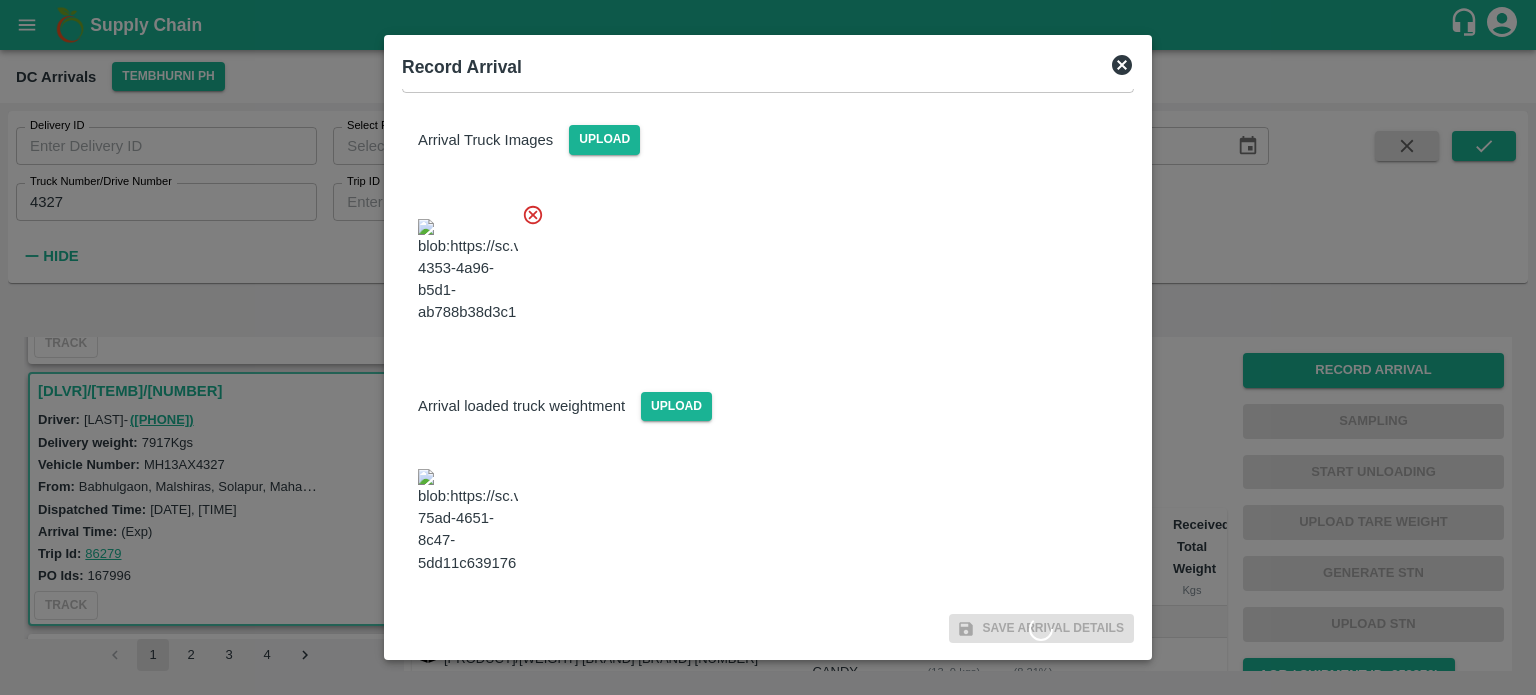 click at bounding box center (768, 347) 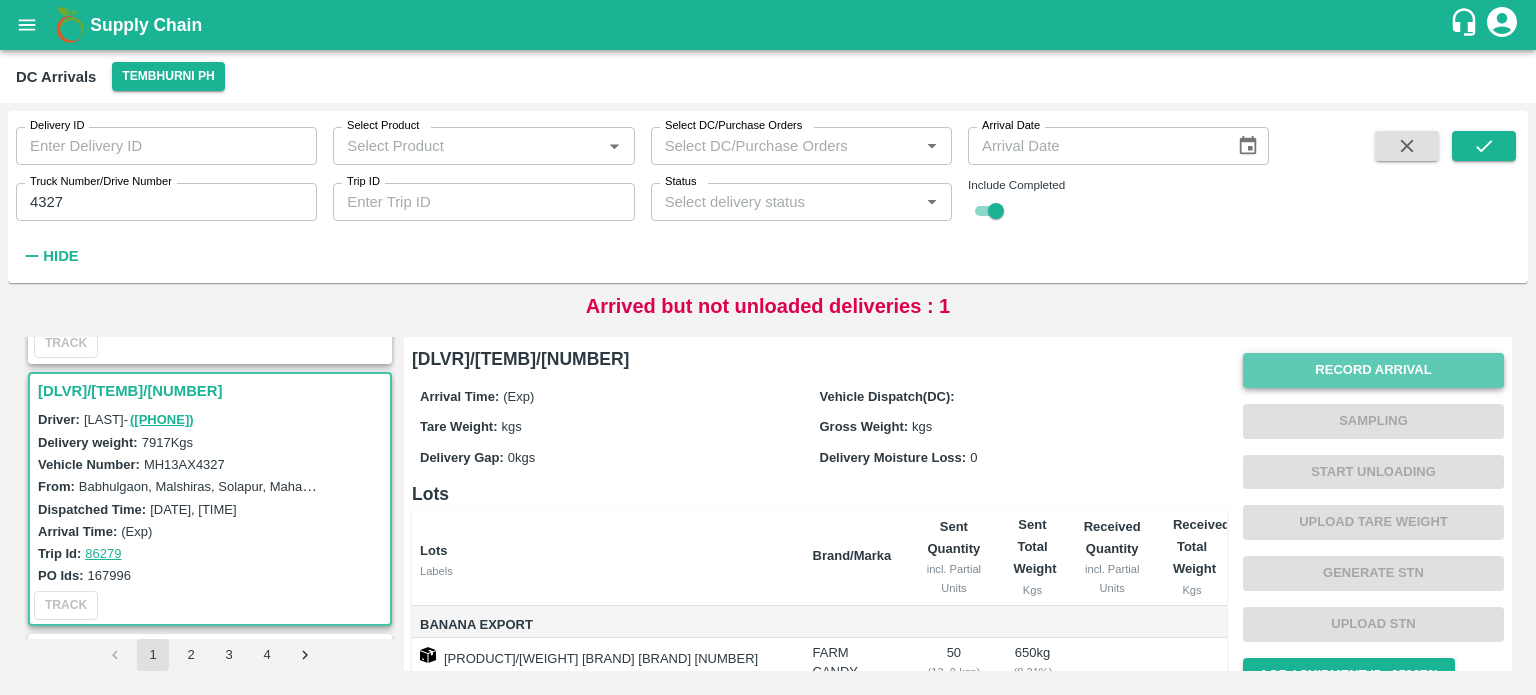 click on "Record Arrival" at bounding box center (1373, 370) 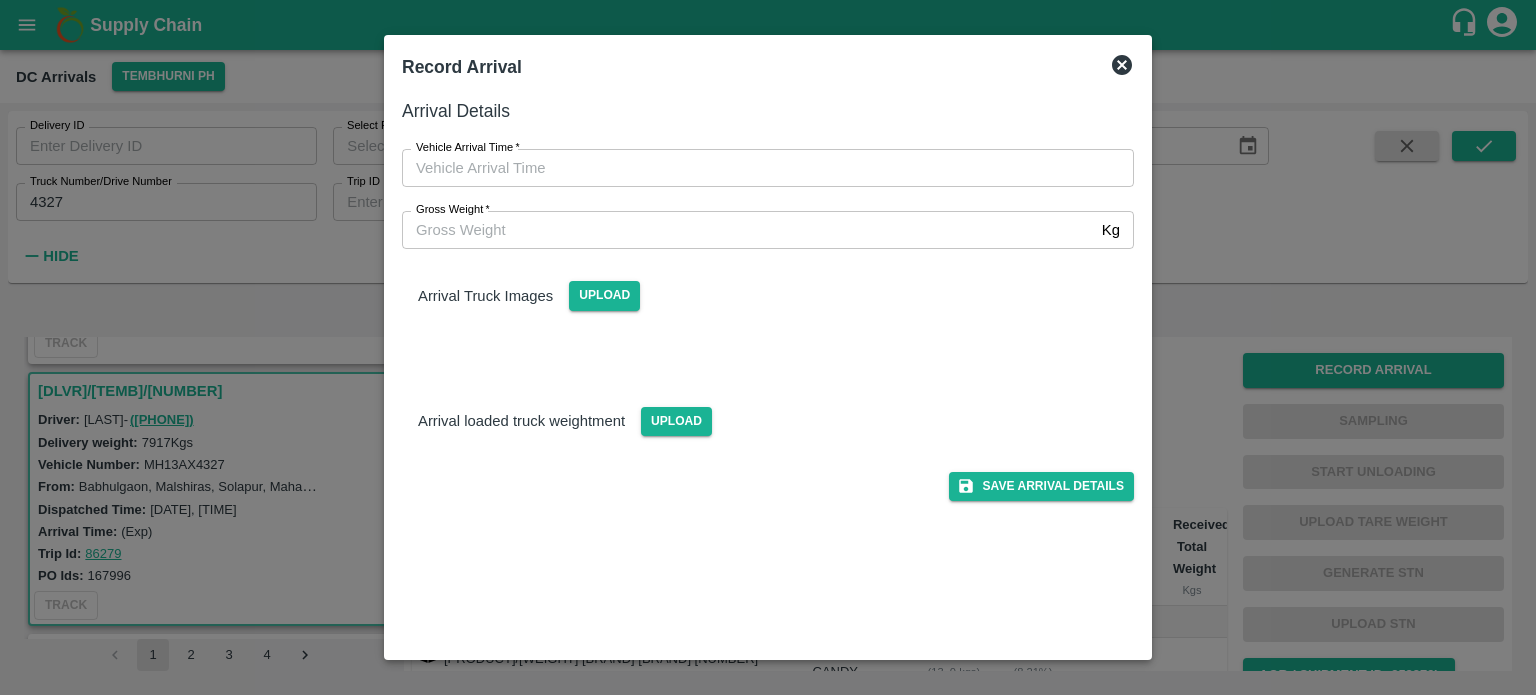 type on "DD/MM/YYYY hh:mm aa" 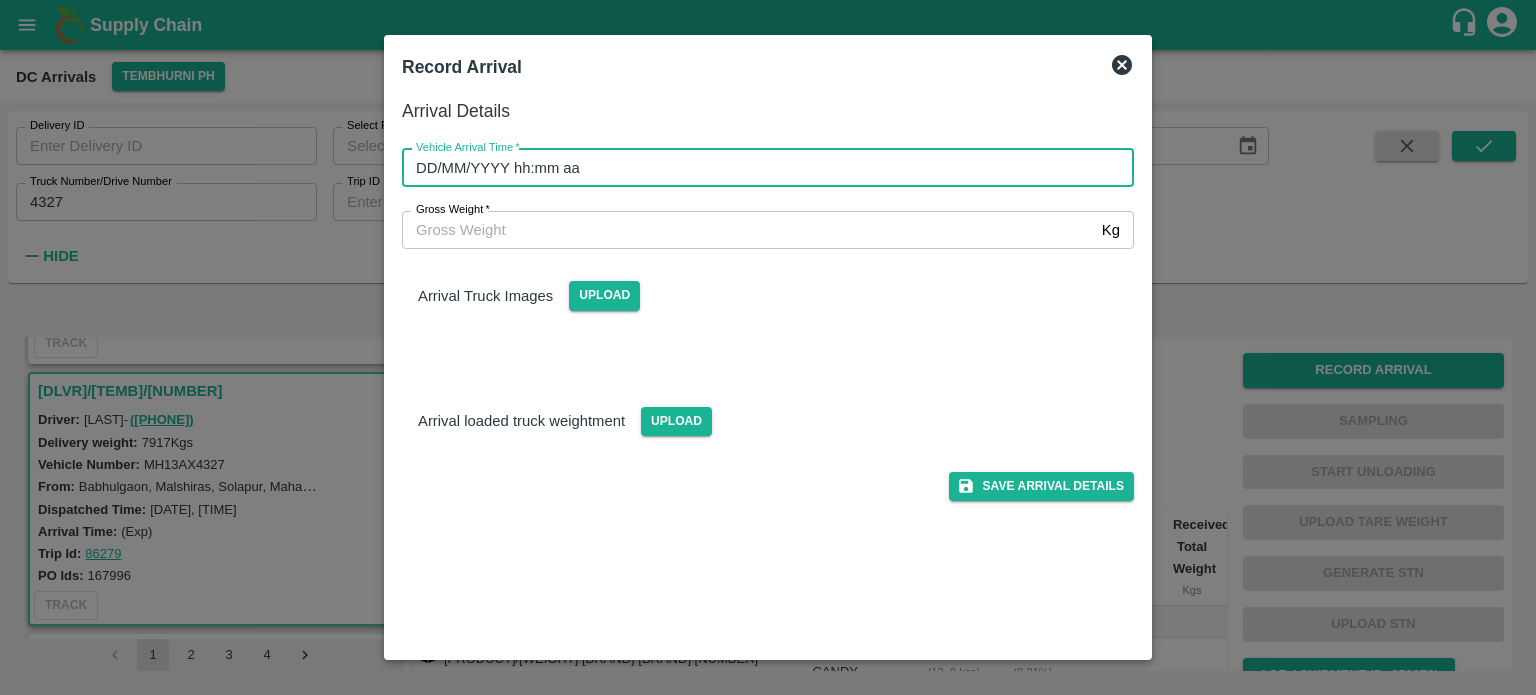 click on "DD/MM/YYYY hh:mm aa" at bounding box center [761, 168] 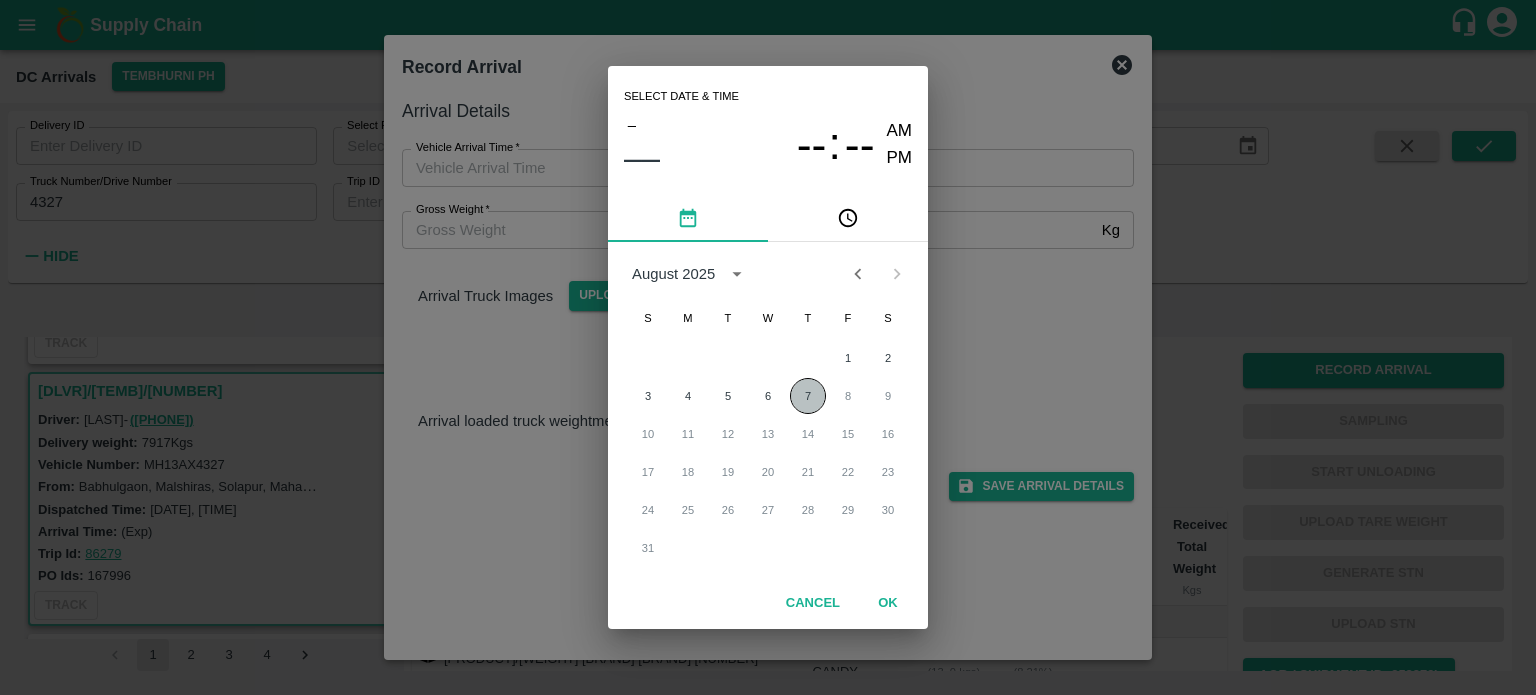 click on "7" at bounding box center (808, 396) 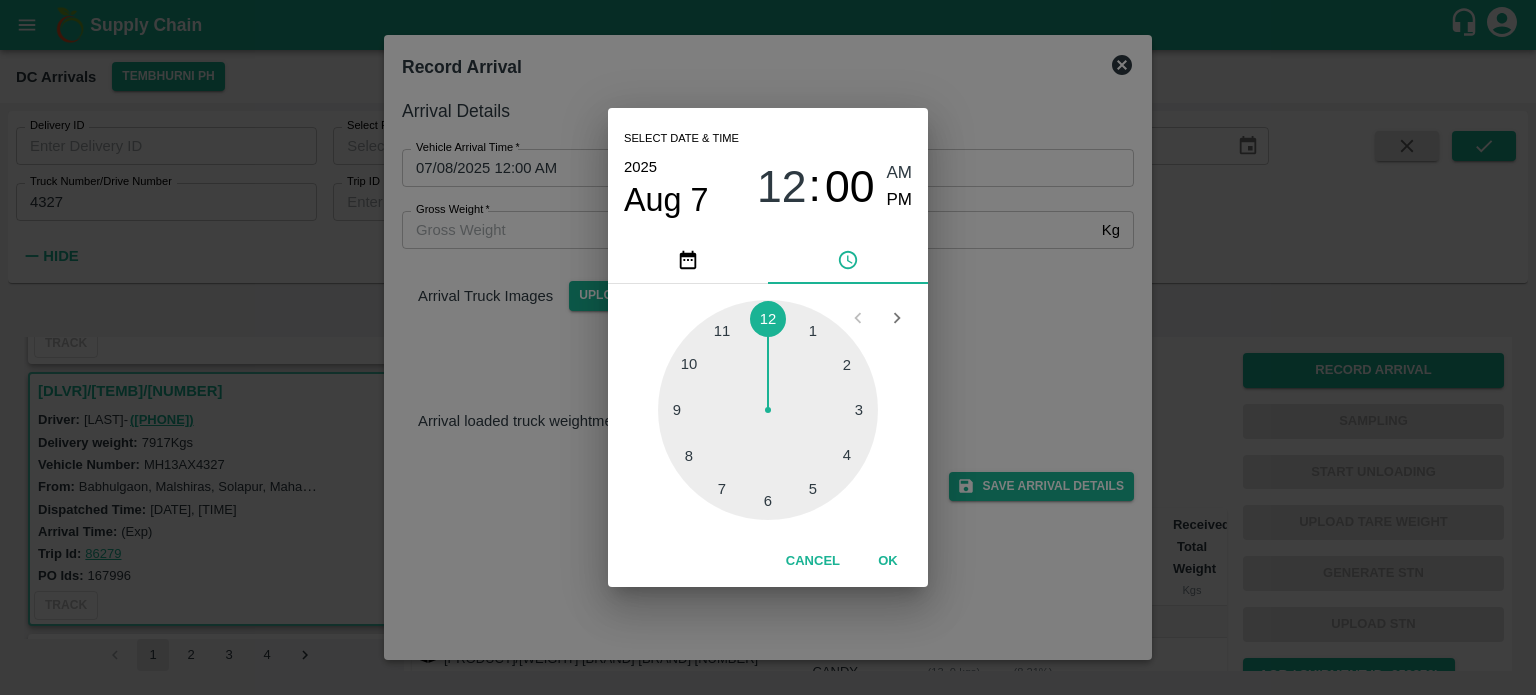 click at bounding box center (768, 410) 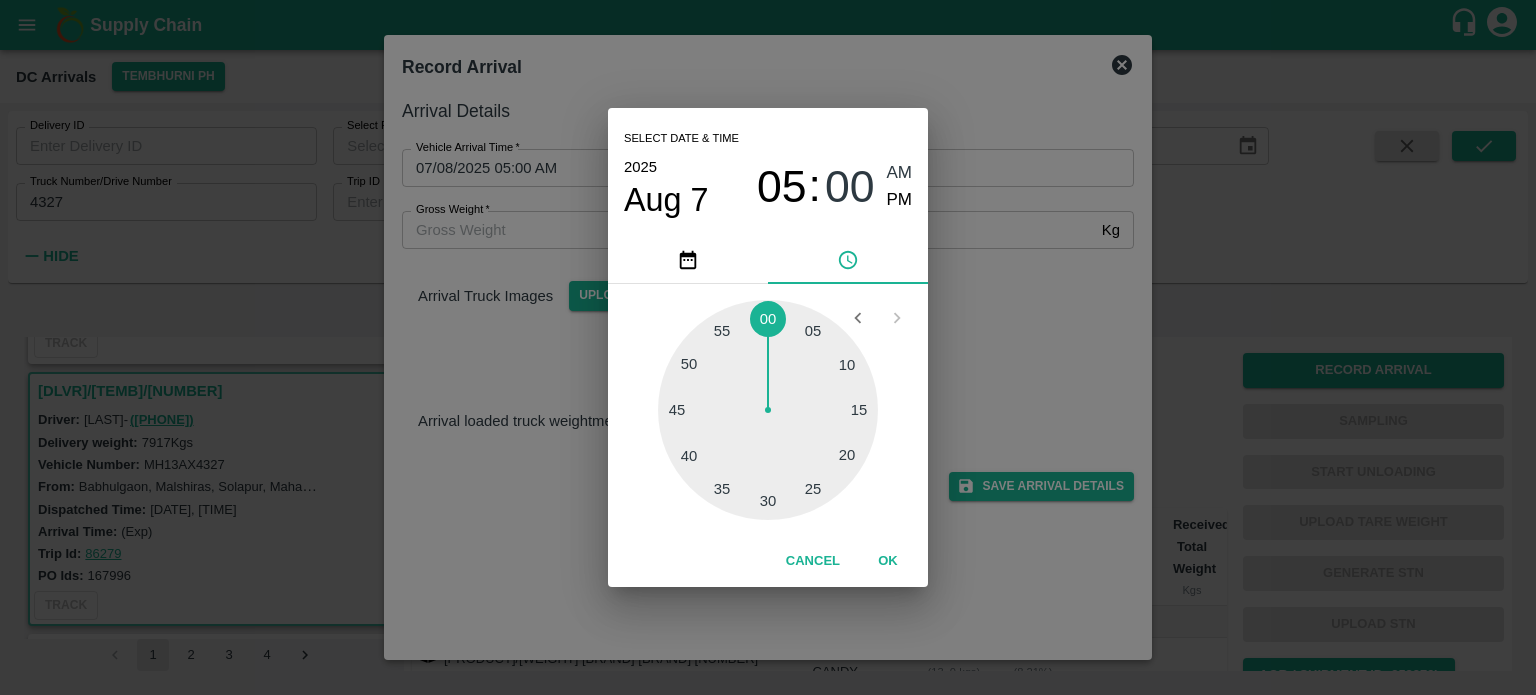 click at bounding box center [768, 410] 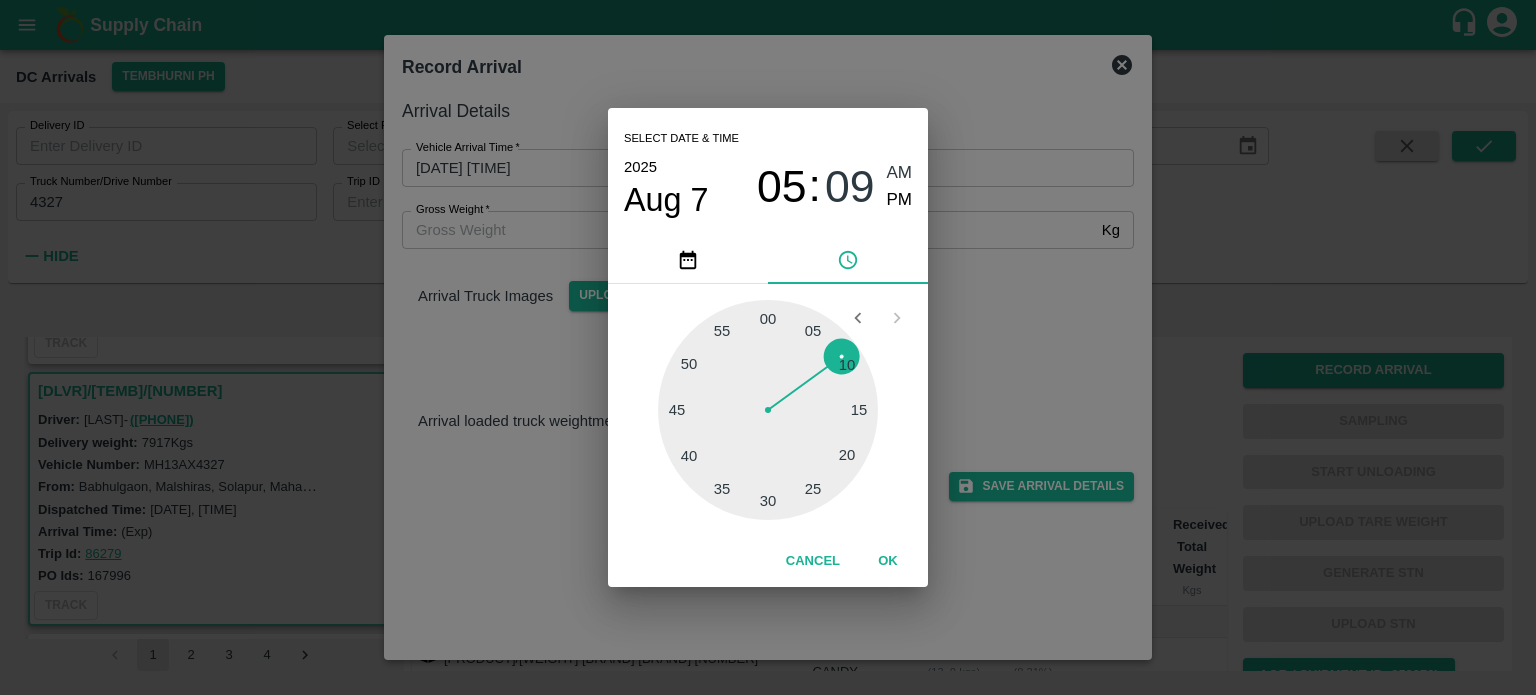click on "[TIME] [AMPM]" at bounding box center (834, 186) 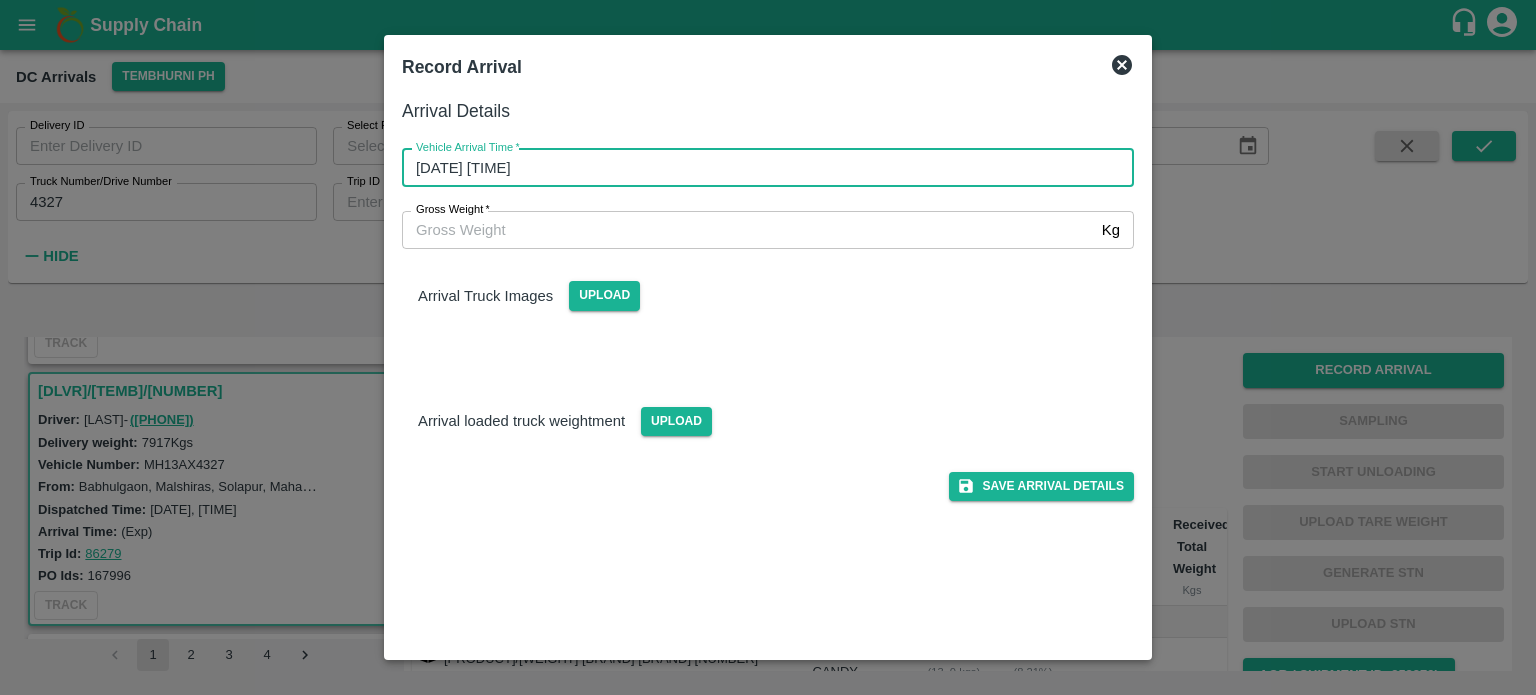 click on "[DATE] [TIME]" at bounding box center [761, 168] 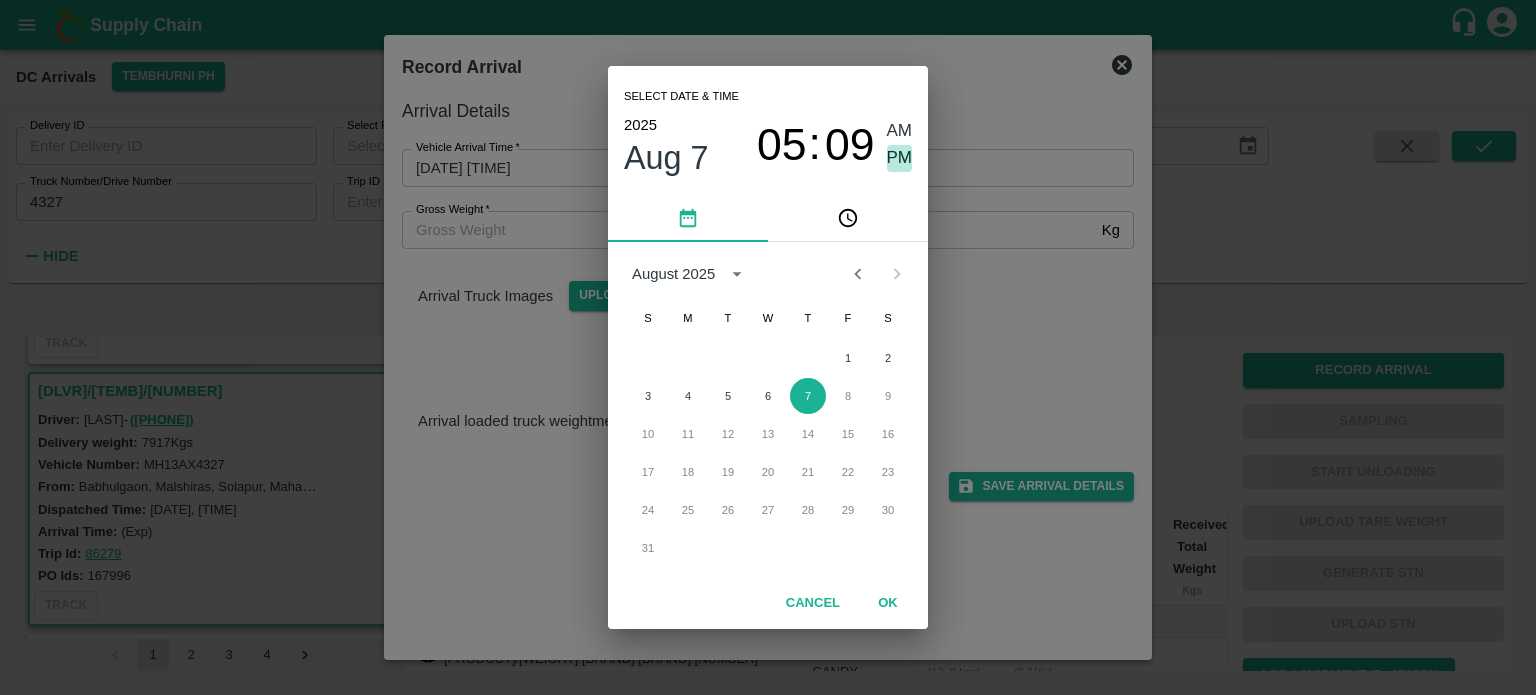 click on "PM" at bounding box center (900, 158) 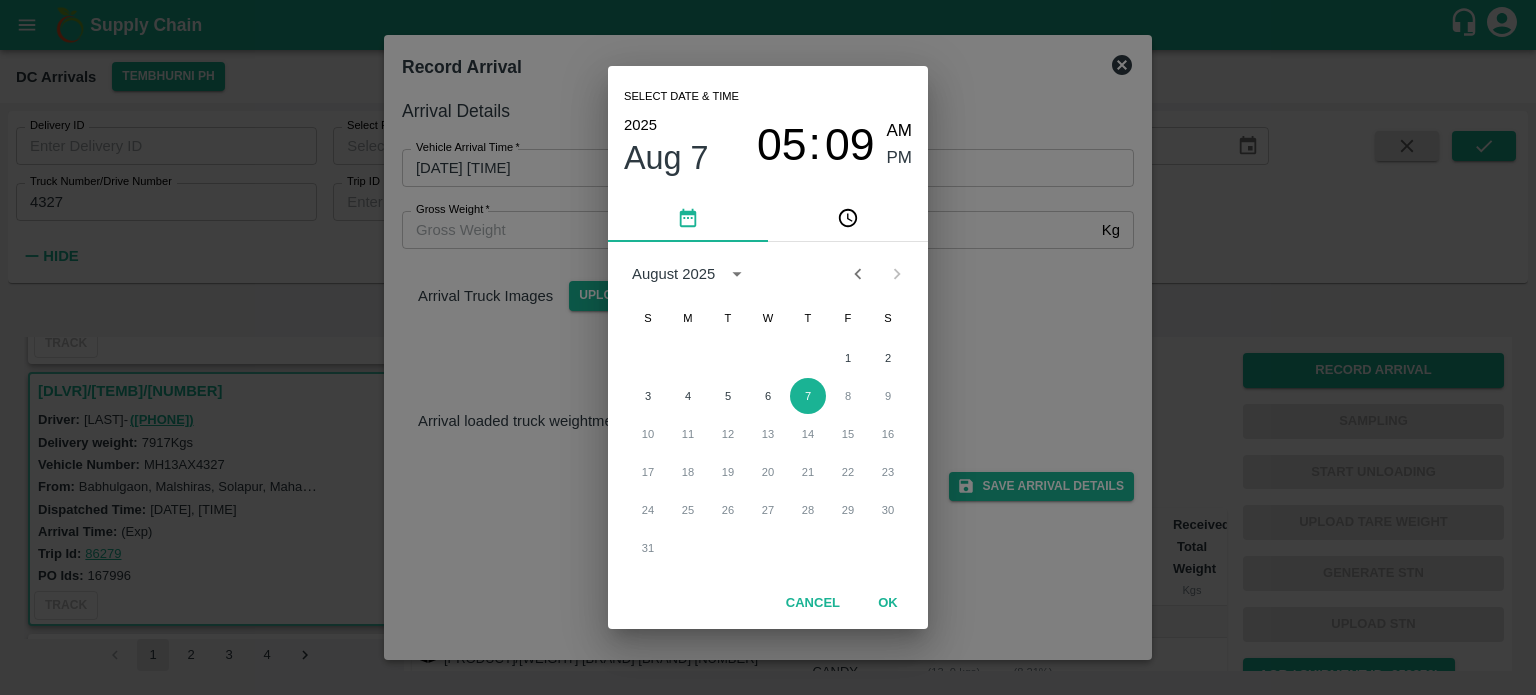 type on "[DATE] [TIME]" 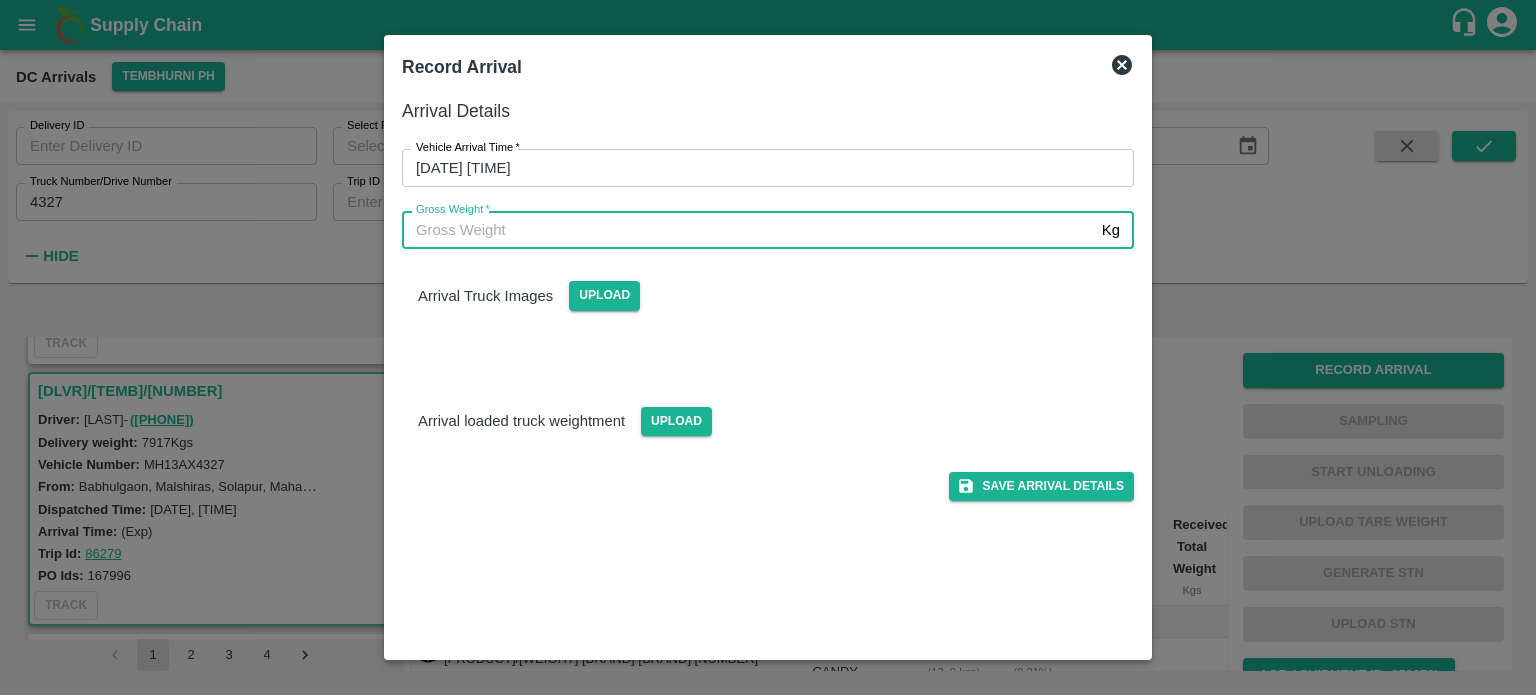 click on "Gross Weight   *" at bounding box center (748, 230) 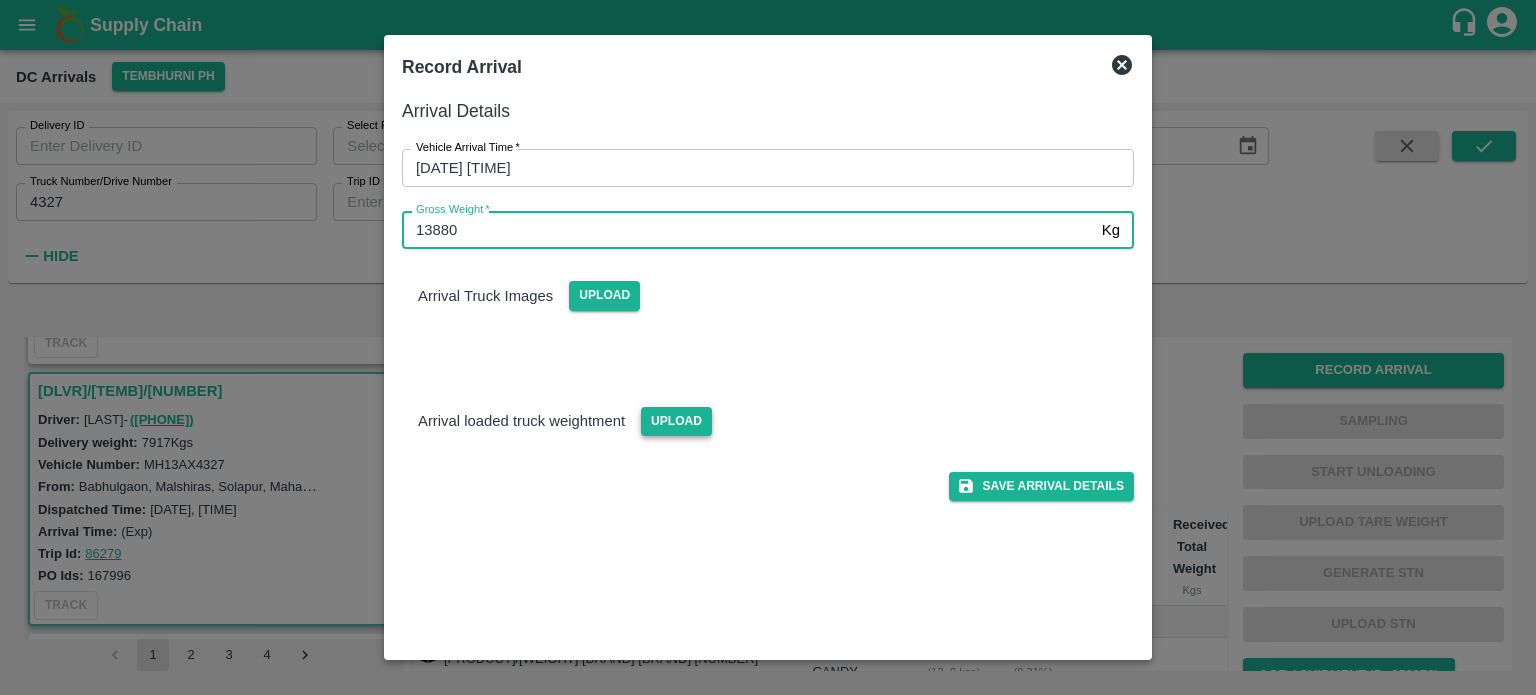 type on "13880" 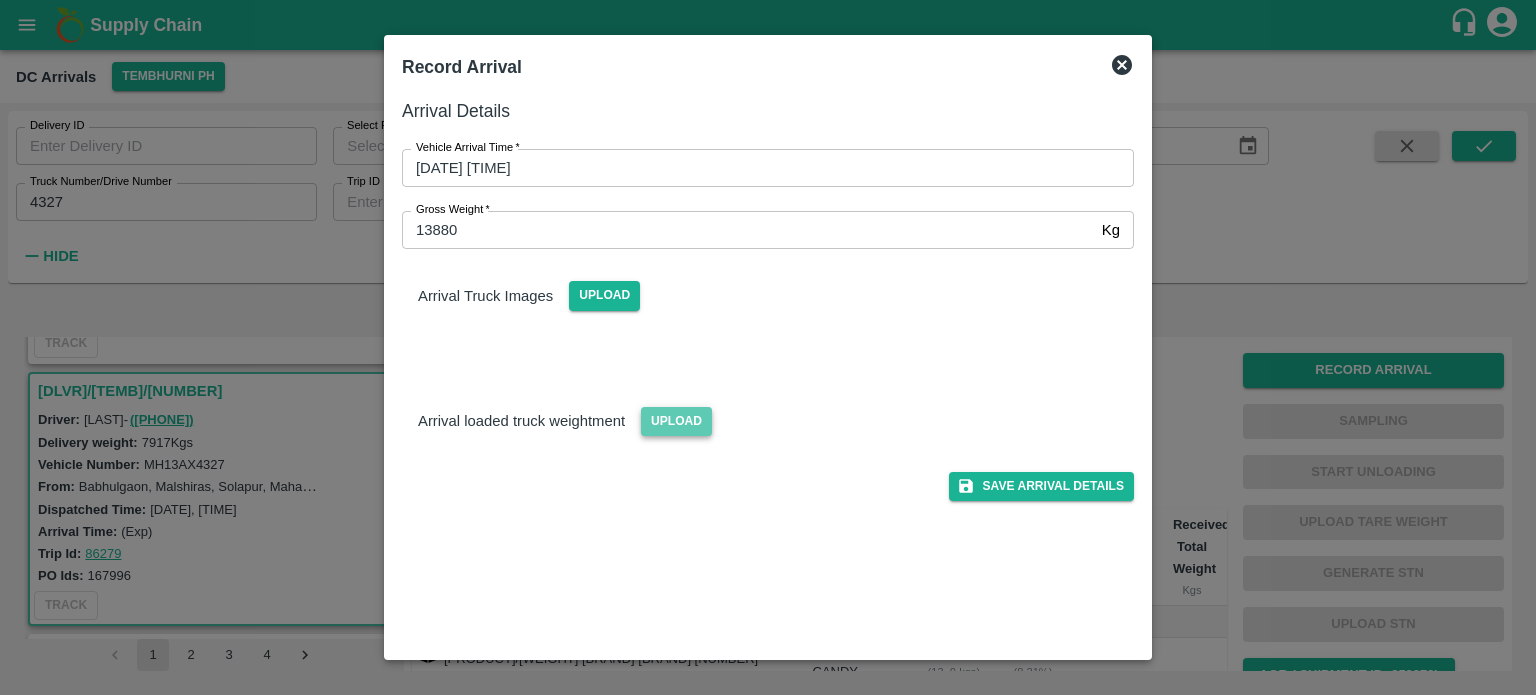 click on "Upload" at bounding box center (676, 421) 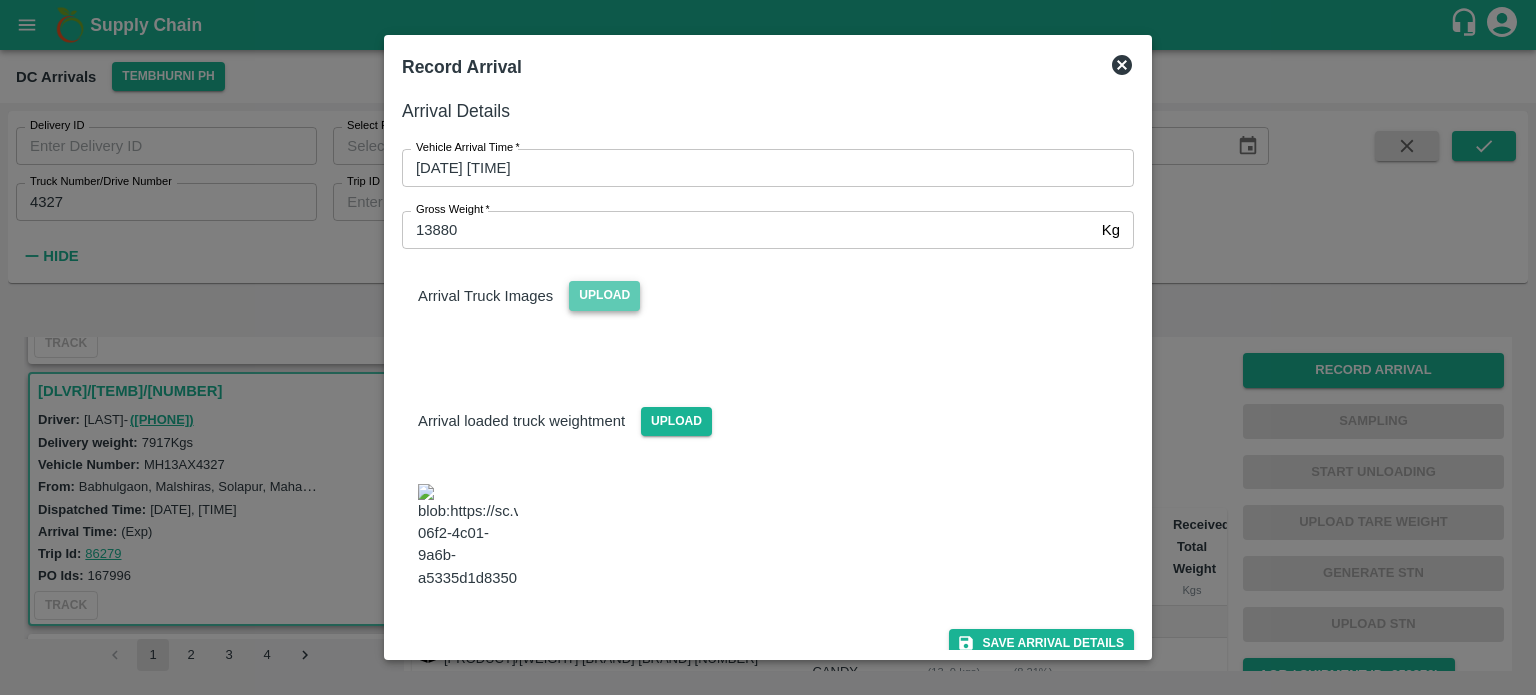 click on "Upload" at bounding box center [604, 295] 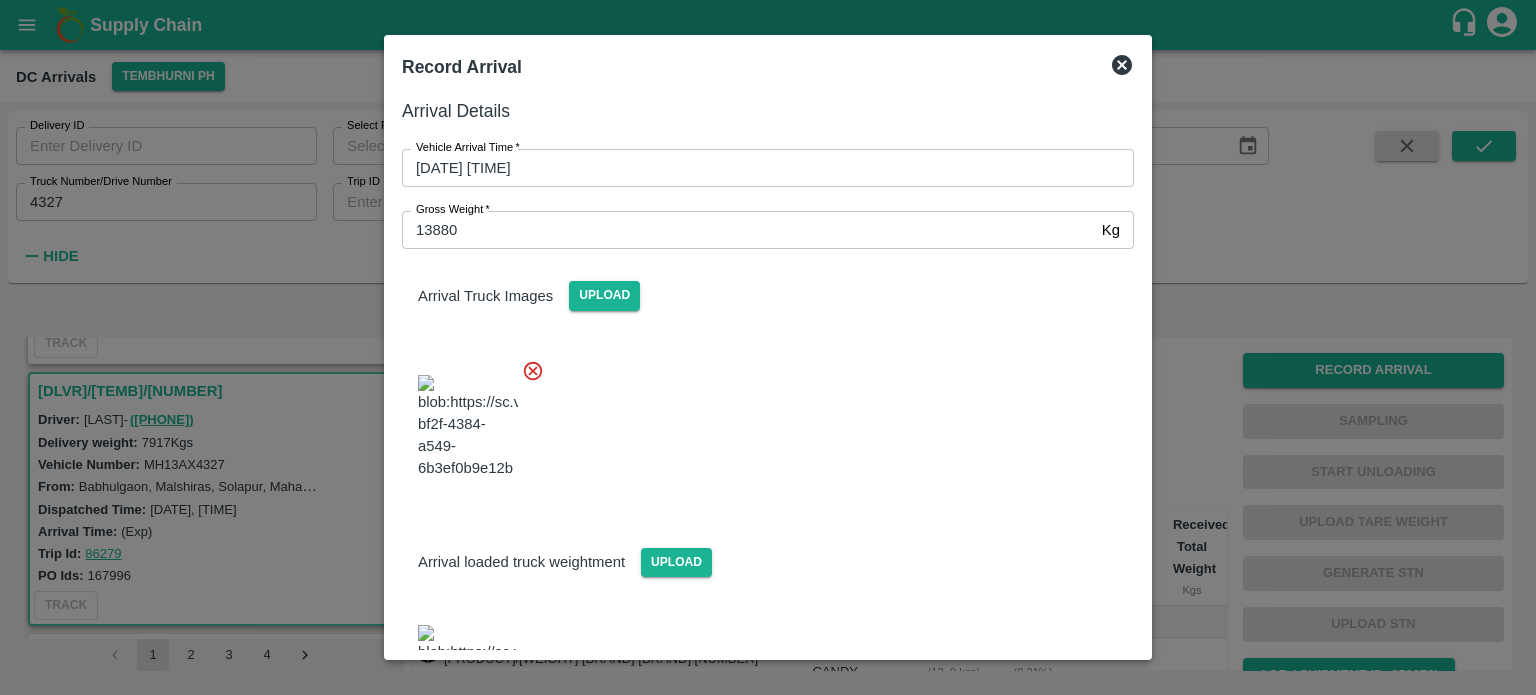 click at bounding box center [760, 421] 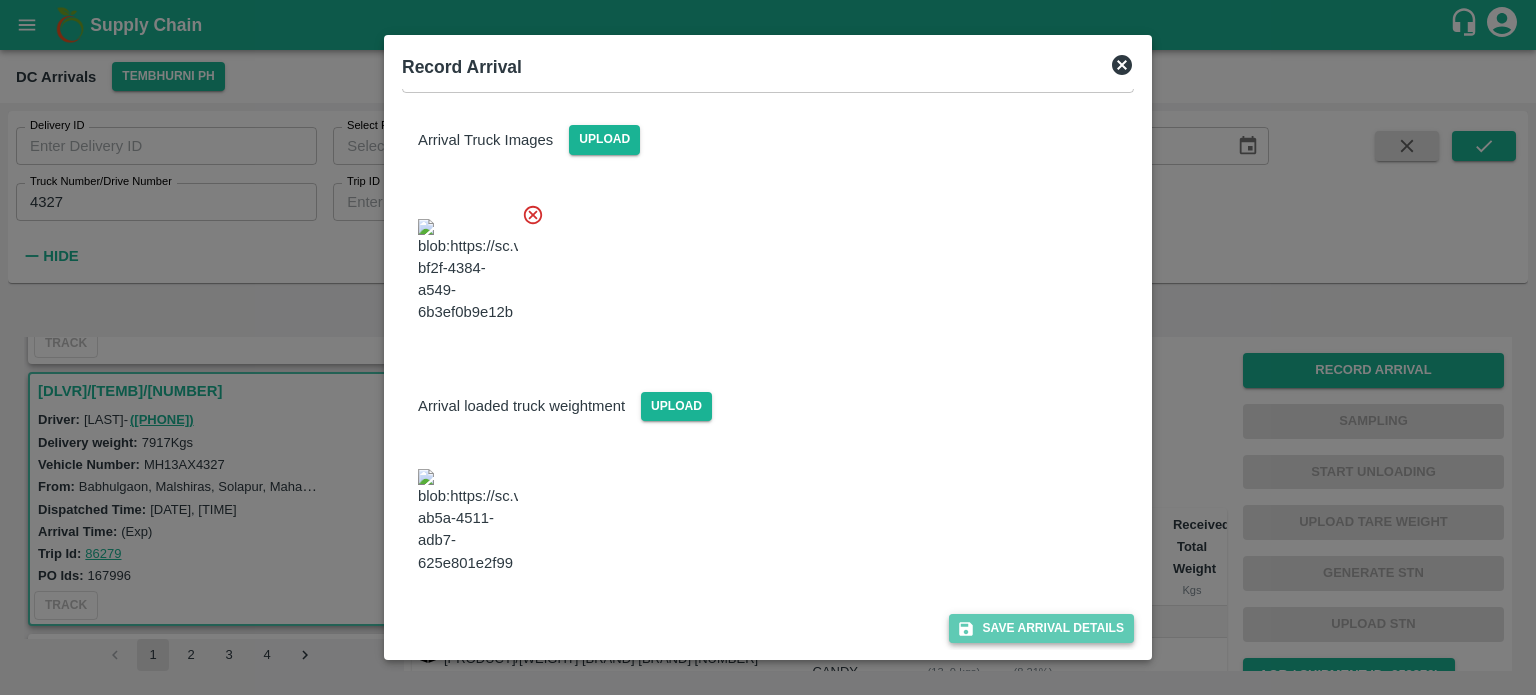 click on "Save Arrival Details" at bounding box center (1041, 628) 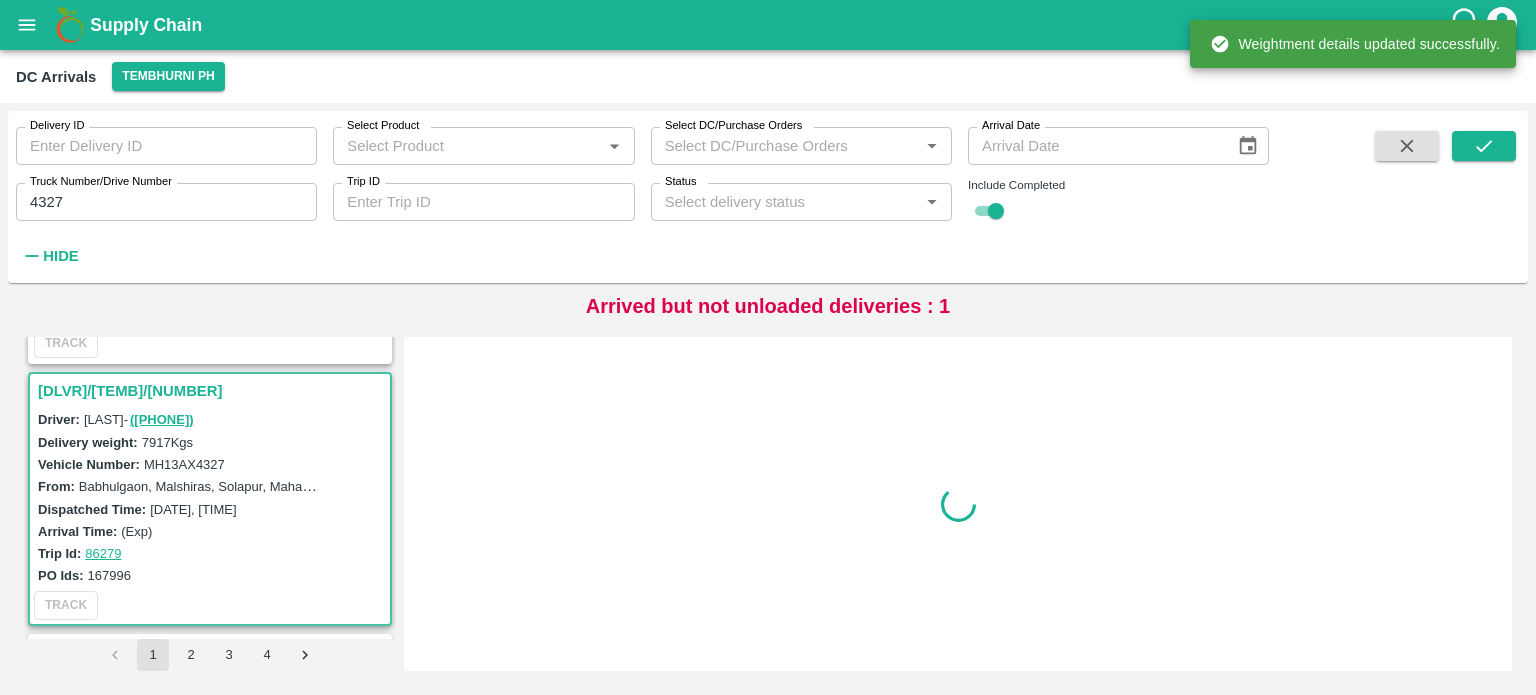 scroll, scrollTop: 0, scrollLeft: 0, axis: both 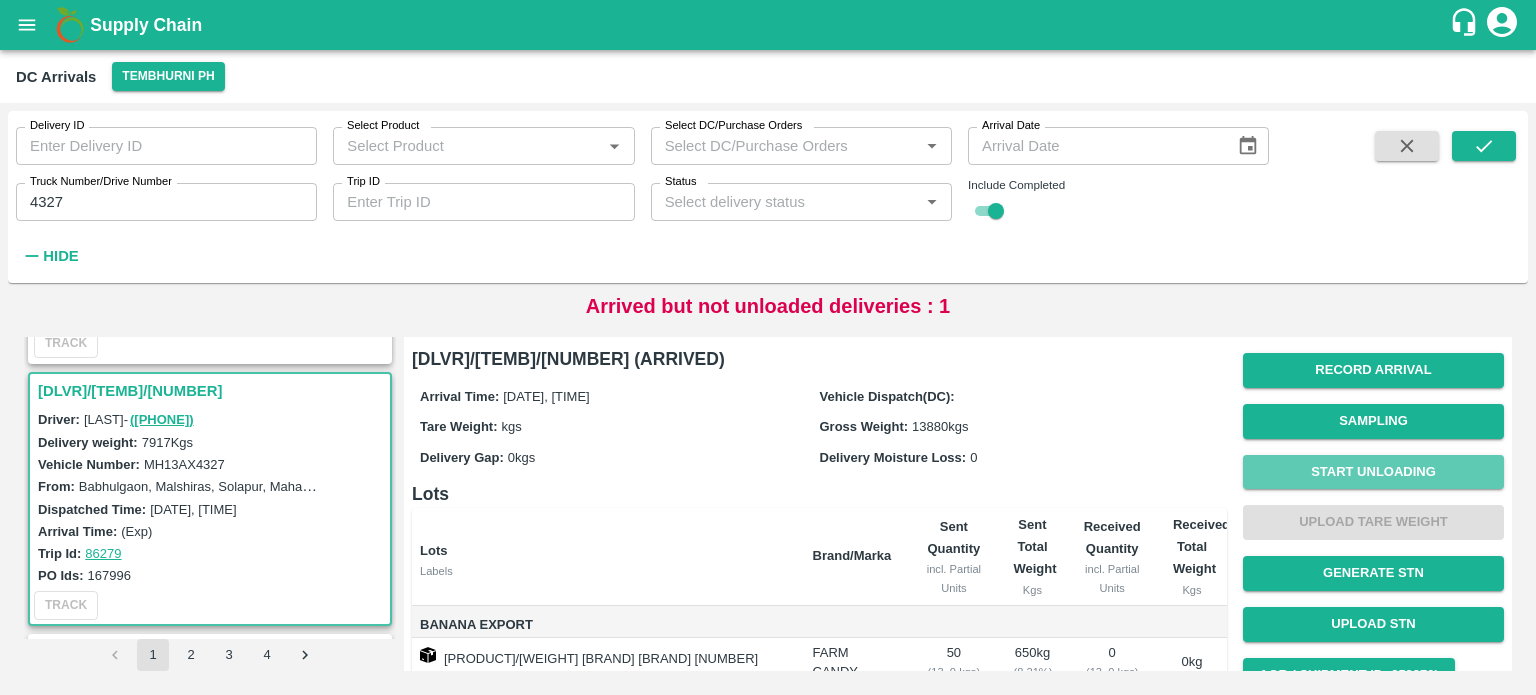 click on "Start Unloading" at bounding box center (1373, 472) 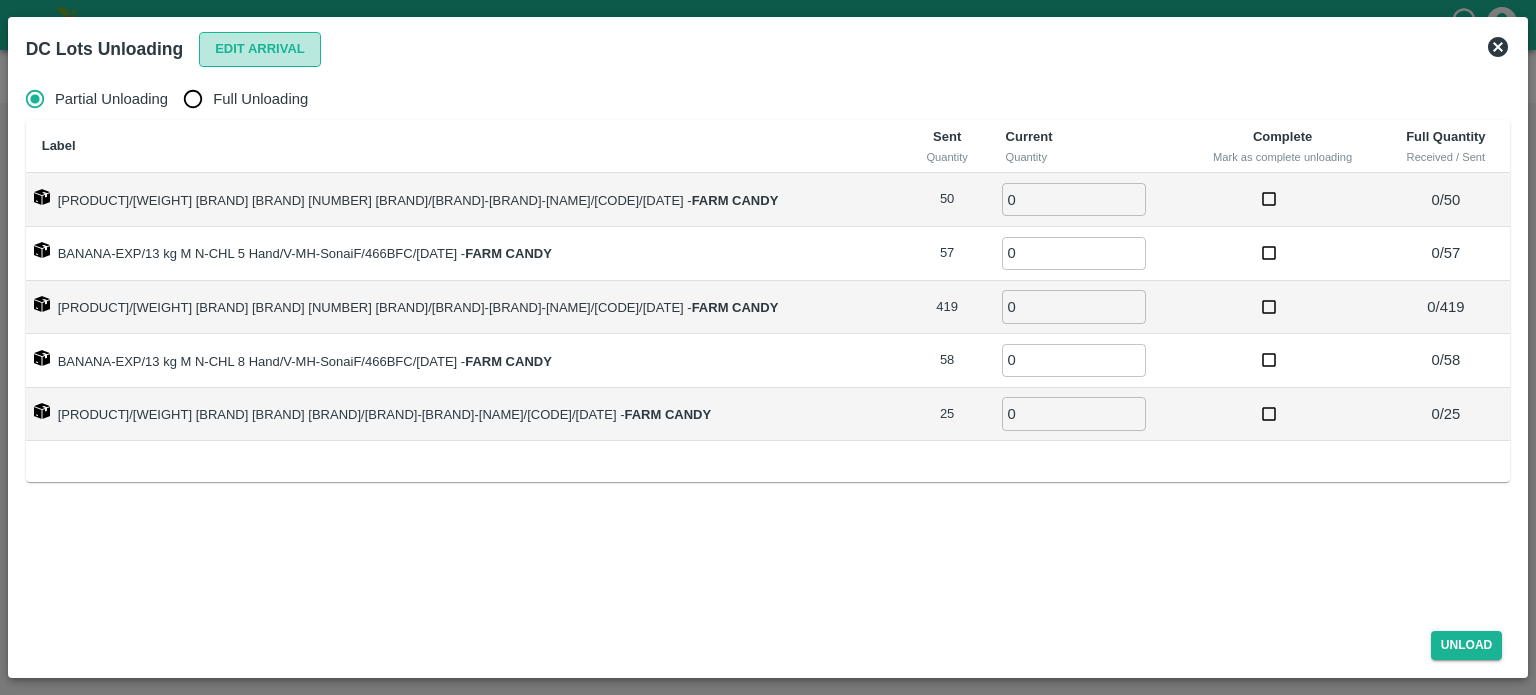 click on "Edit Arrival" at bounding box center (260, 49) 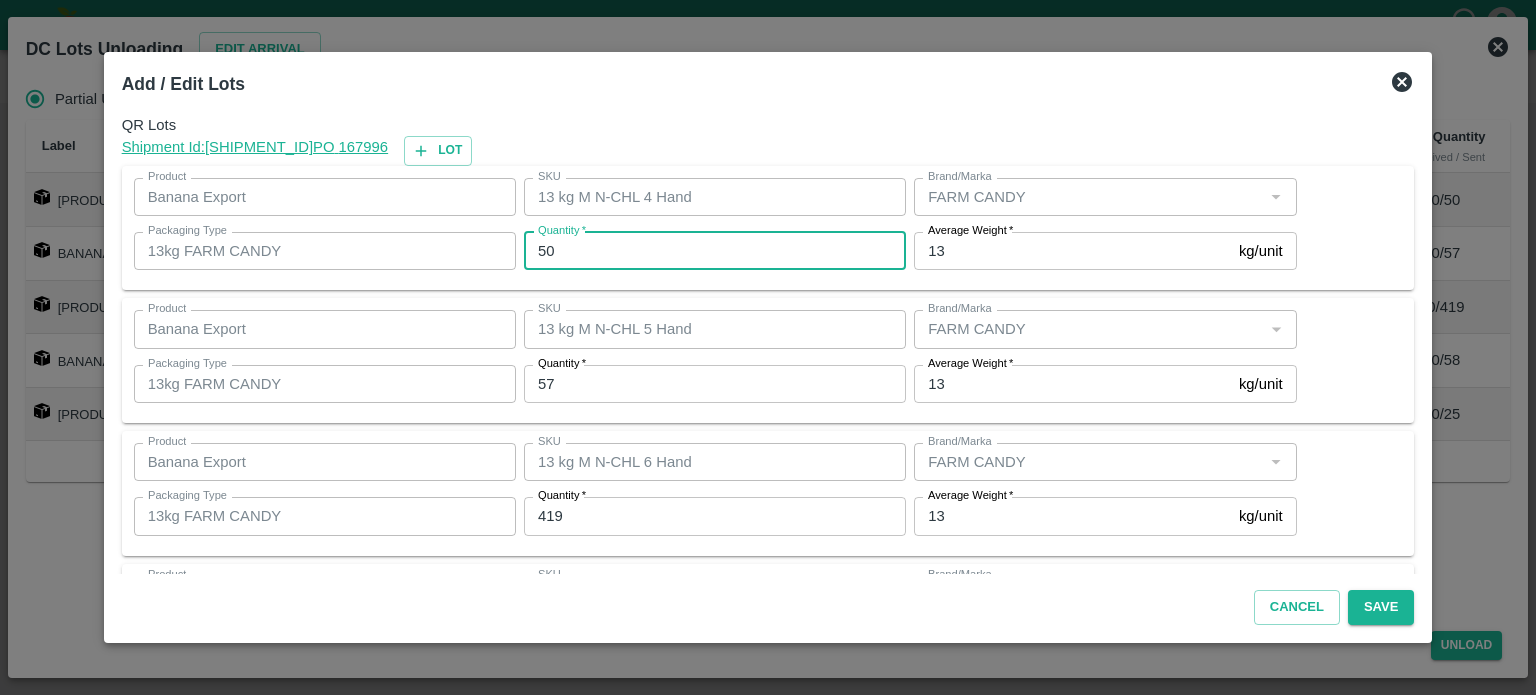 click on "50" at bounding box center [715, 251] 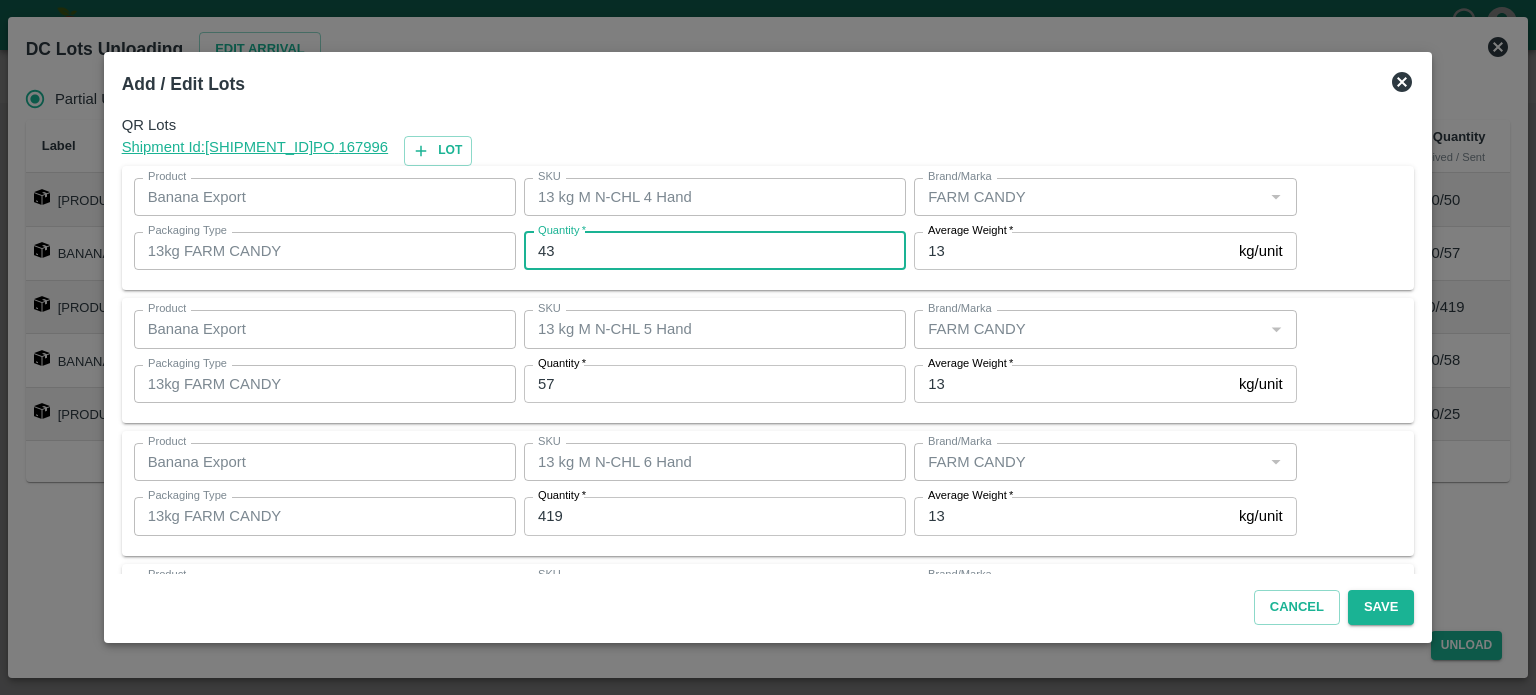 type on "43" 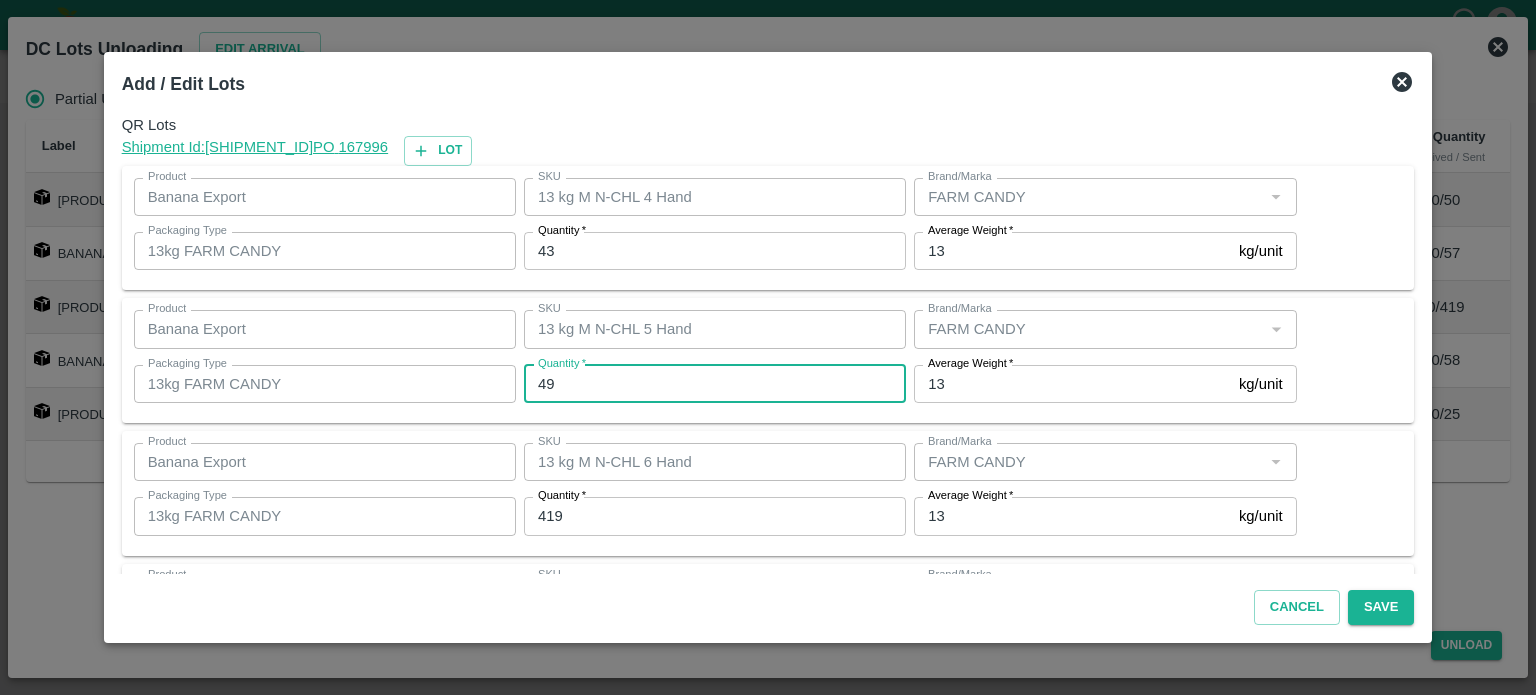 type on "49" 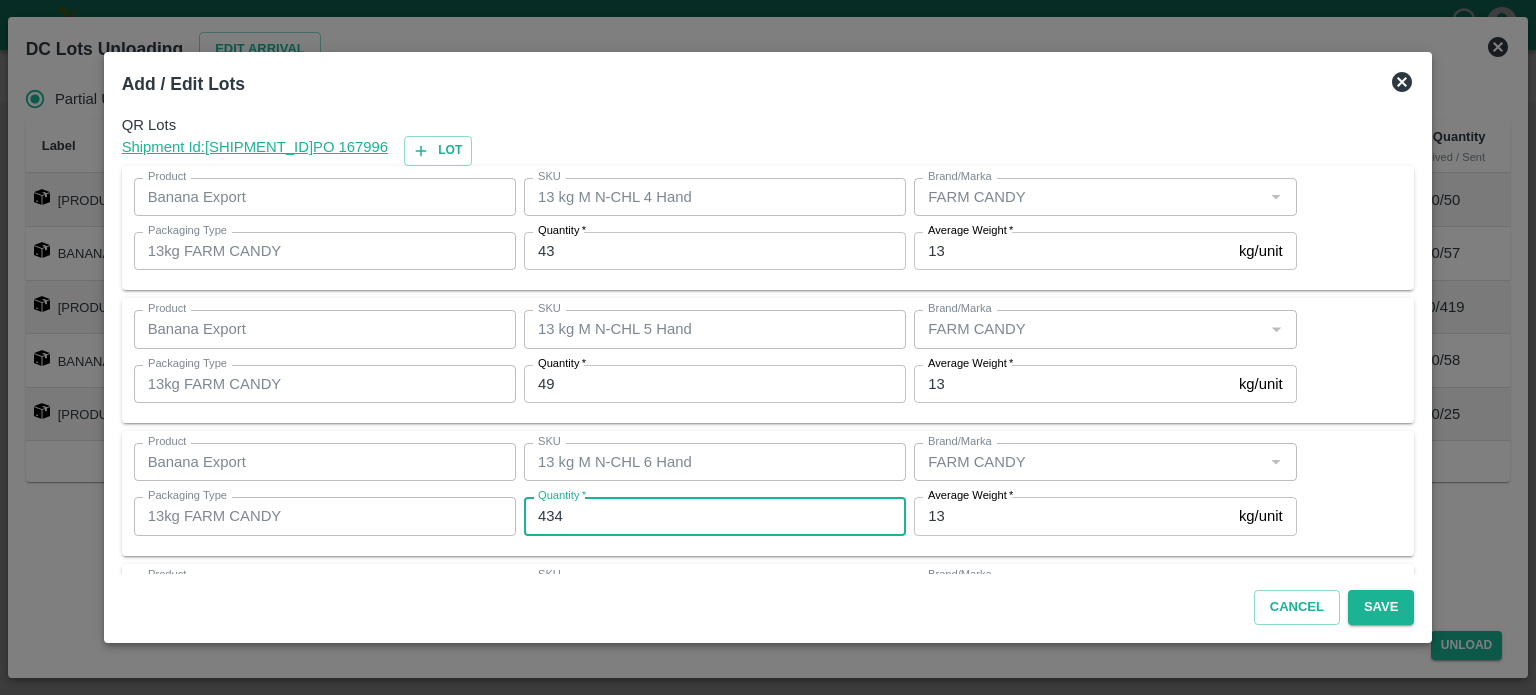 type on "434" 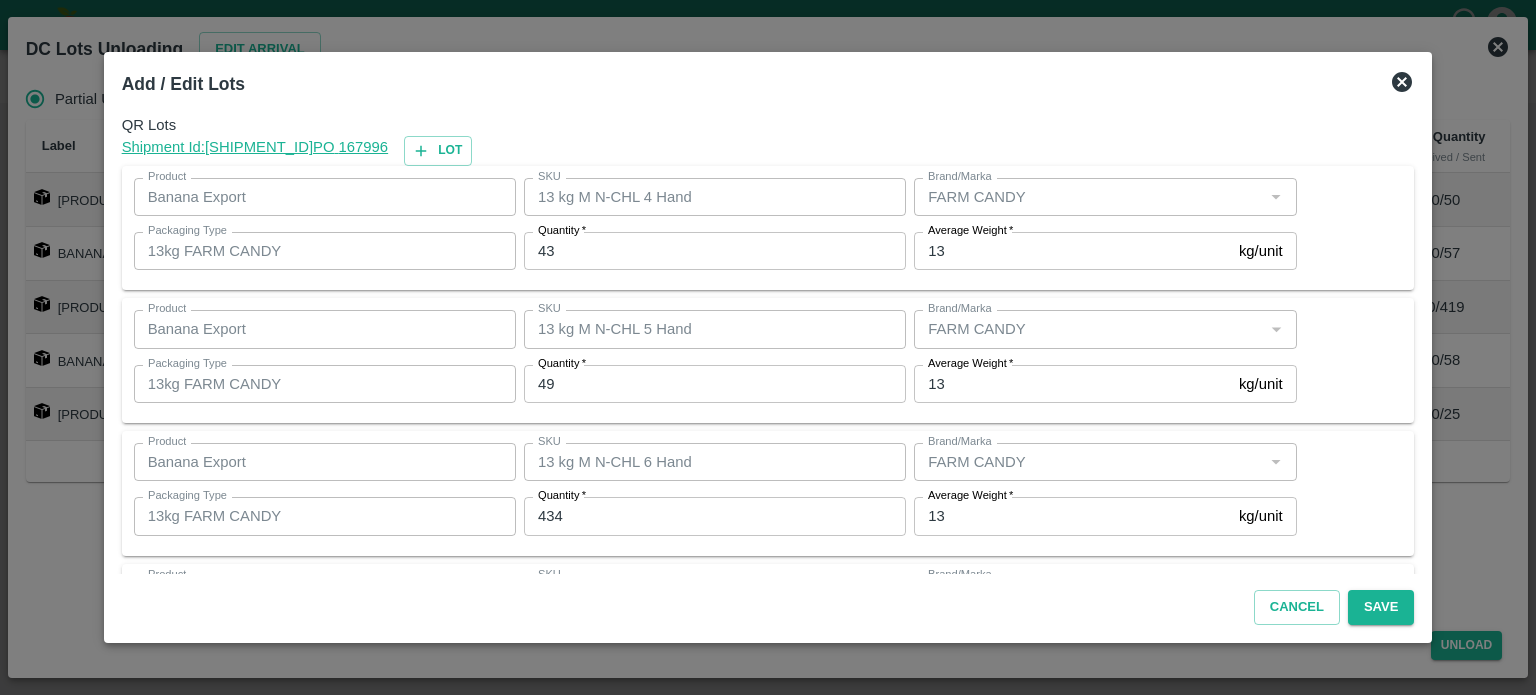 scroll, scrollTop: 262, scrollLeft: 0, axis: vertical 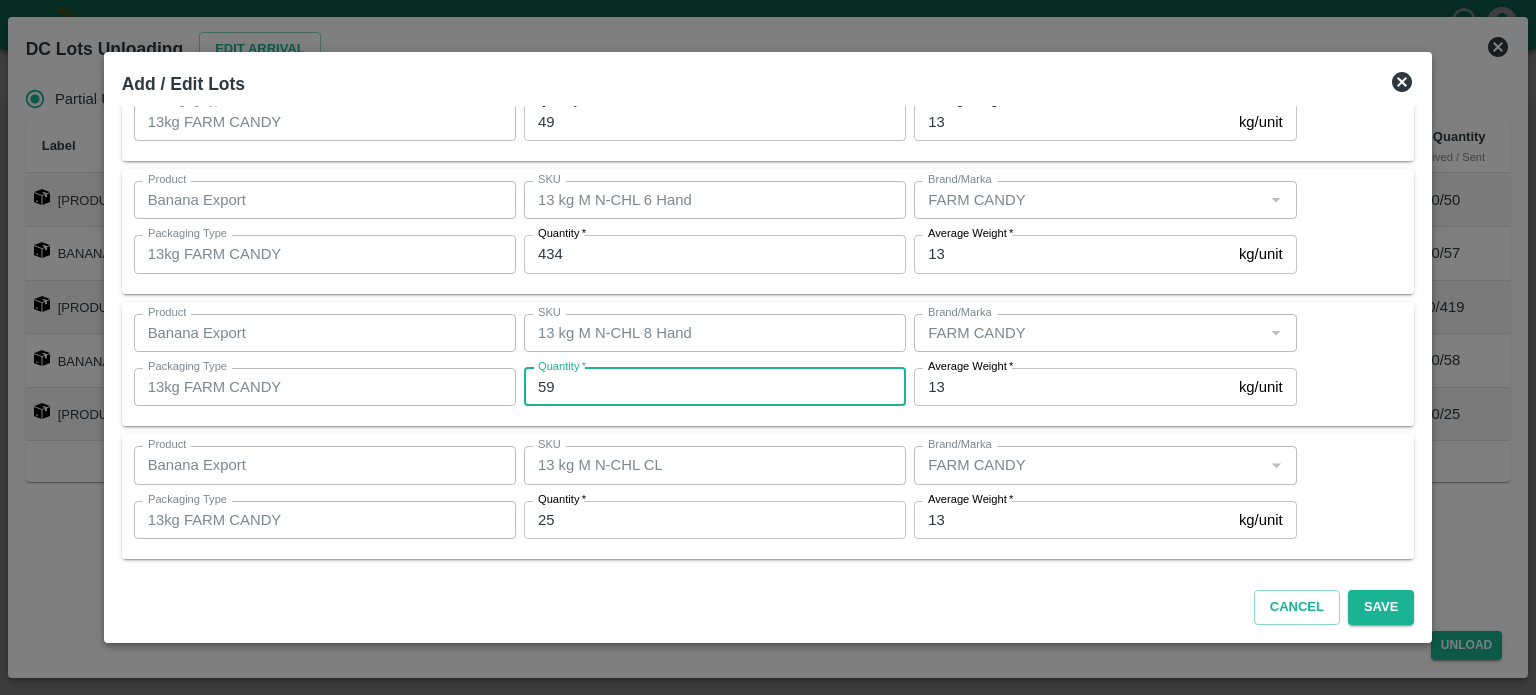 type on "59" 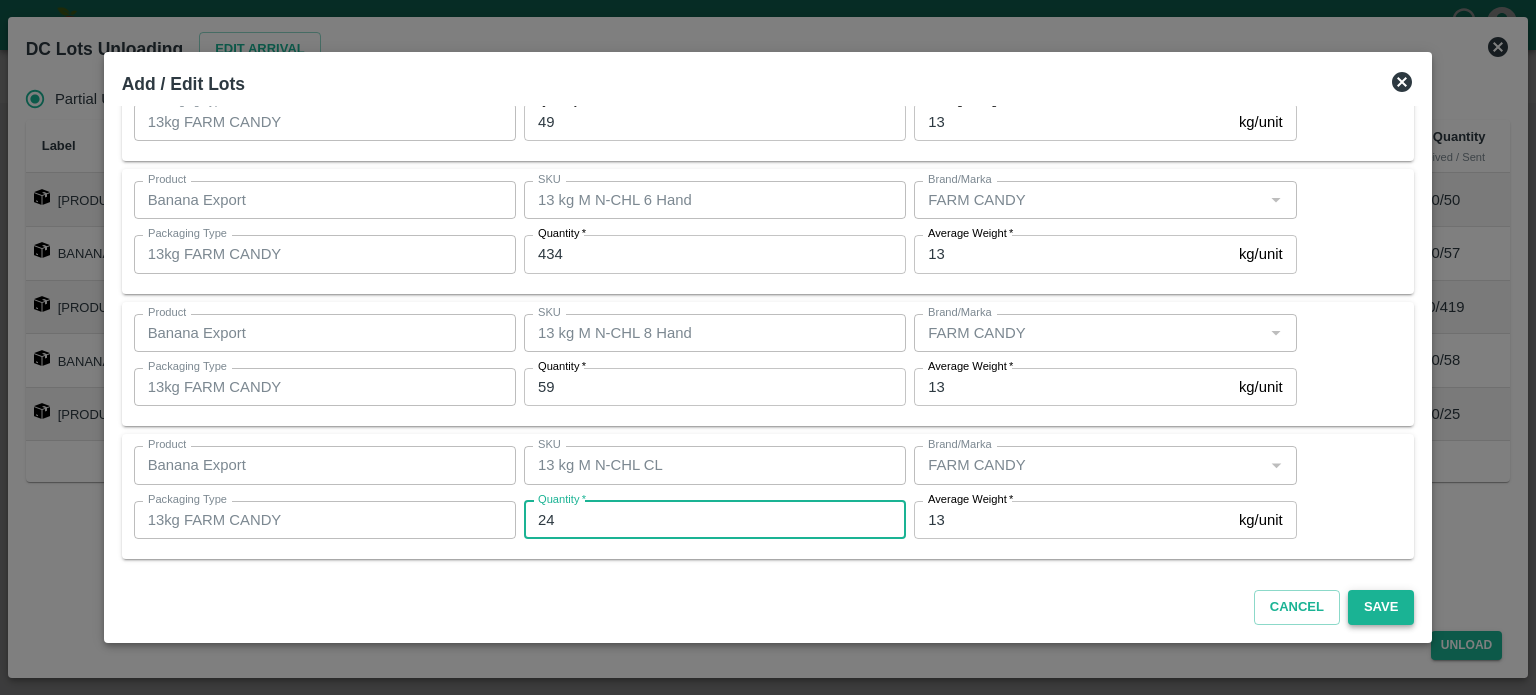 type on "24" 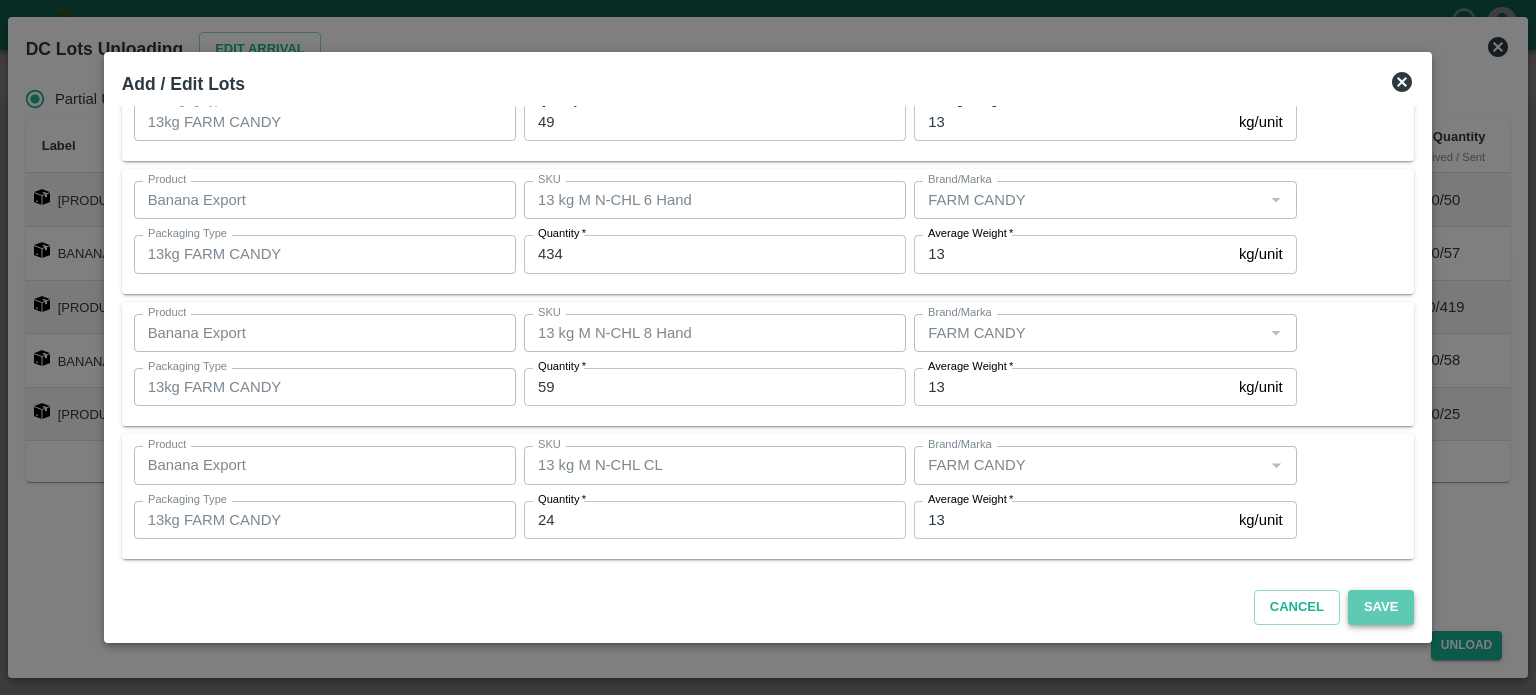 click on "Save" at bounding box center [1381, 607] 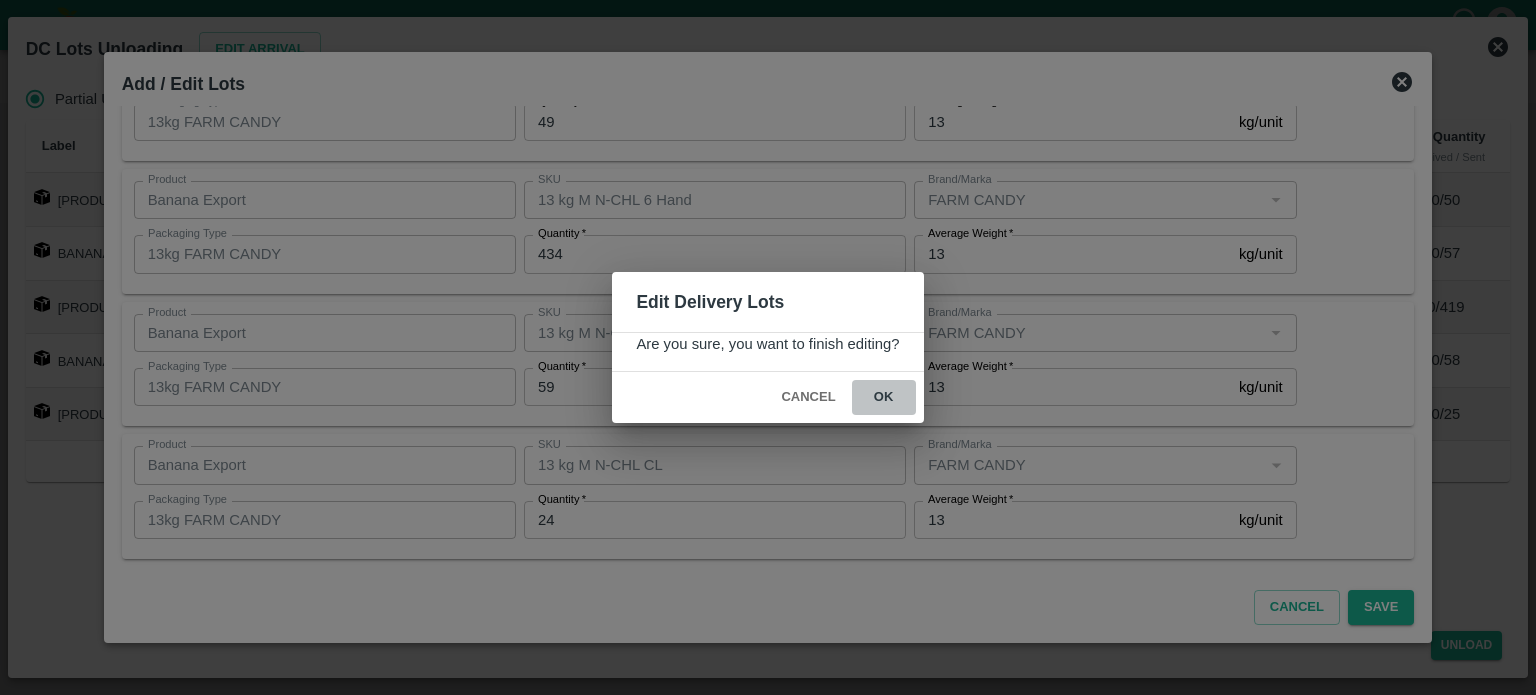 click on "ok" at bounding box center (884, 397) 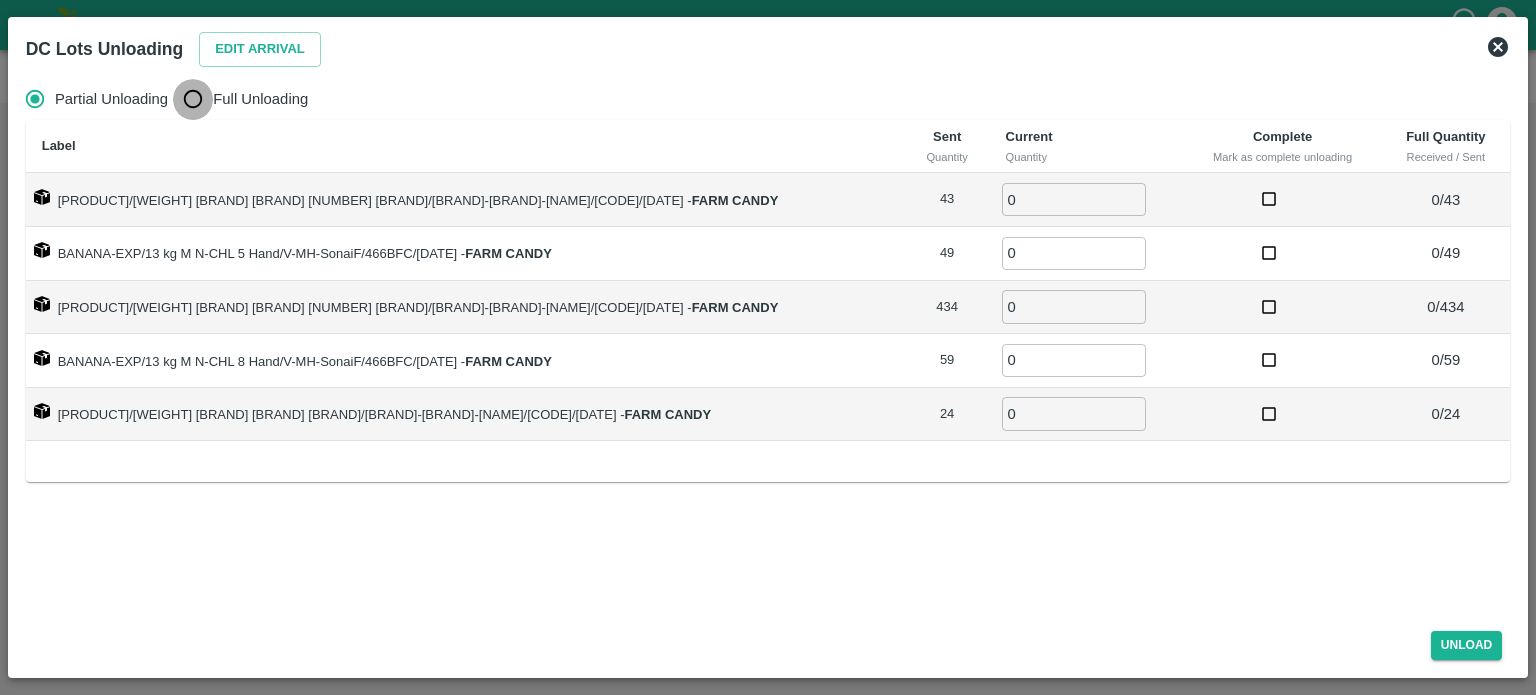 click on "Full Unloading" at bounding box center (193, 99) 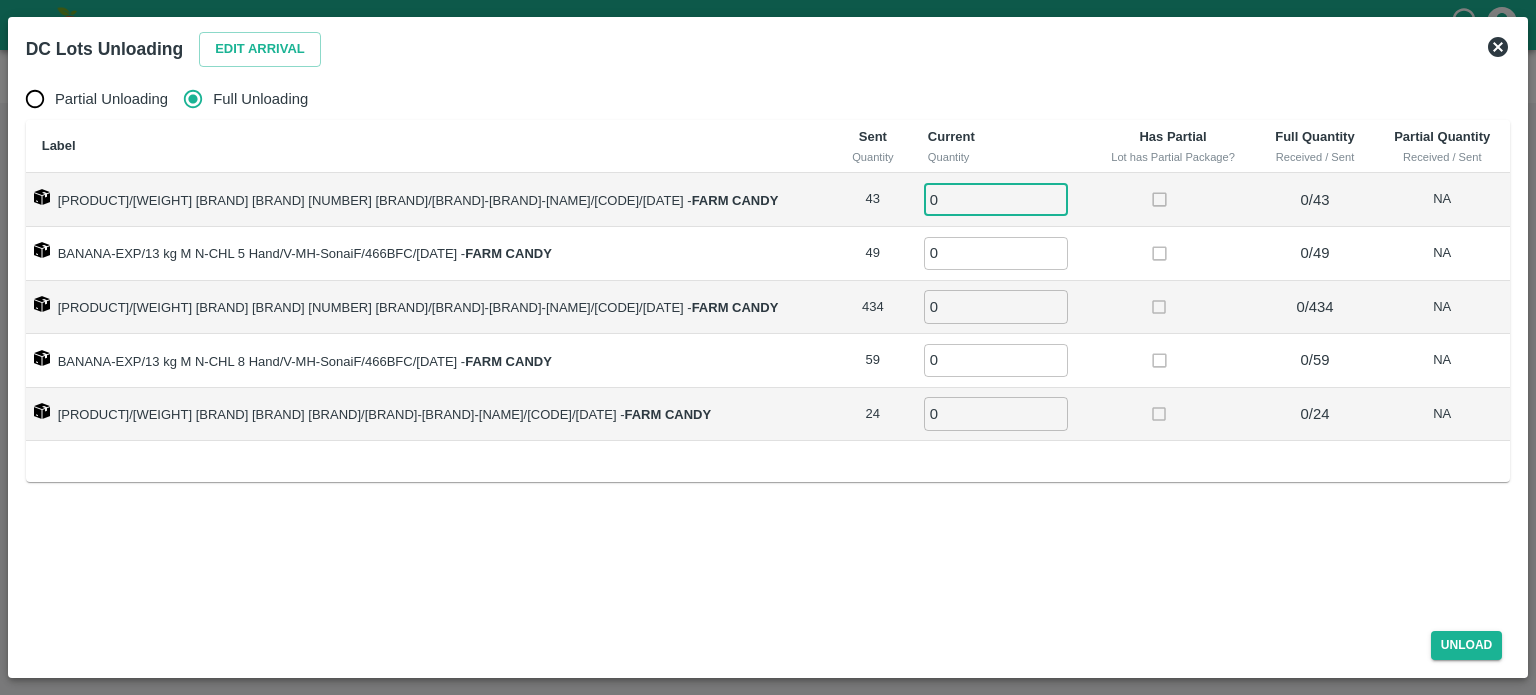 click on "0" at bounding box center [996, 199] 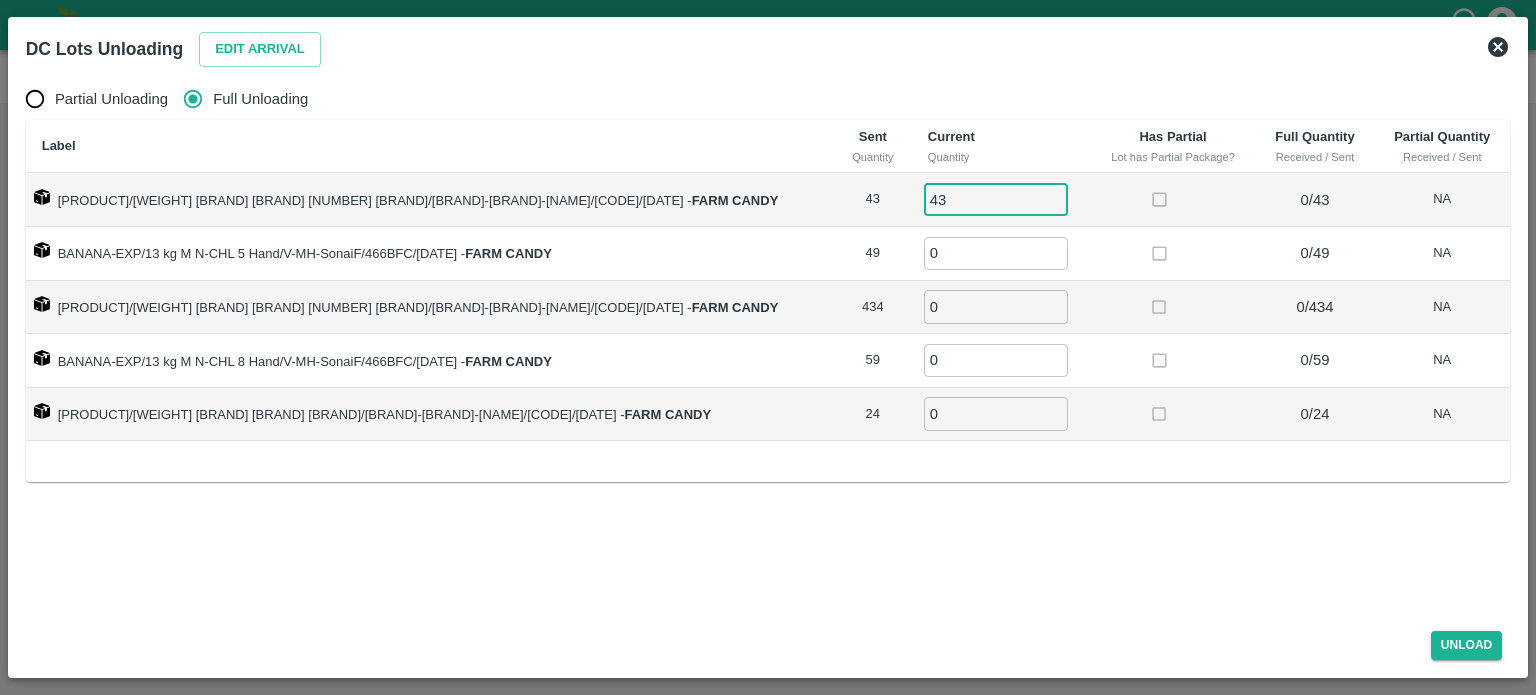 type on "43" 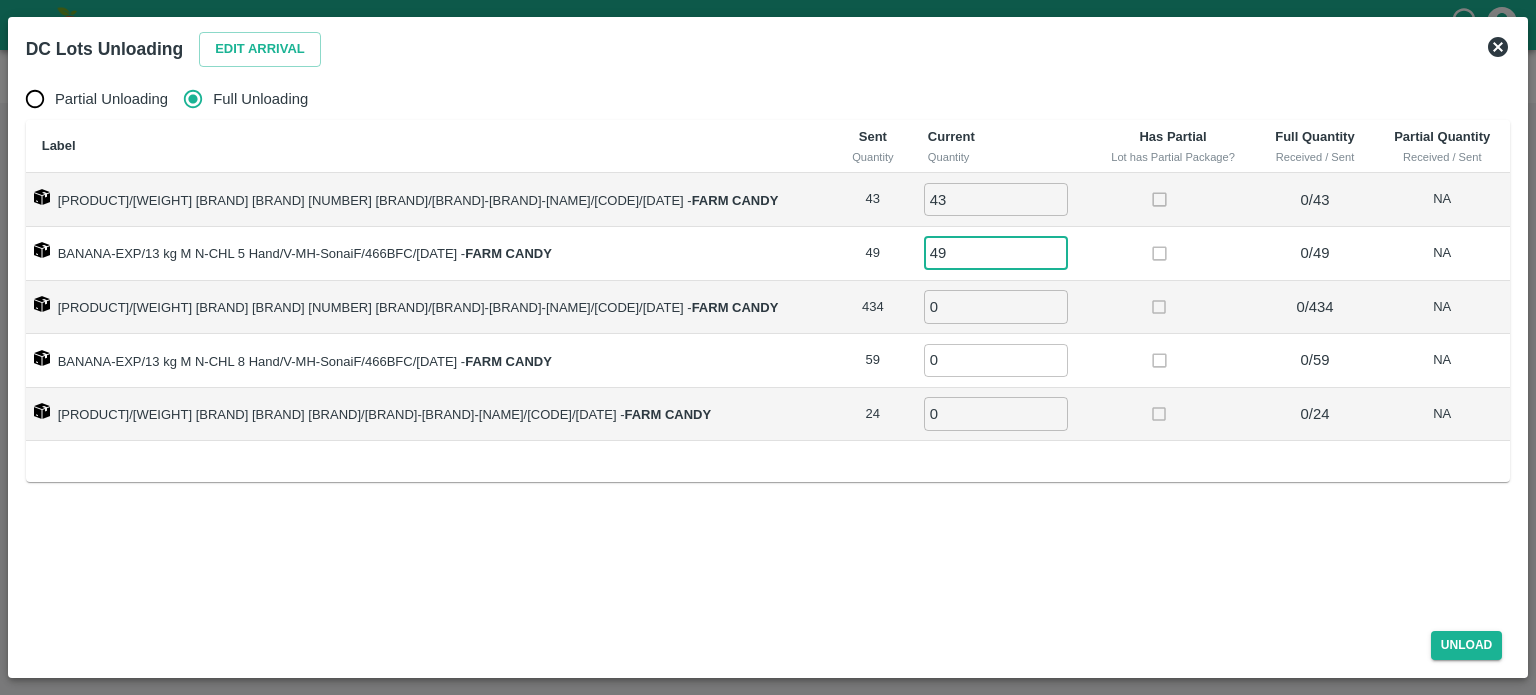 type on "49" 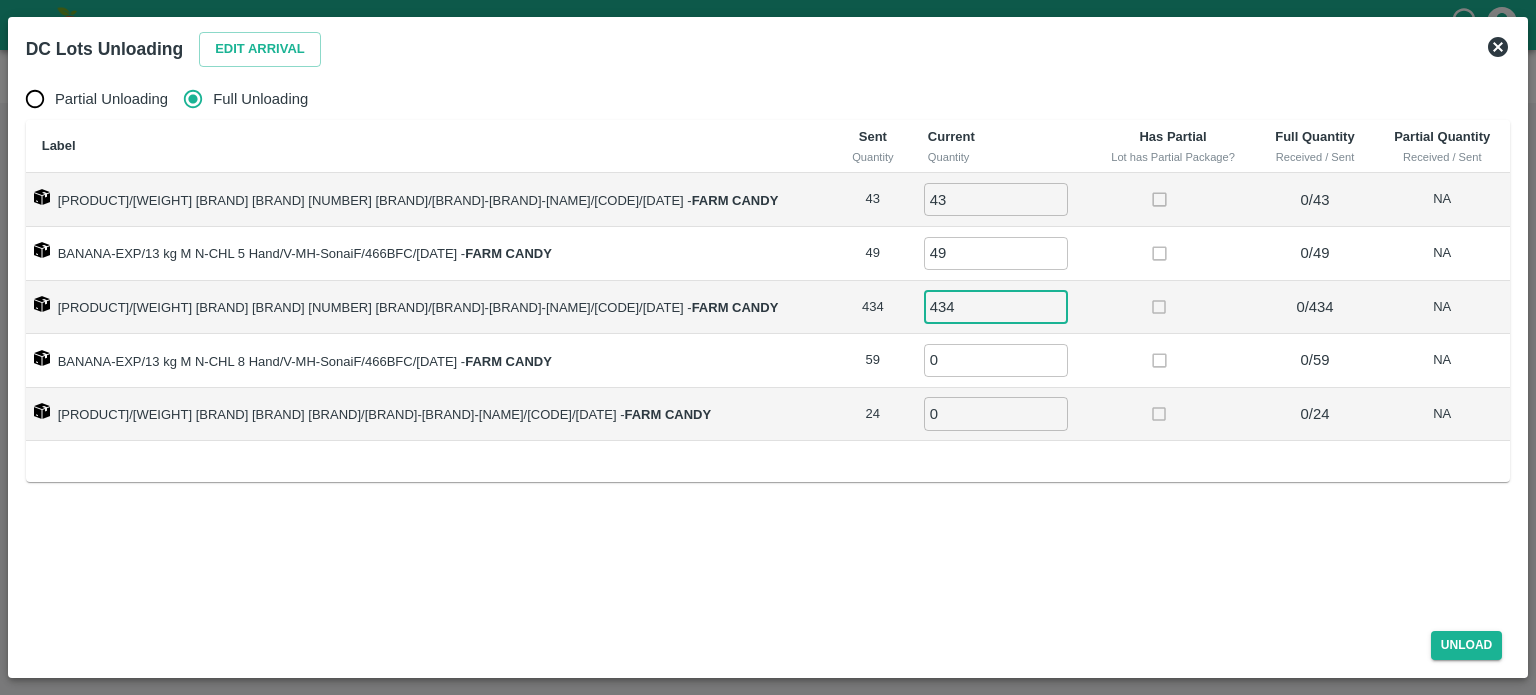 type on "434" 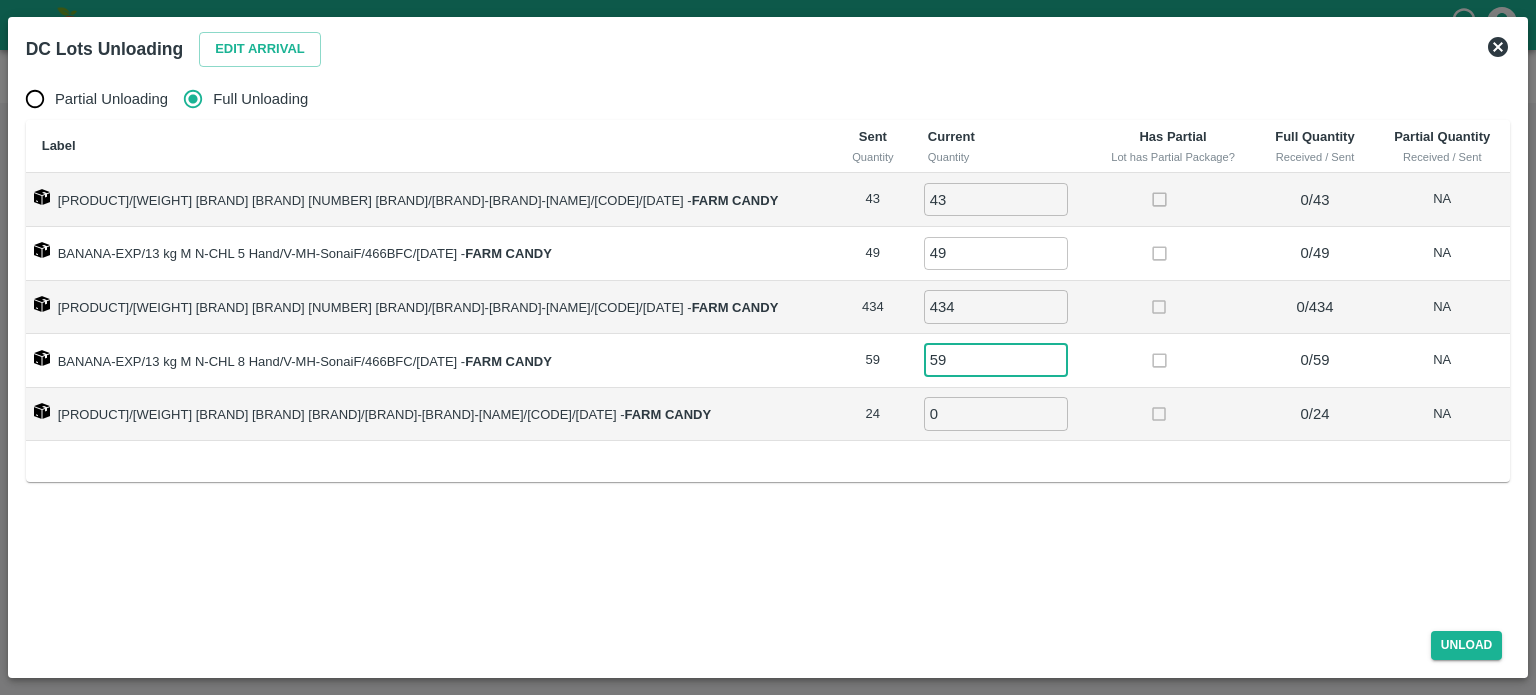 type on "59" 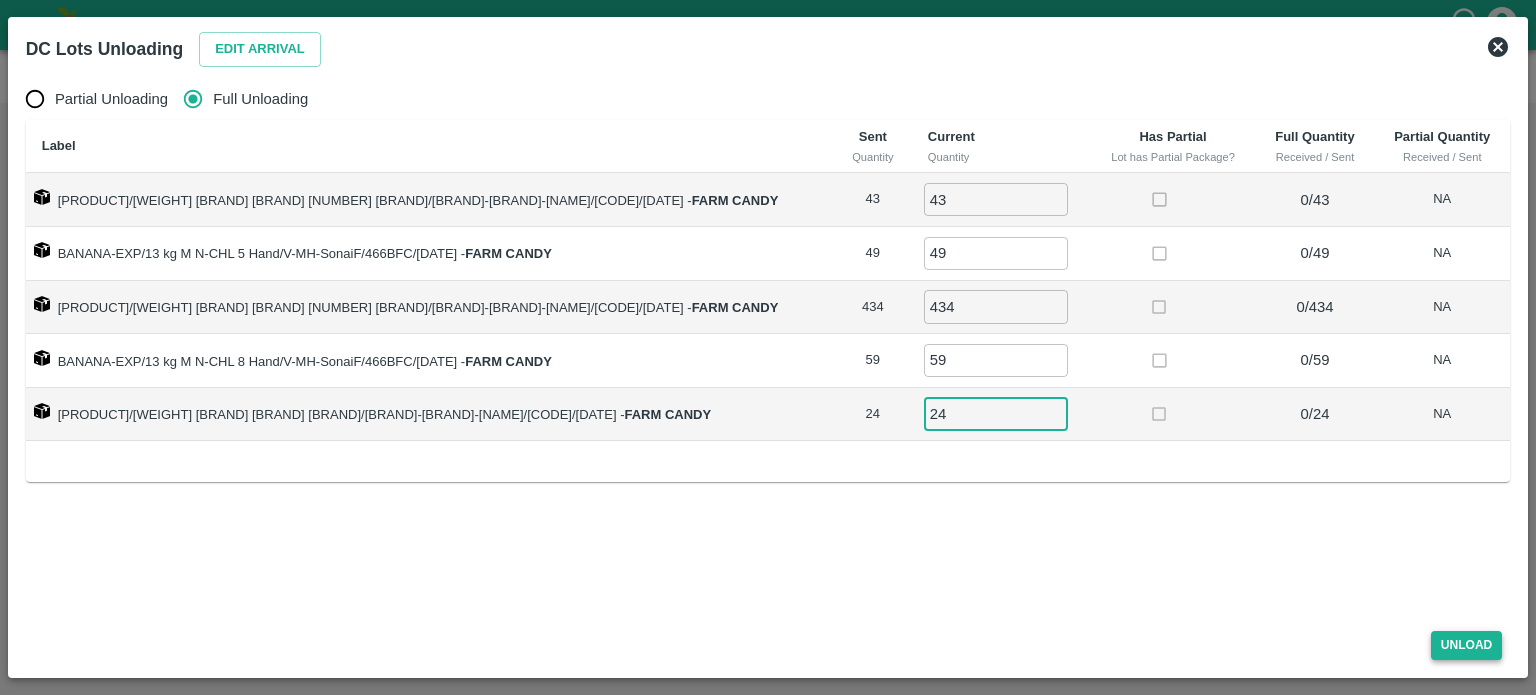 type on "24" 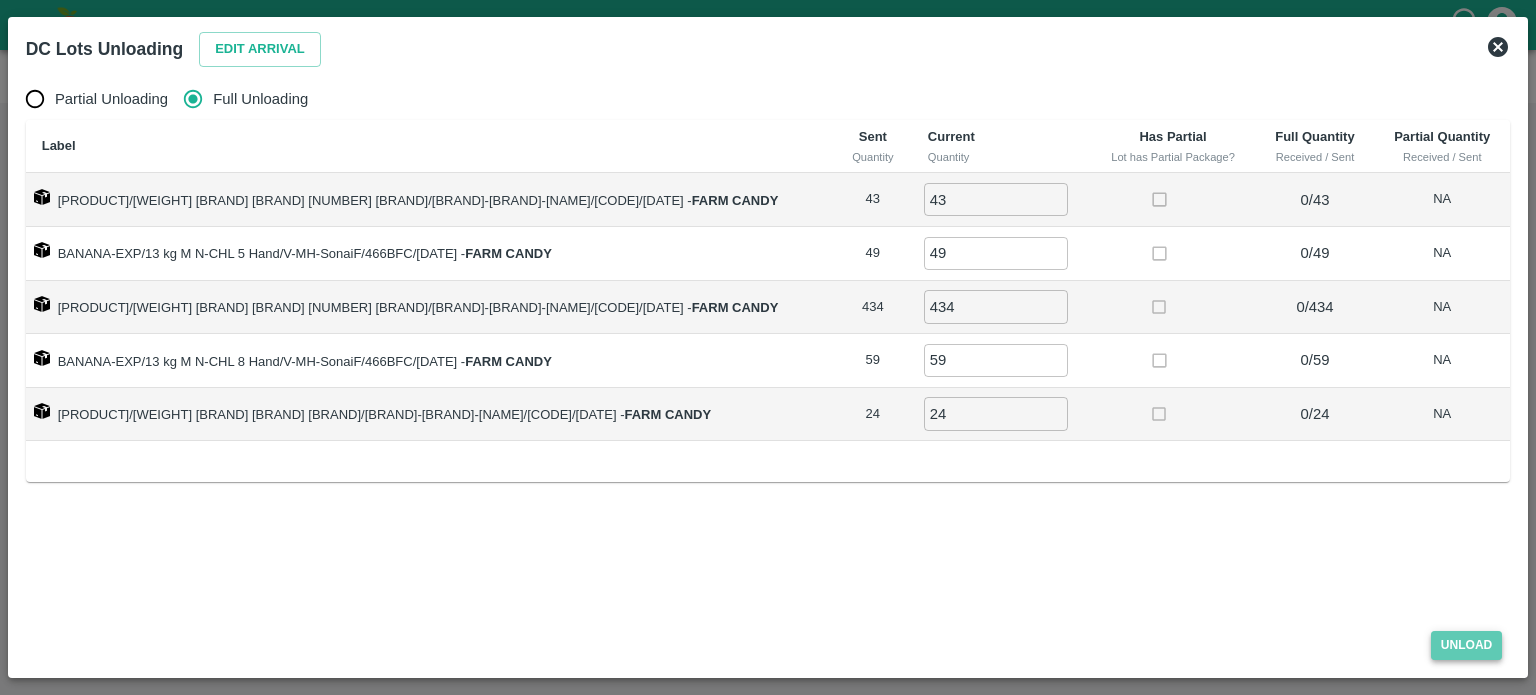 click on "Unload" at bounding box center (1467, 645) 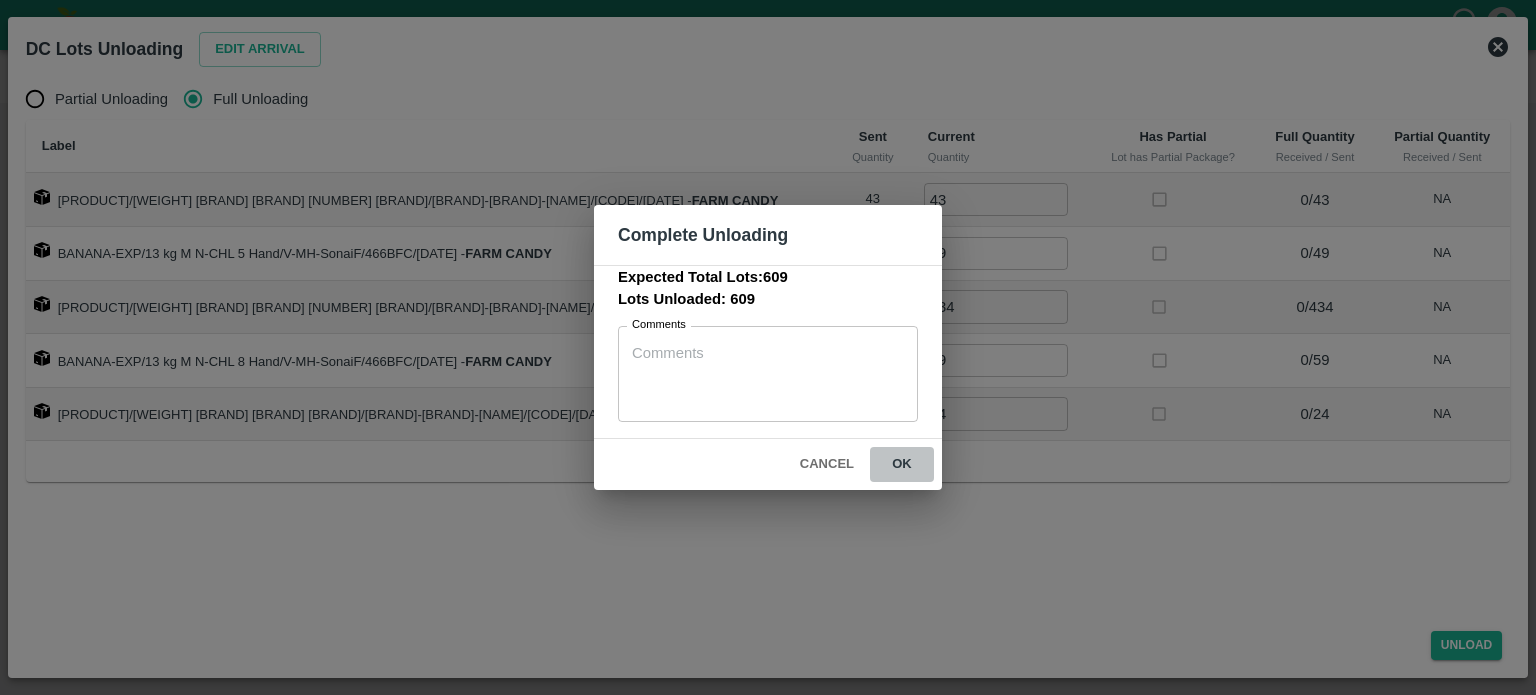 click on "ok" at bounding box center (902, 464) 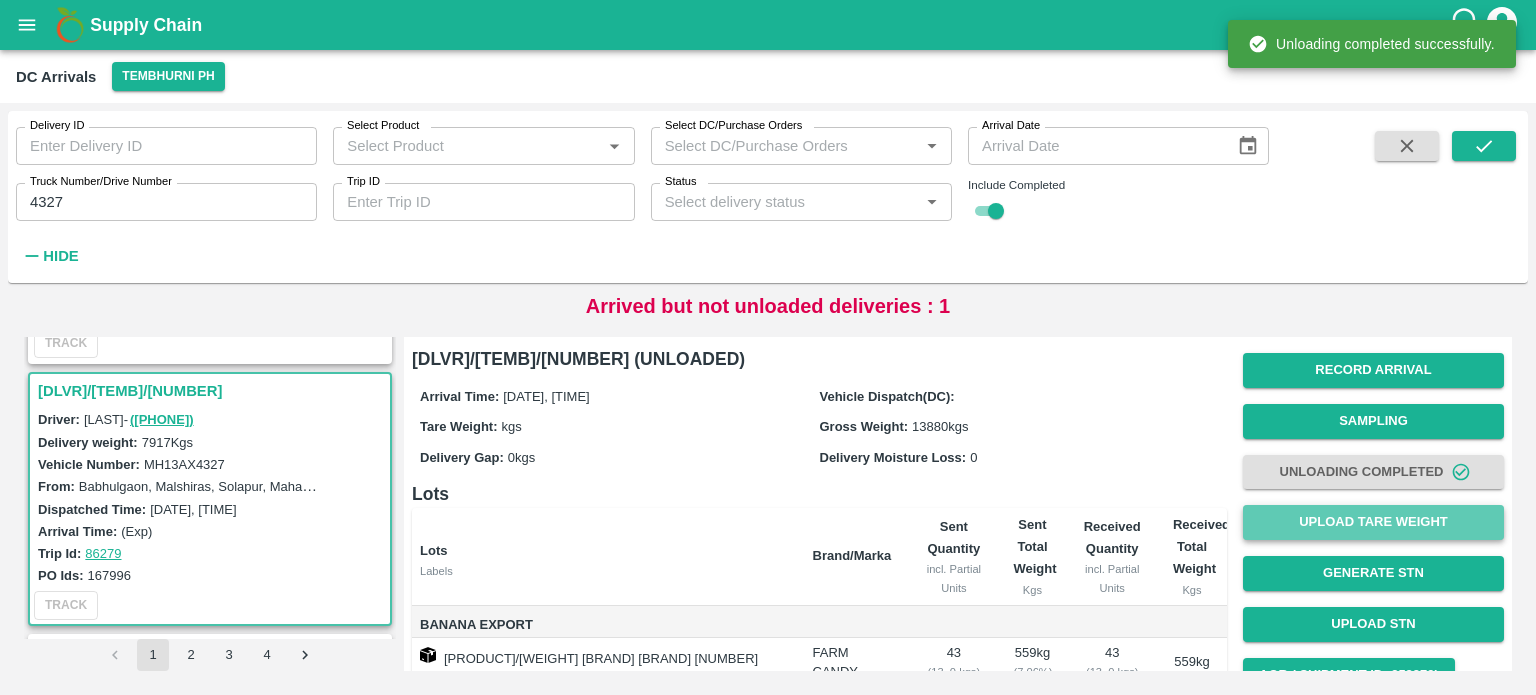 click on "Upload Tare Weight" at bounding box center [1373, 522] 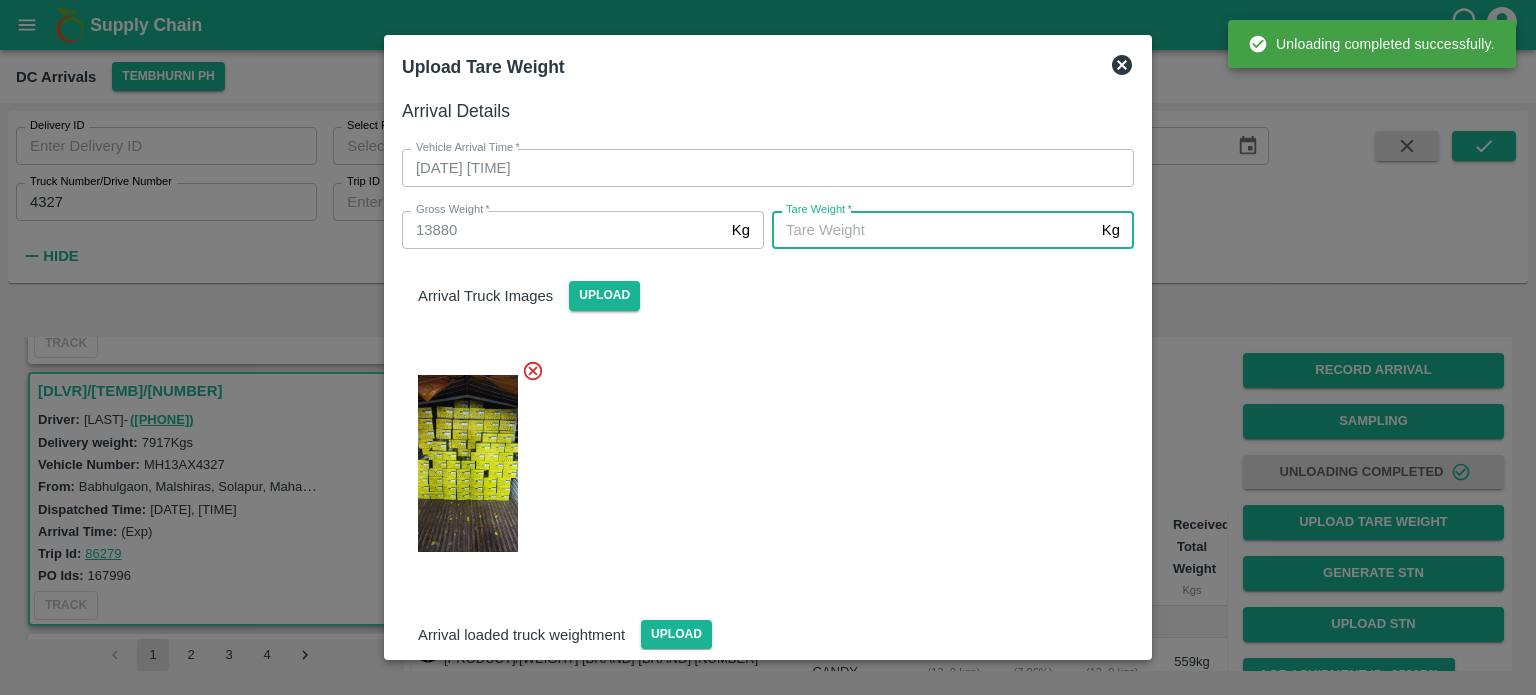 click on "Tare Weight   *" at bounding box center [933, 230] 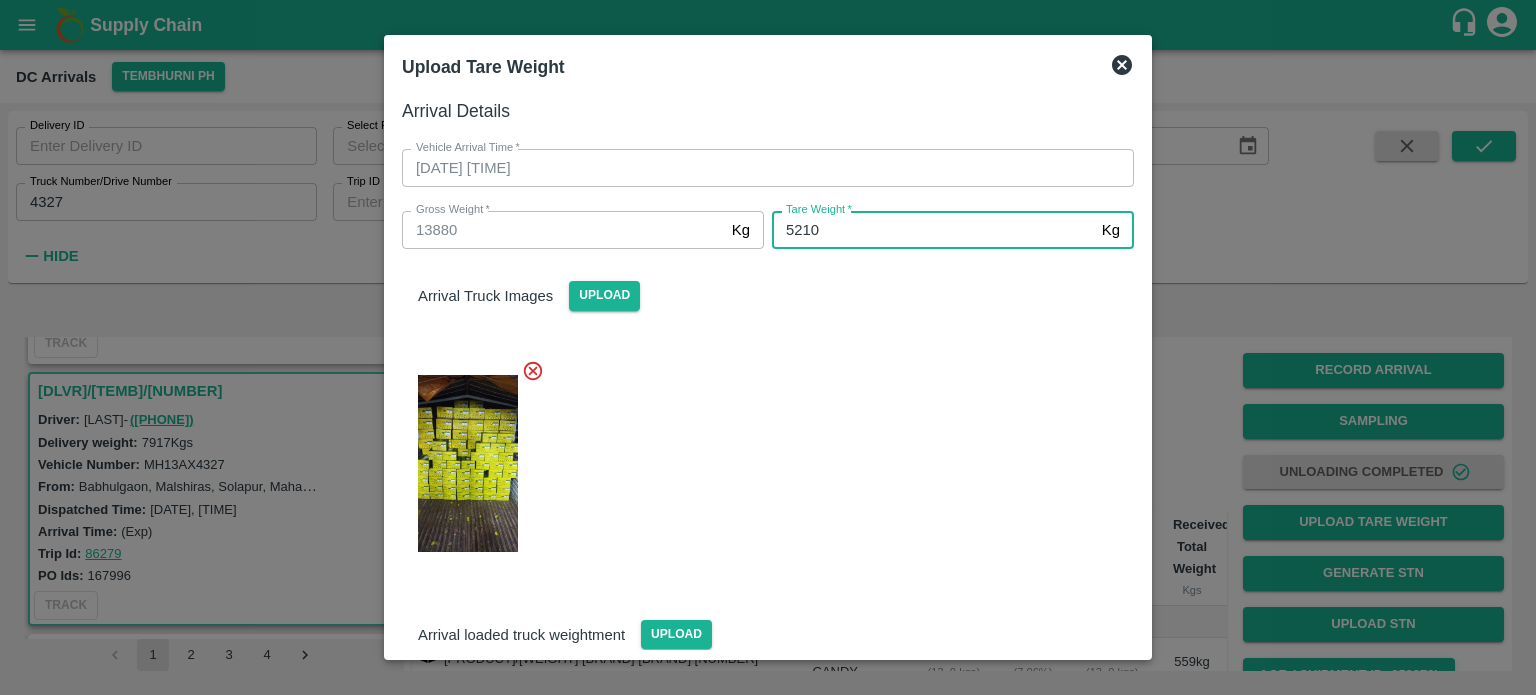 type on "5210" 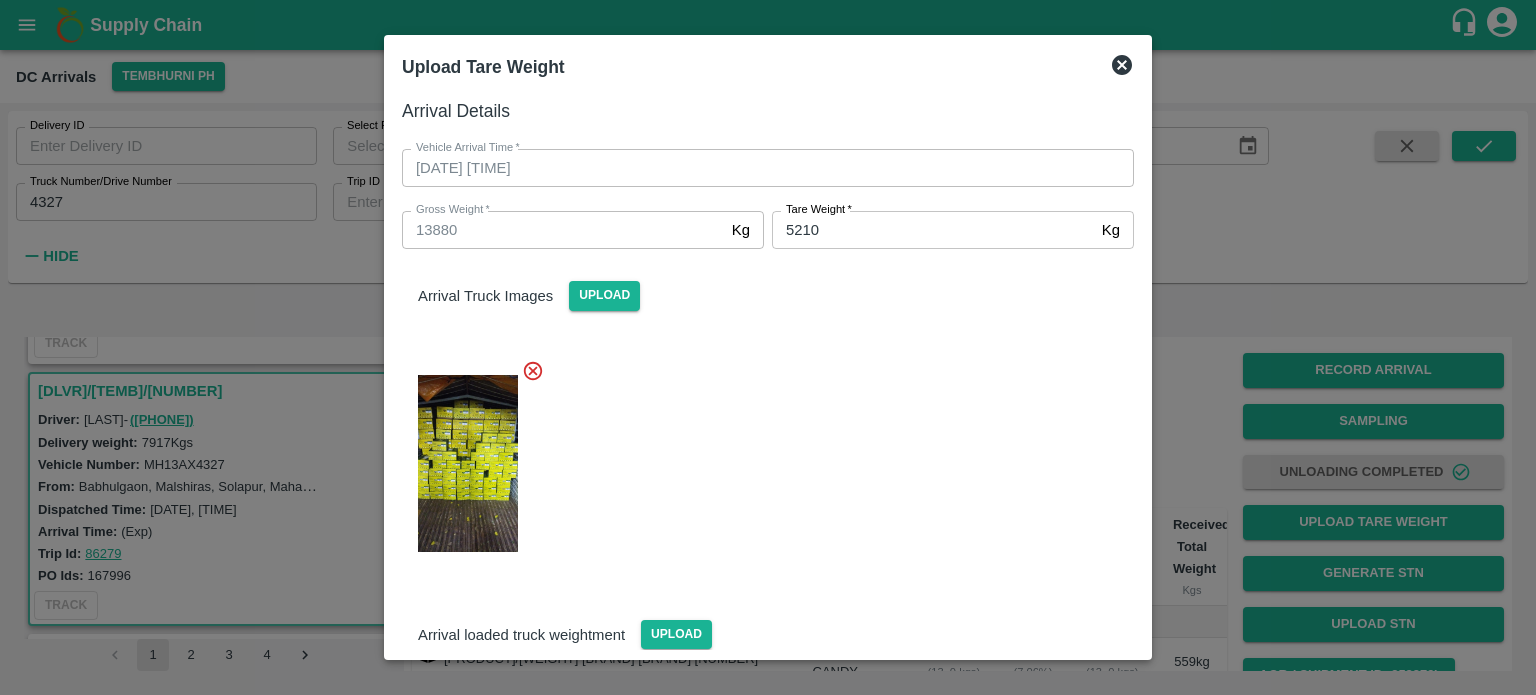 click at bounding box center [760, 458] 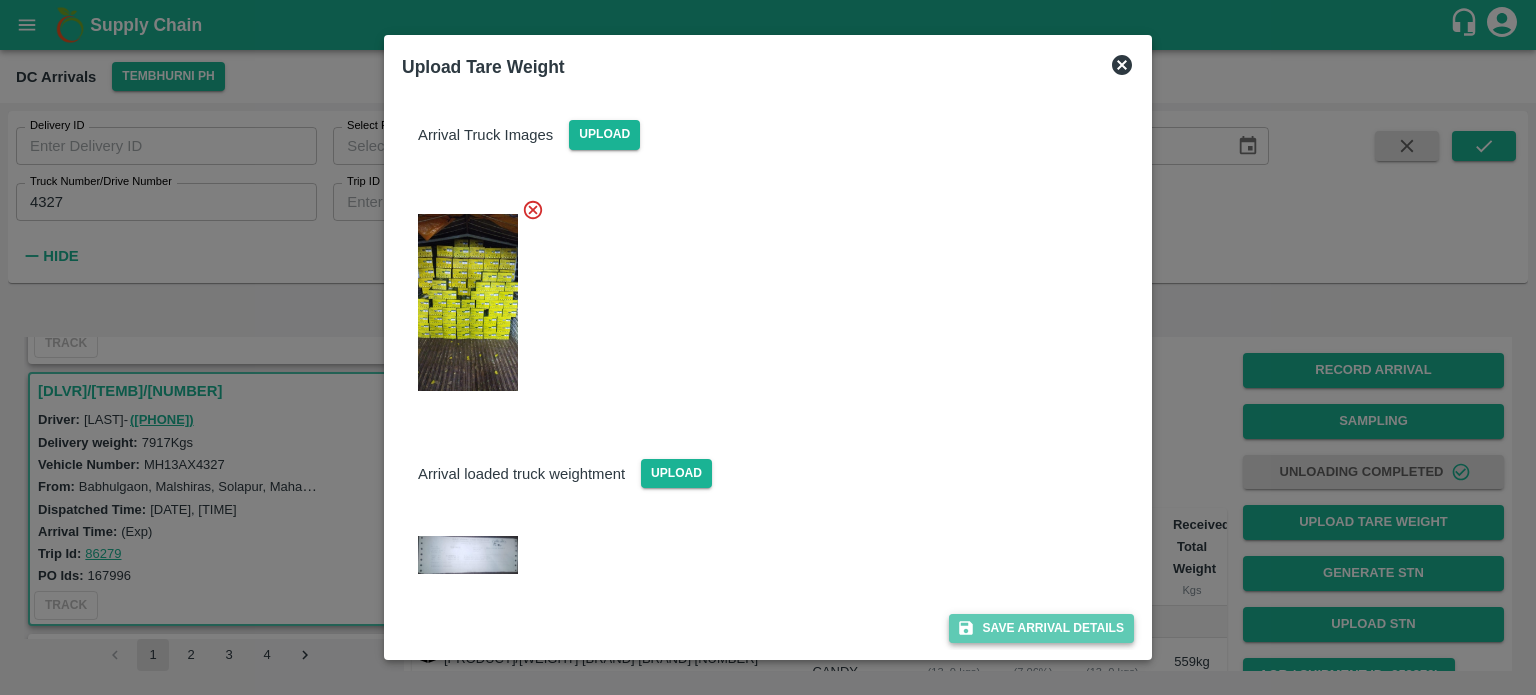 click on "Save Arrival Details" at bounding box center [1041, 628] 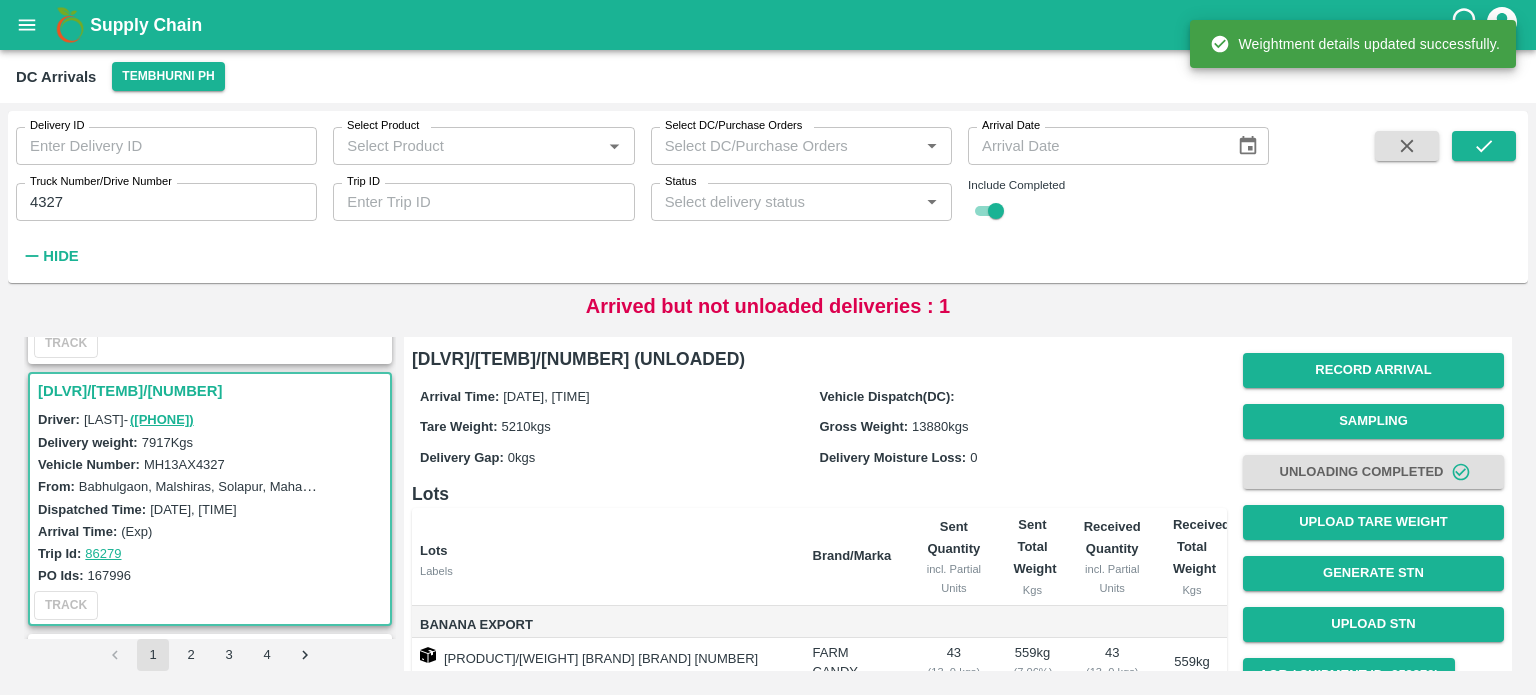 scroll, scrollTop: 168, scrollLeft: 0, axis: vertical 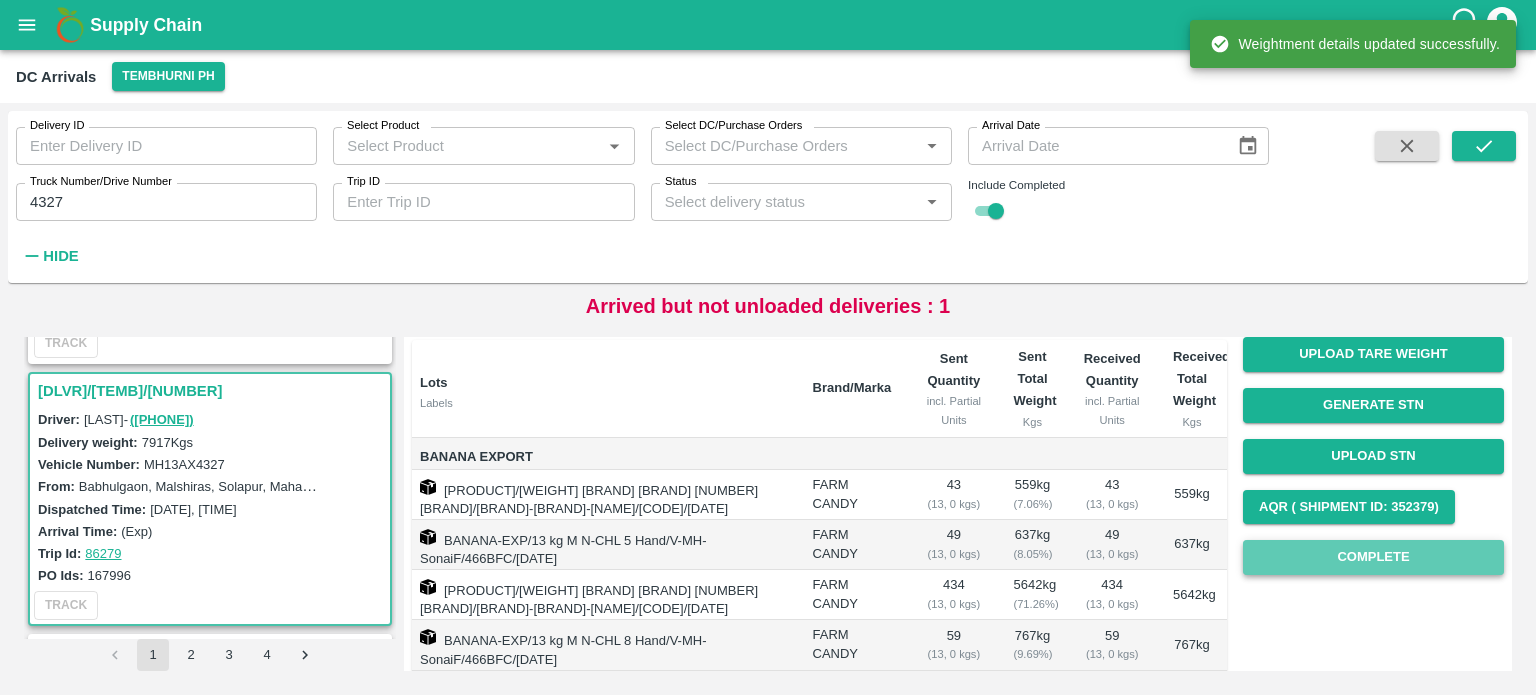 click on "Complete" at bounding box center [1373, 557] 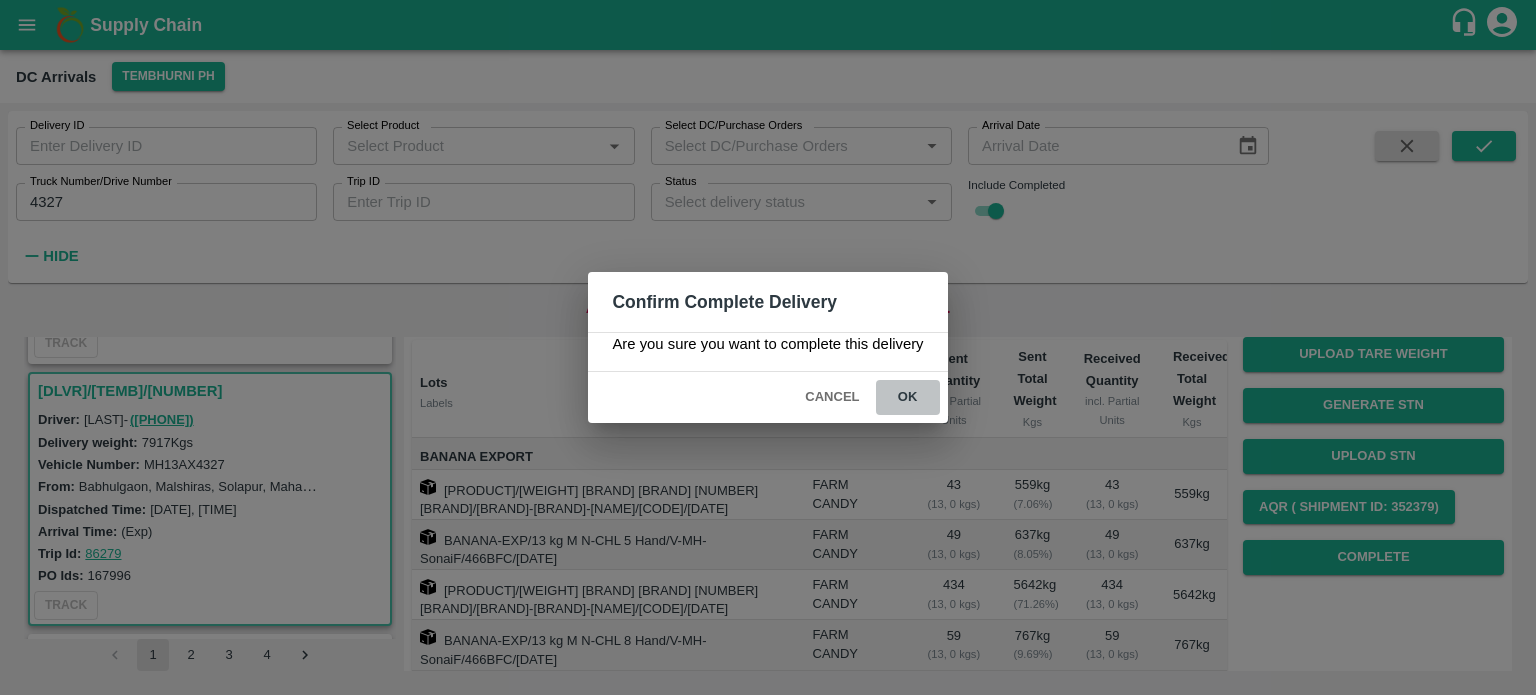 click on "ok" at bounding box center [908, 397] 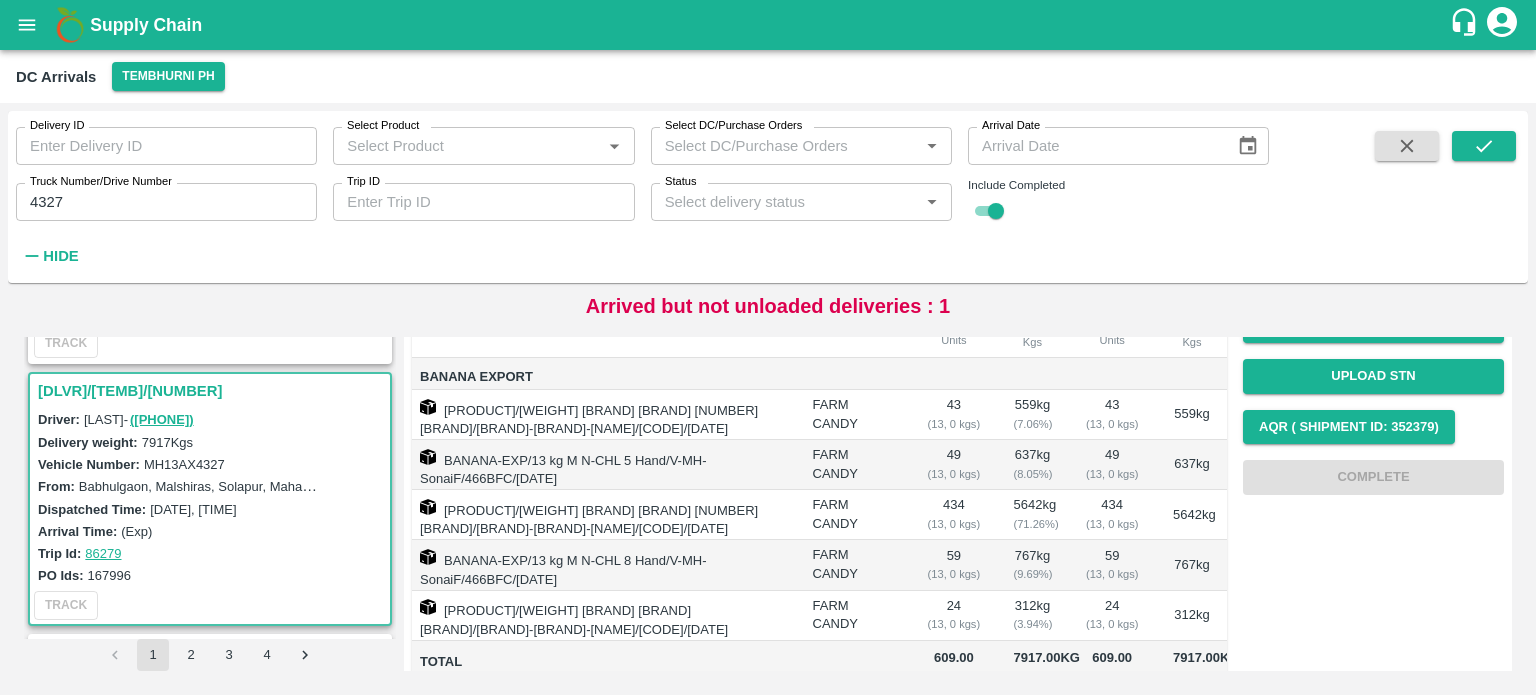 scroll, scrollTop: 382, scrollLeft: 0, axis: vertical 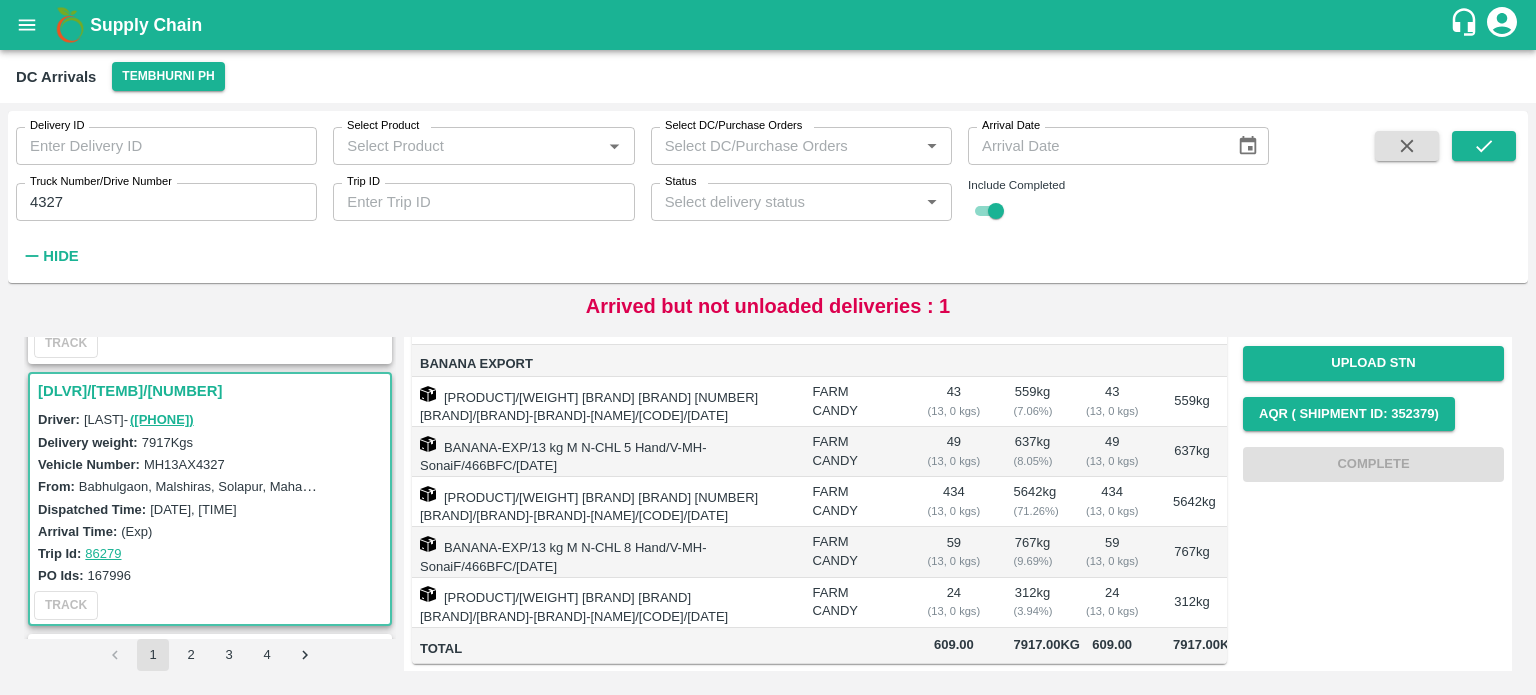 click on "4327" at bounding box center [166, 202] 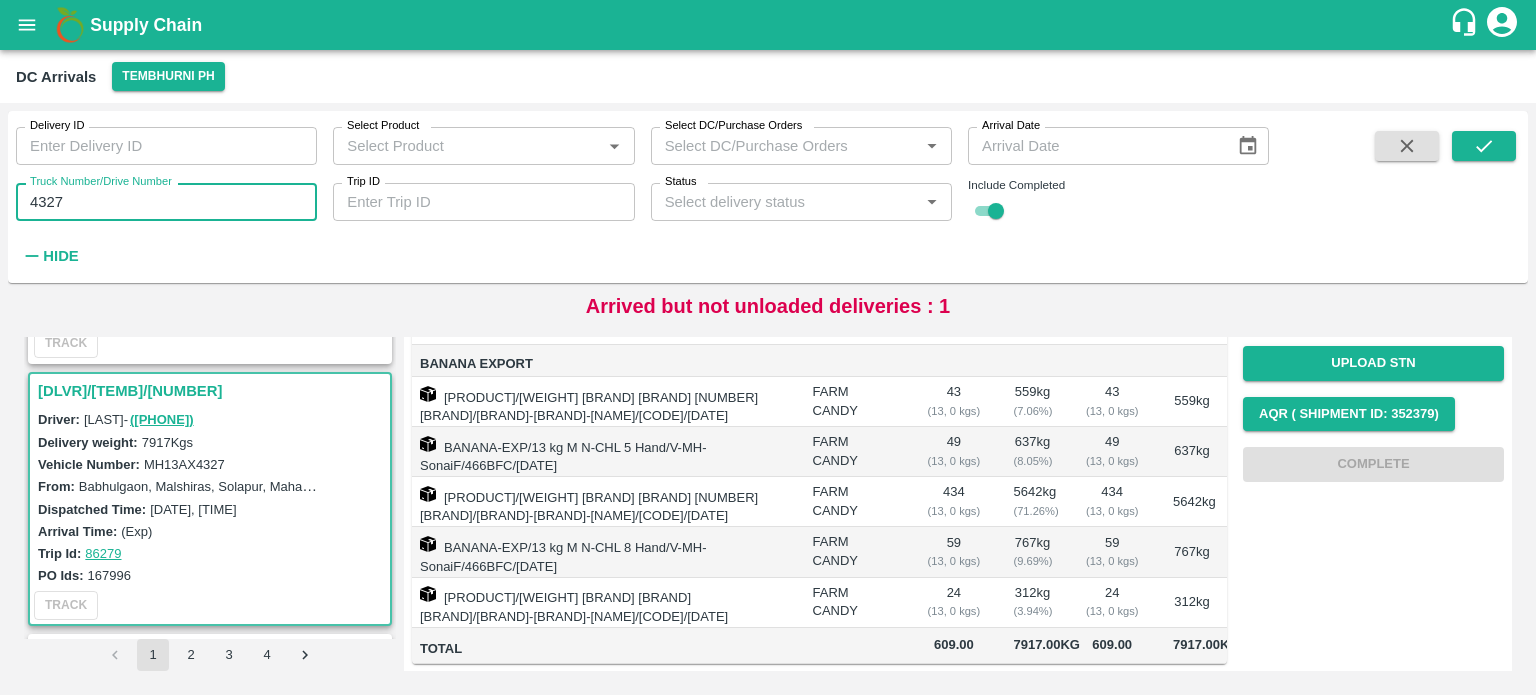 click on "4327" at bounding box center (166, 202) 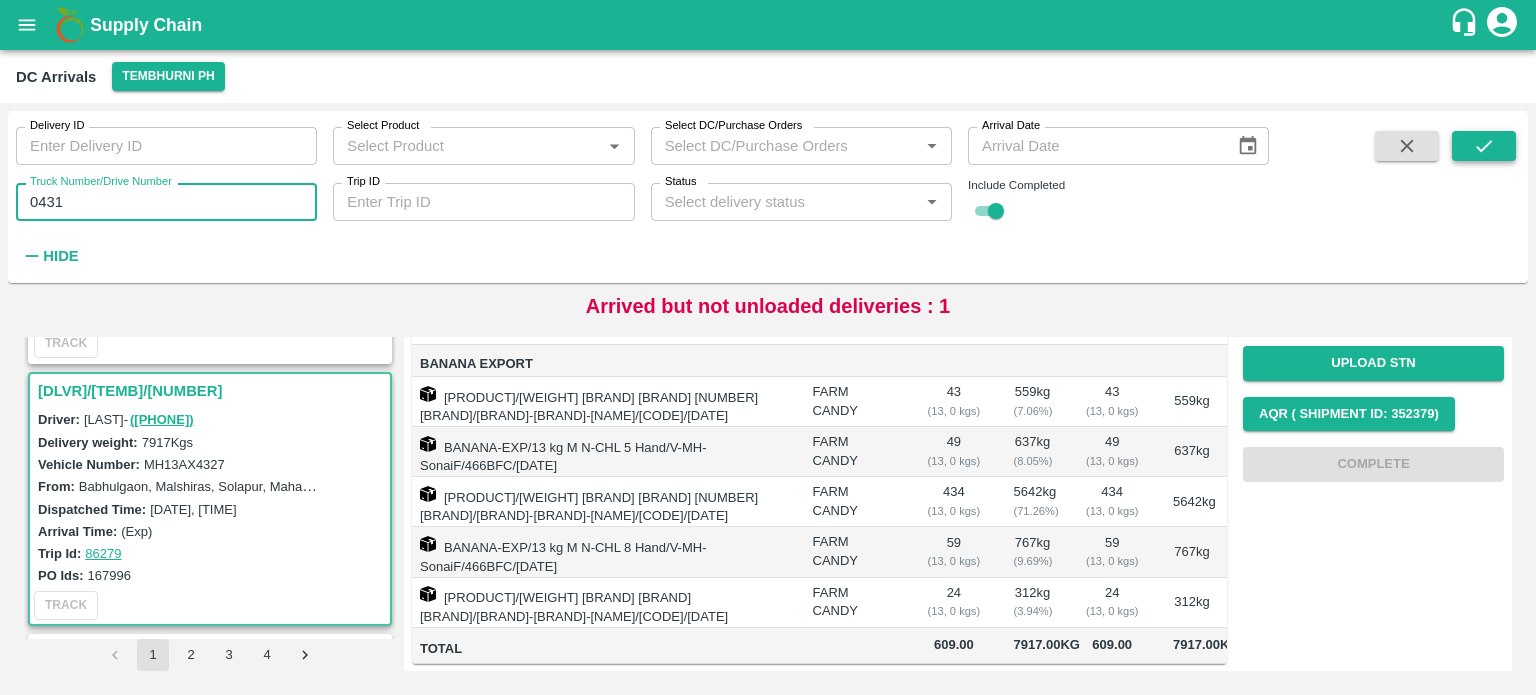 type on "0431" 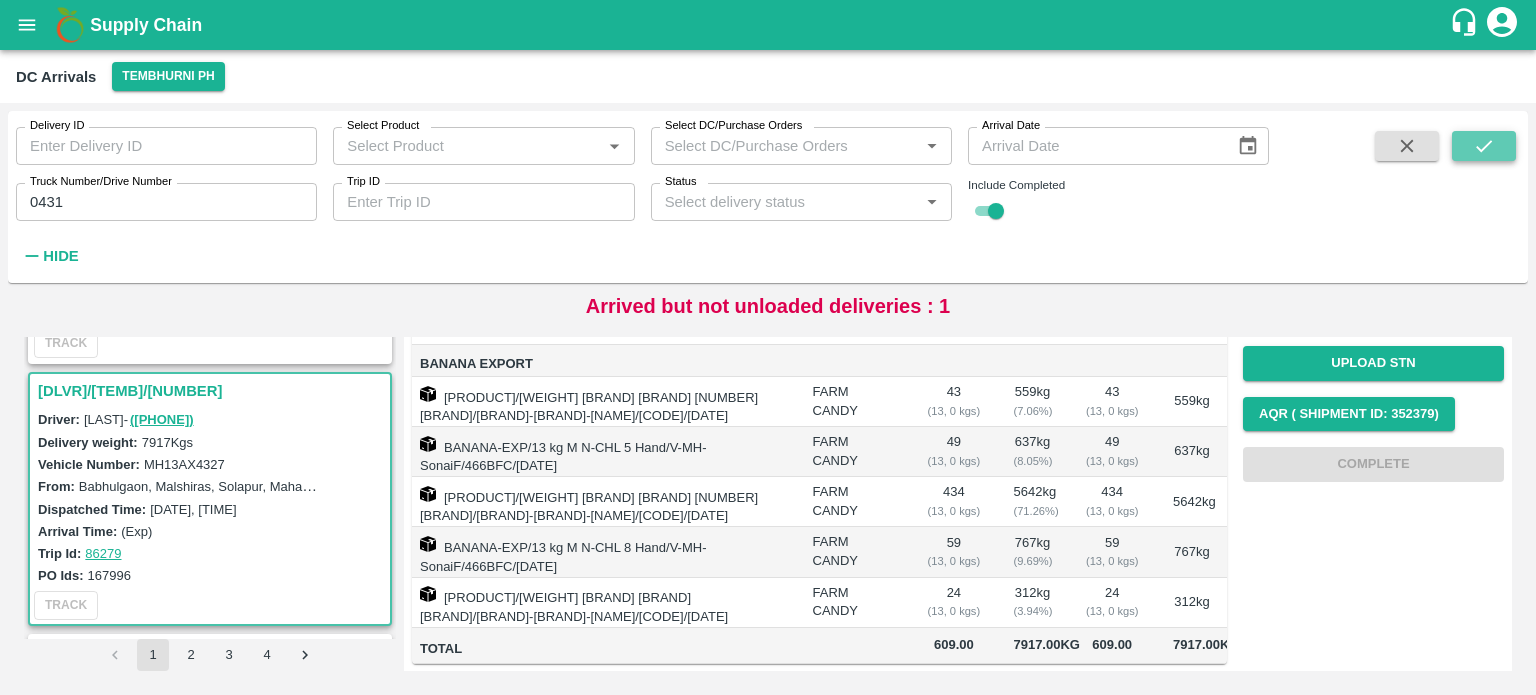 click 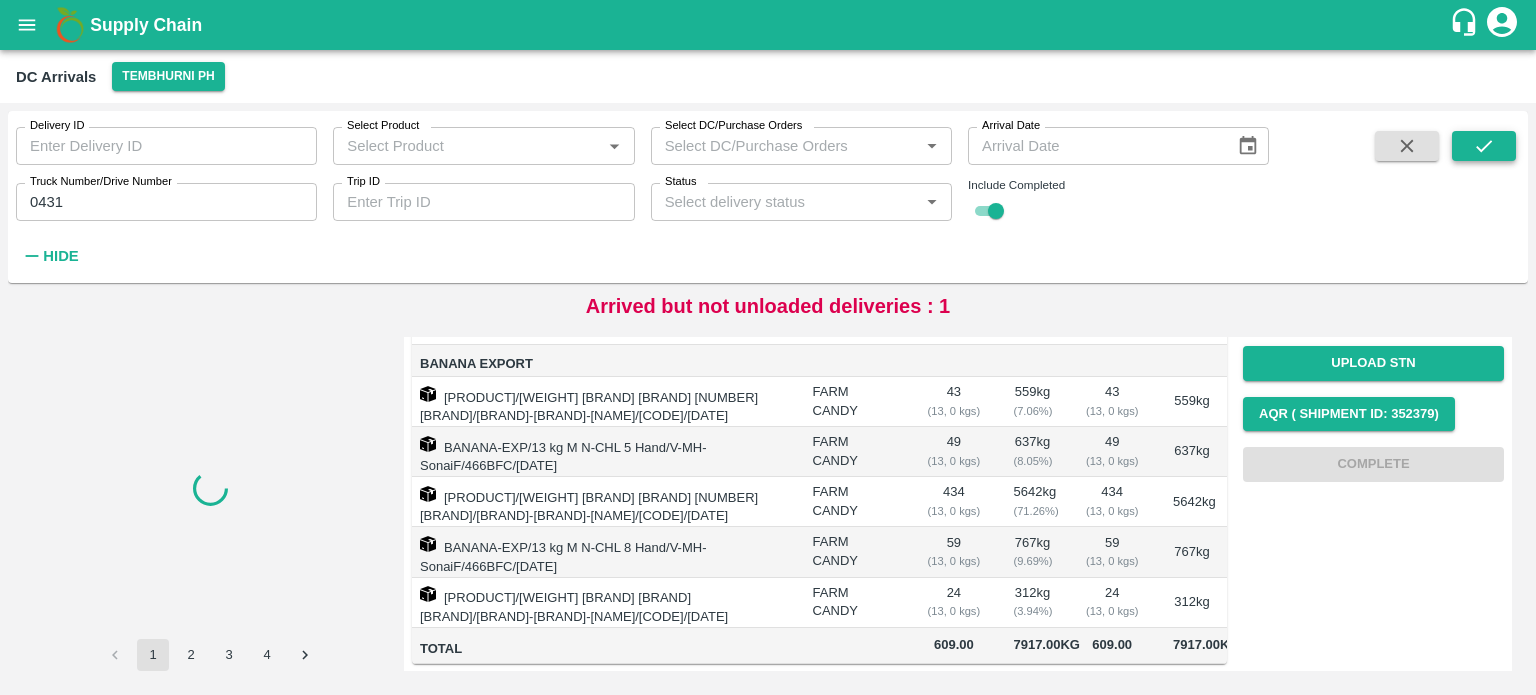 scroll, scrollTop: 0, scrollLeft: 0, axis: both 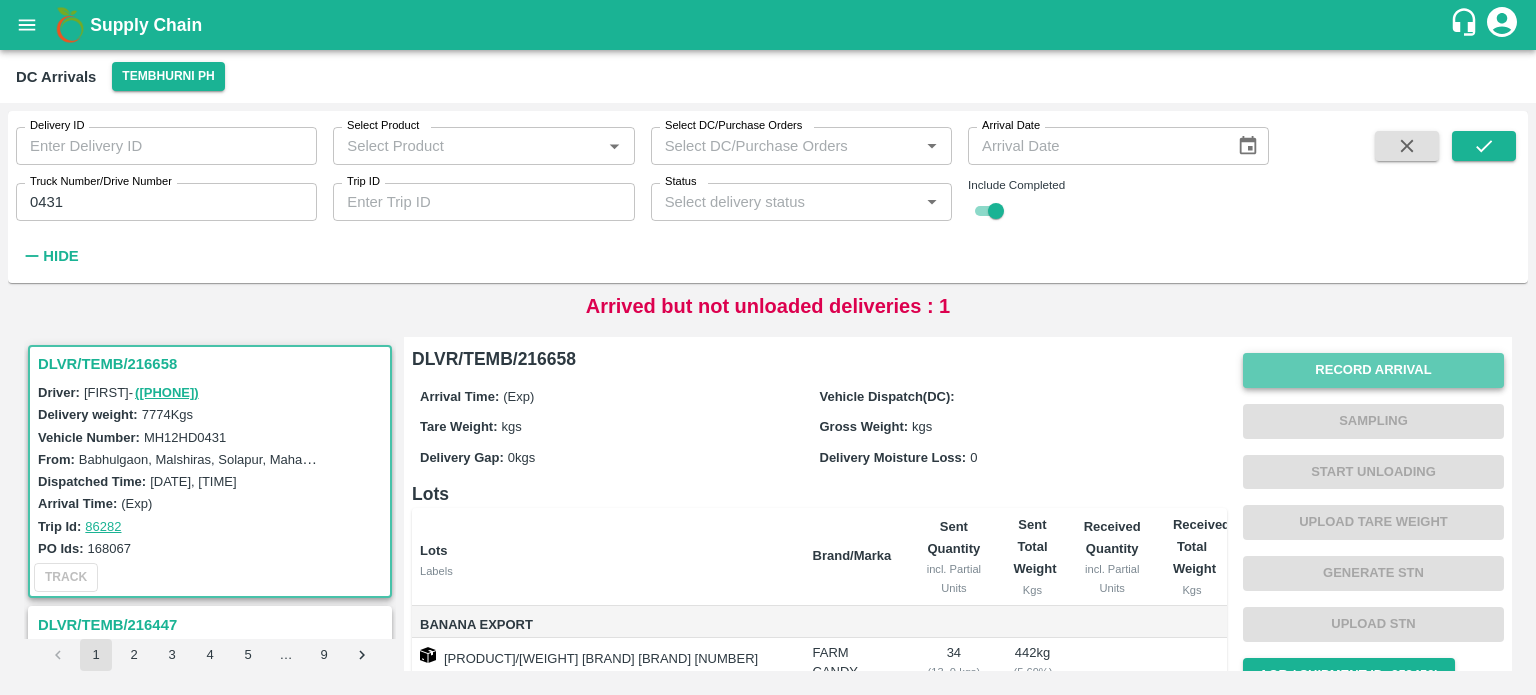 click on "Record Arrival" at bounding box center (1373, 370) 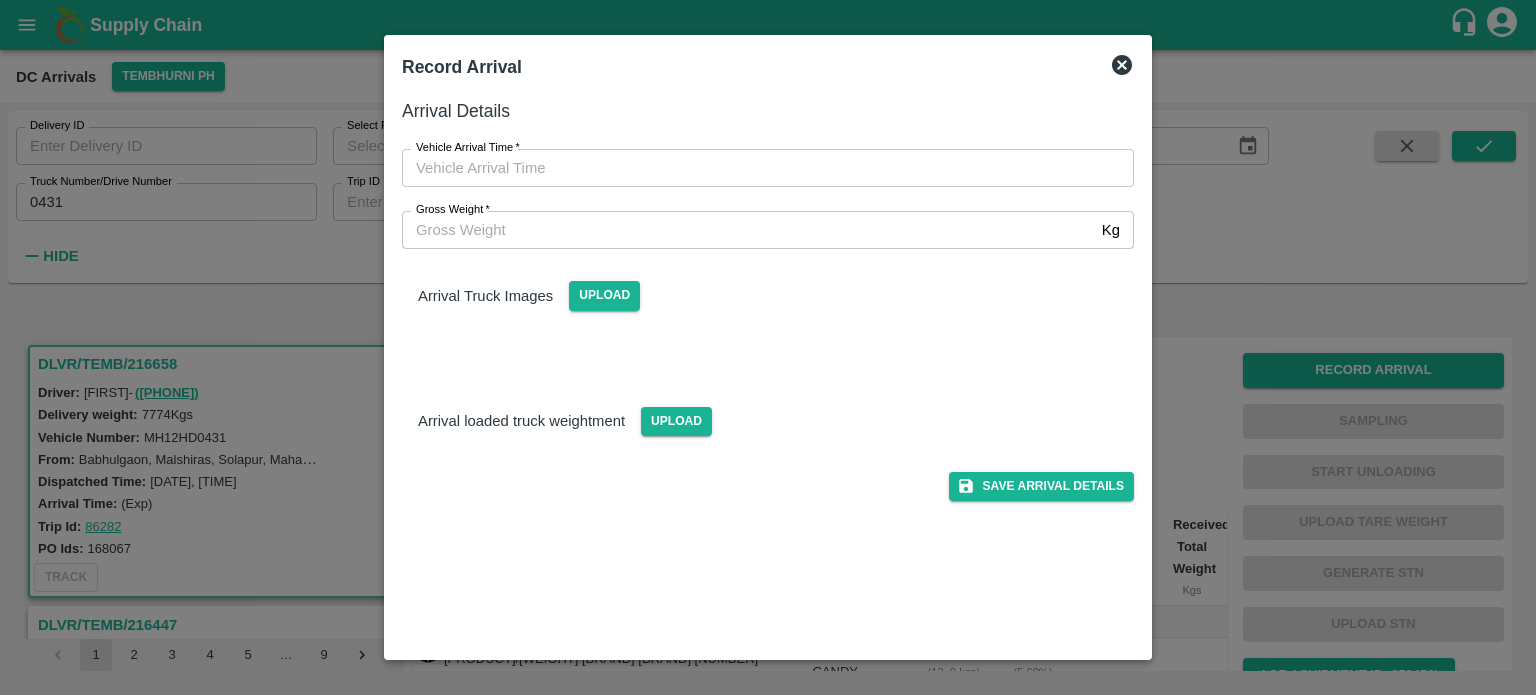 type on "DD/MM/YYYY hh:mm aa" 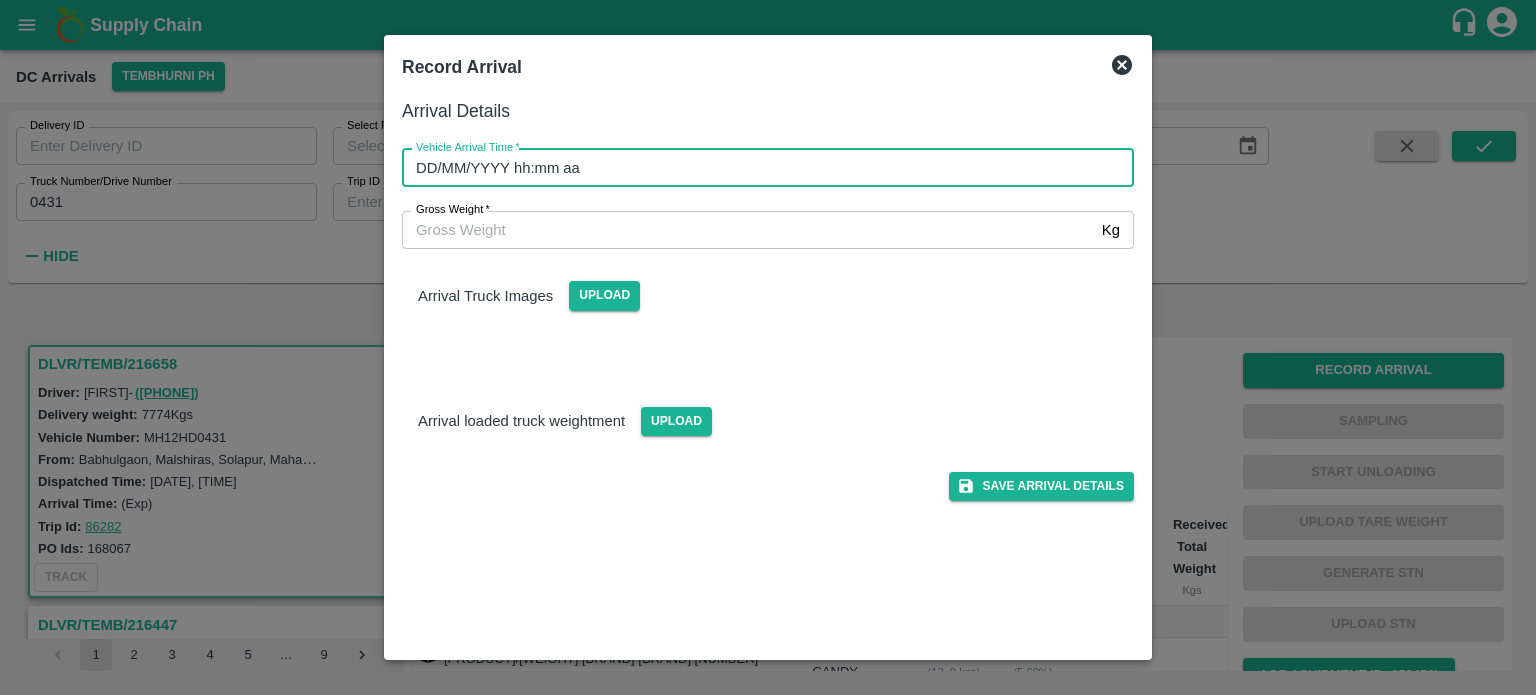 click on "DD/MM/YYYY hh:mm aa" at bounding box center [761, 168] 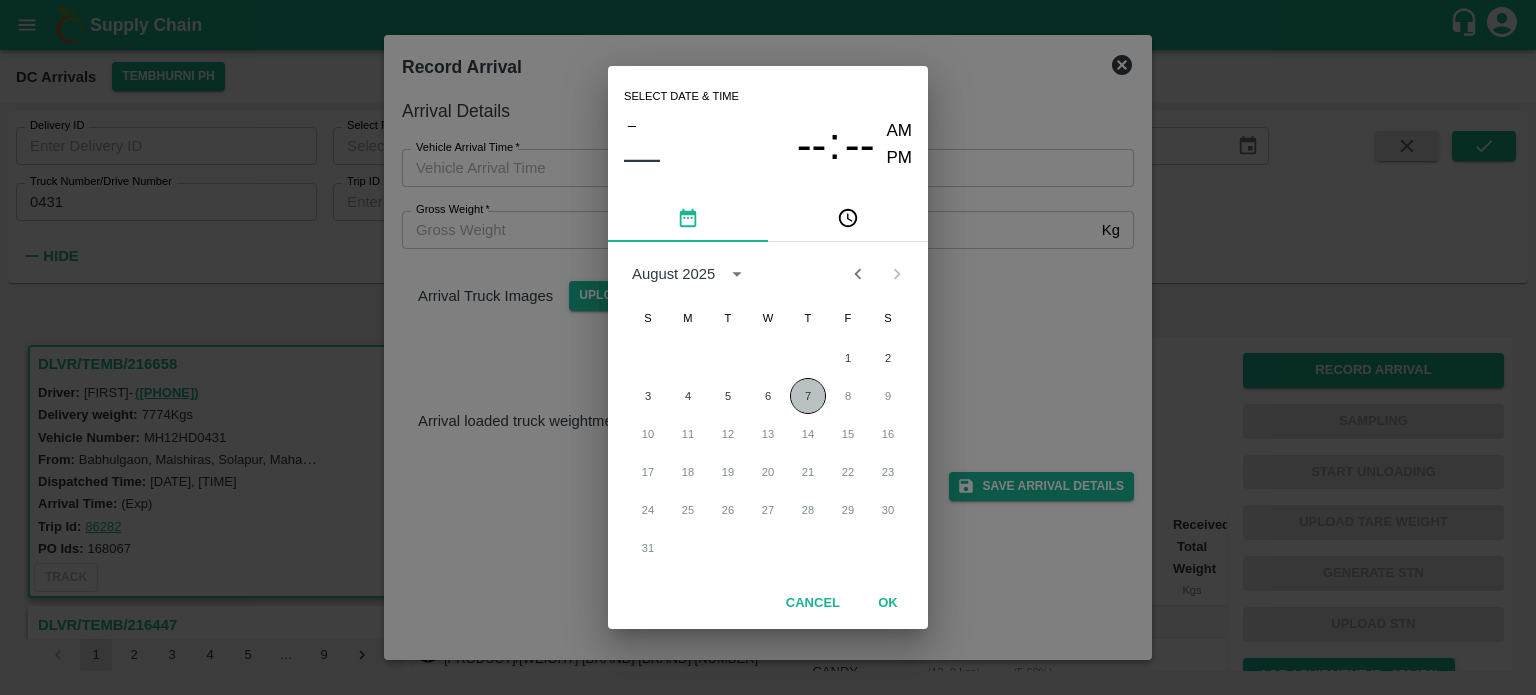click on "7" at bounding box center (808, 396) 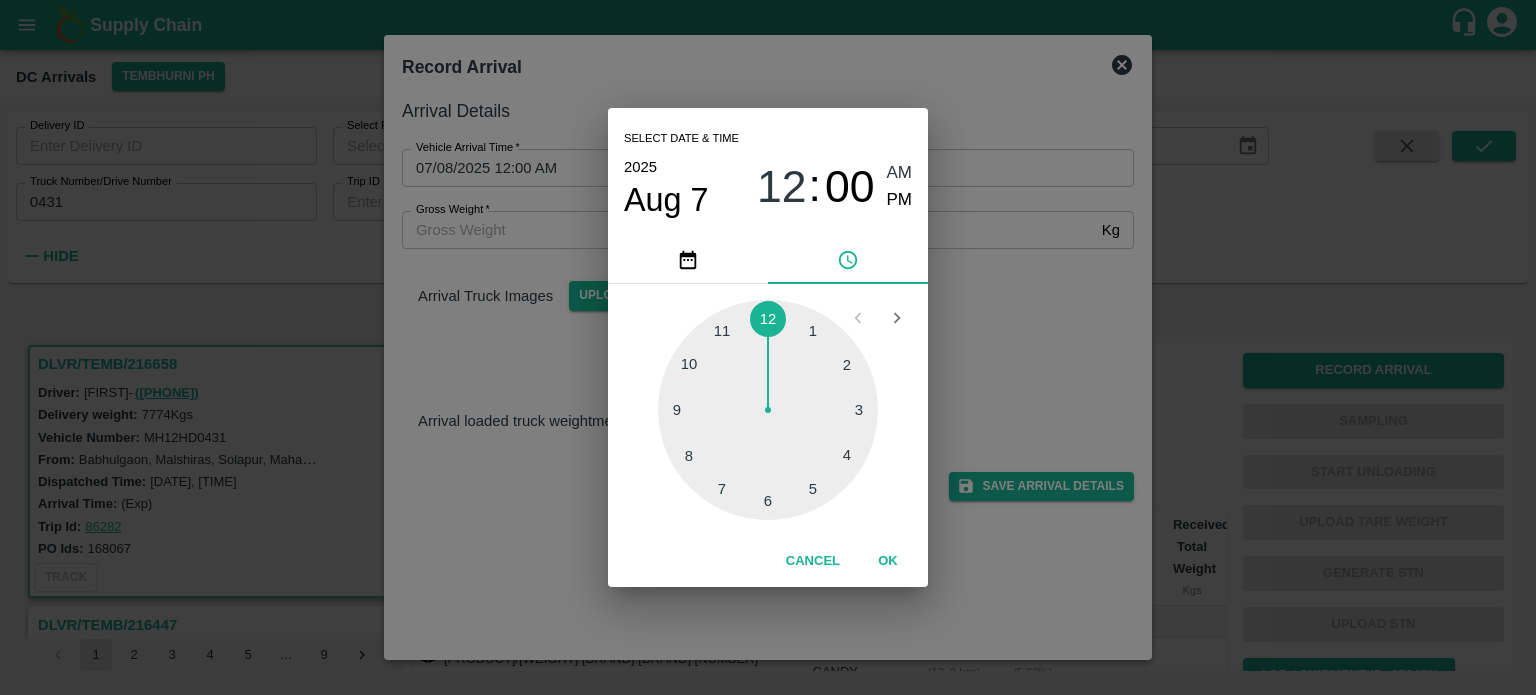 click at bounding box center [768, 410] 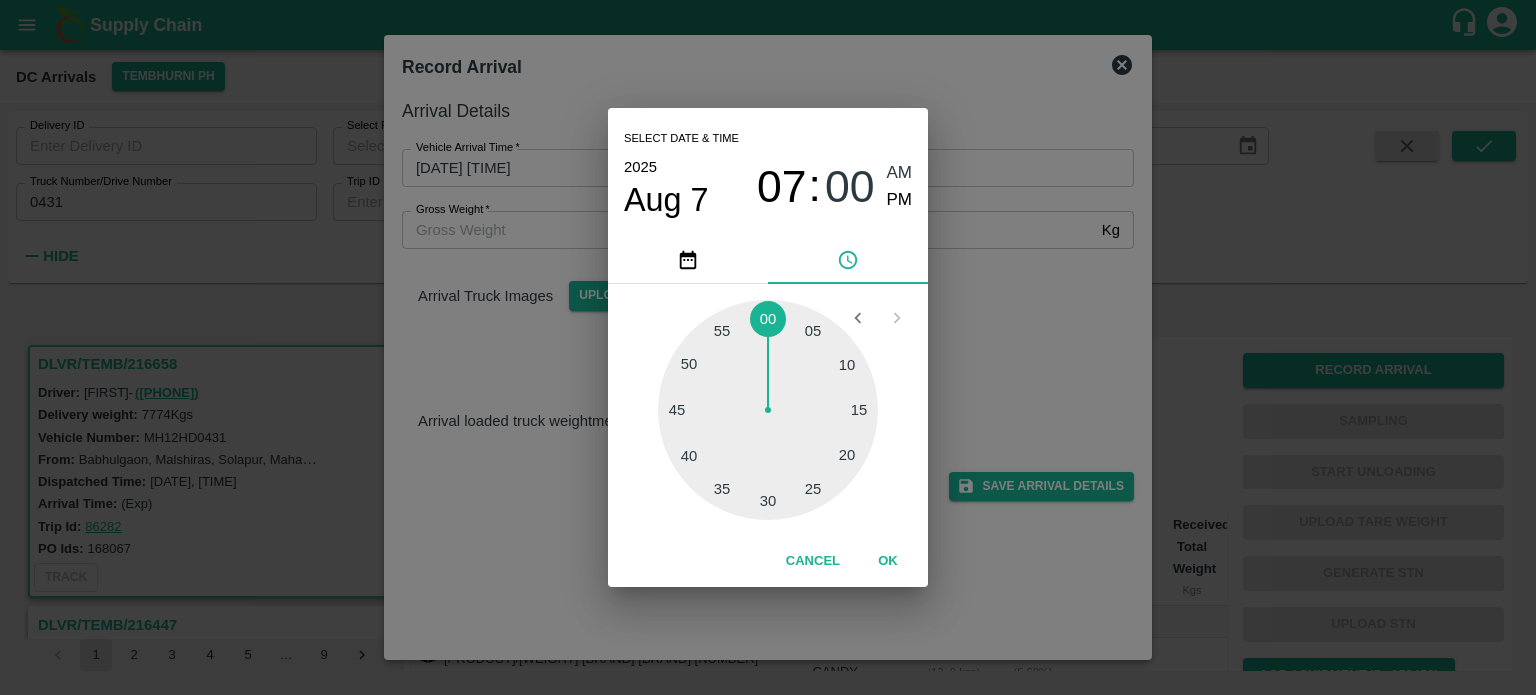 click at bounding box center (768, 410) 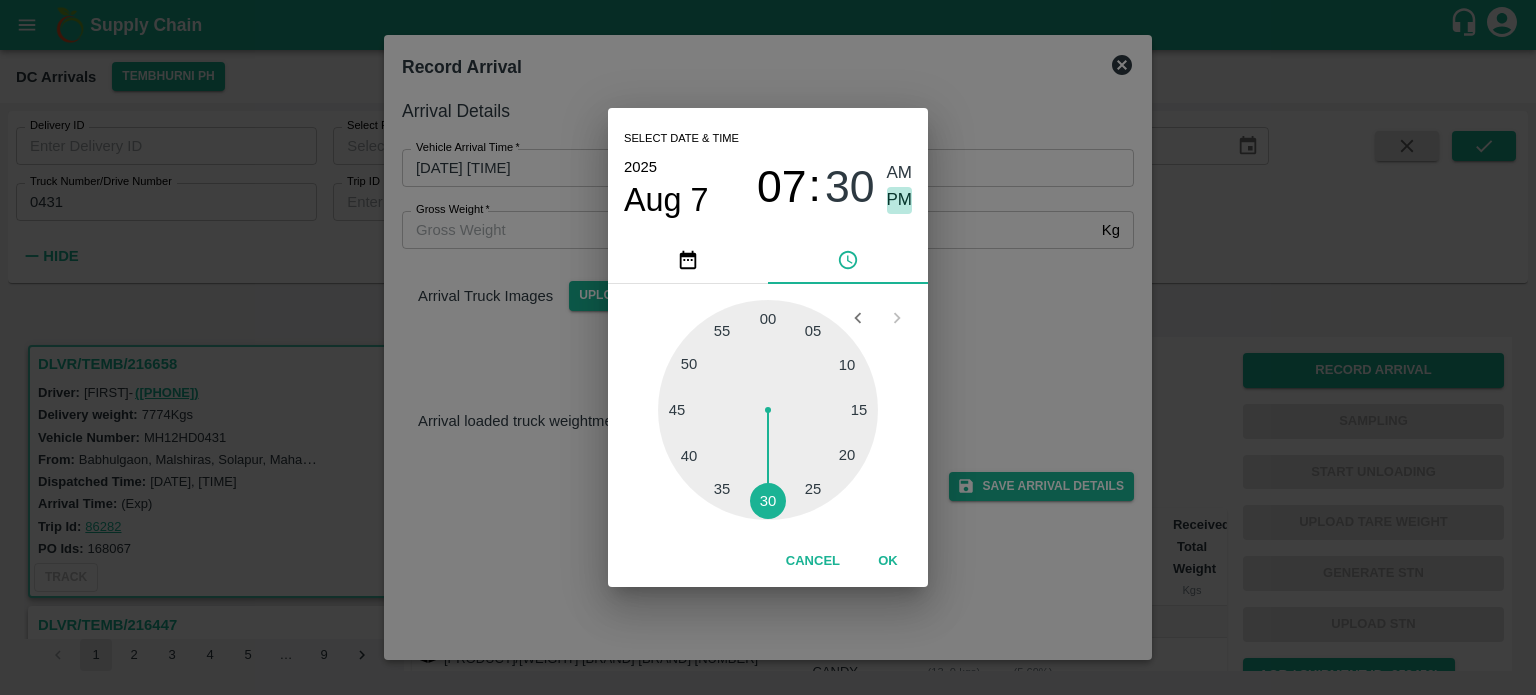 click on "PM" at bounding box center (900, 200) 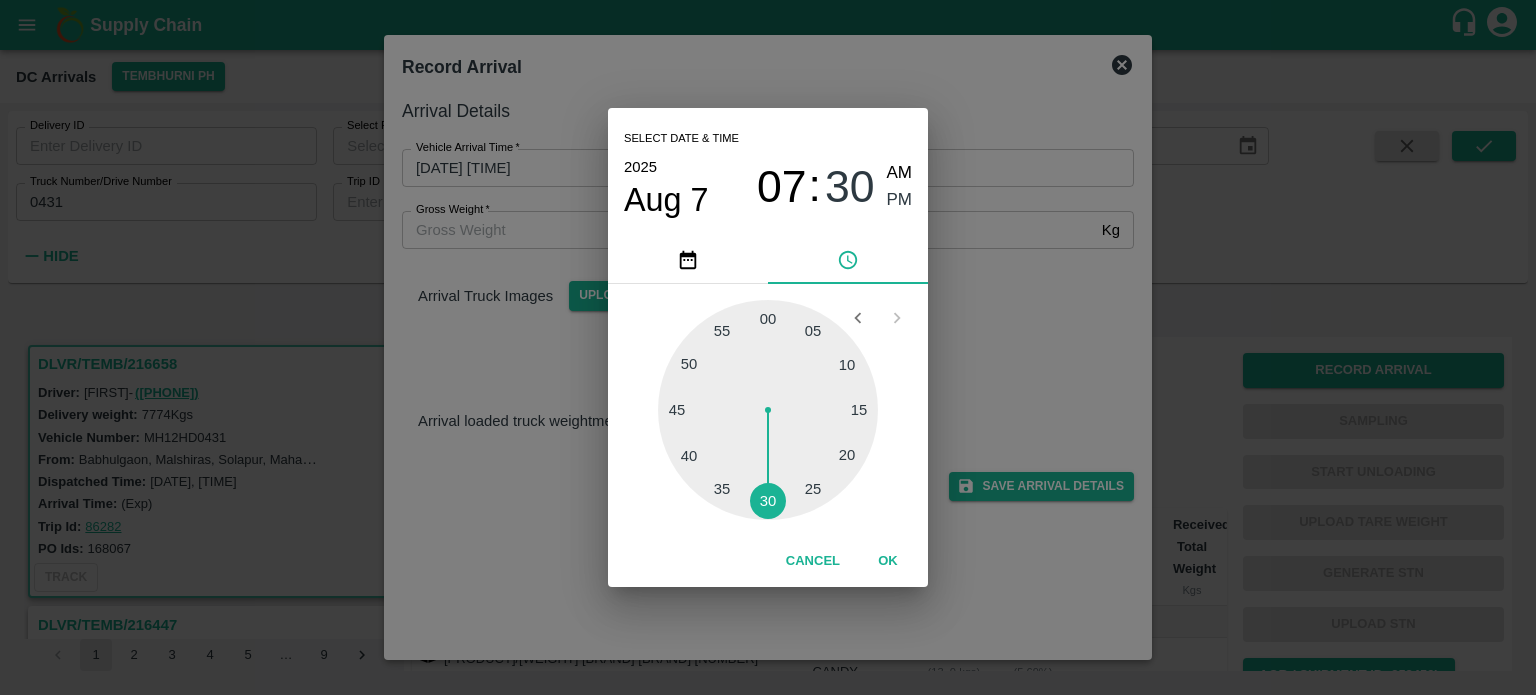 click on "Select date & time [DATE] [MONTH] [YEAR] [TIME] [AMPM] [MINUTES] [MINUTES] [MINUTES] [MINUTES] [MINUTES] [MINUTES] [MINUTES] [MINUTES] Cancel OK" at bounding box center (768, 347) 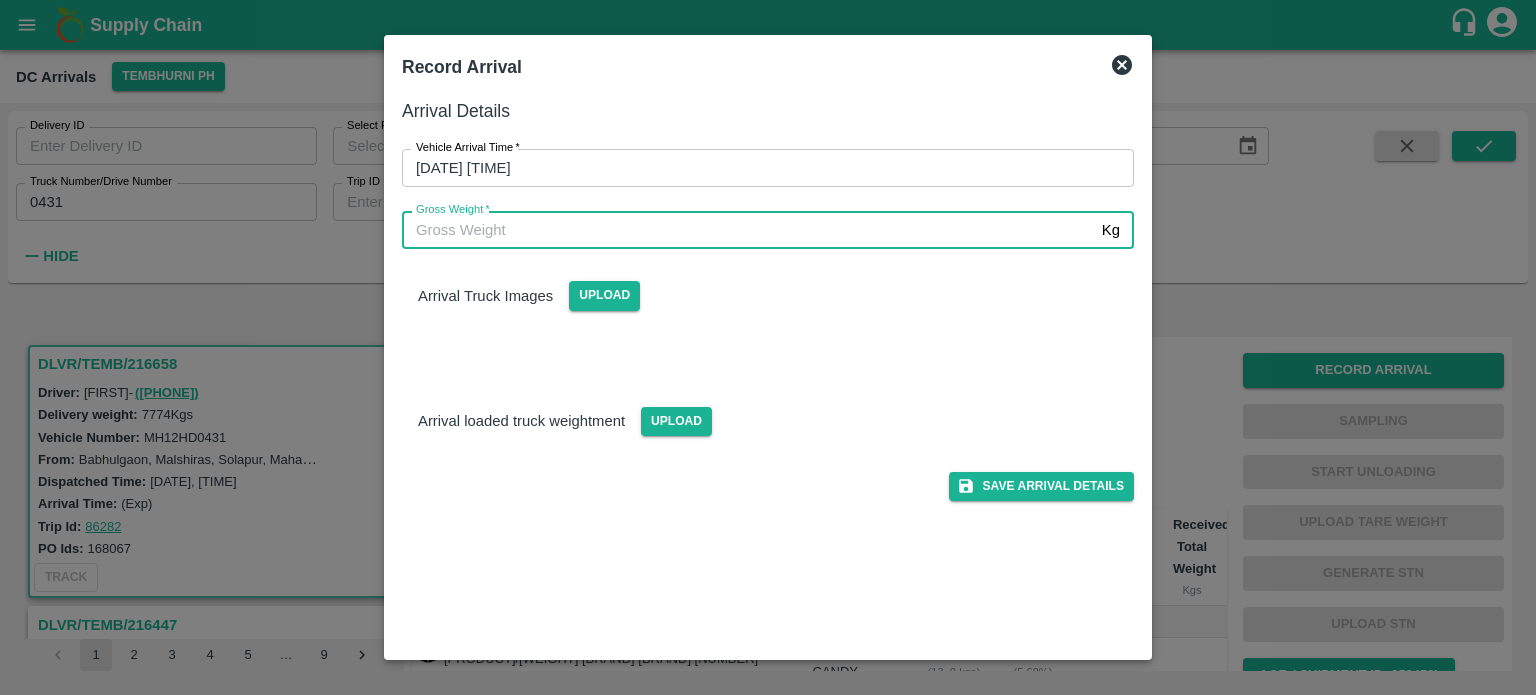 click on "Gross Weight   *" at bounding box center (748, 230) 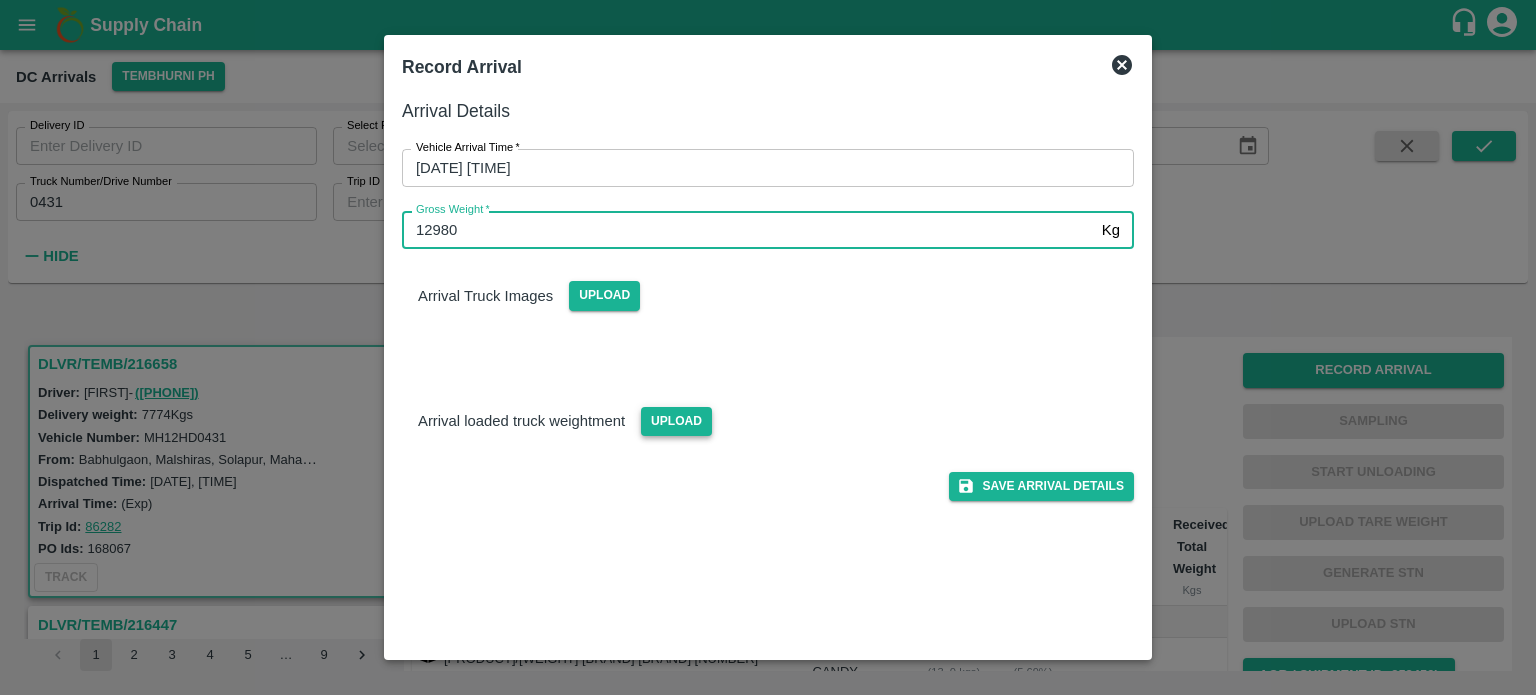 type on "12980" 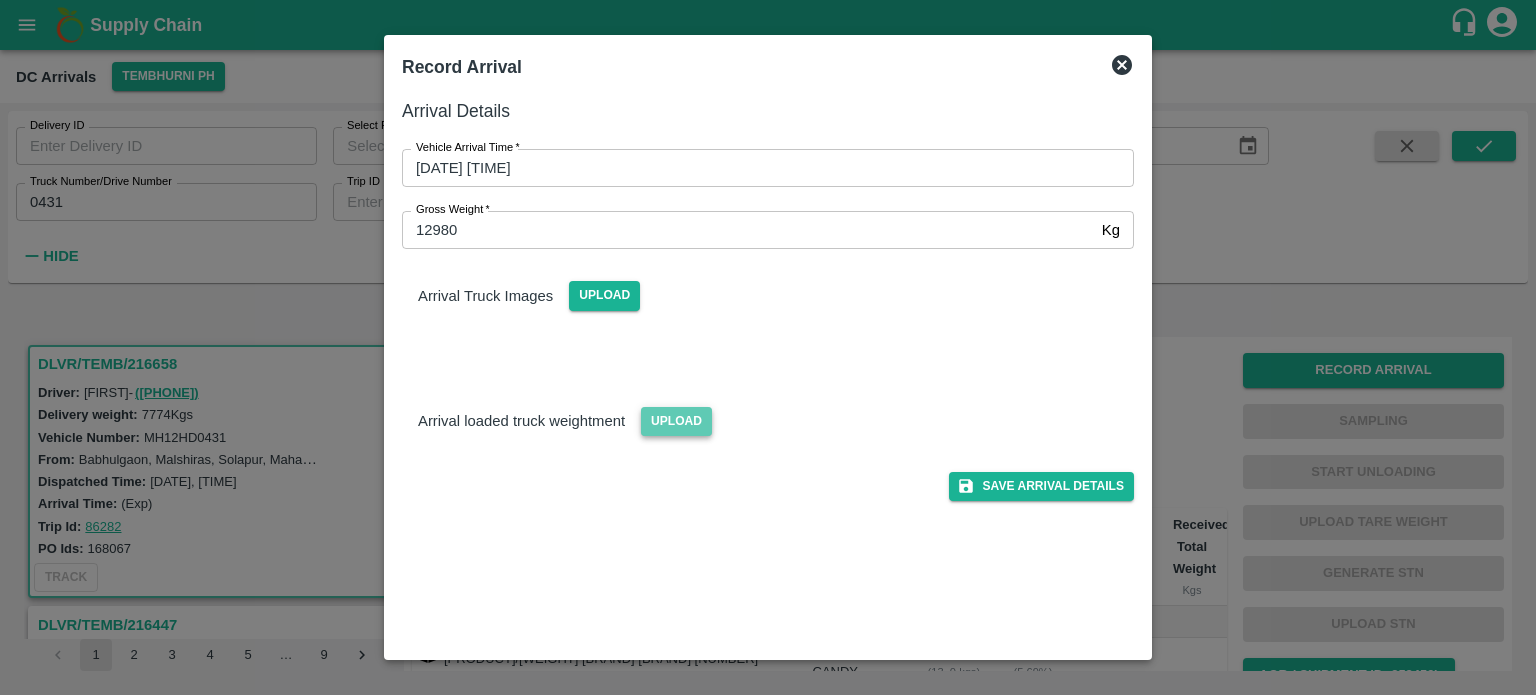 click on "Upload" at bounding box center (676, 421) 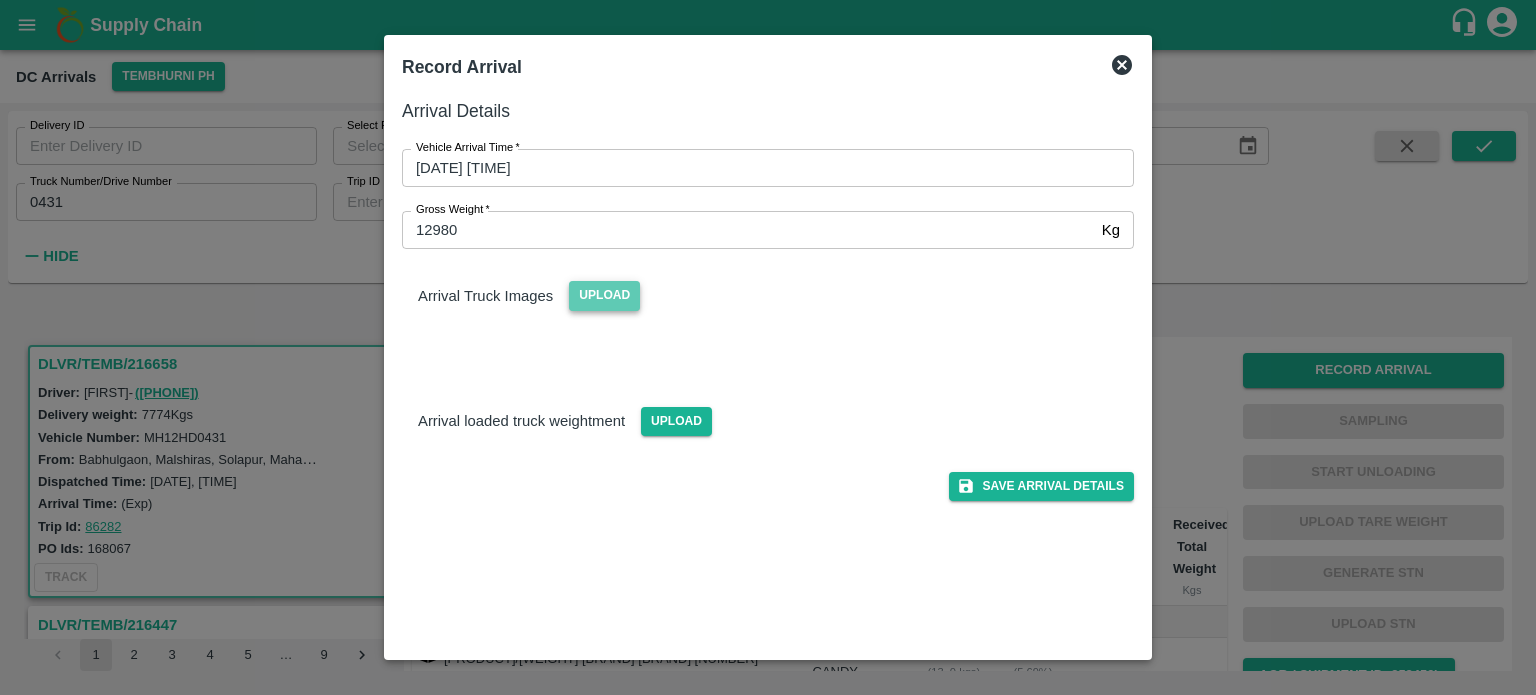 click on "Upload" at bounding box center (604, 295) 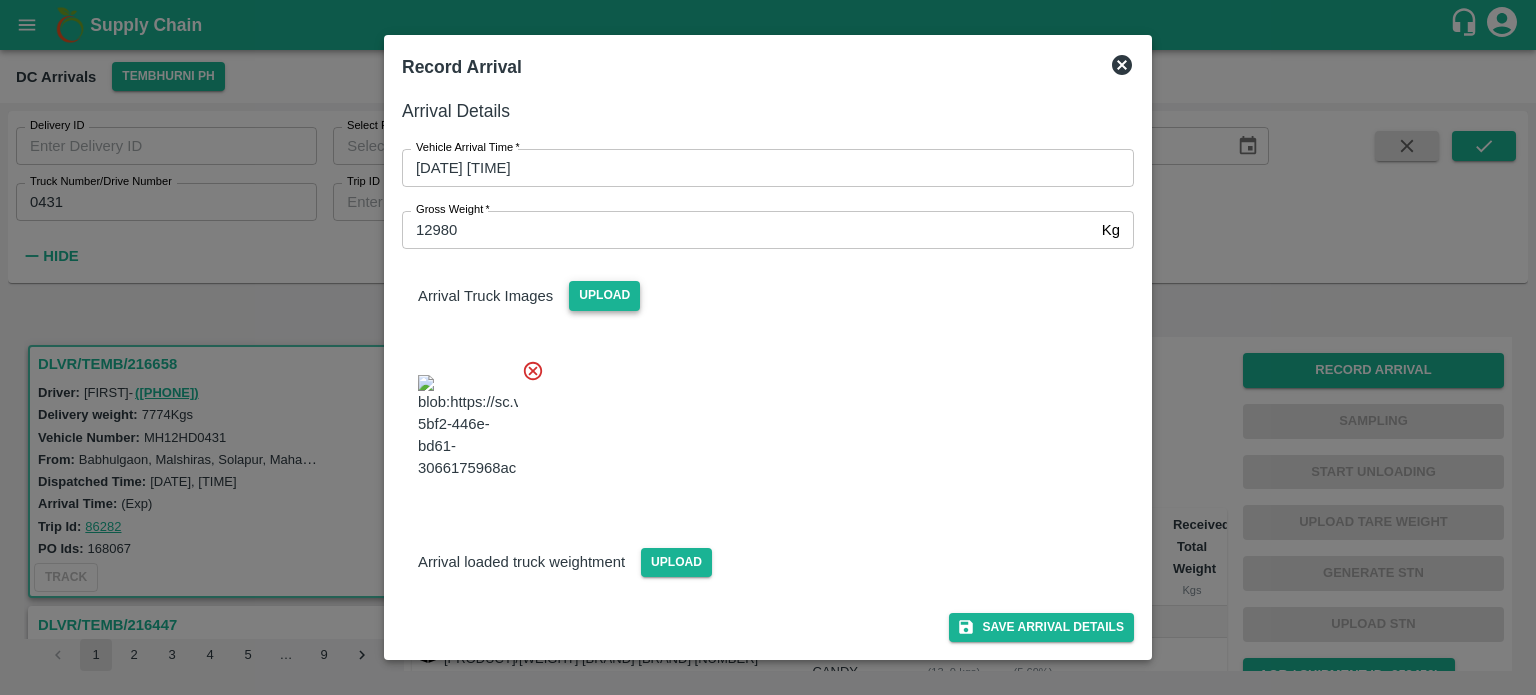 scroll, scrollTop: 28, scrollLeft: 0, axis: vertical 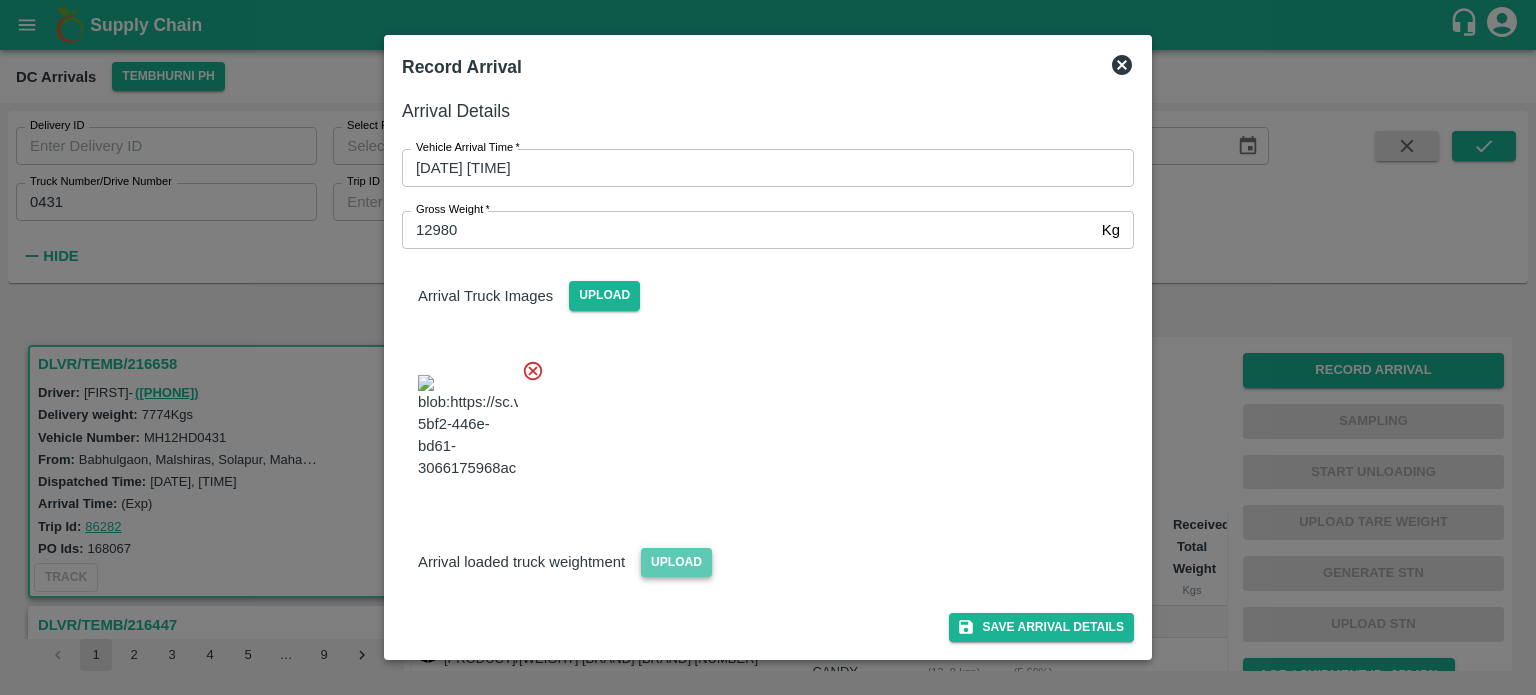 click on "Upload" at bounding box center (676, 562) 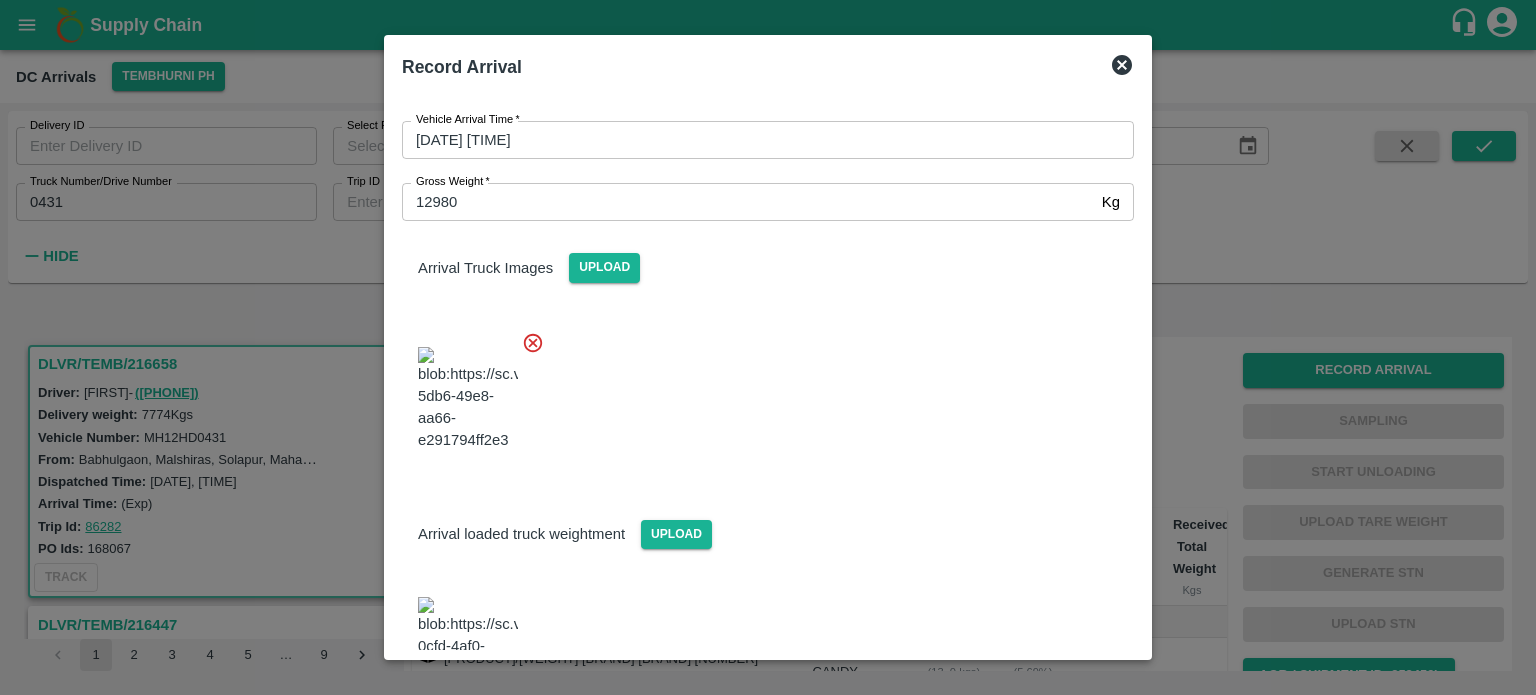 click at bounding box center [760, 393] 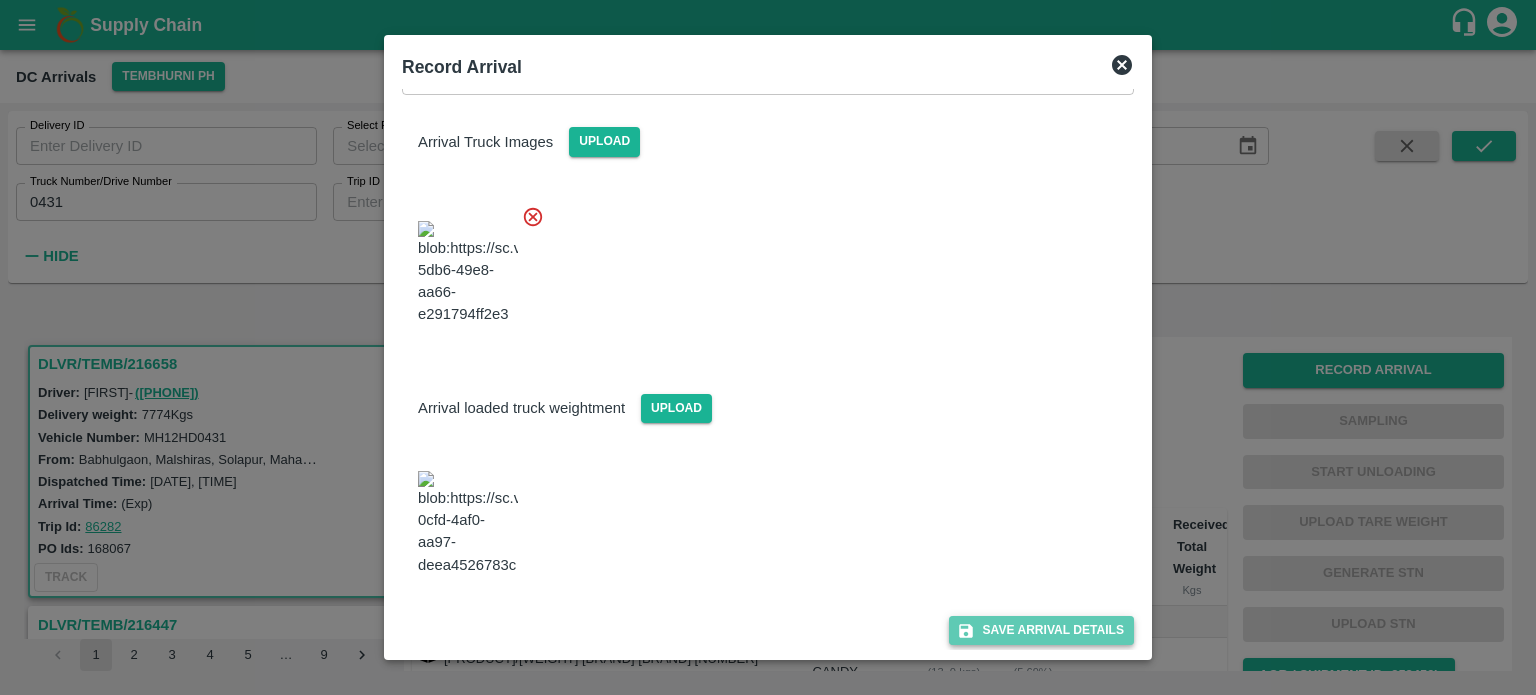 click on "Save Arrival Details" at bounding box center (1041, 630) 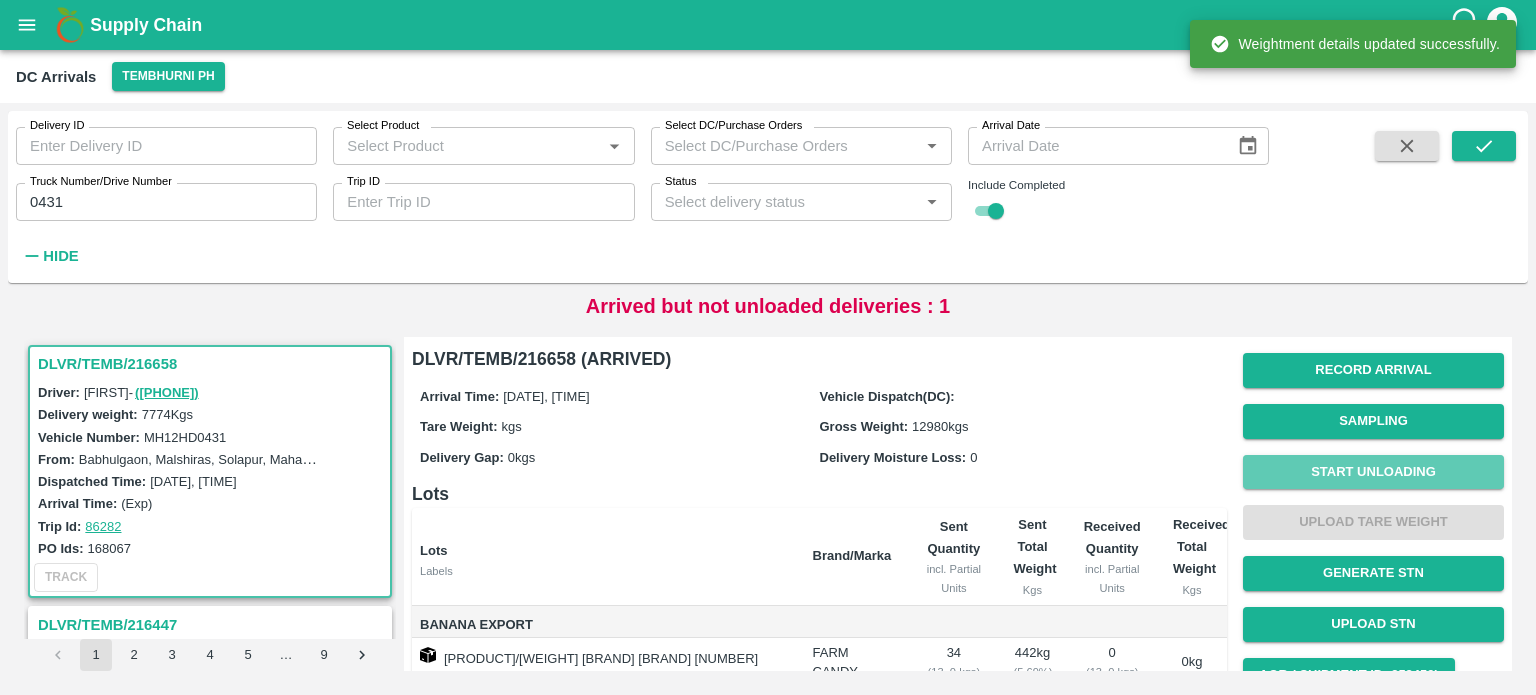 click on "Start Unloading" at bounding box center [1373, 472] 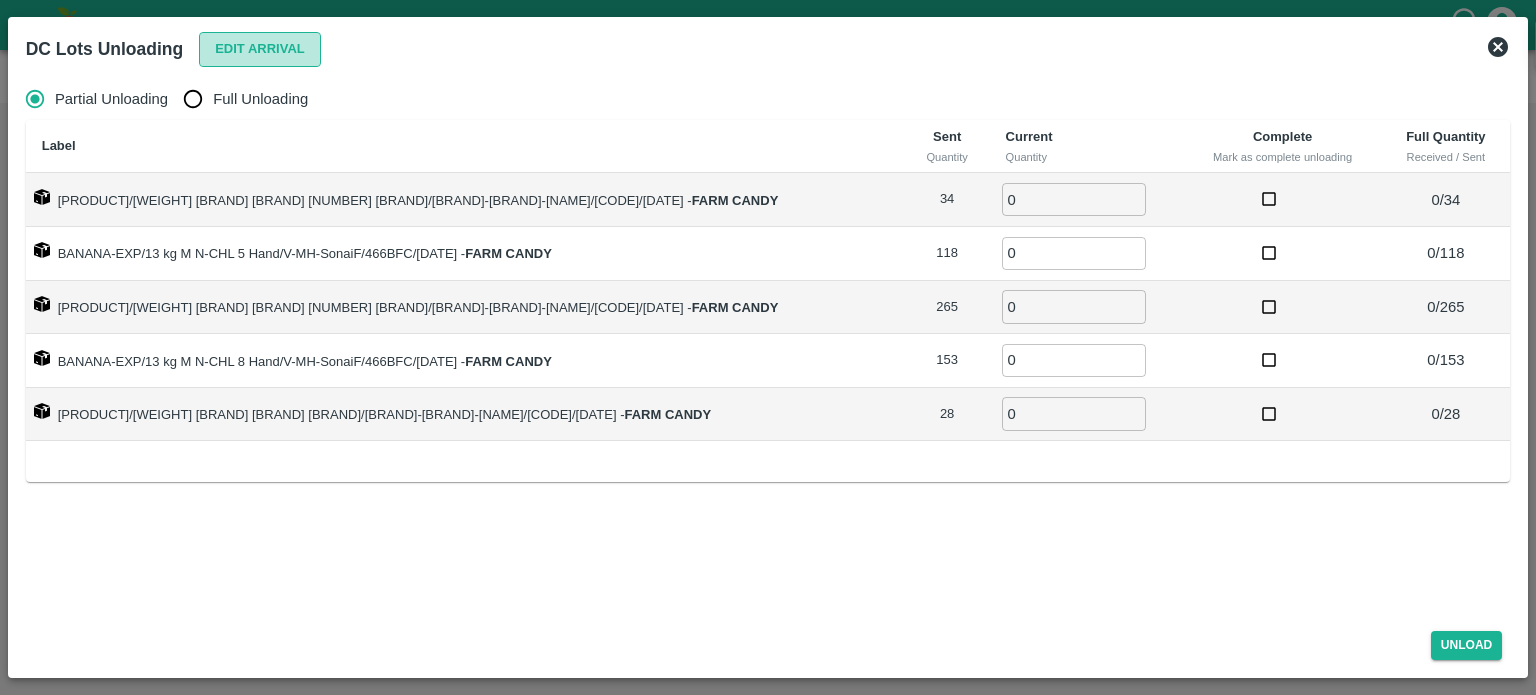 click on "Edit Arrival" at bounding box center (260, 49) 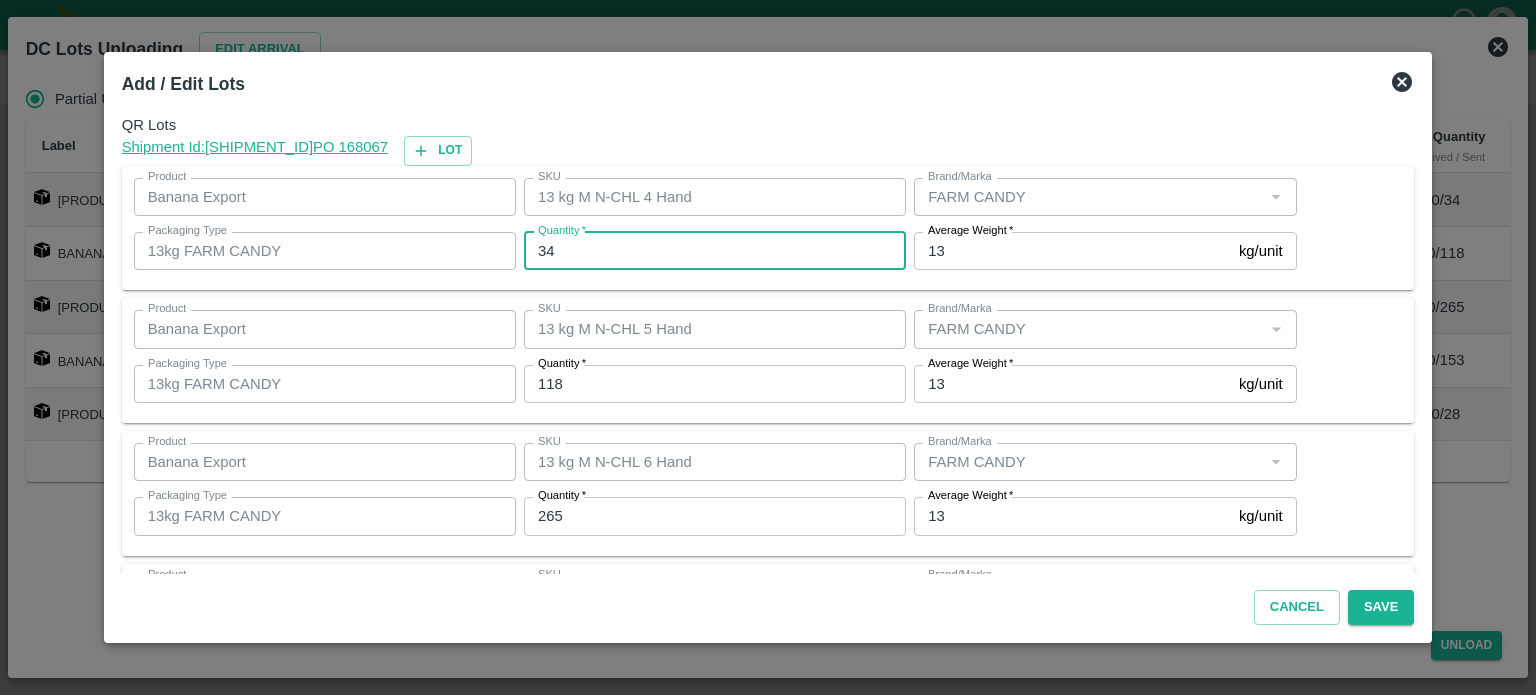 click on "34" at bounding box center (715, 251) 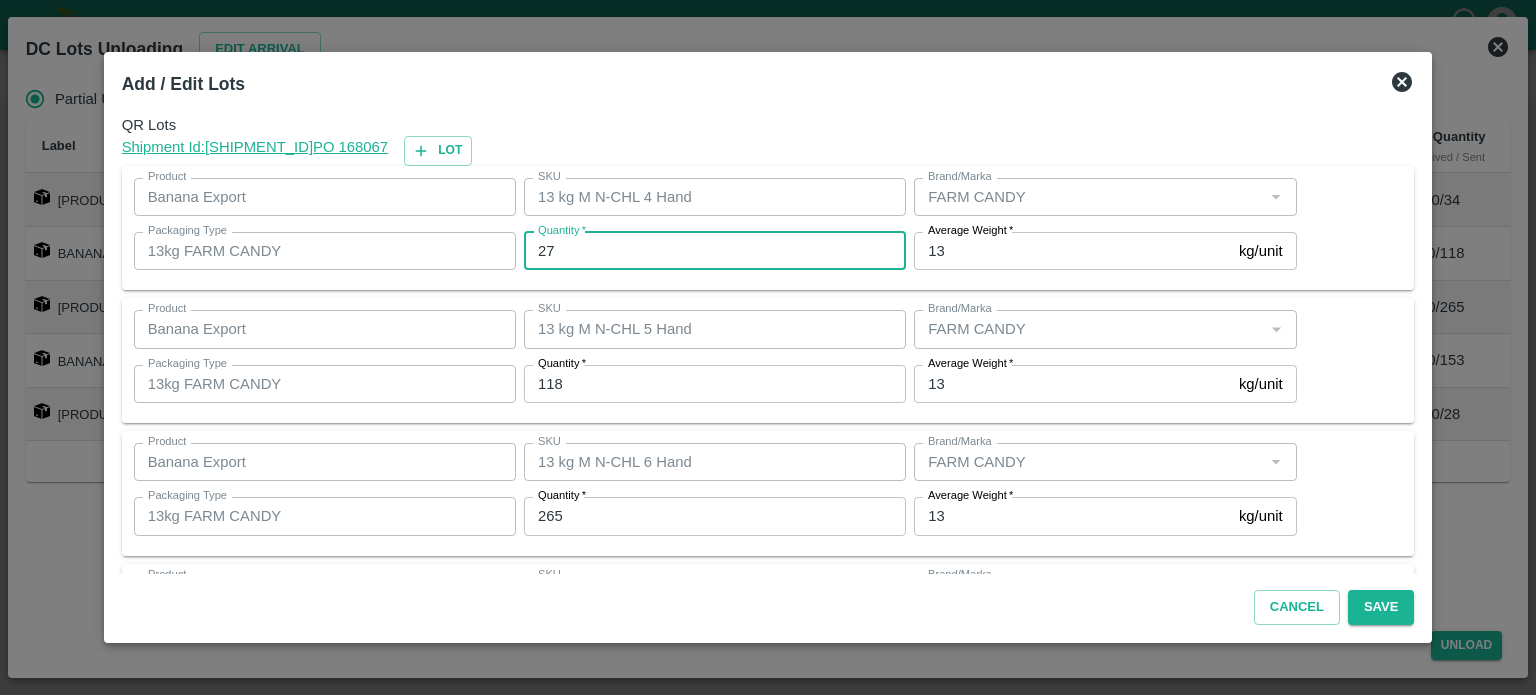 type on "27" 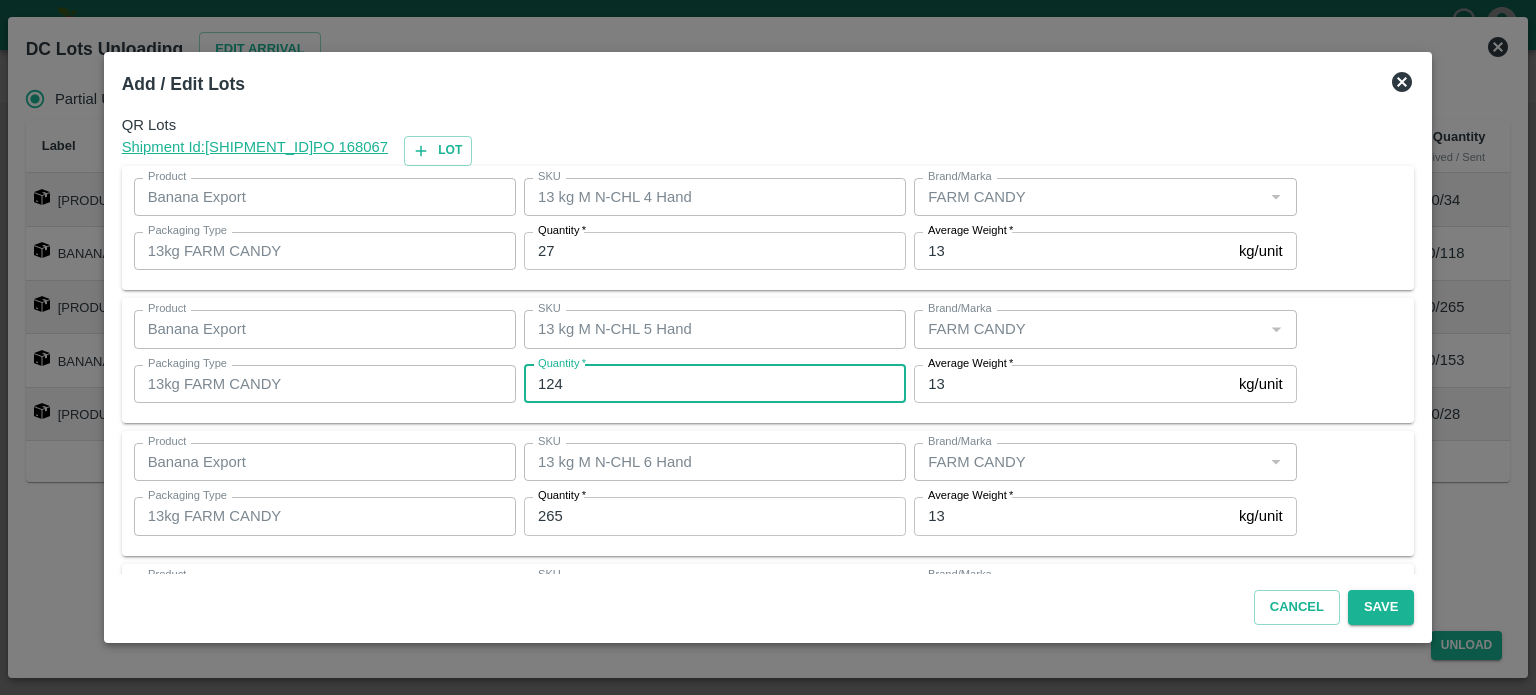 type on "124" 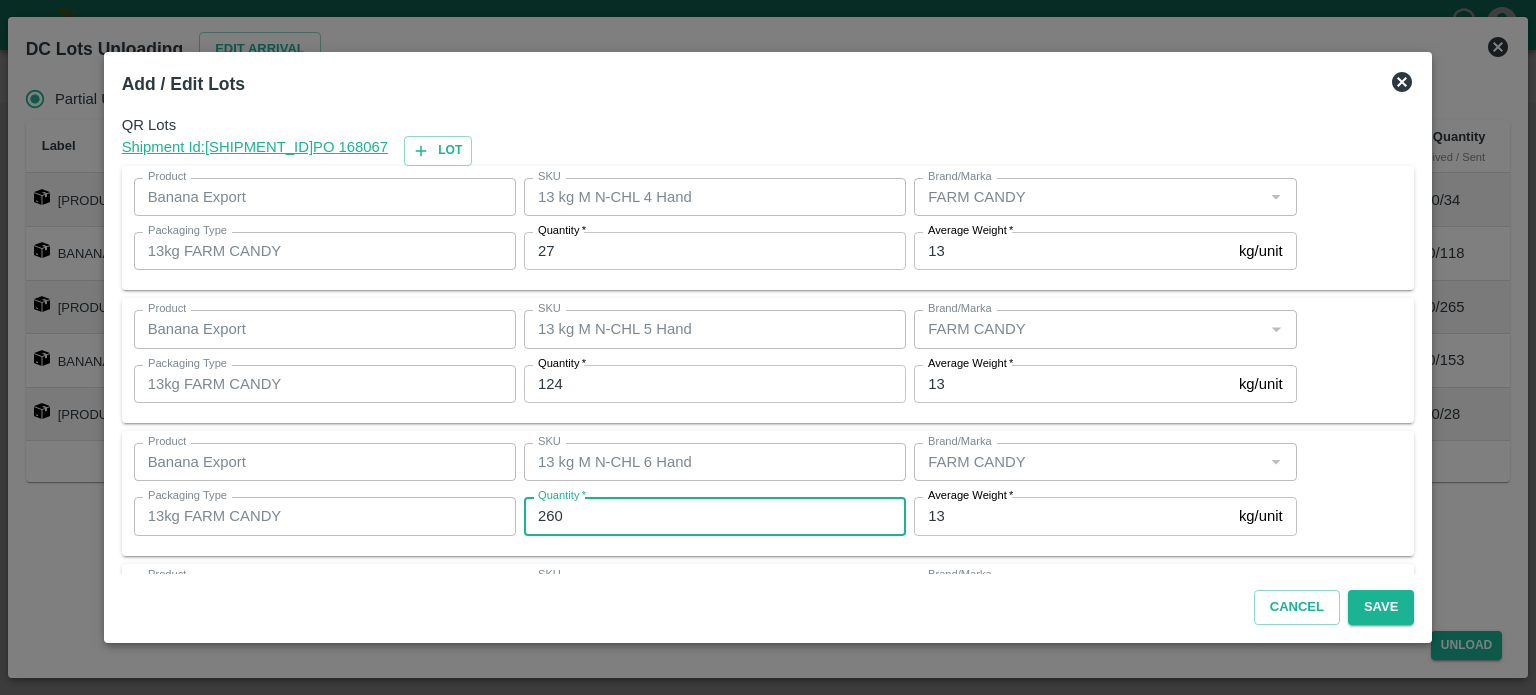 type on "260" 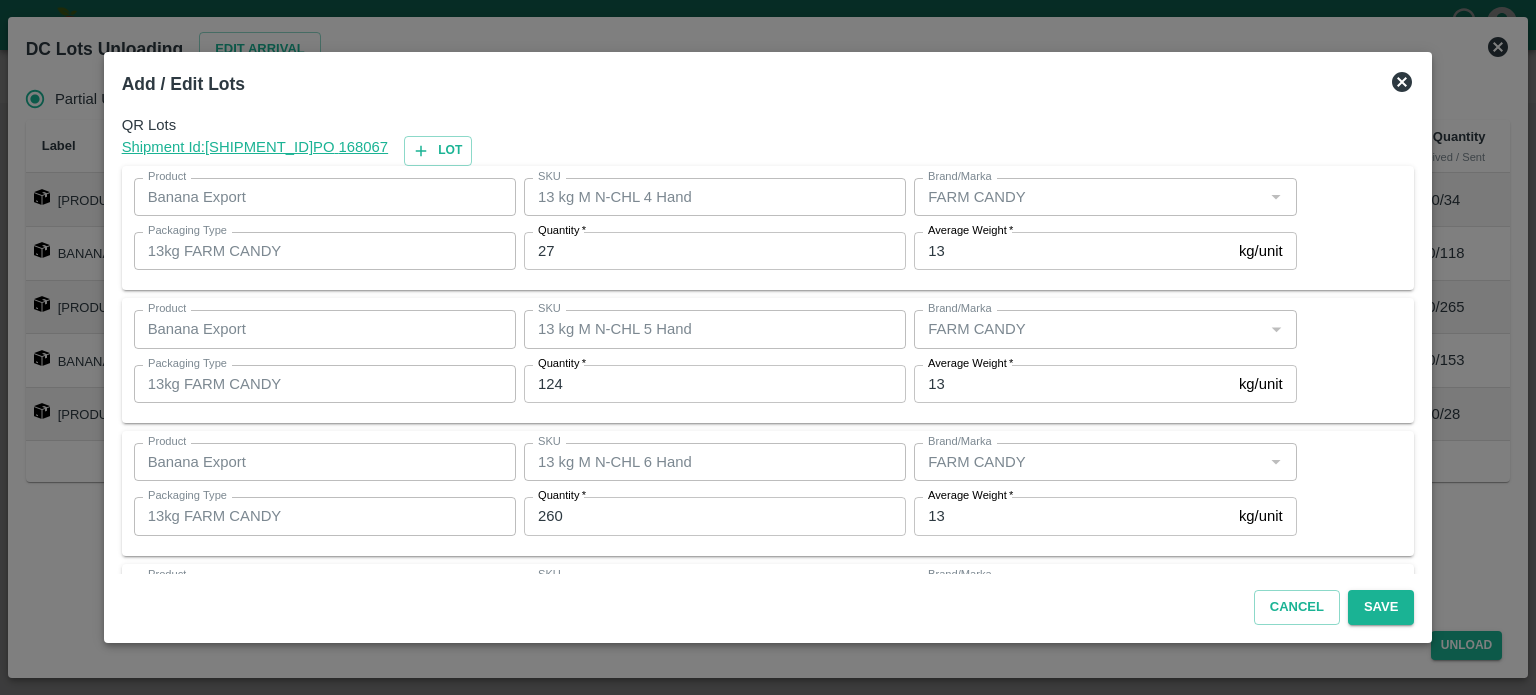 scroll, scrollTop: 262, scrollLeft: 0, axis: vertical 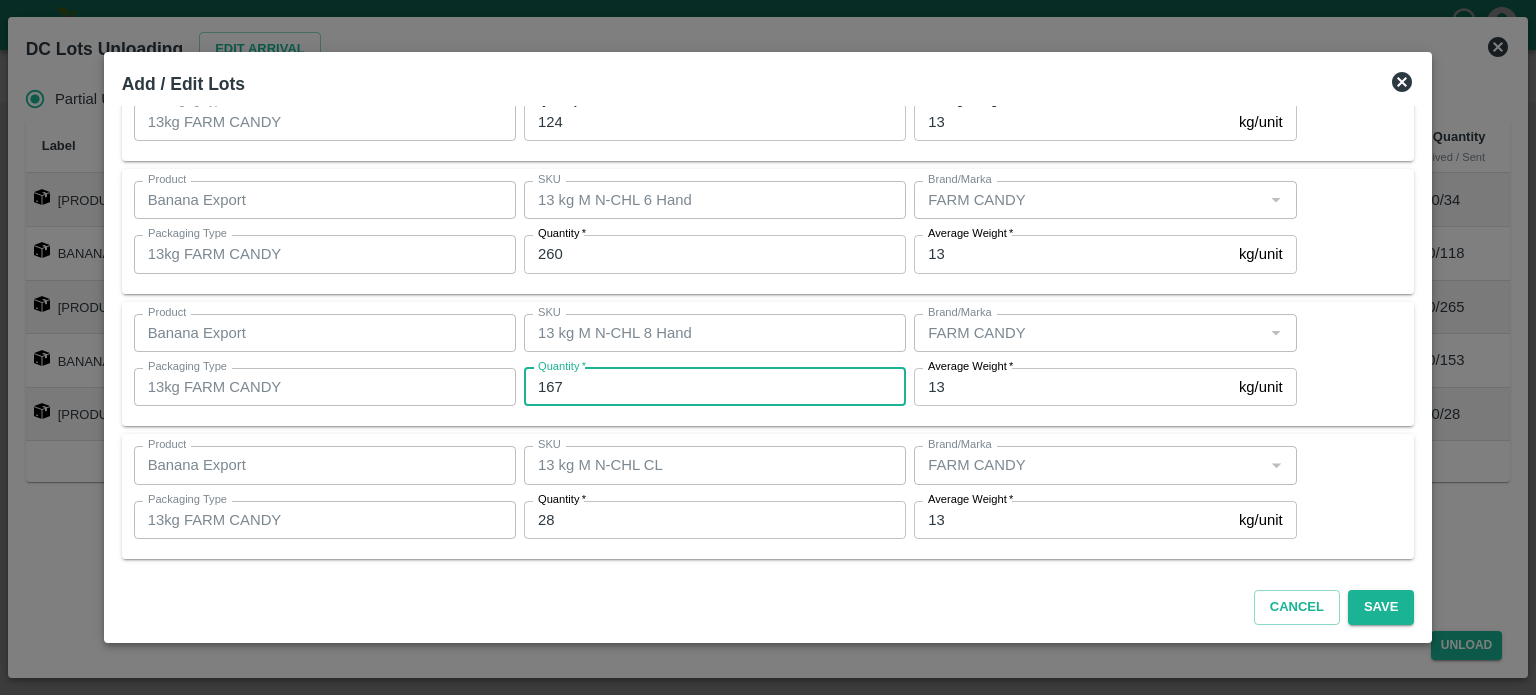 type on "167" 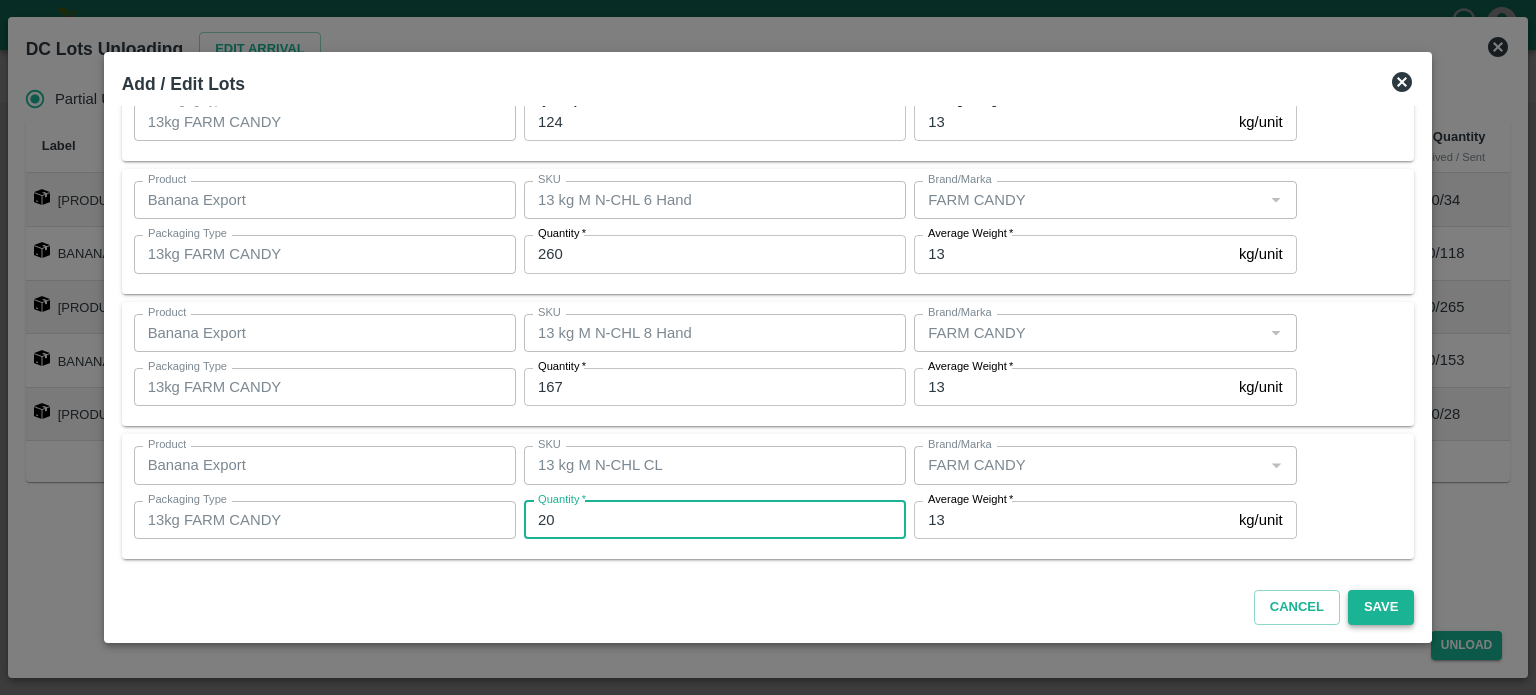 type on "20" 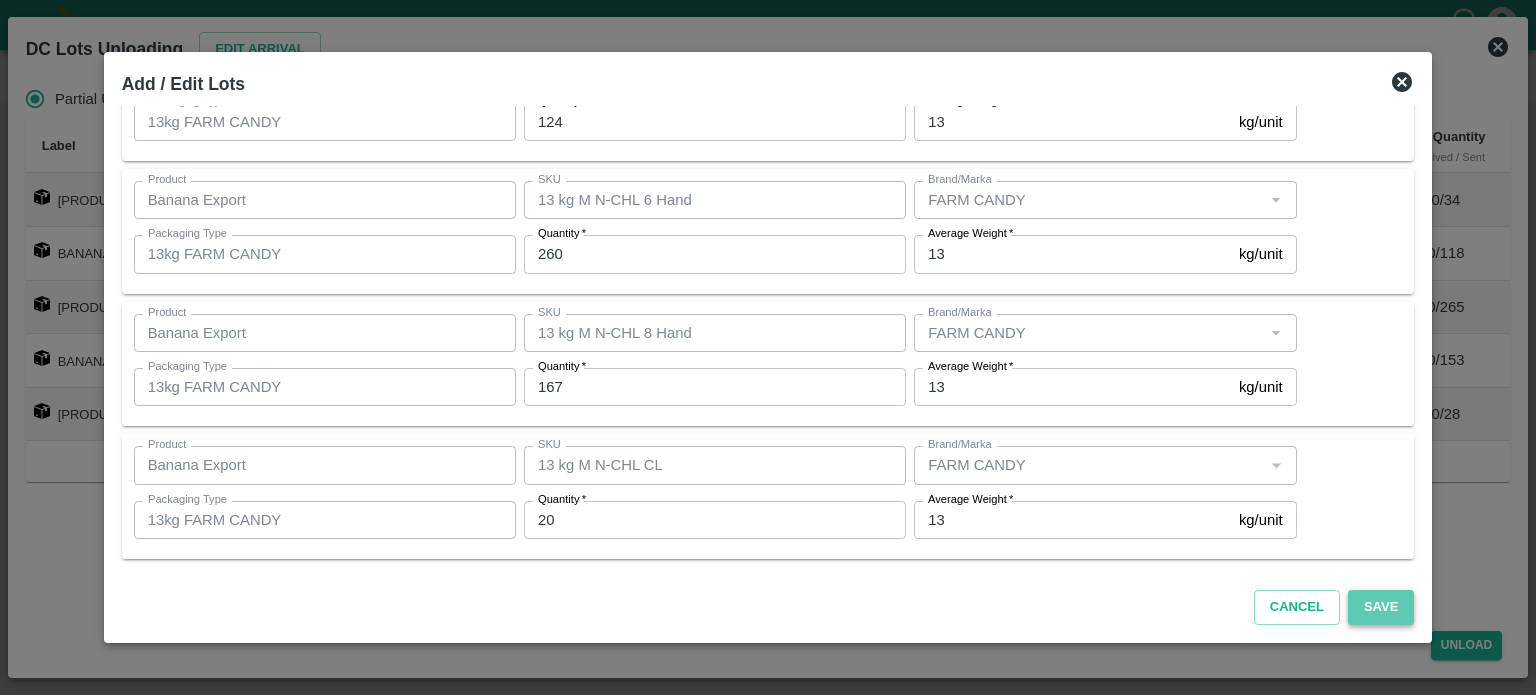 click on "Save" at bounding box center [1381, 607] 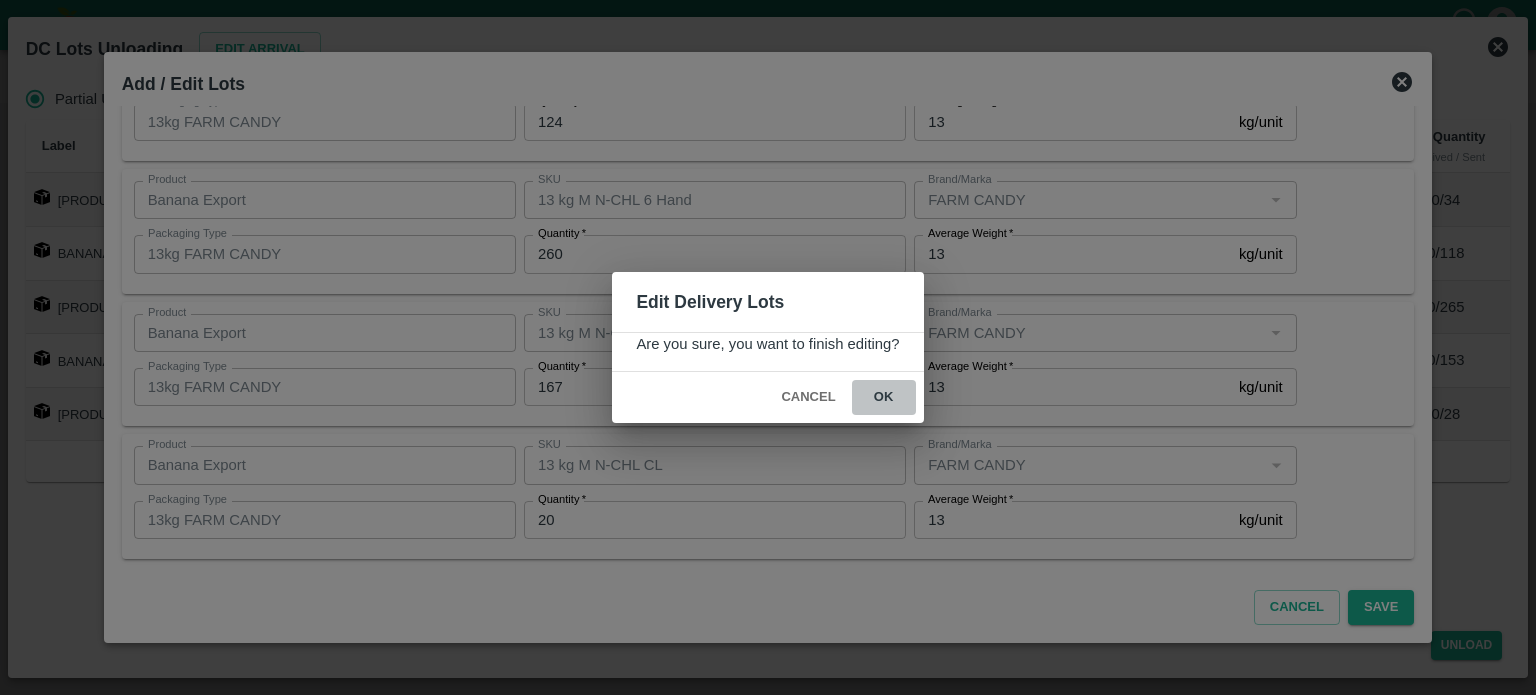 click on "ok" at bounding box center (884, 397) 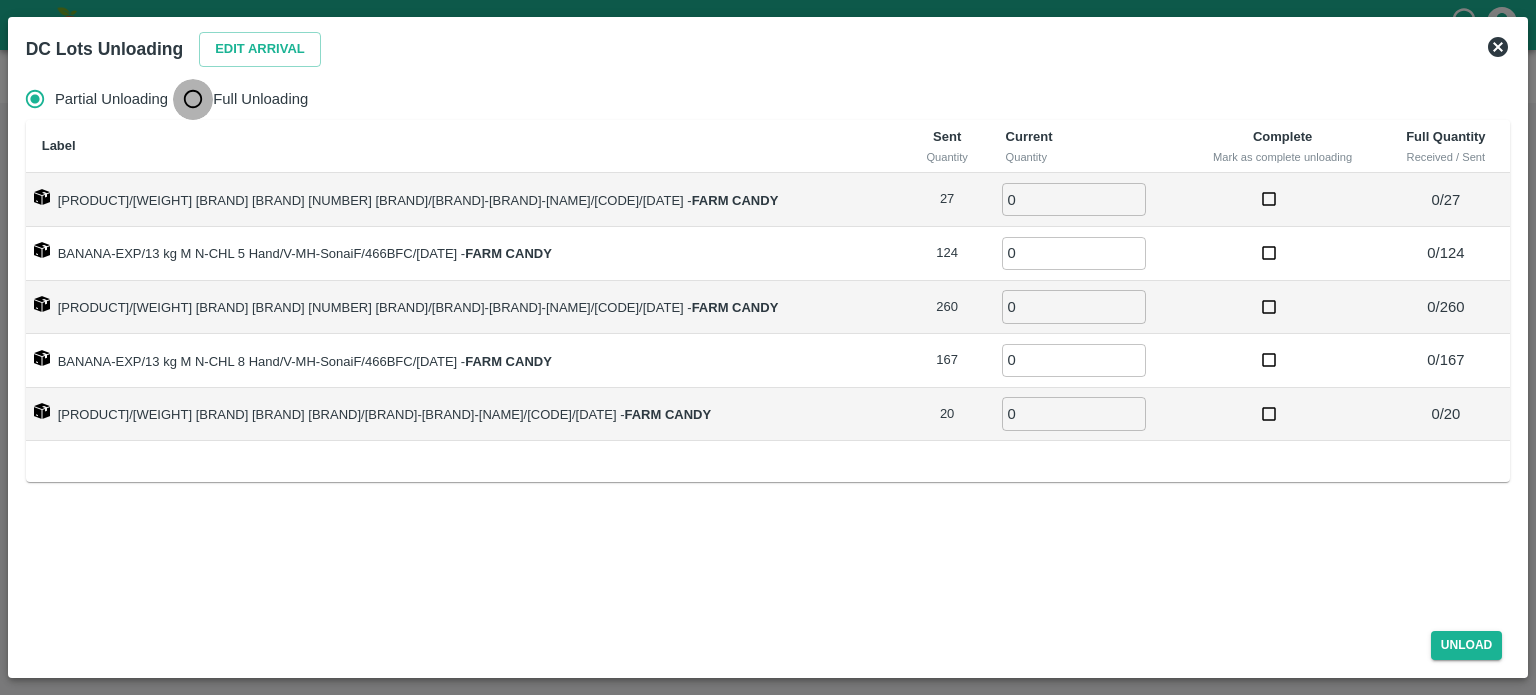 click on "Full Unloading" at bounding box center [193, 99] 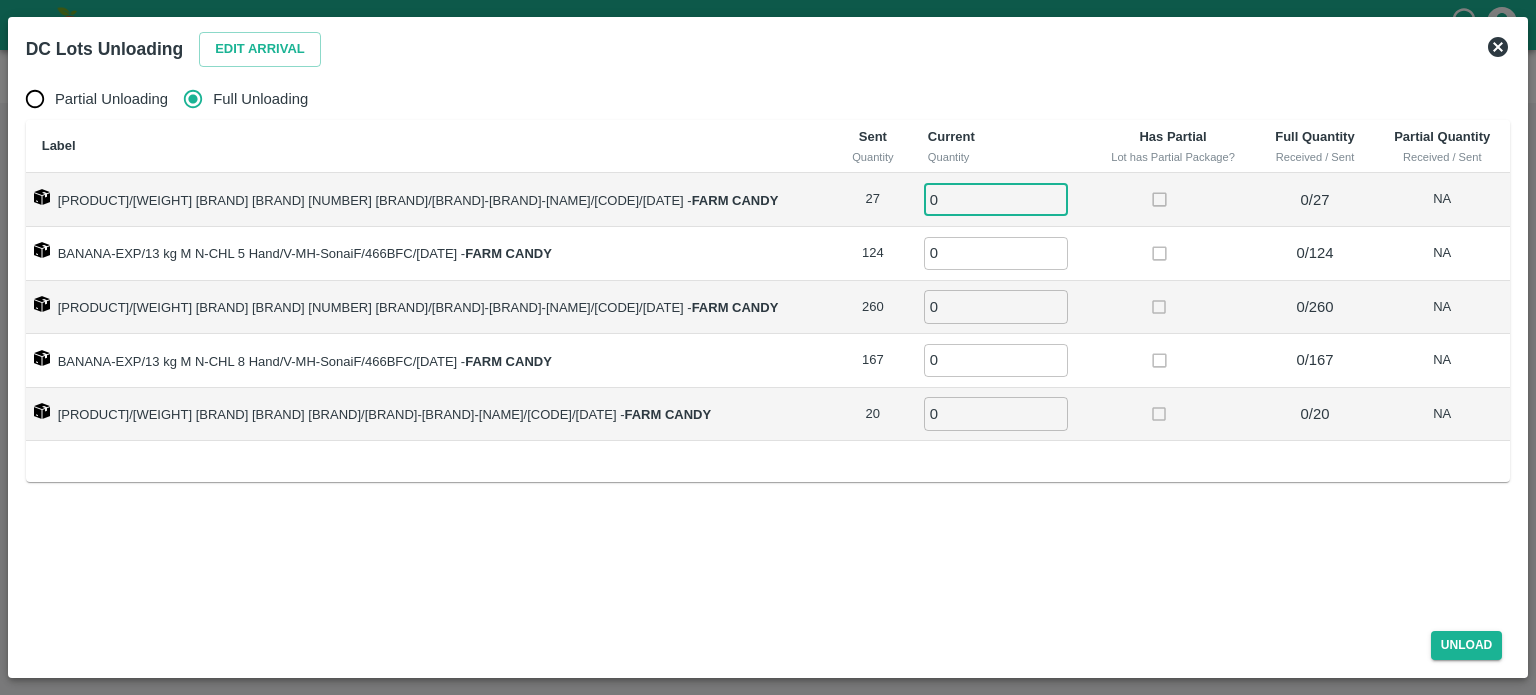 click on "0" at bounding box center [996, 199] 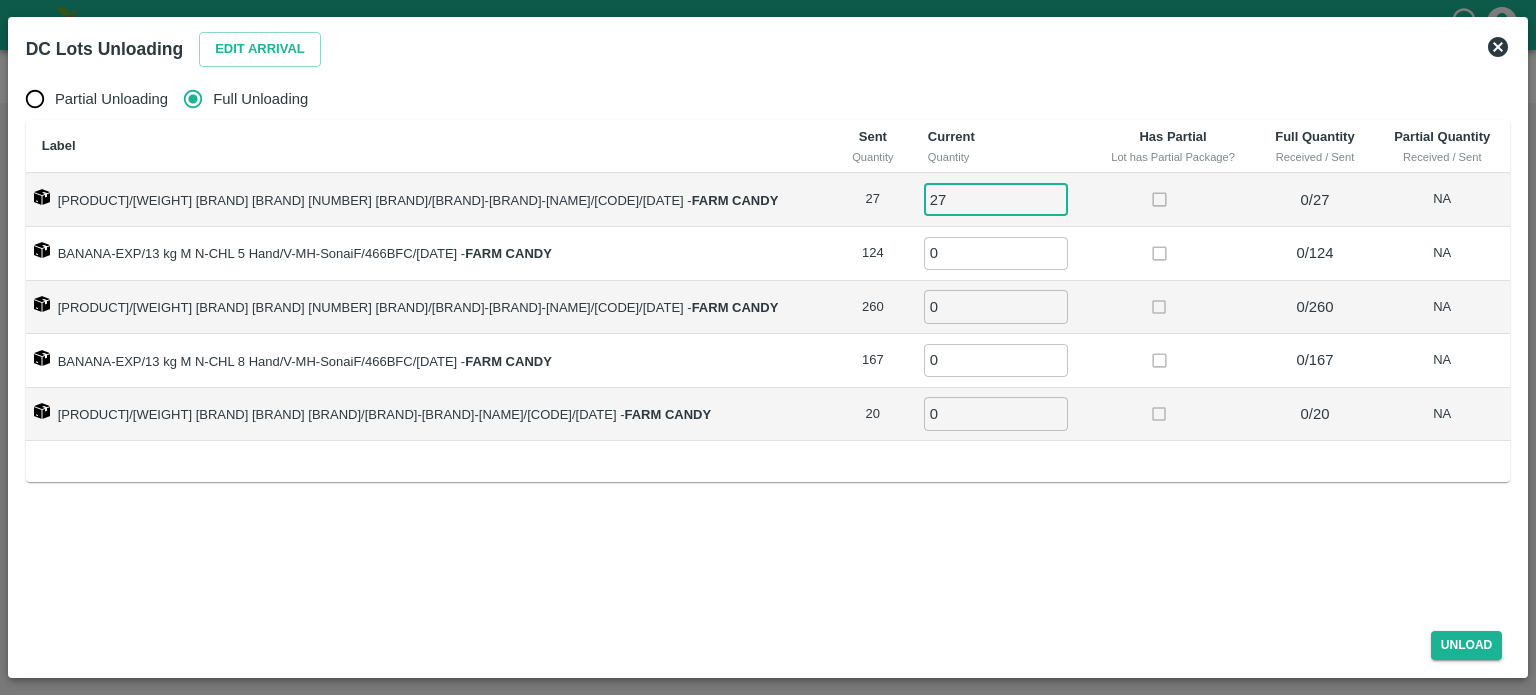type on "27" 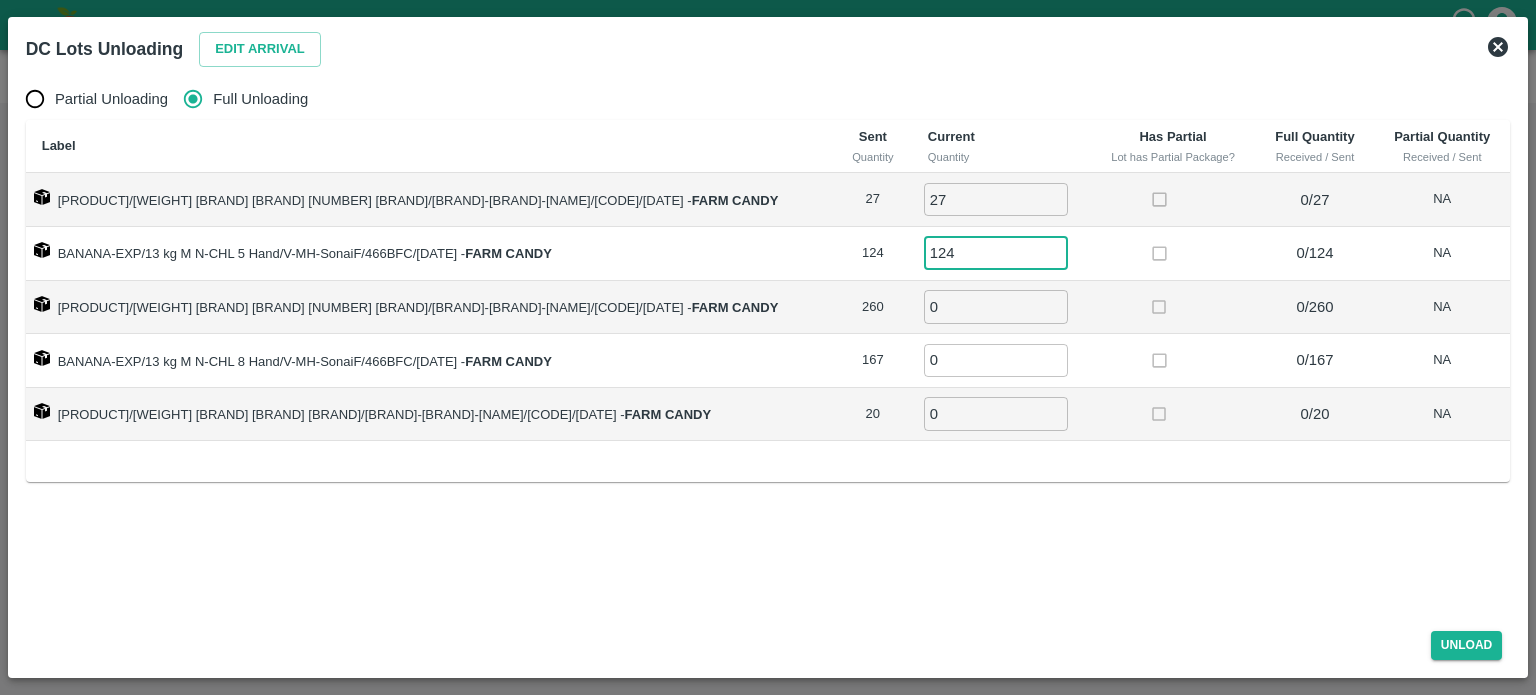 type on "124" 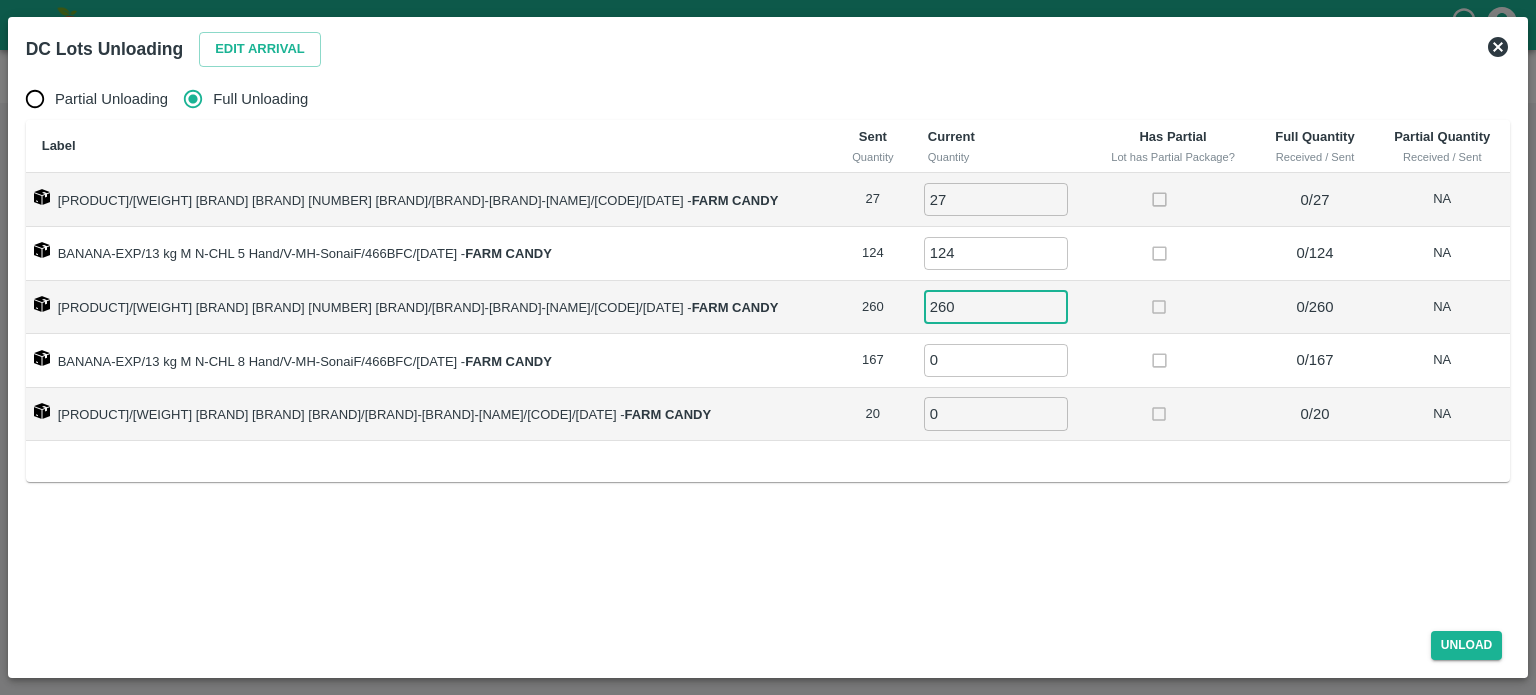 type on "260" 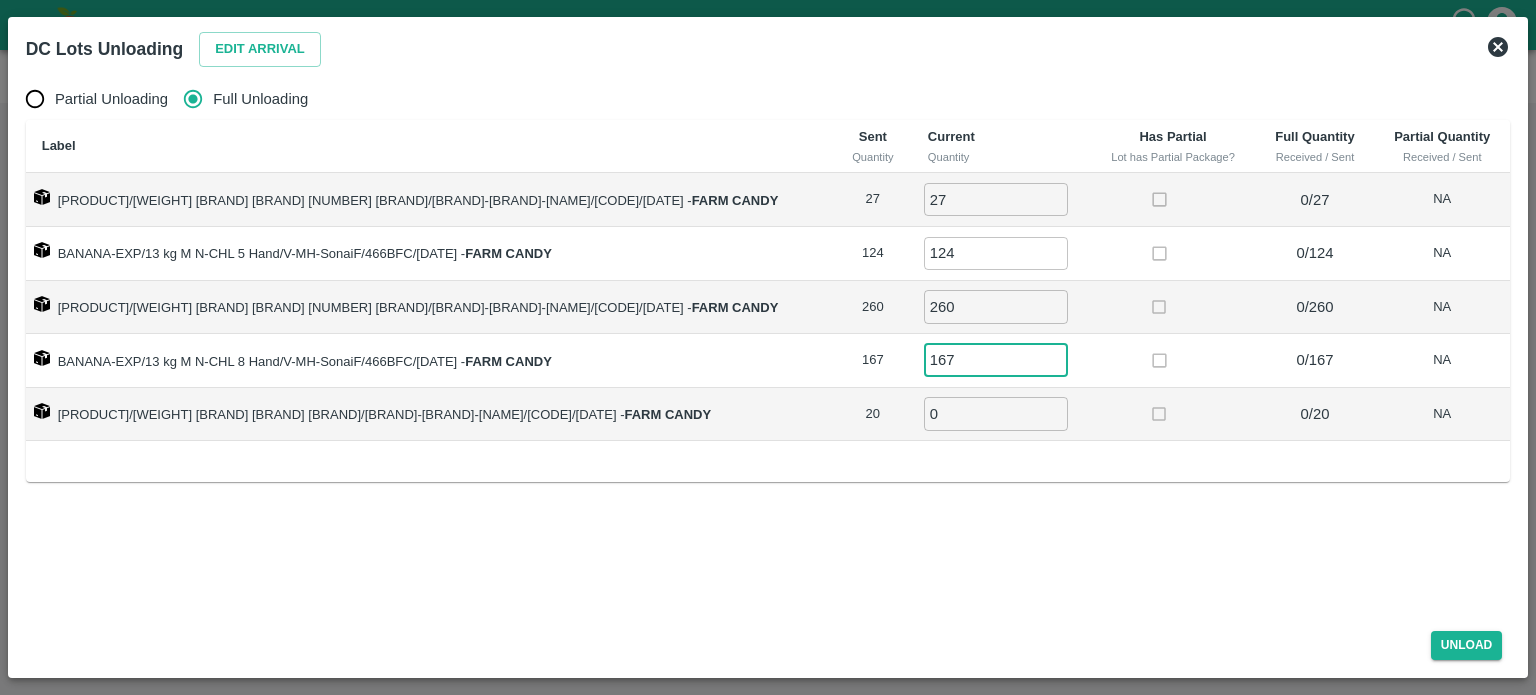 type on "167" 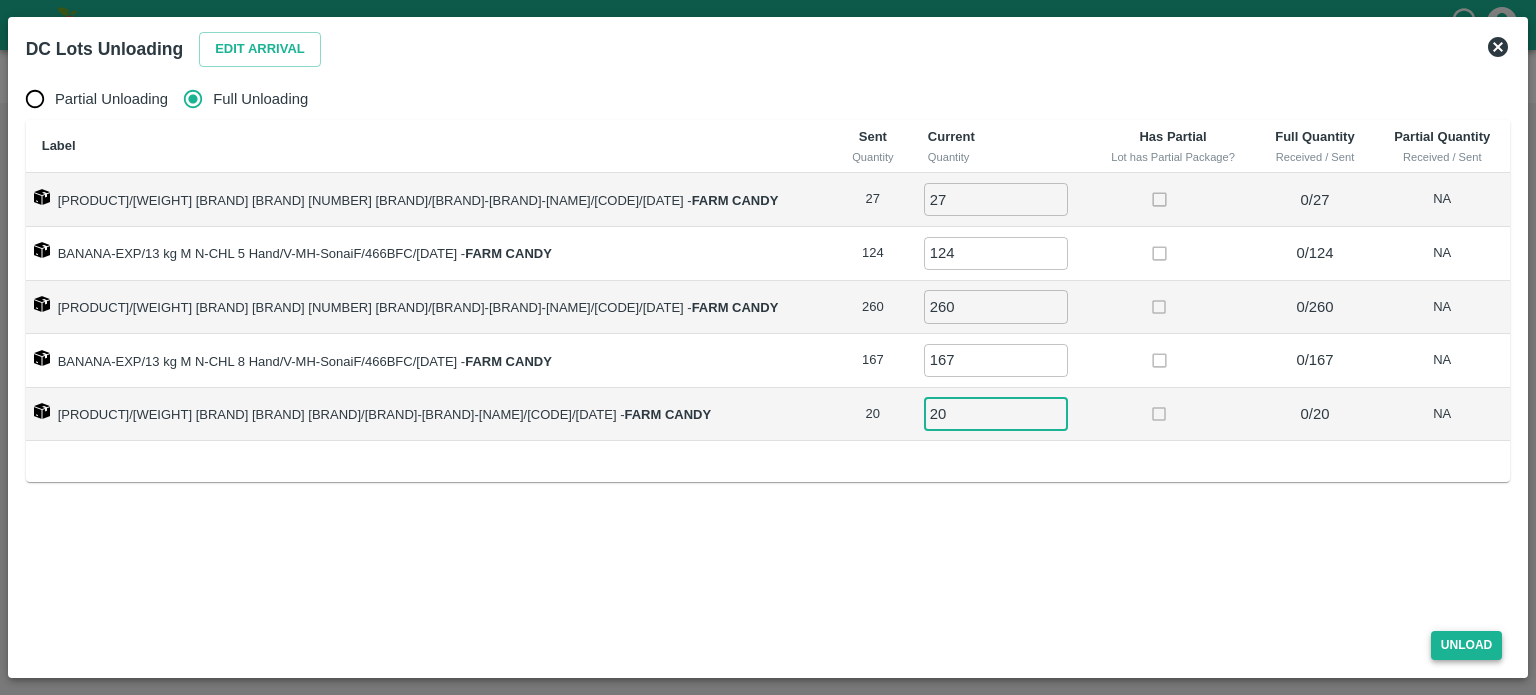 type on "20" 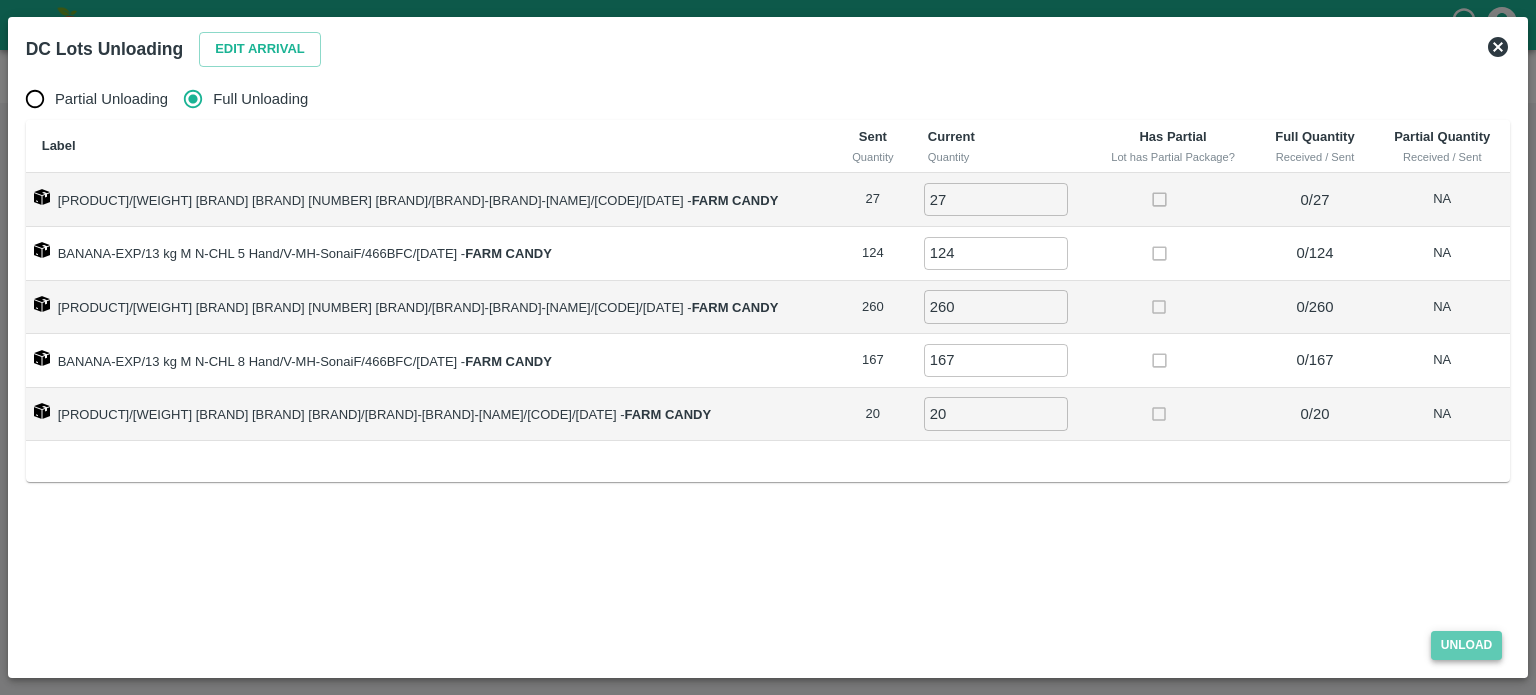click on "Unload" at bounding box center [1467, 645] 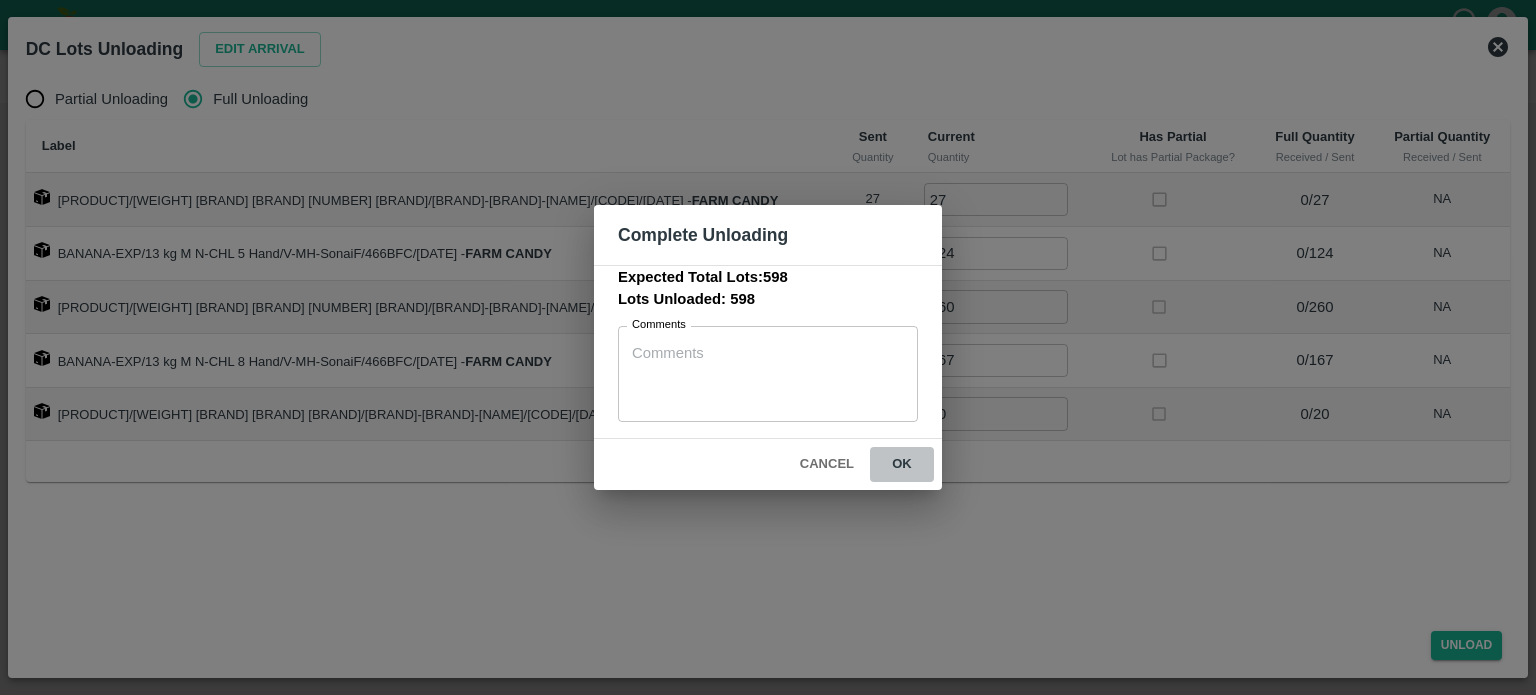 click on "ok" at bounding box center [902, 464] 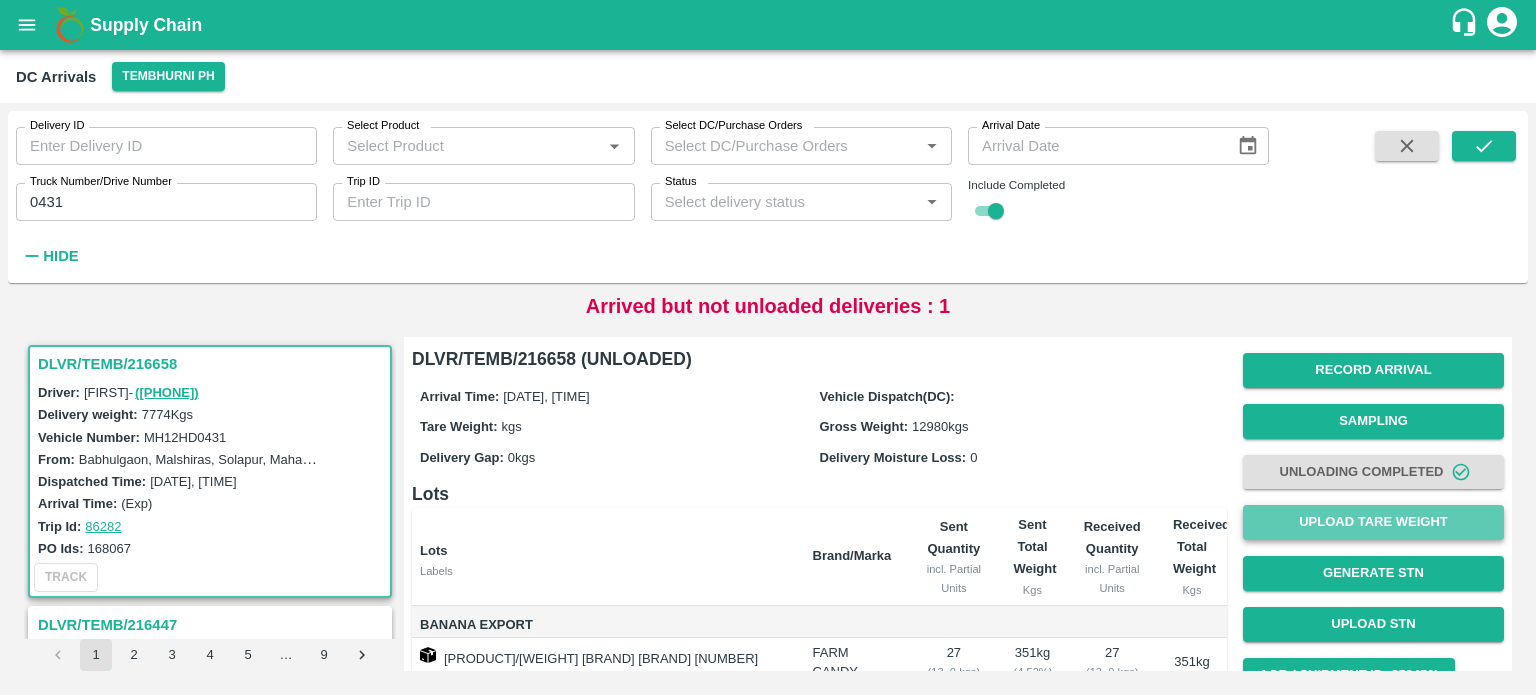click on "Upload Tare Weight" at bounding box center [1373, 522] 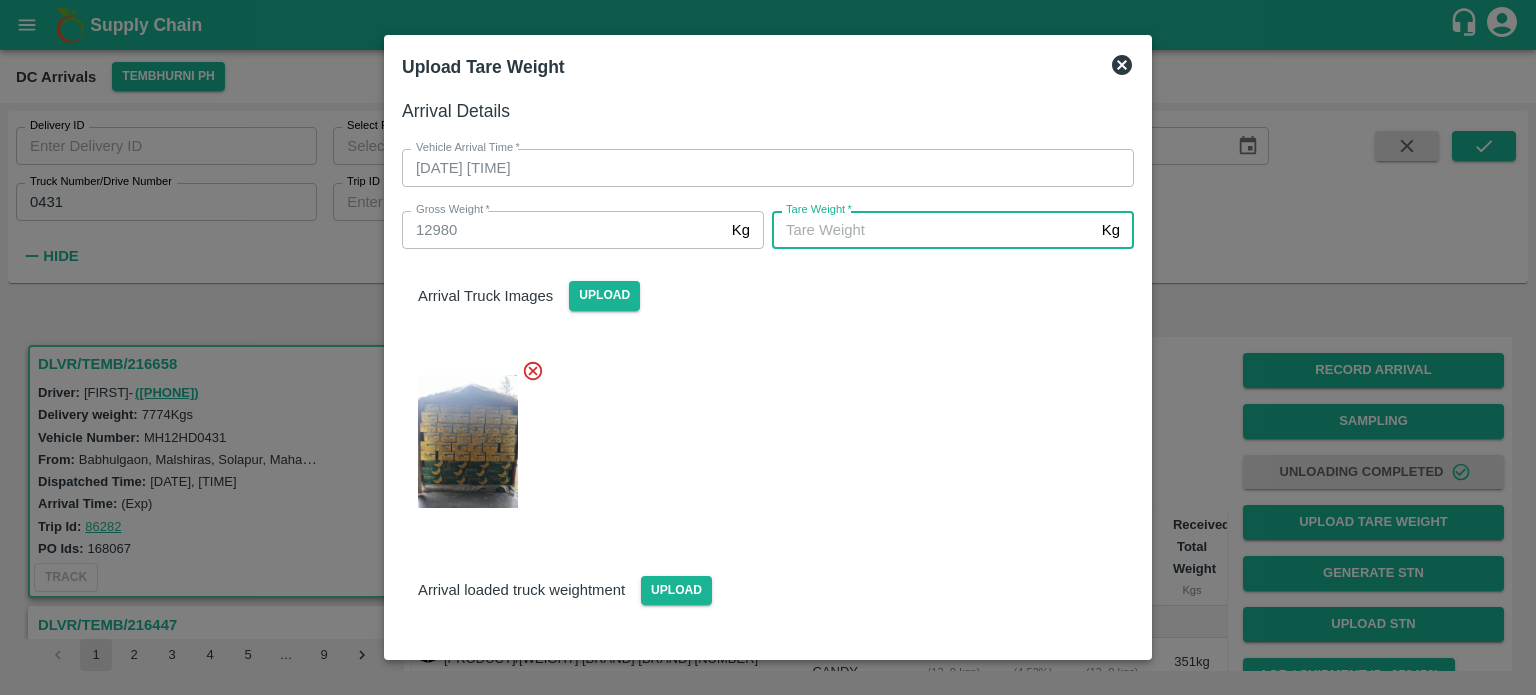 click on "Tare Weight   *" at bounding box center [933, 230] 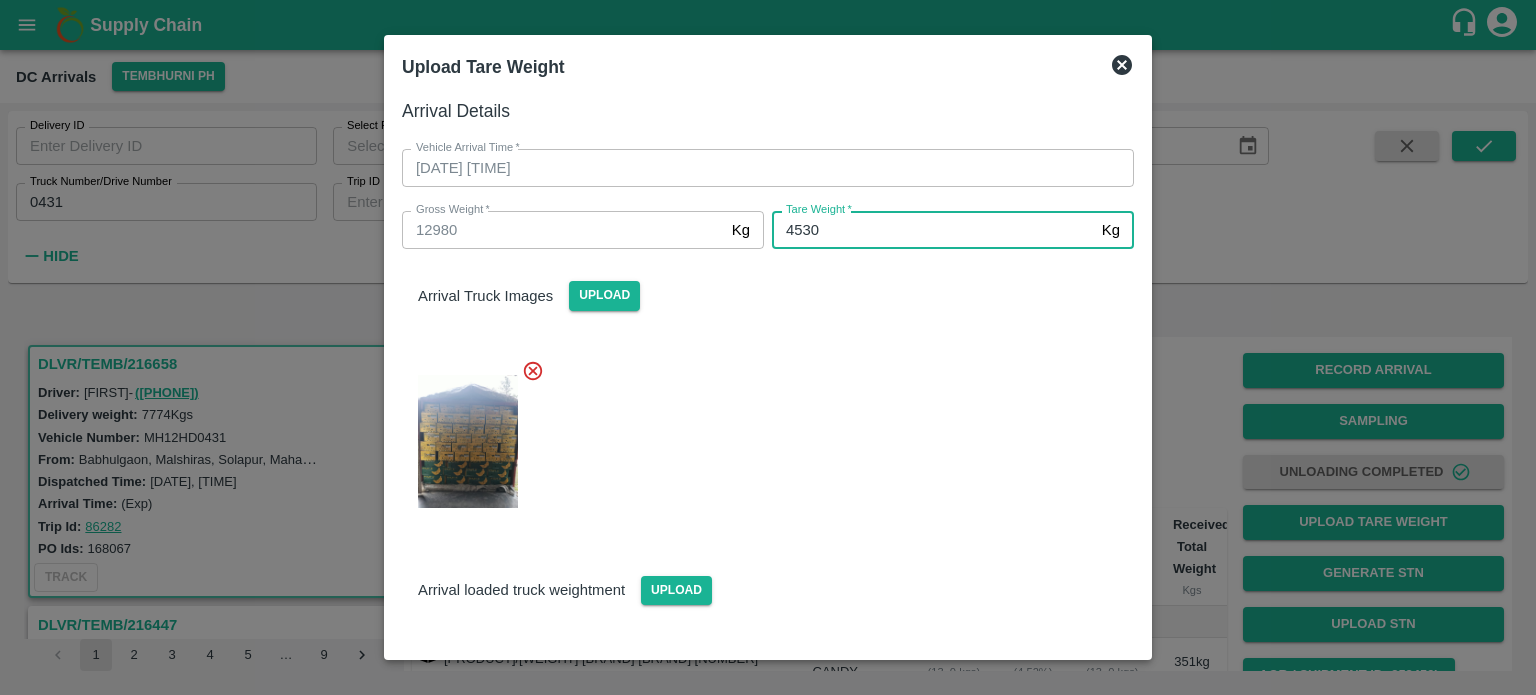 type on "4530" 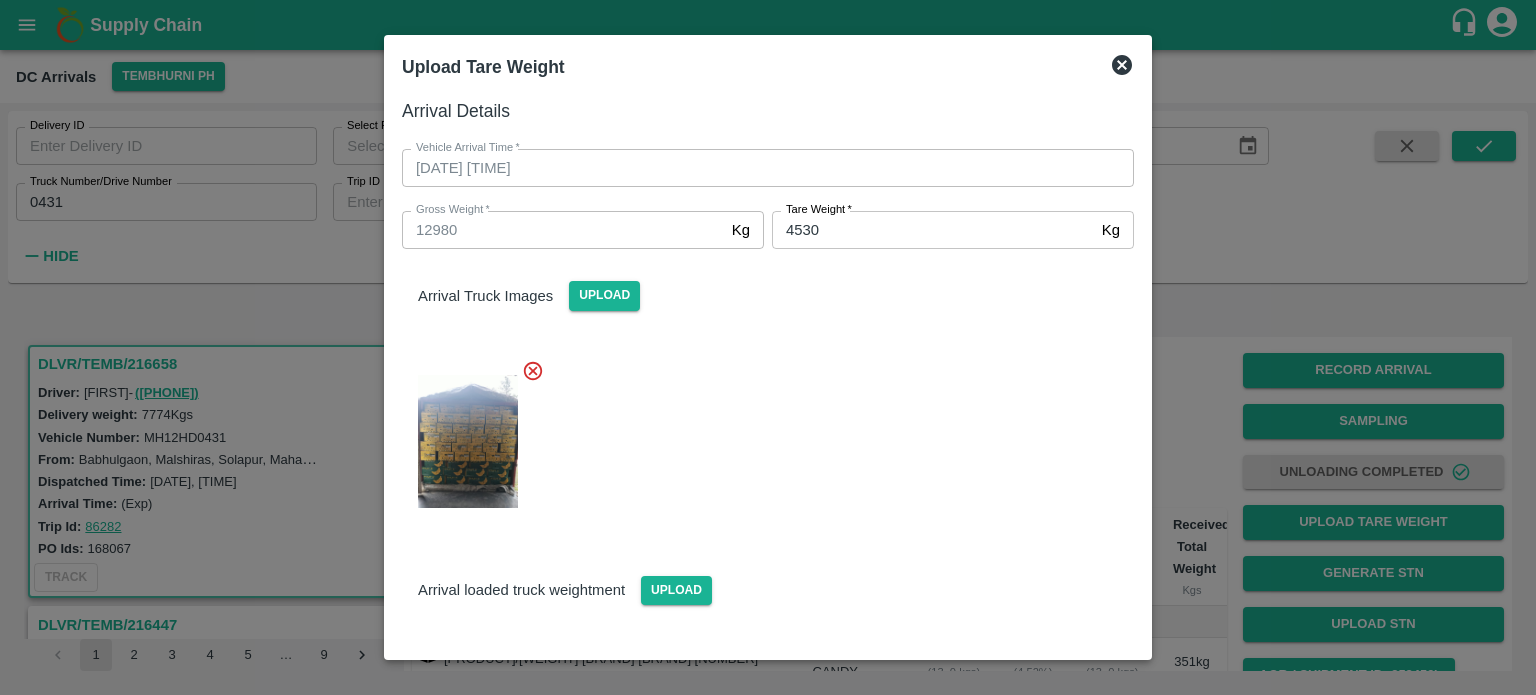 click at bounding box center (760, 435) 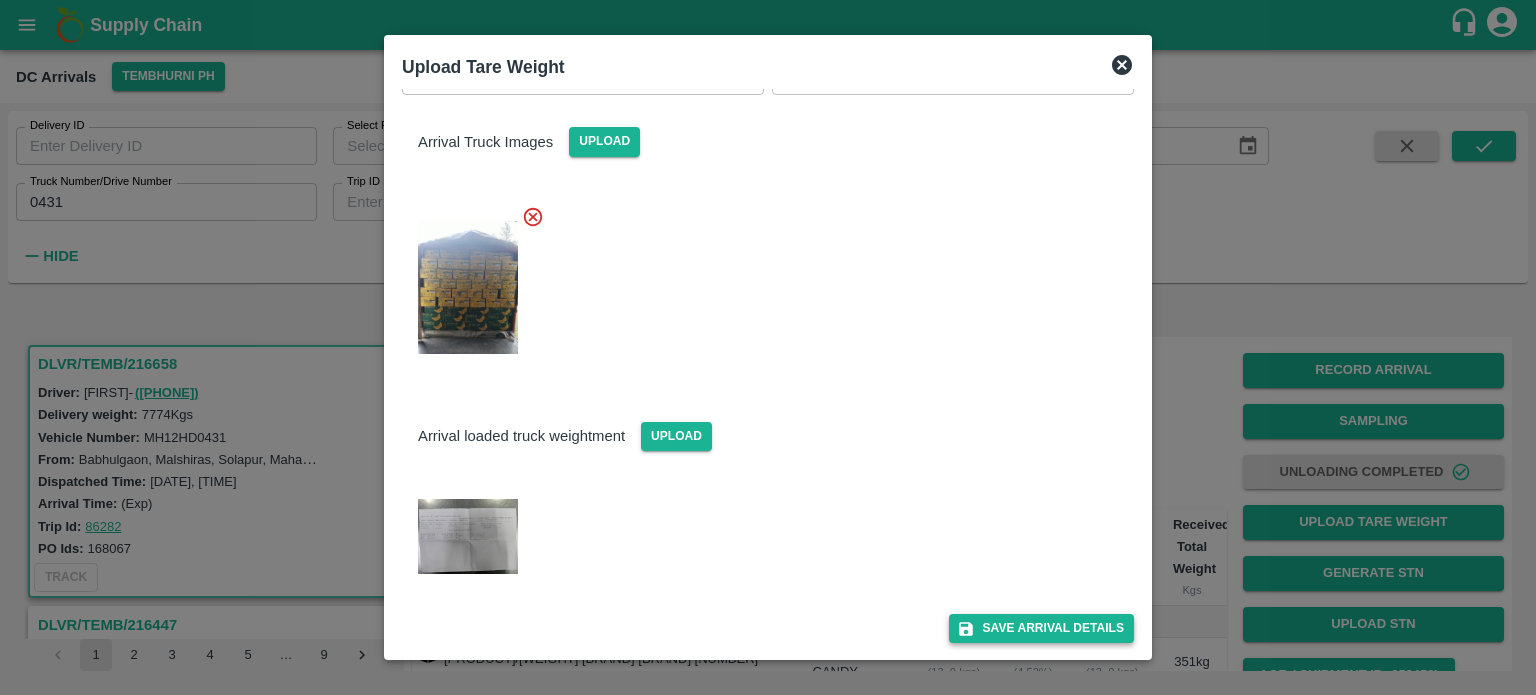 click on "Save Arrival Details" at bounding box center [1041, 628] 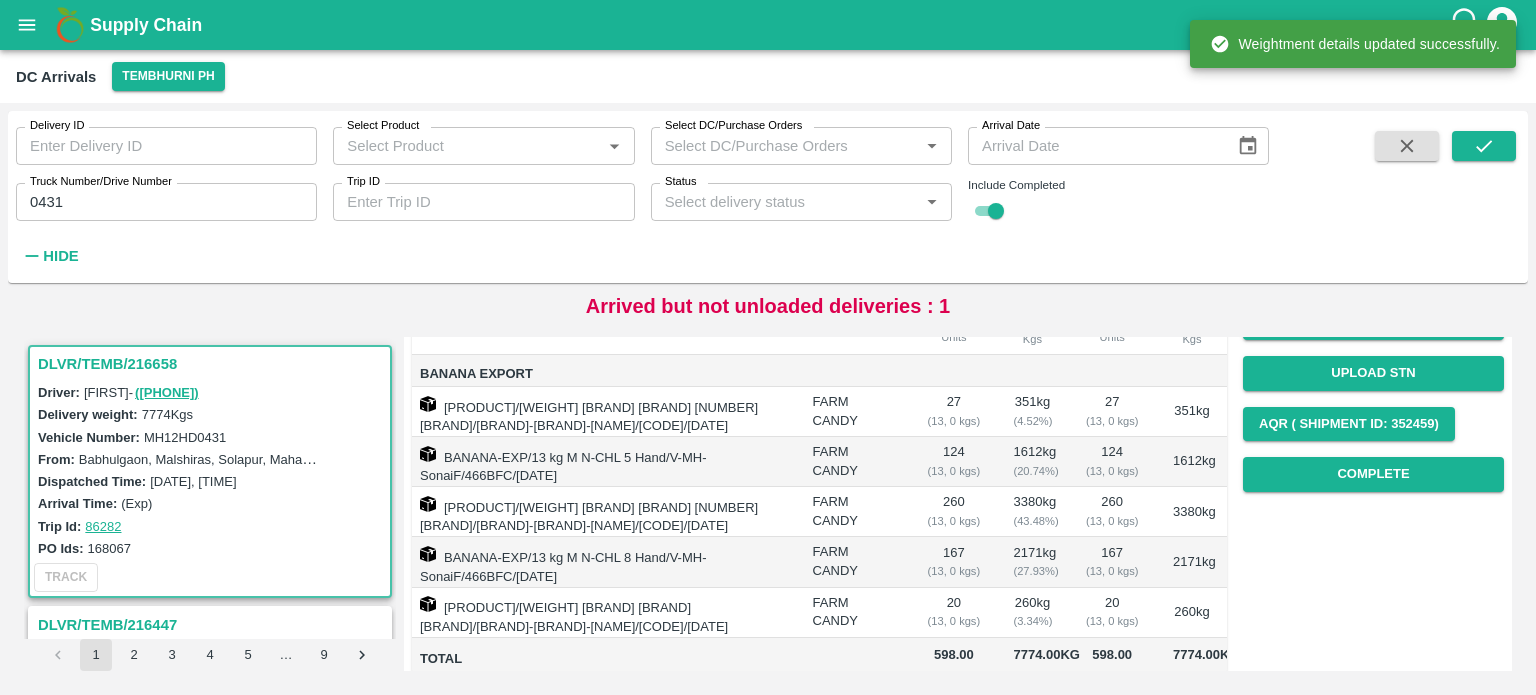 scroll, scrollTop: 255, scrollLeft: 0, axis: vertical 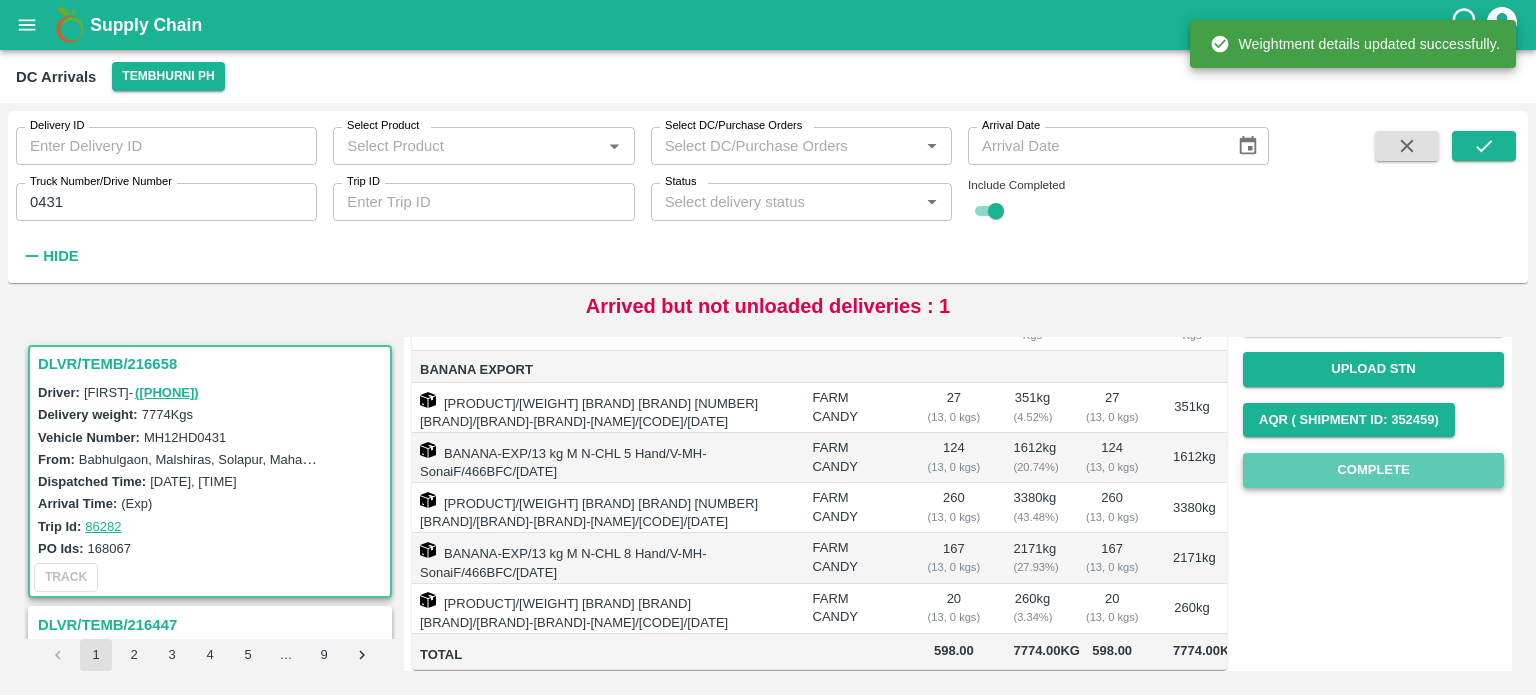 click on "Complete" at bounding box center (1373, 470) 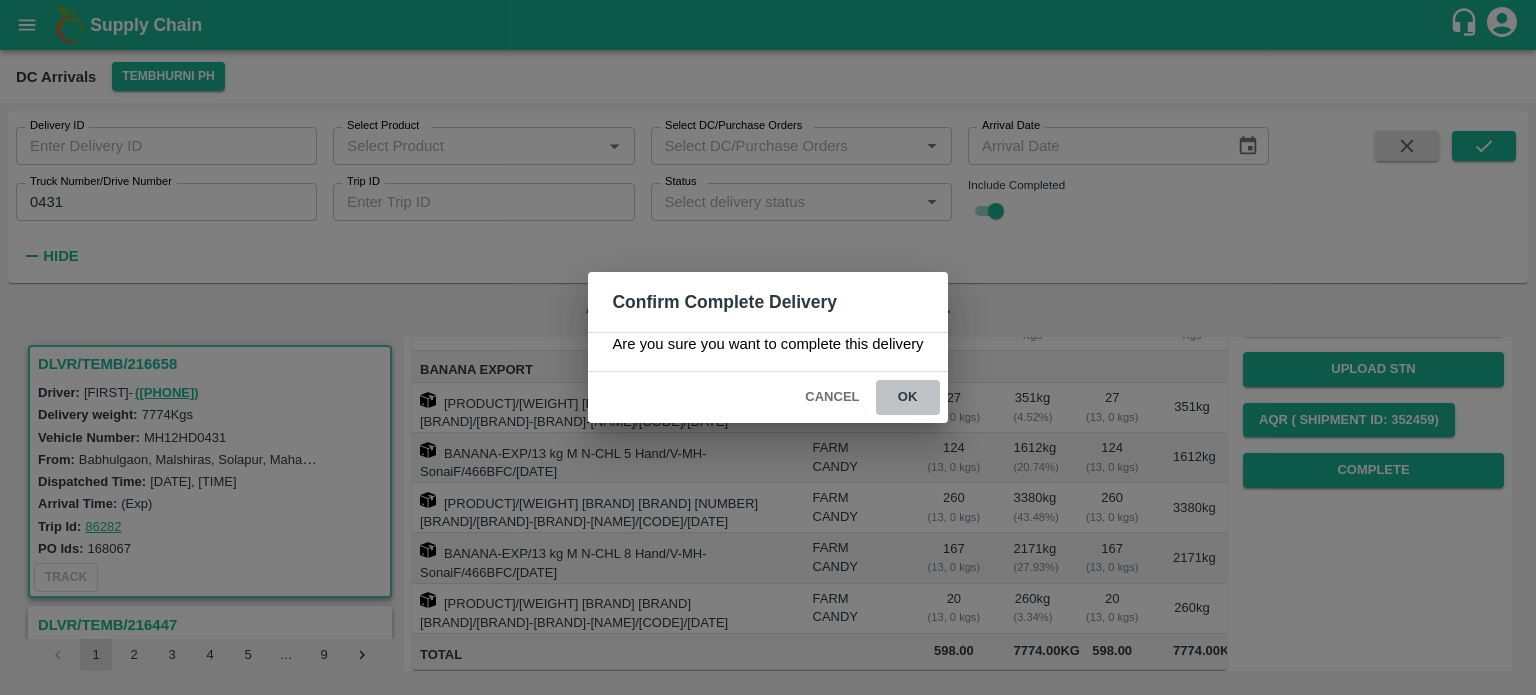 click on "ok" at bounding box center [908, 397] 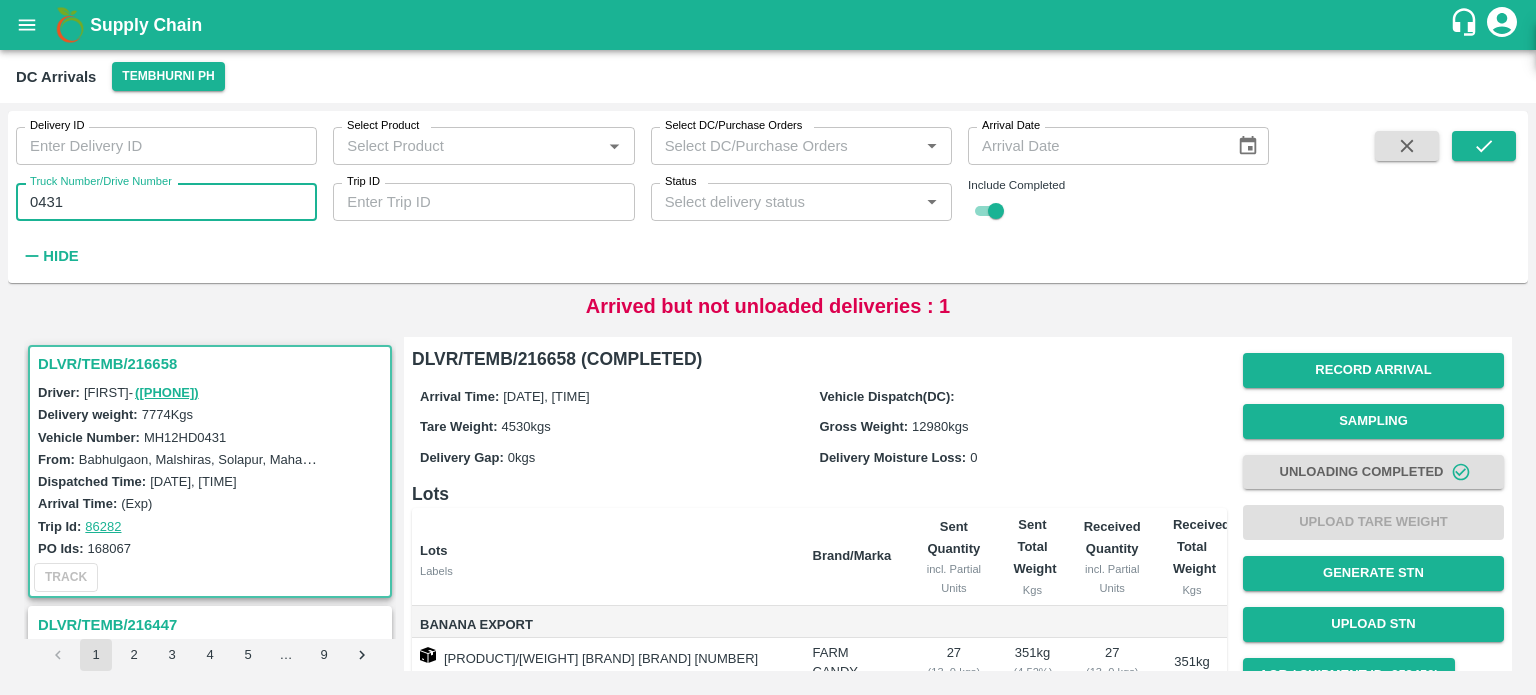 click on "0431" at bounding box center [166, 202] 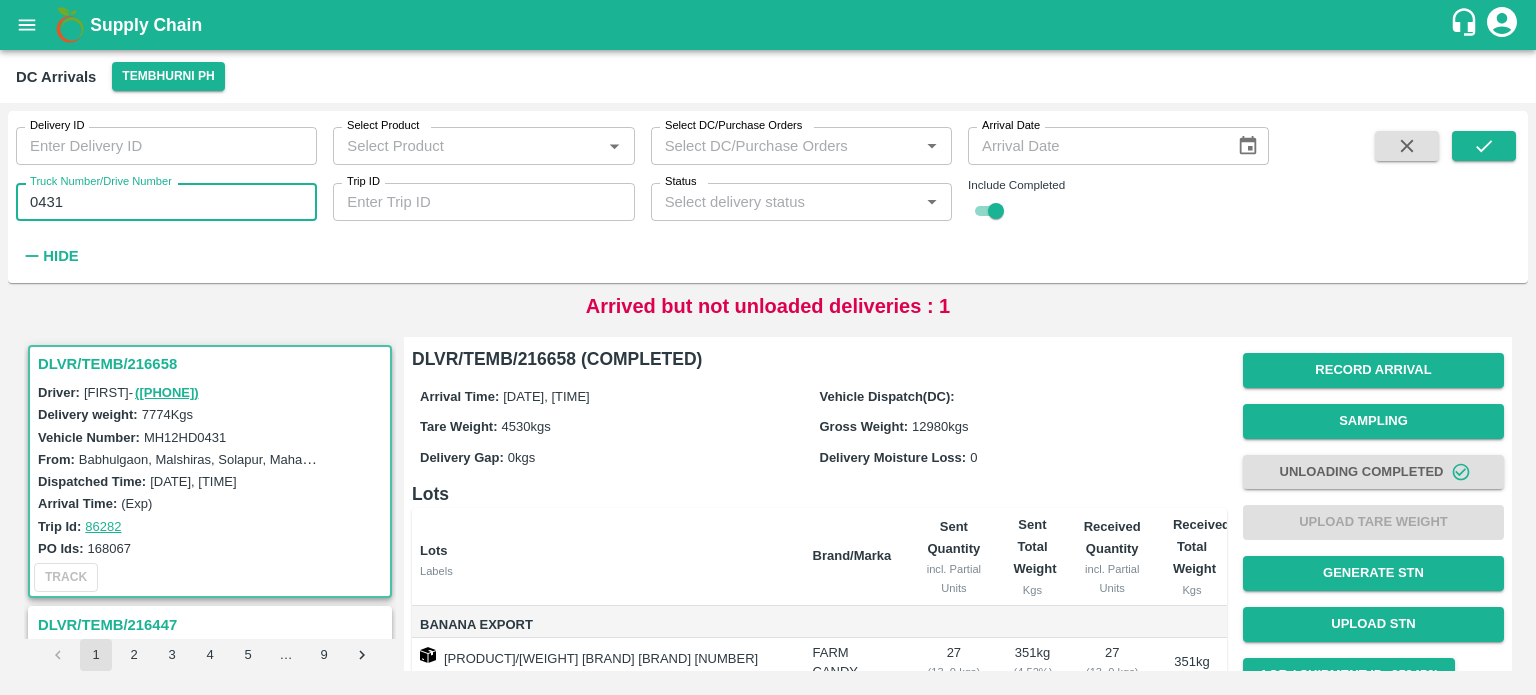 click on "0431" at bounding box center (166, 202) 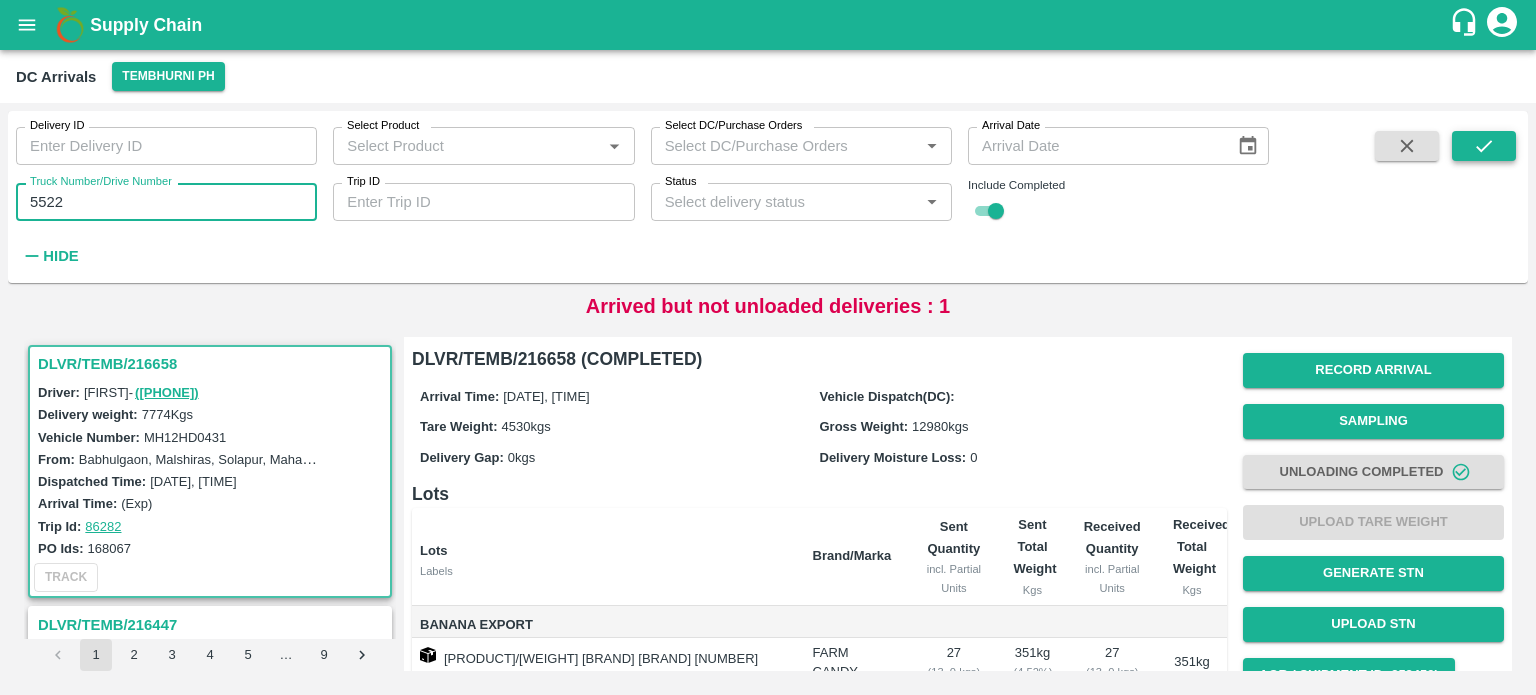 type on "5522" 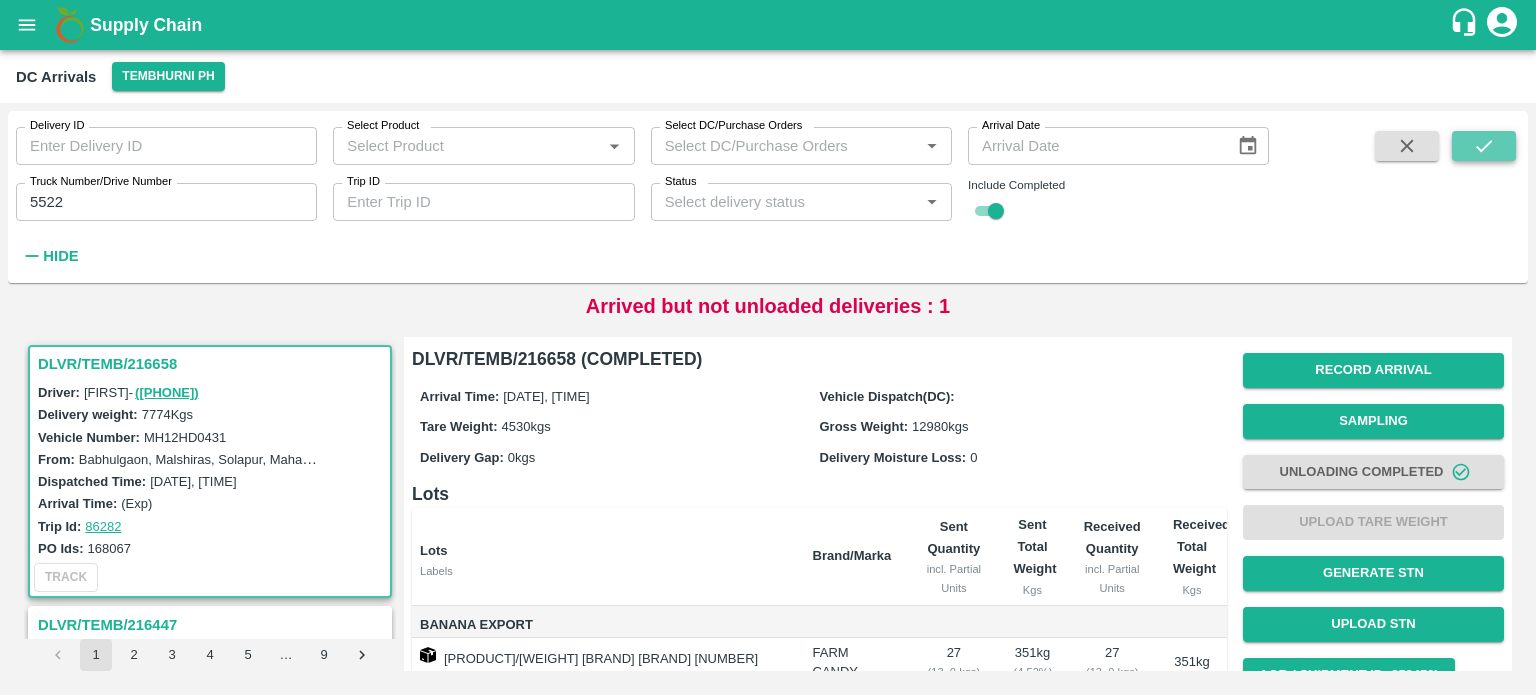 click 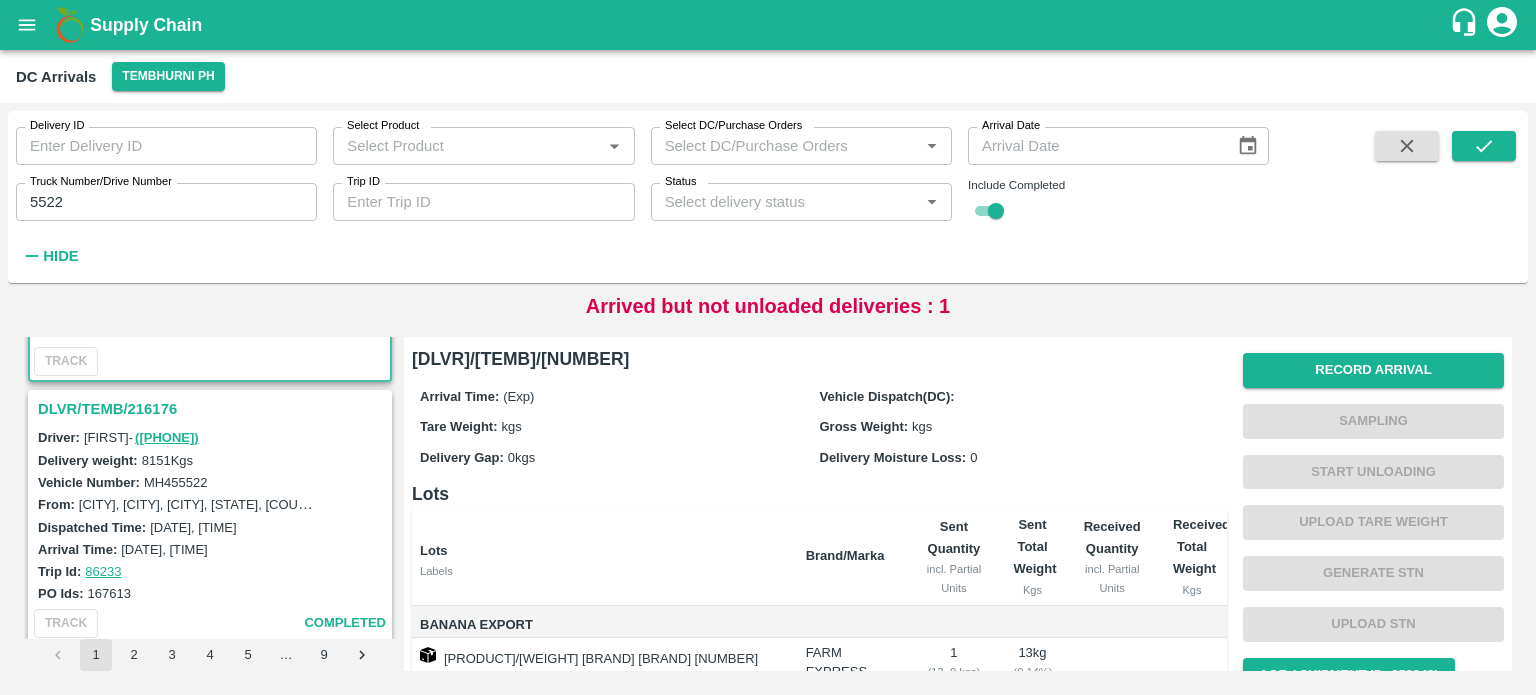 scroll, scrollTop: 0, scrollLeft: 0, axis: both 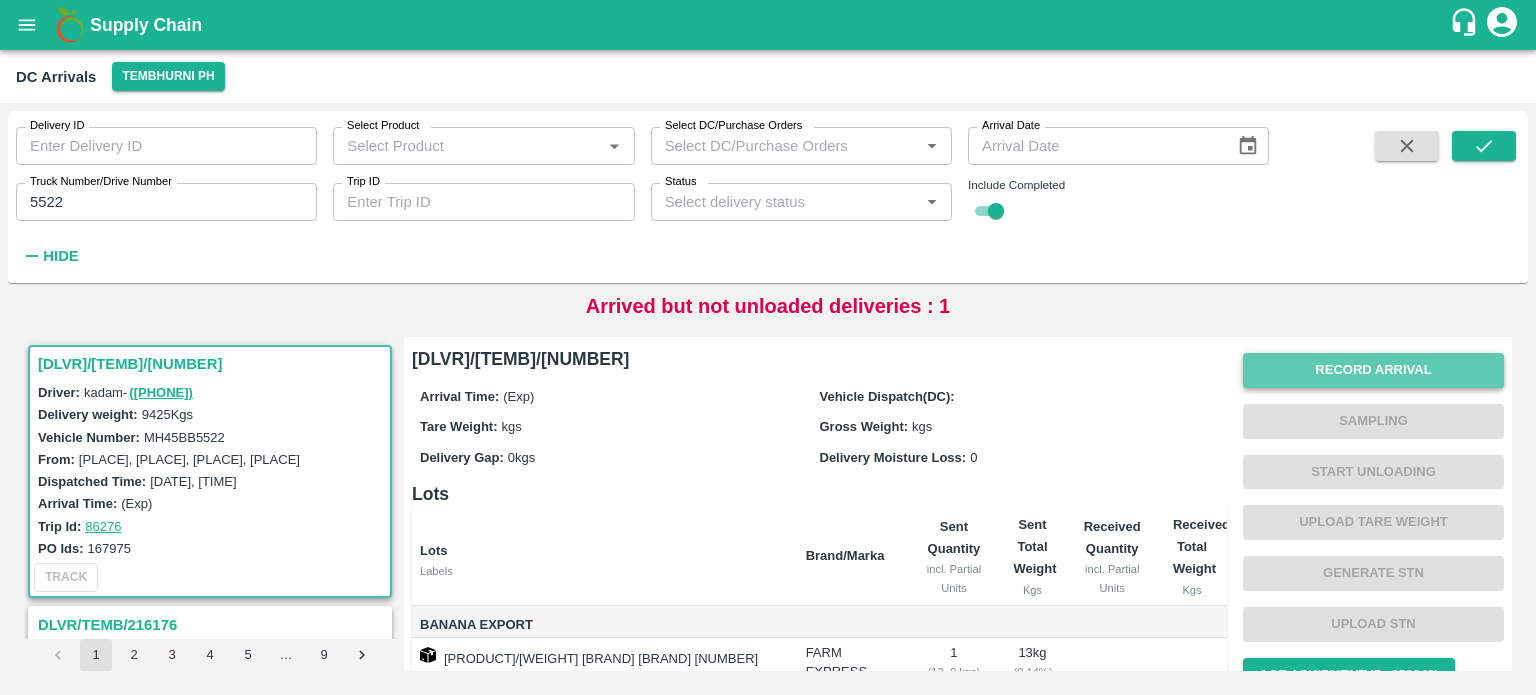 click on "Record Arrival" at bounding box center (1373, 370) 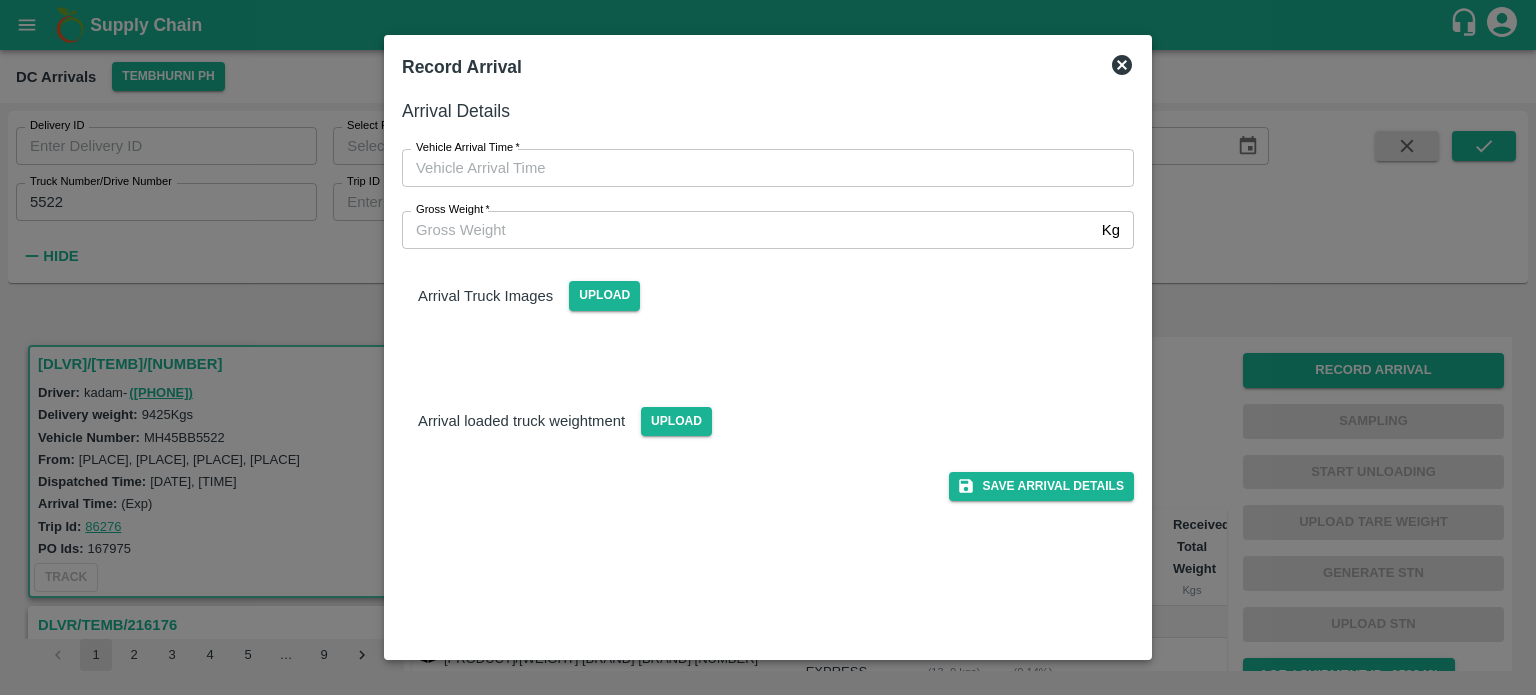 type on "DD/MM/YYYY hh:mm aa" 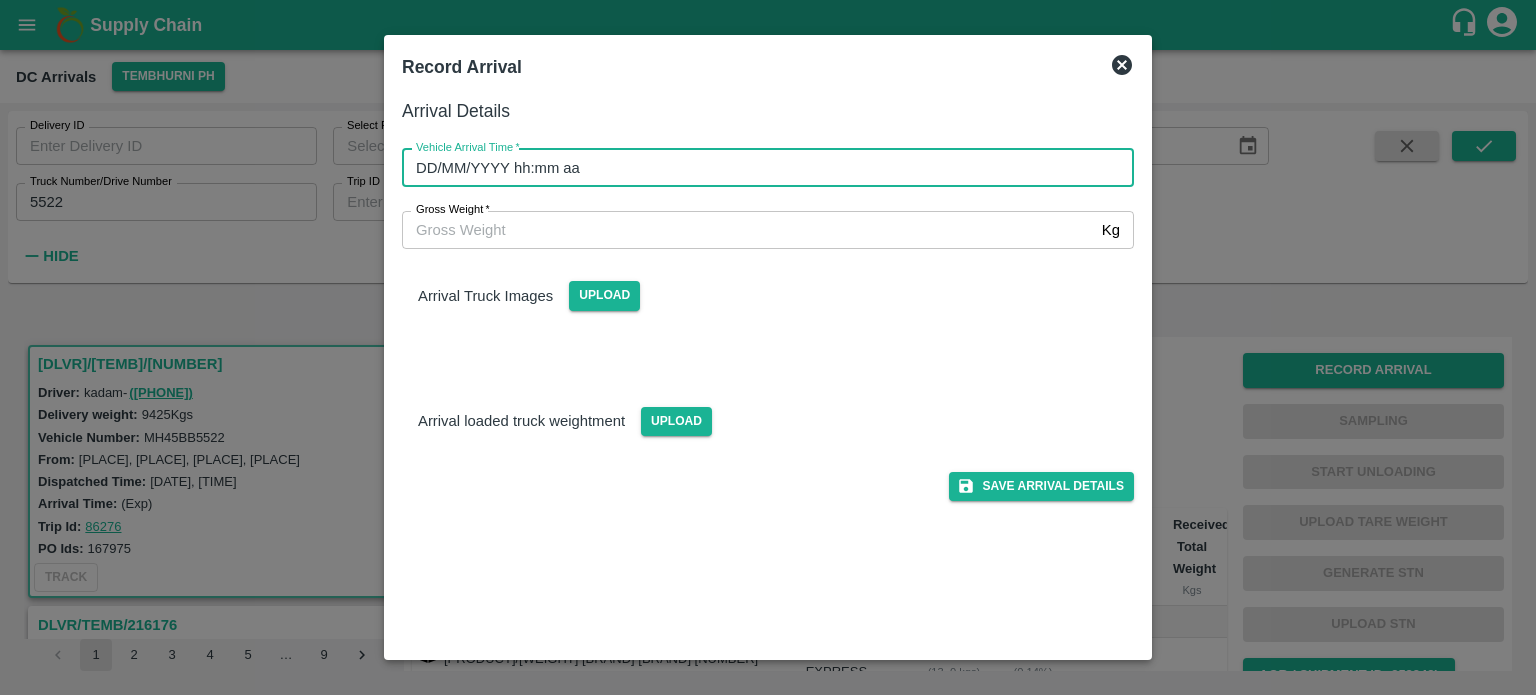 click on "DD/MM/YYYY hh:mm aa" at bounding box center [761, 168] 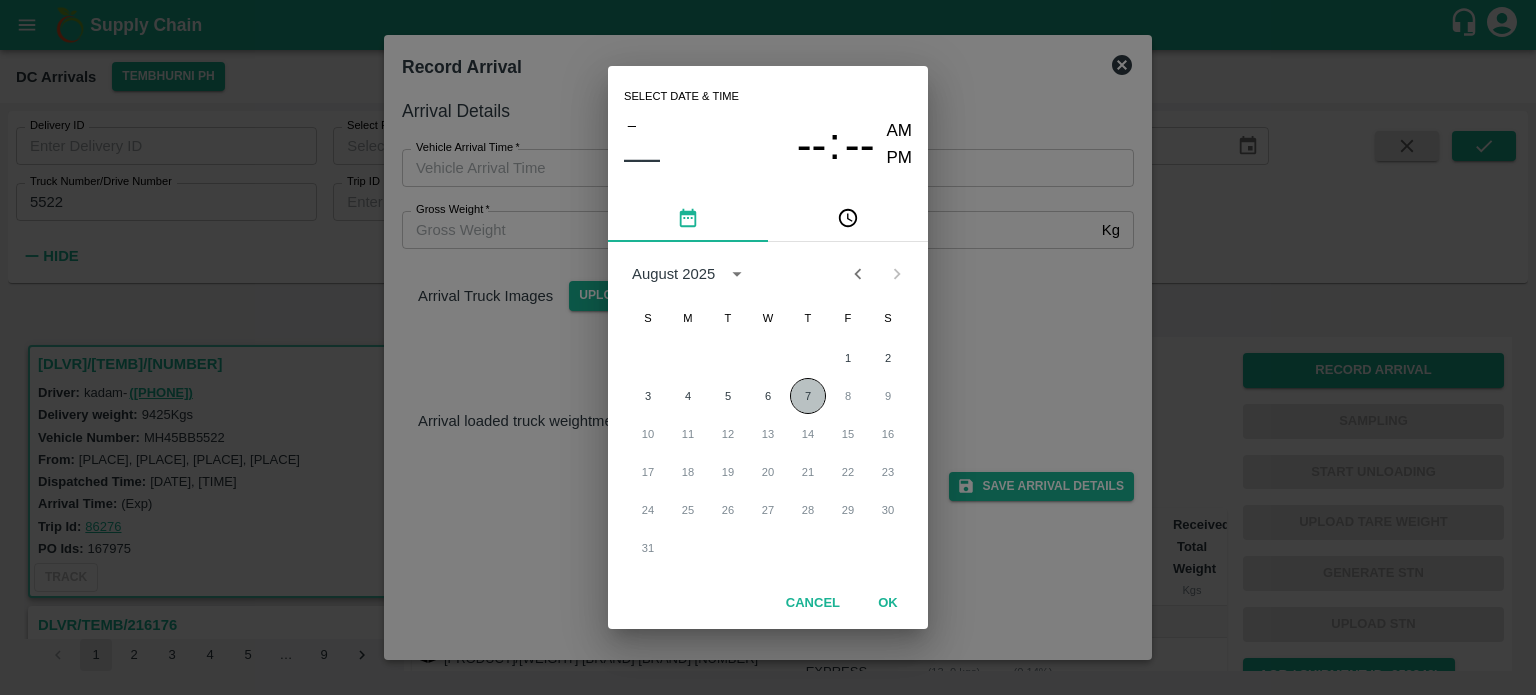 click on "7" at bounding box center [808, 396] 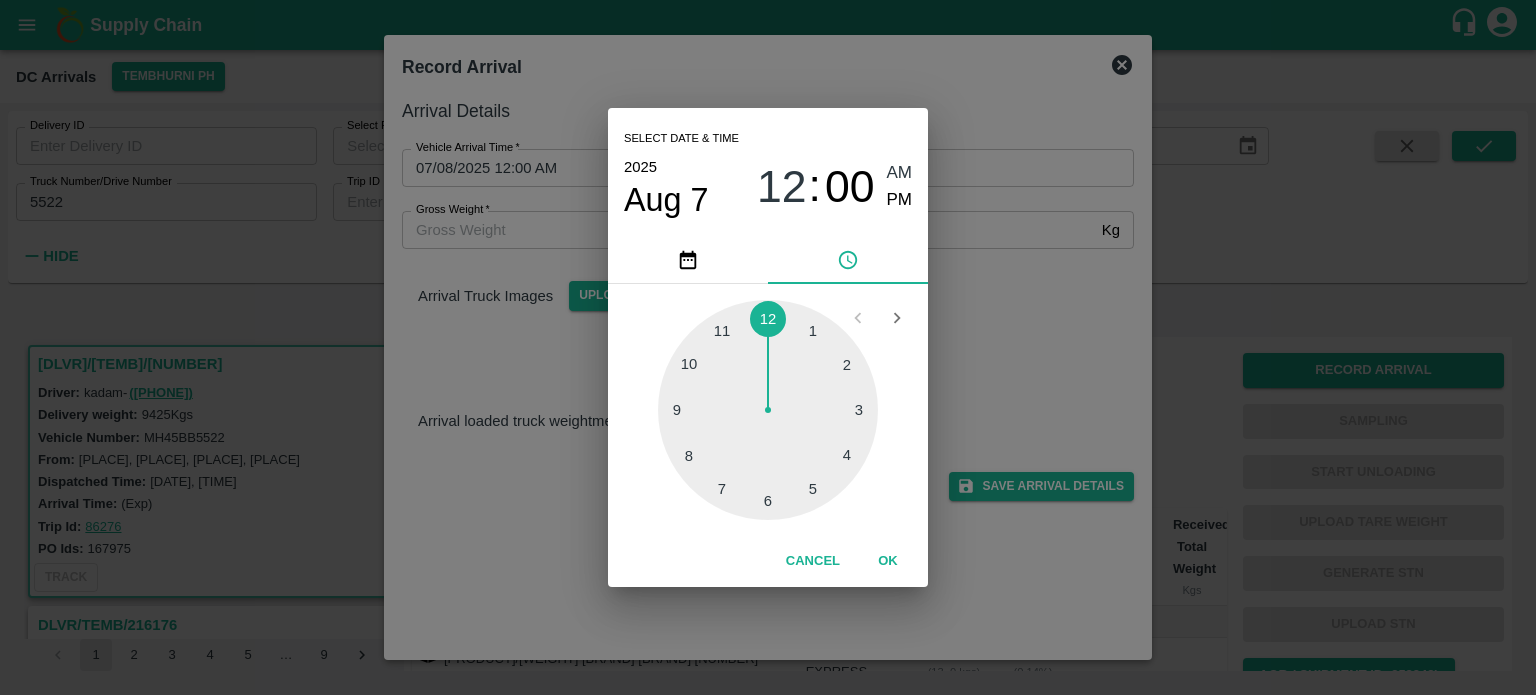click at bounding box center (768, 410) 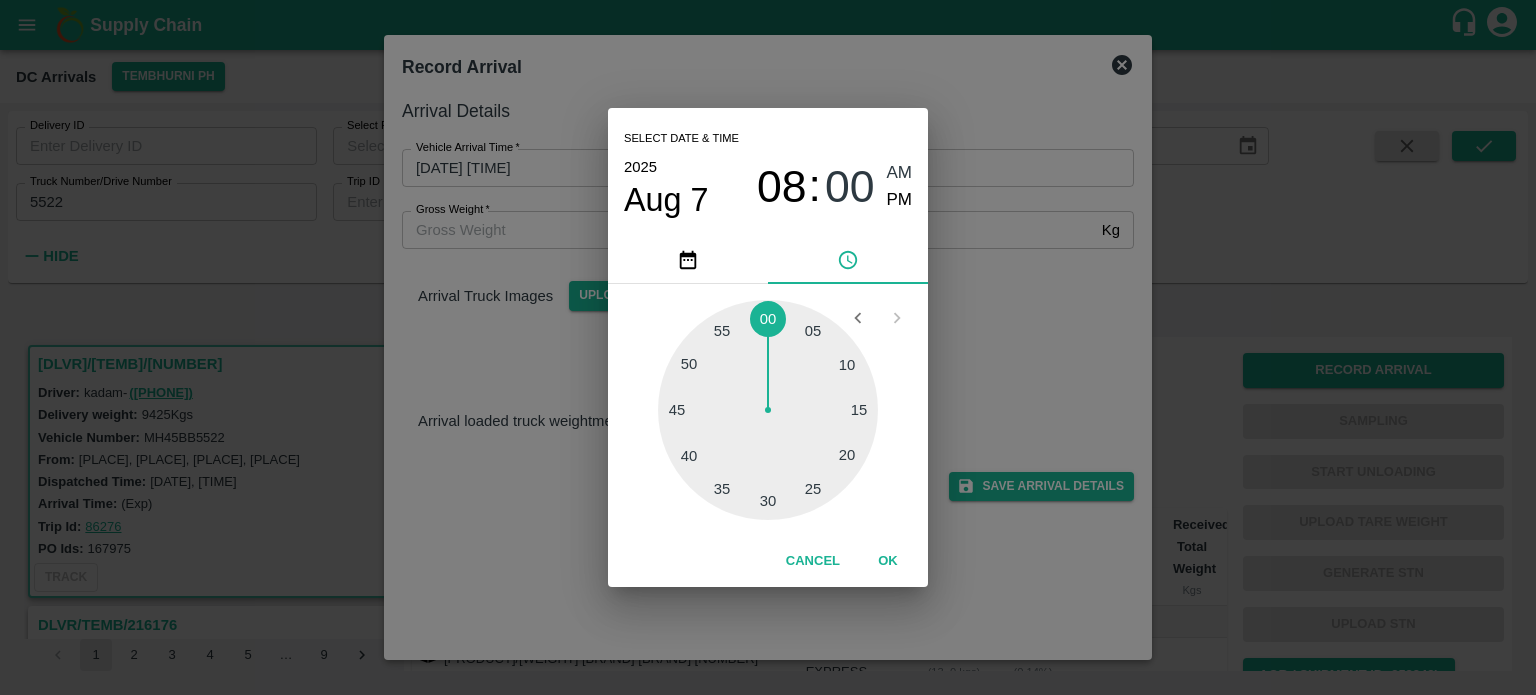 click at bounding box center (768, 410) 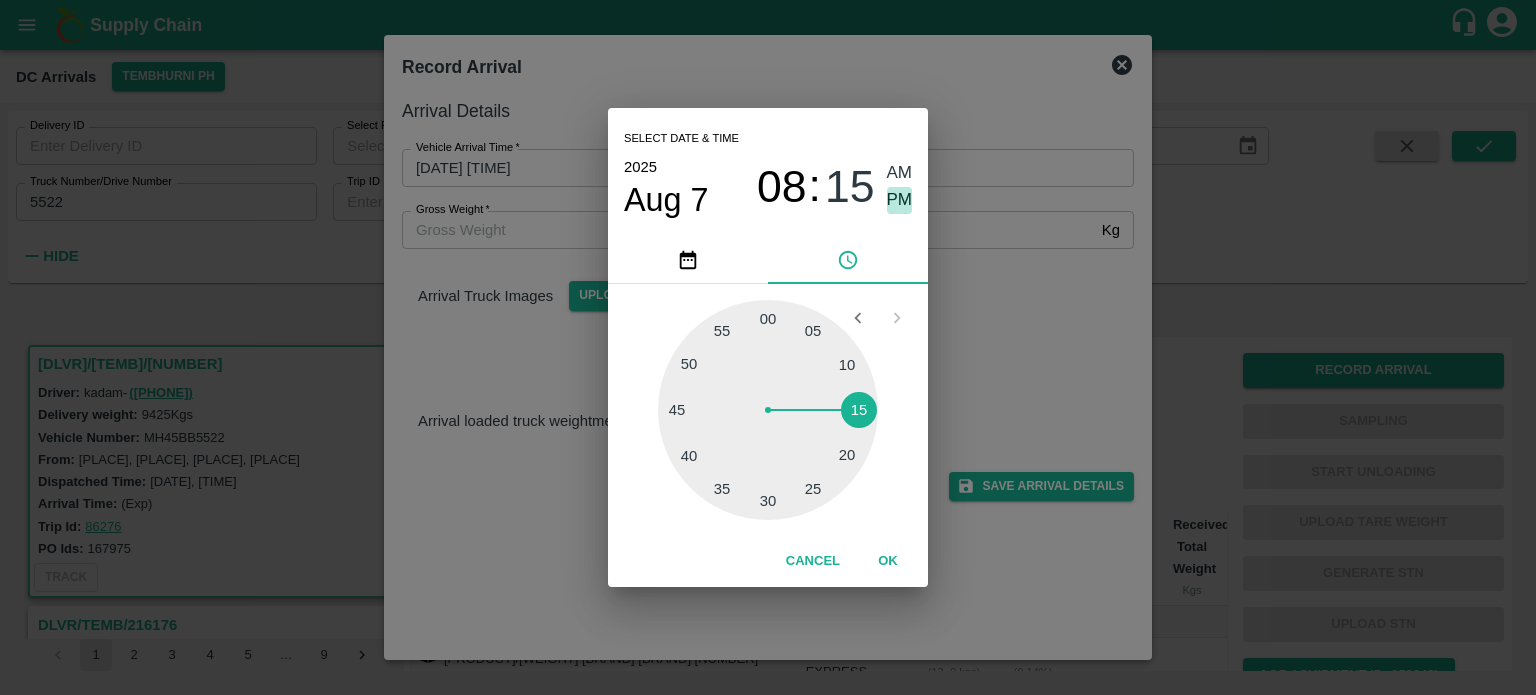 click on "PM" at bounding box center (900, 200) 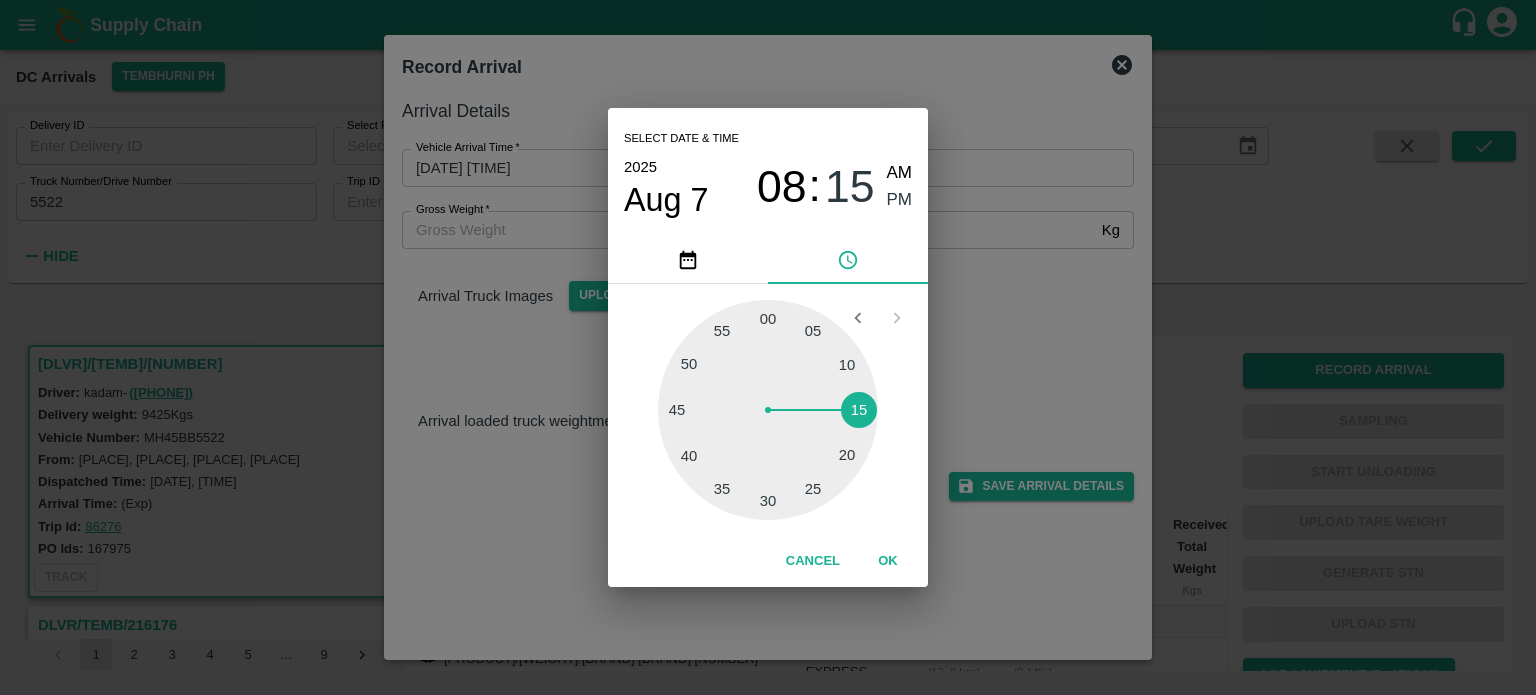click on "Select date & time [DATE] [MONTH] [YEAR] [TIME] [AMPM] [MINUTES] [MINUTES] [MINUTES] [MINUTES] [MINUTES] [MINUTES] [MINUTES] [MINUTES] Cancel OK" at bounding box center (768, 347) 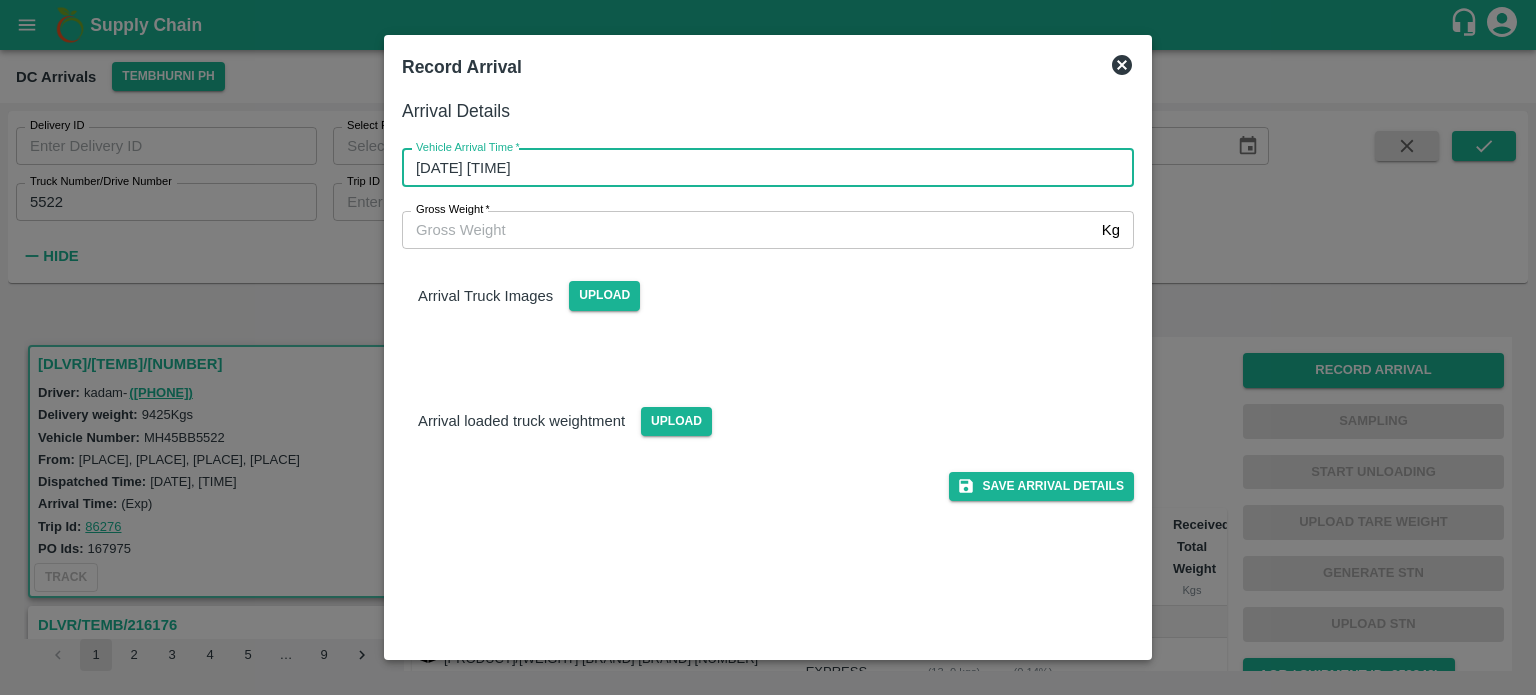 click on "Gross Weight   *" at bounding box center [748, 230] 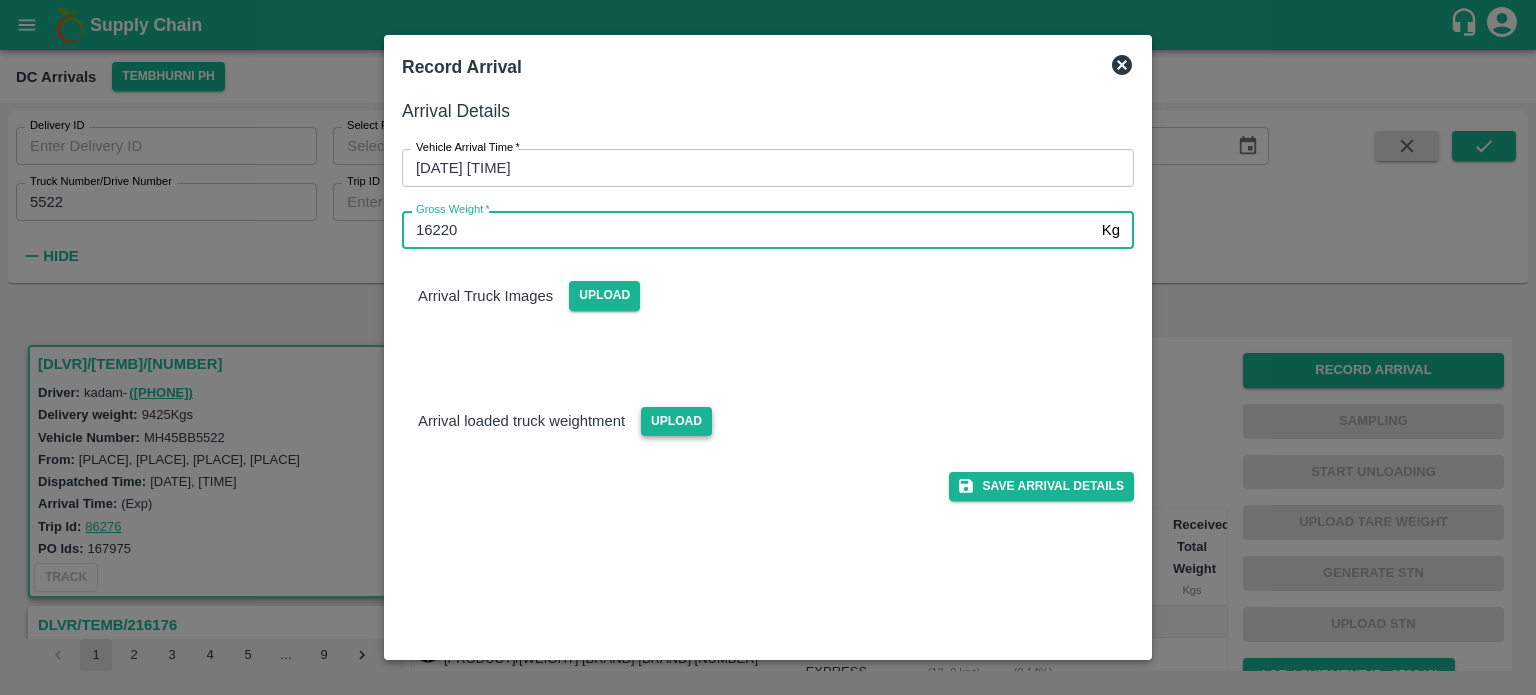 type on "16220" 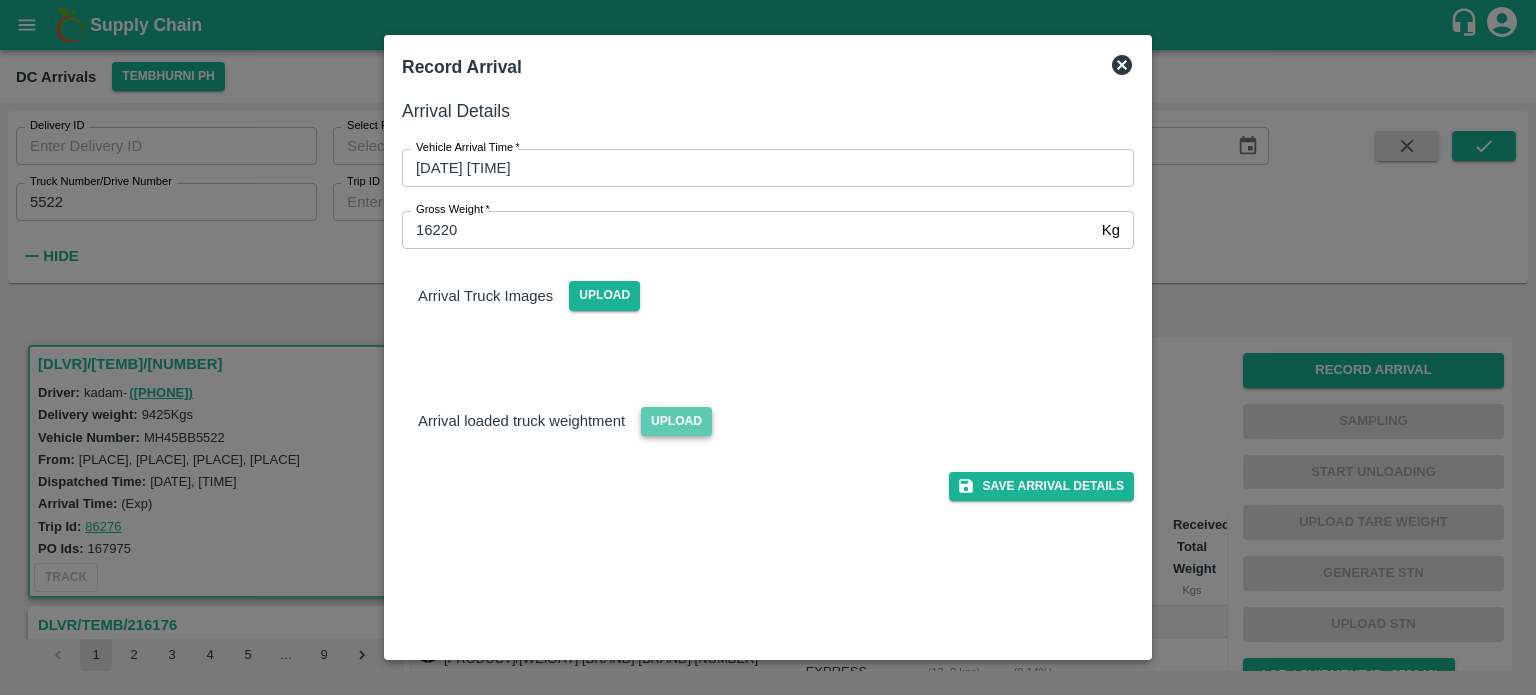 click on "Upload" at bounding box center [676, 421] 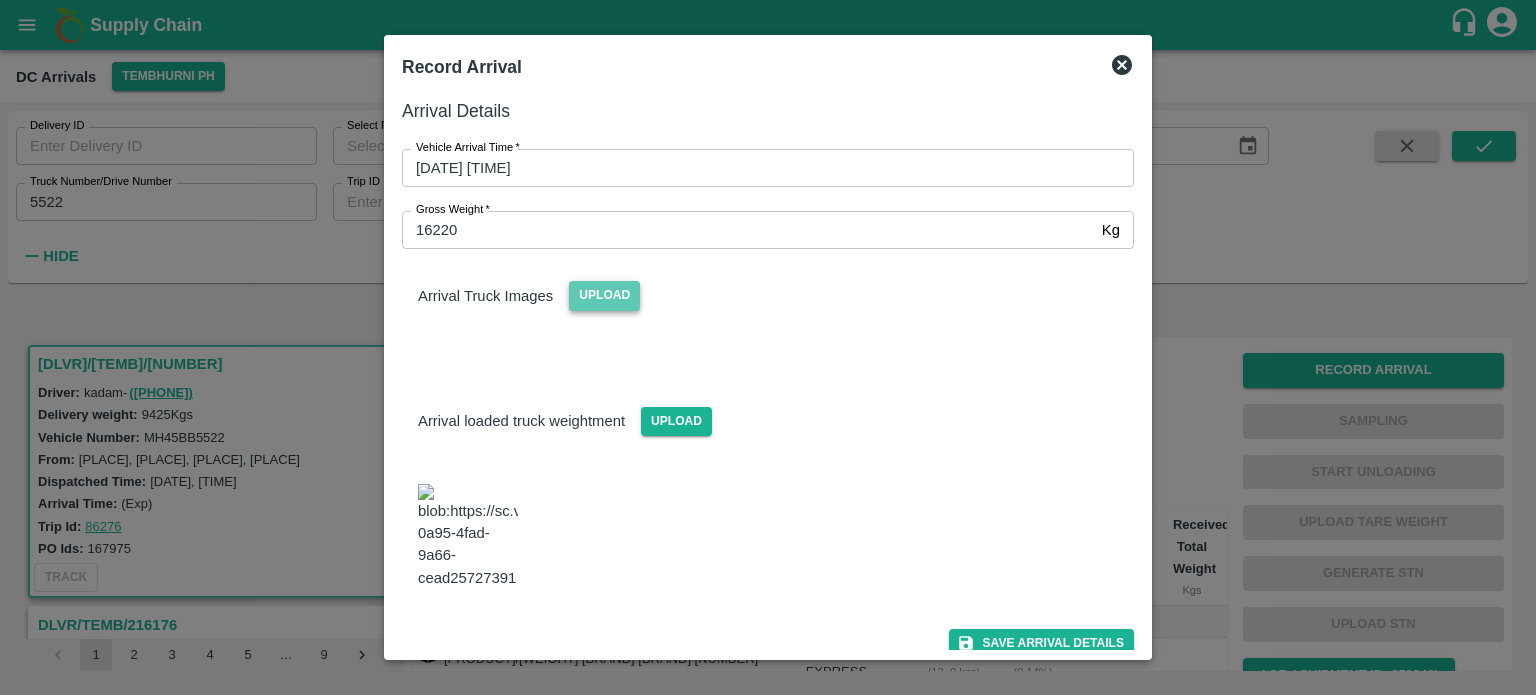 click on "Upload" at bounding box center [604, 295] 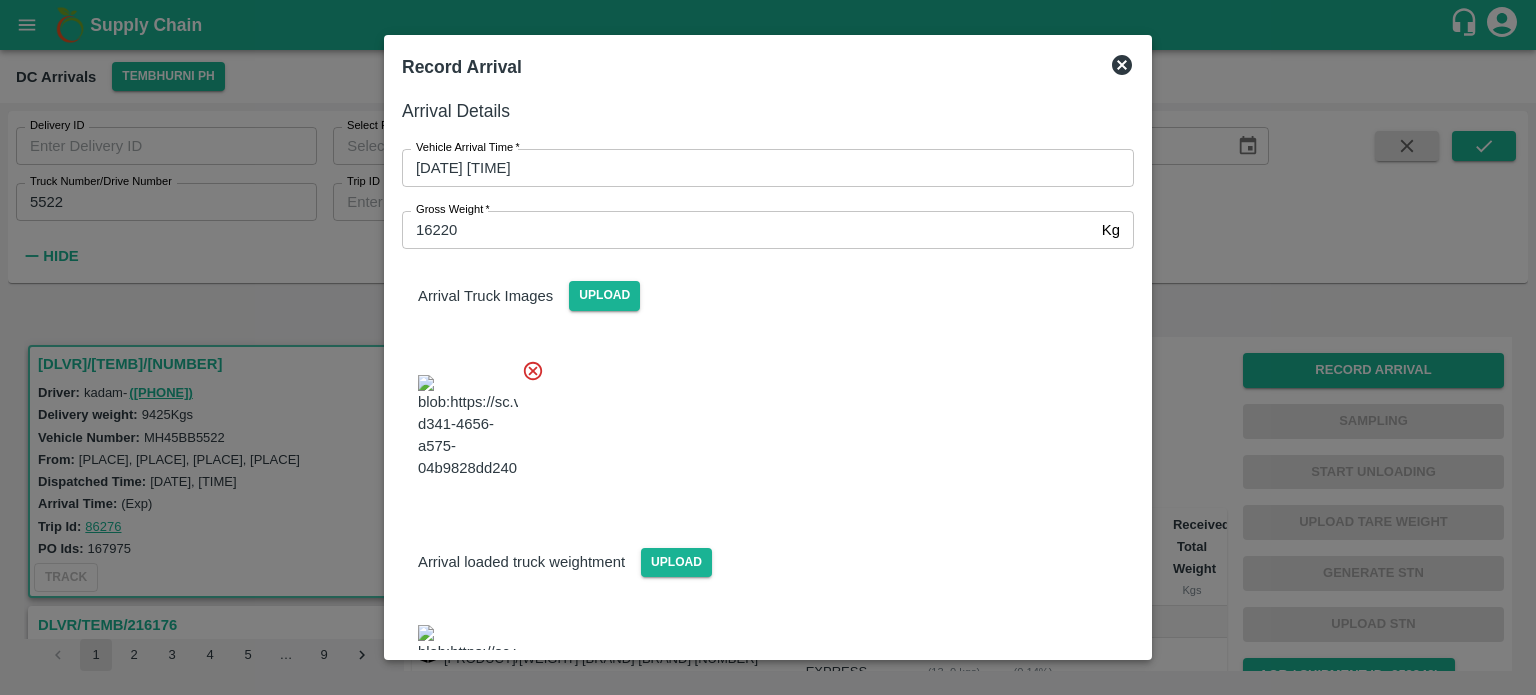 click at bounding box center (760, 421) 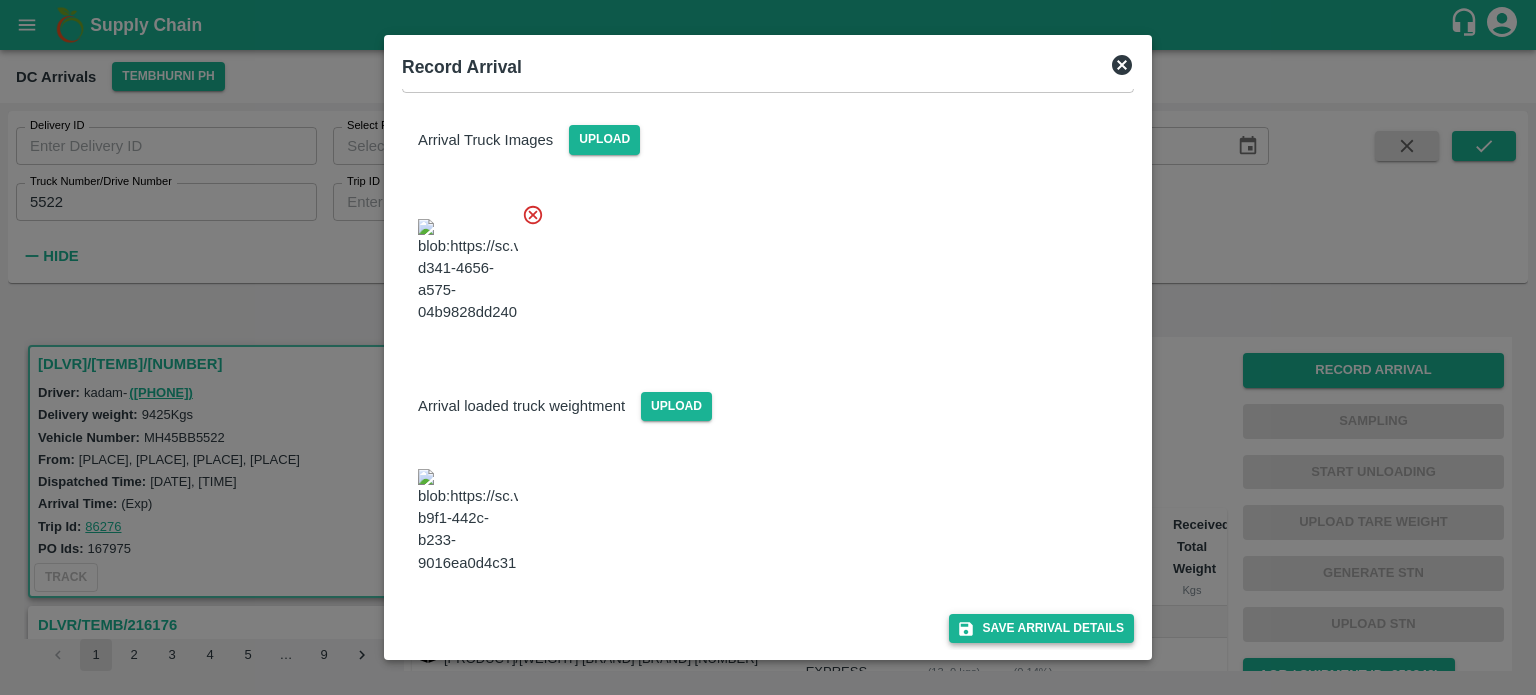 click on "Save Arrival Details" at bounding box center [1041, 628] 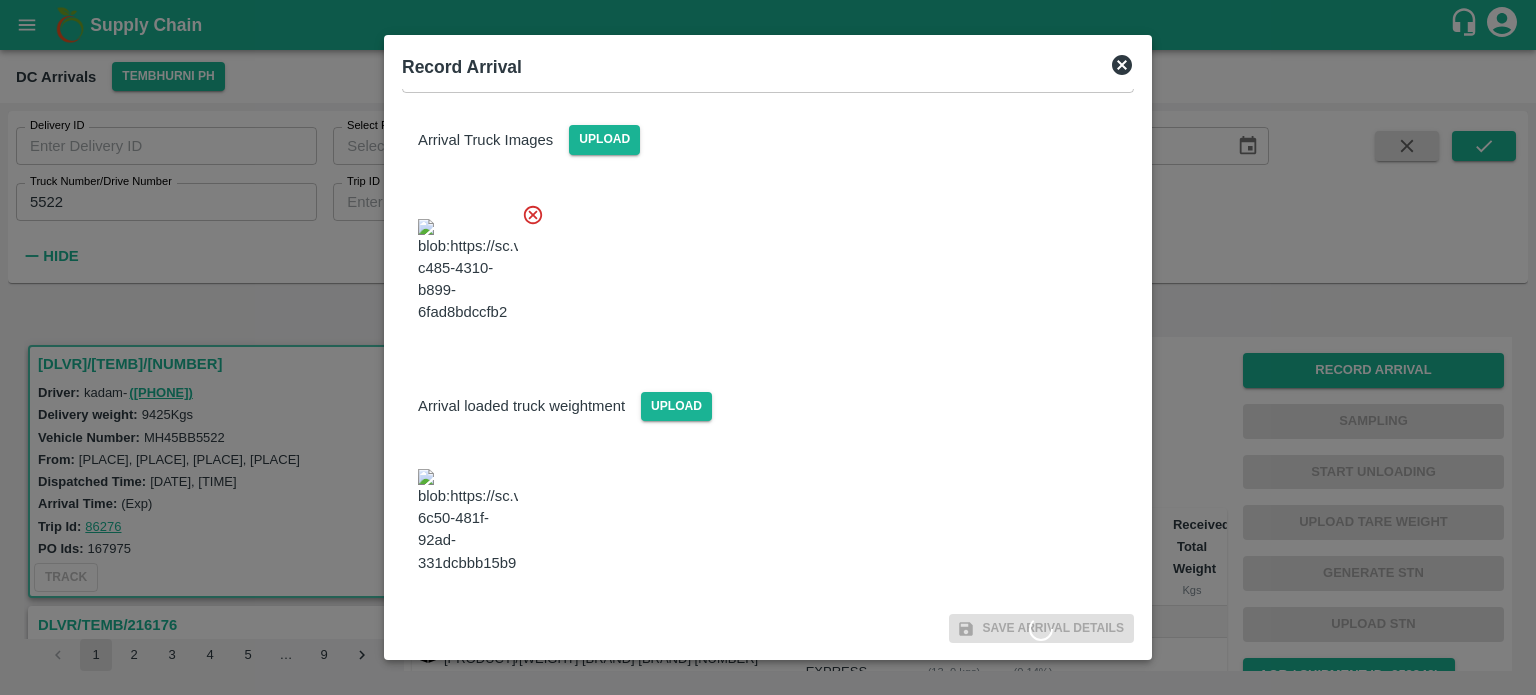 scroll, scrollTop: 0, scrollLeft: 0, axis: both 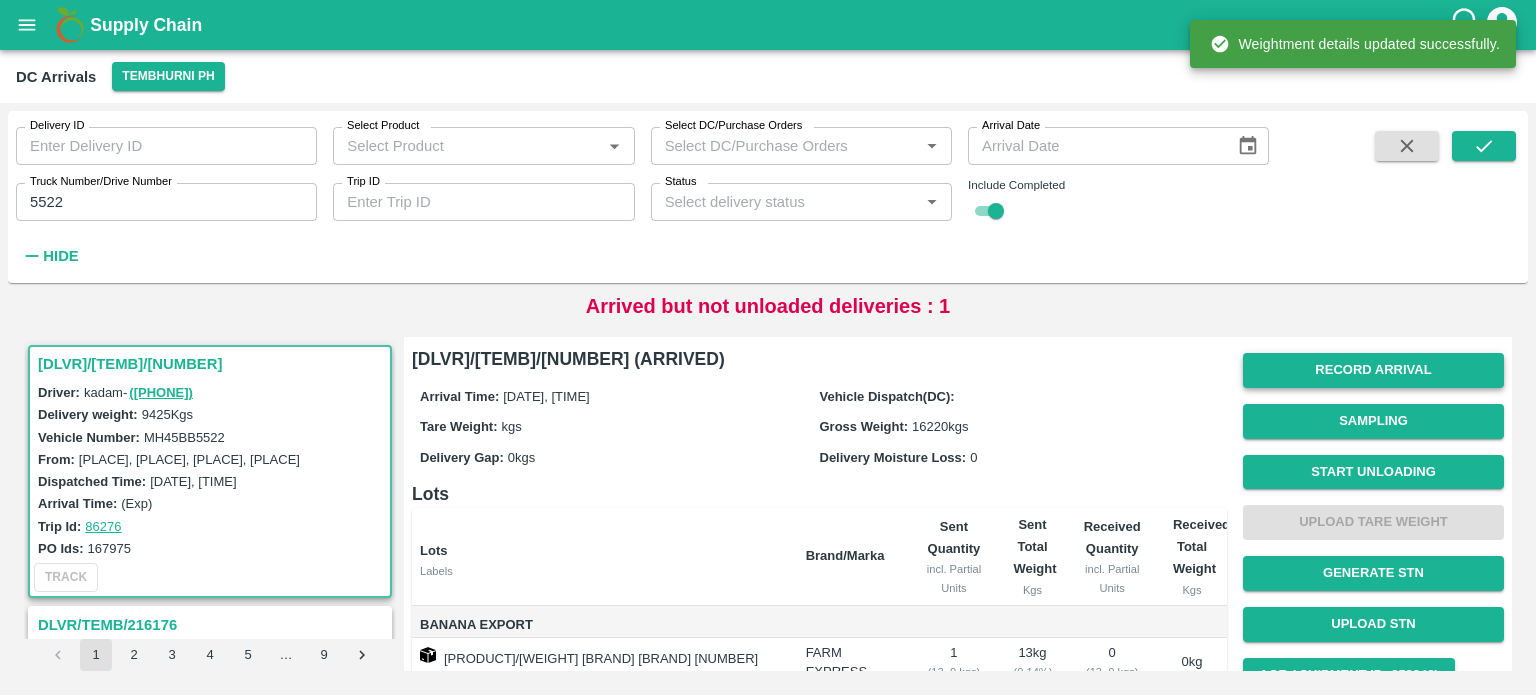 click on "Record Arrival" at bounding box center (1373, 370) 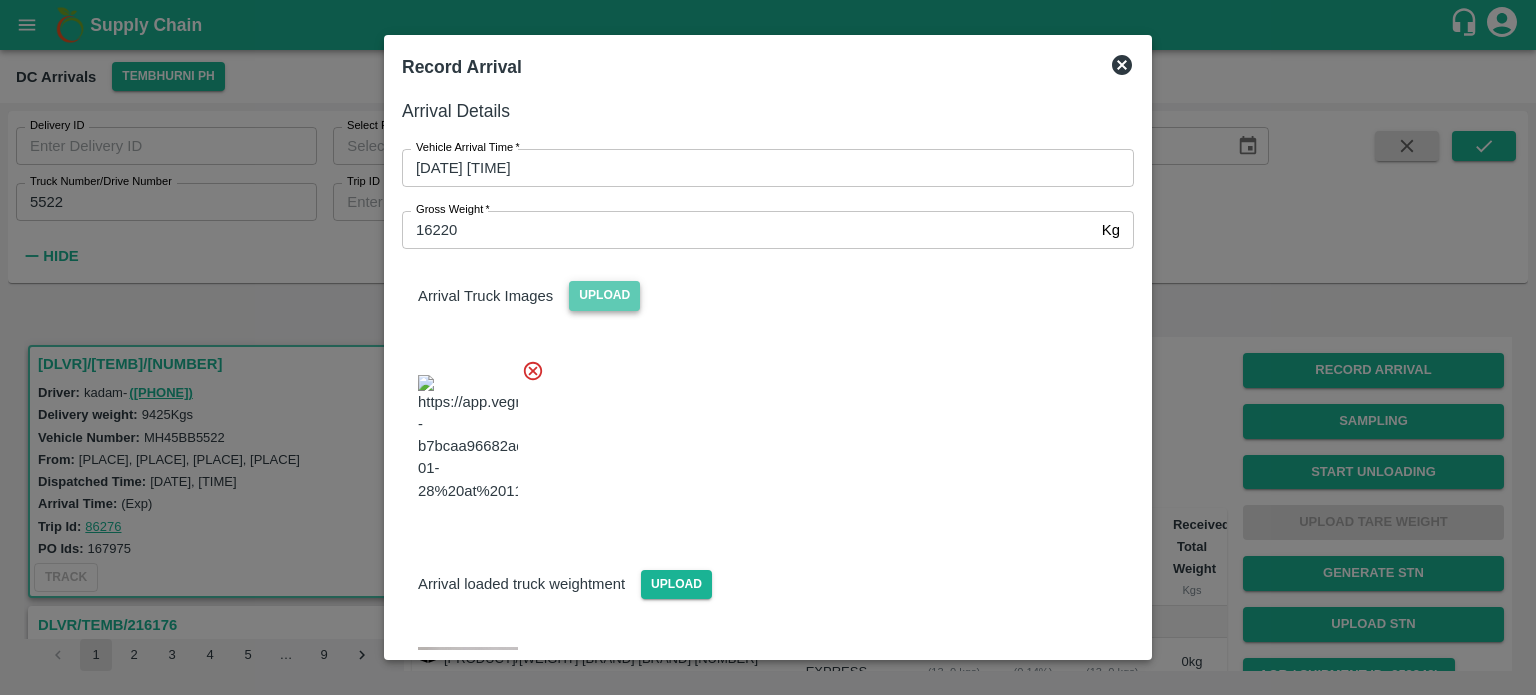 click on "Upload" at bounding box center [604, 295] 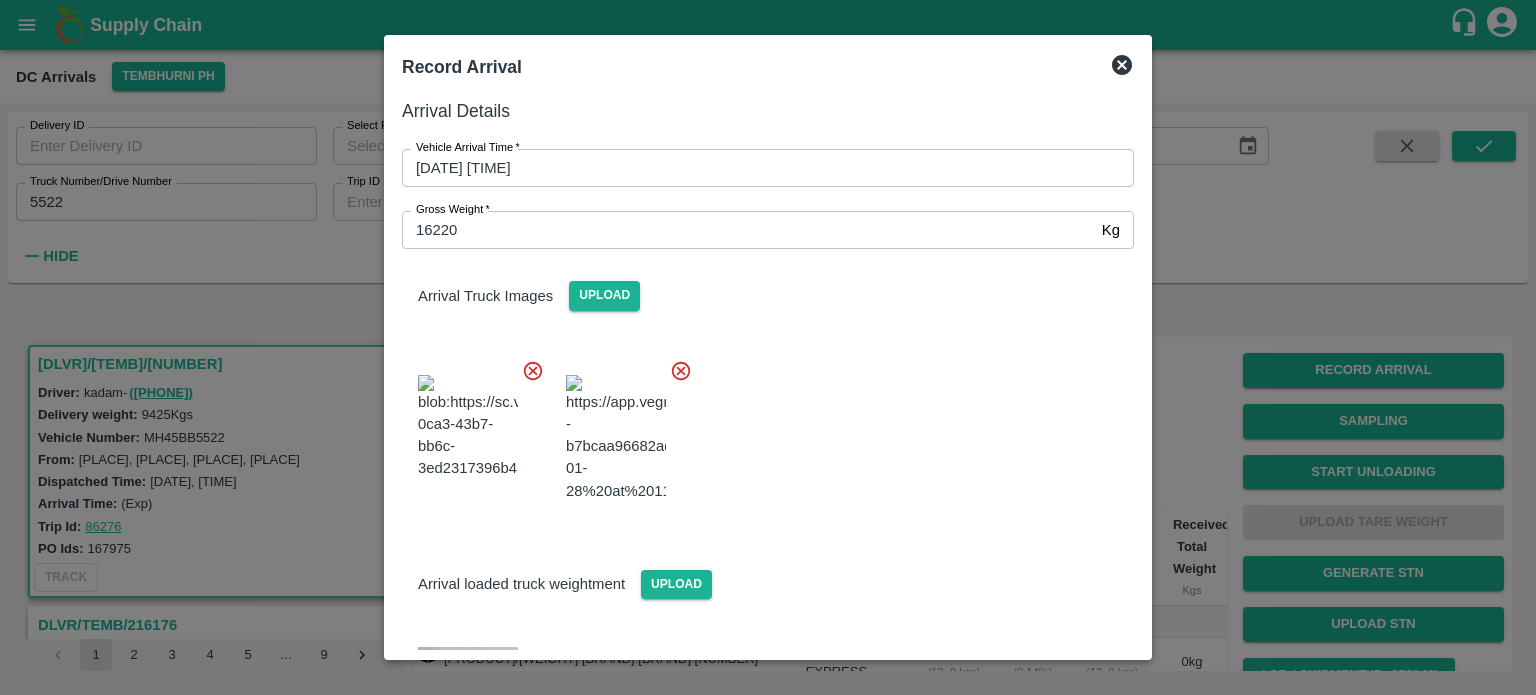 click at bounding box center (760, 432) 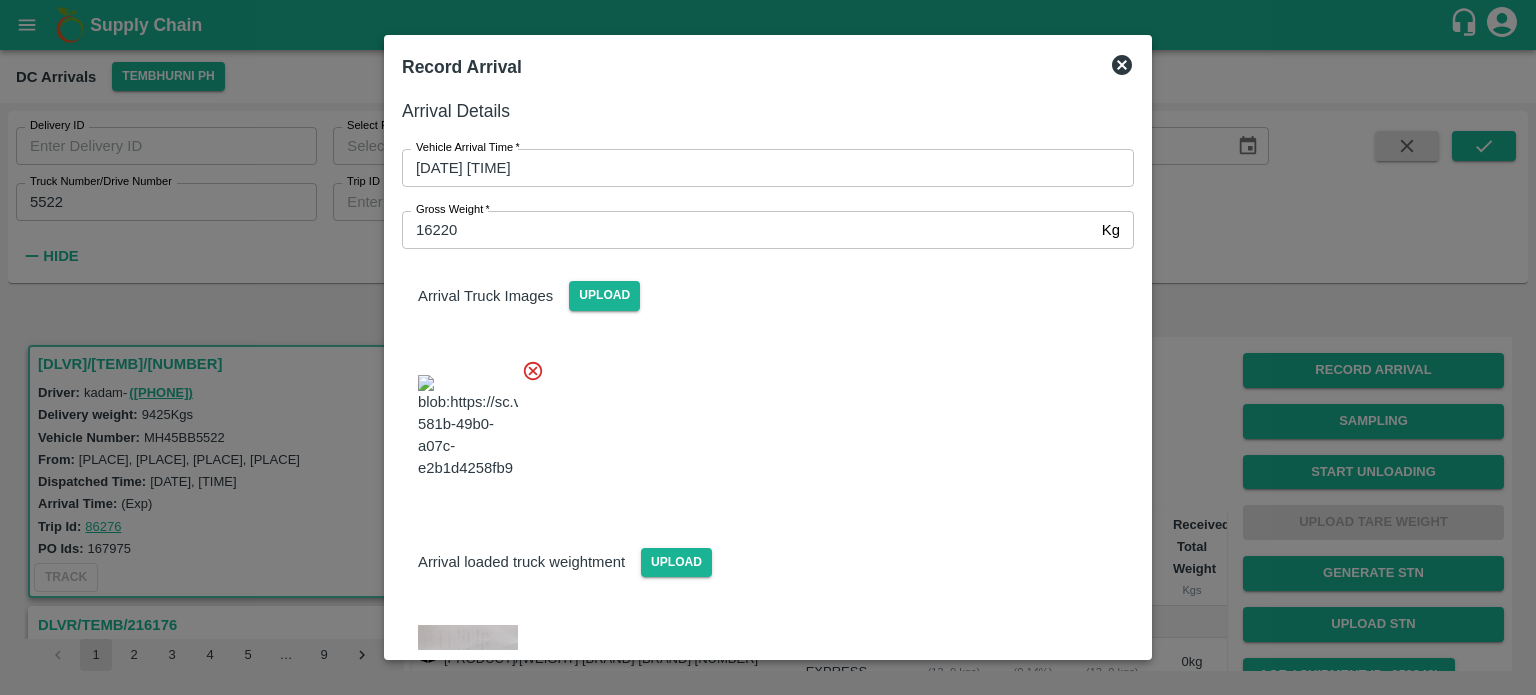 scroll, scrollTop: 264, scrollLeft: 0, axis: vertical 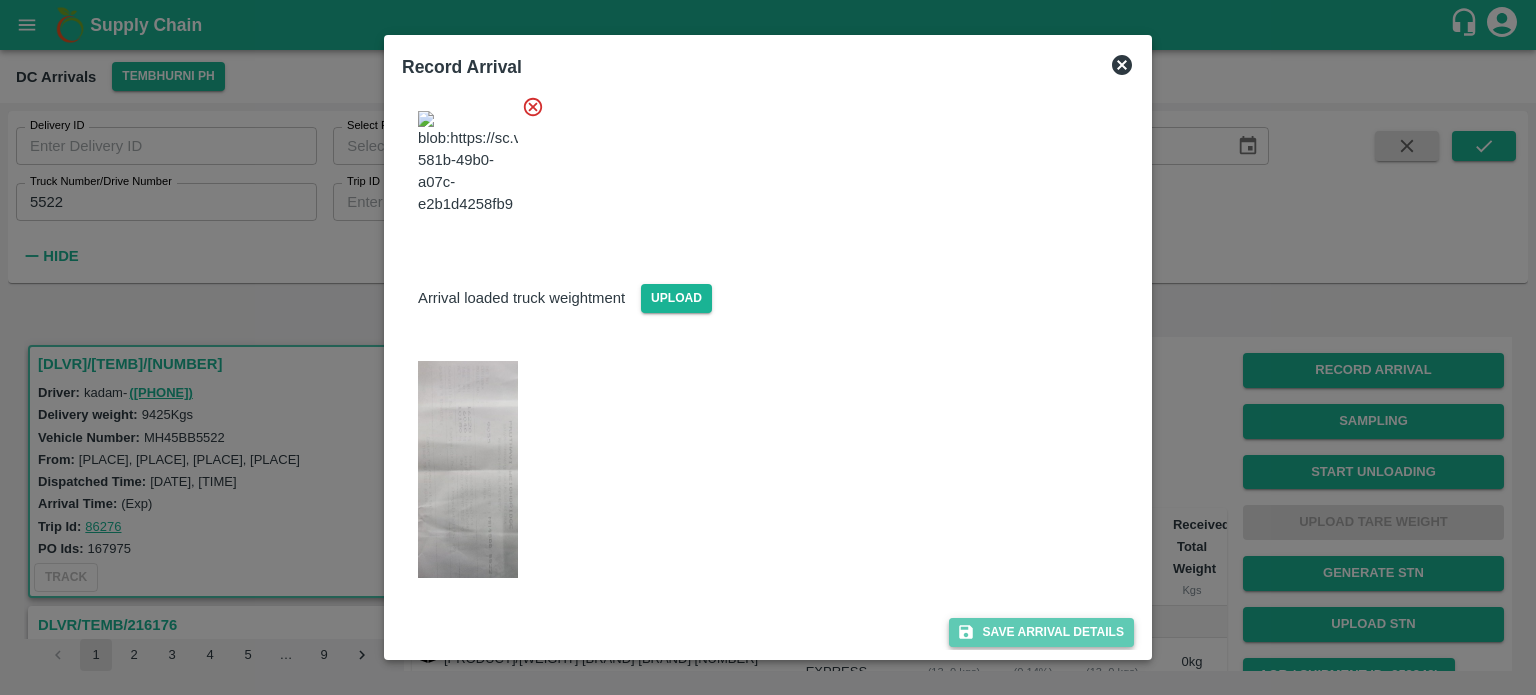 click on "Save Arrival Details" at bounding box center (1041, 632) 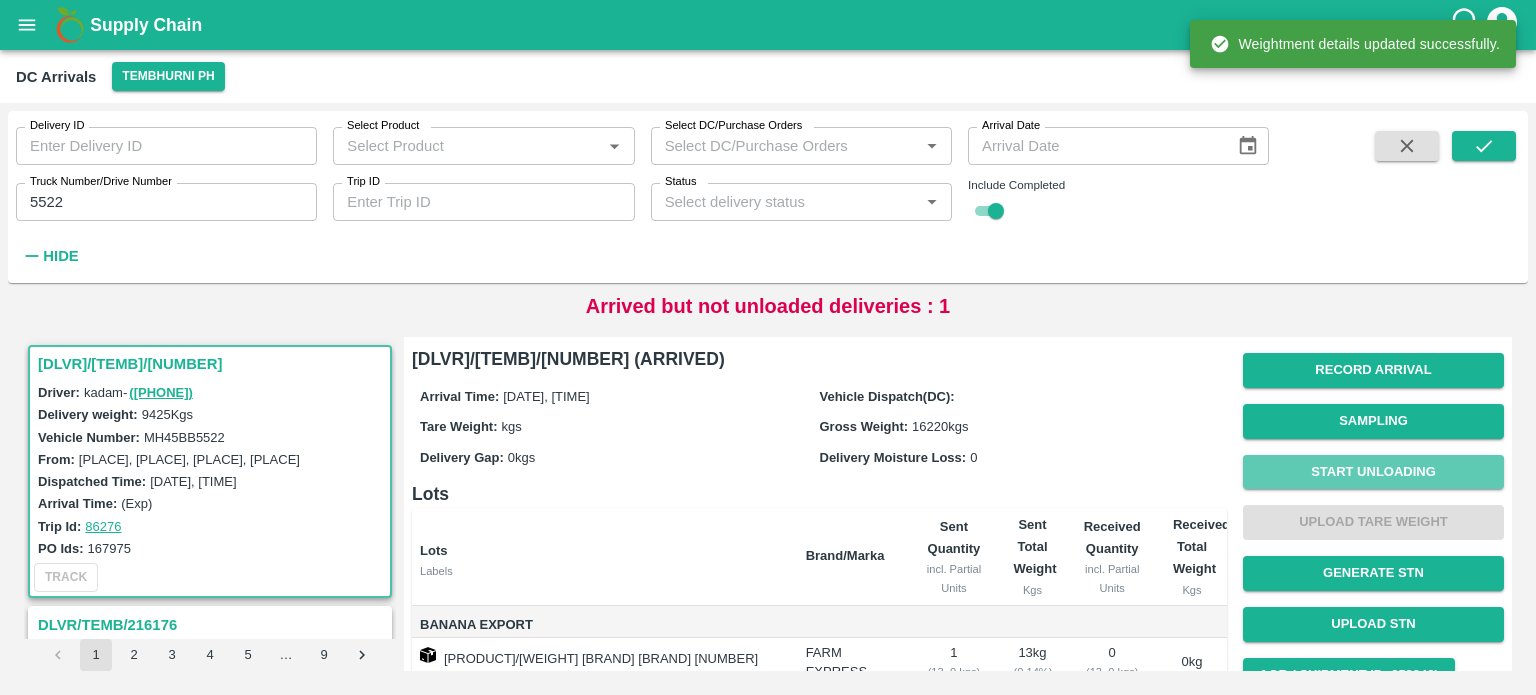 click on "Start Unloading" at bounding box center (1373, 472) 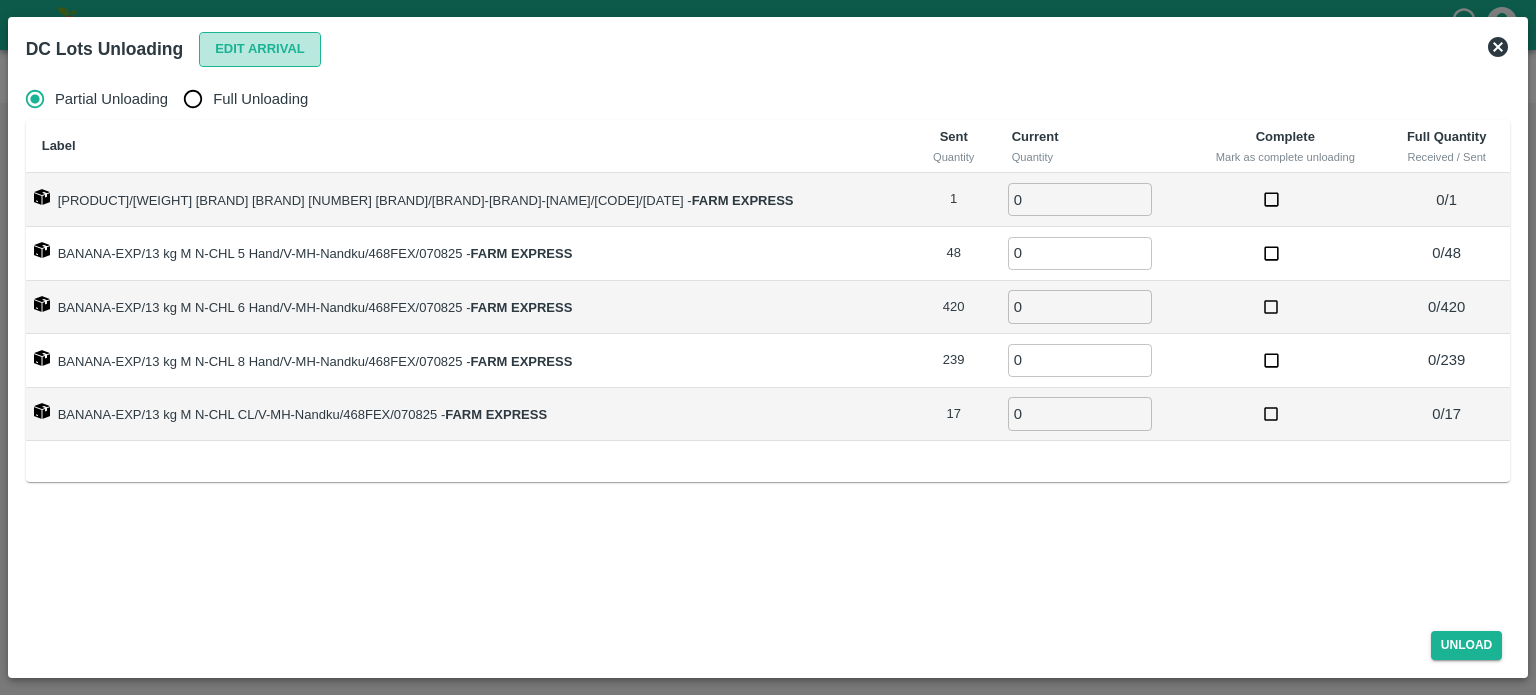 click on "Edit Arrival" at bounding box center (260, 49) 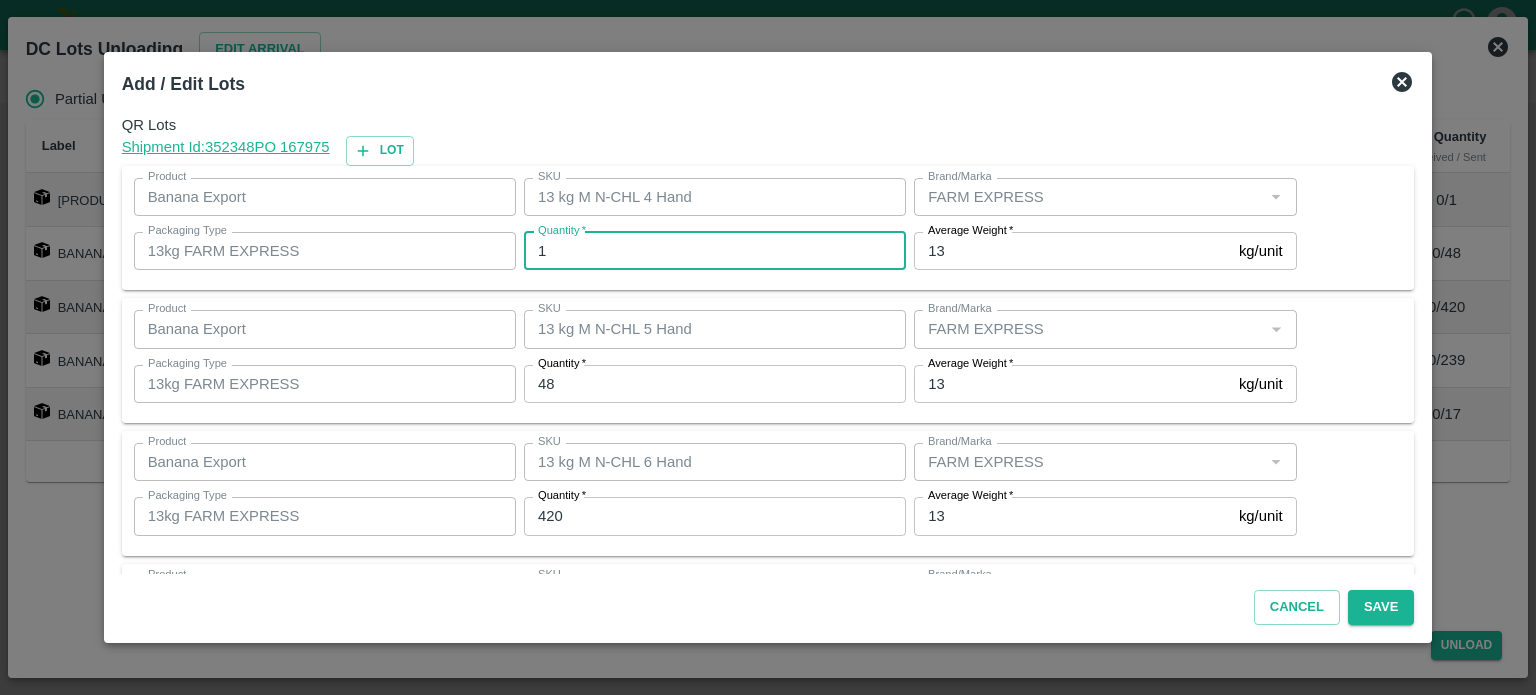 click on "1" at bounding box center (715, 251) 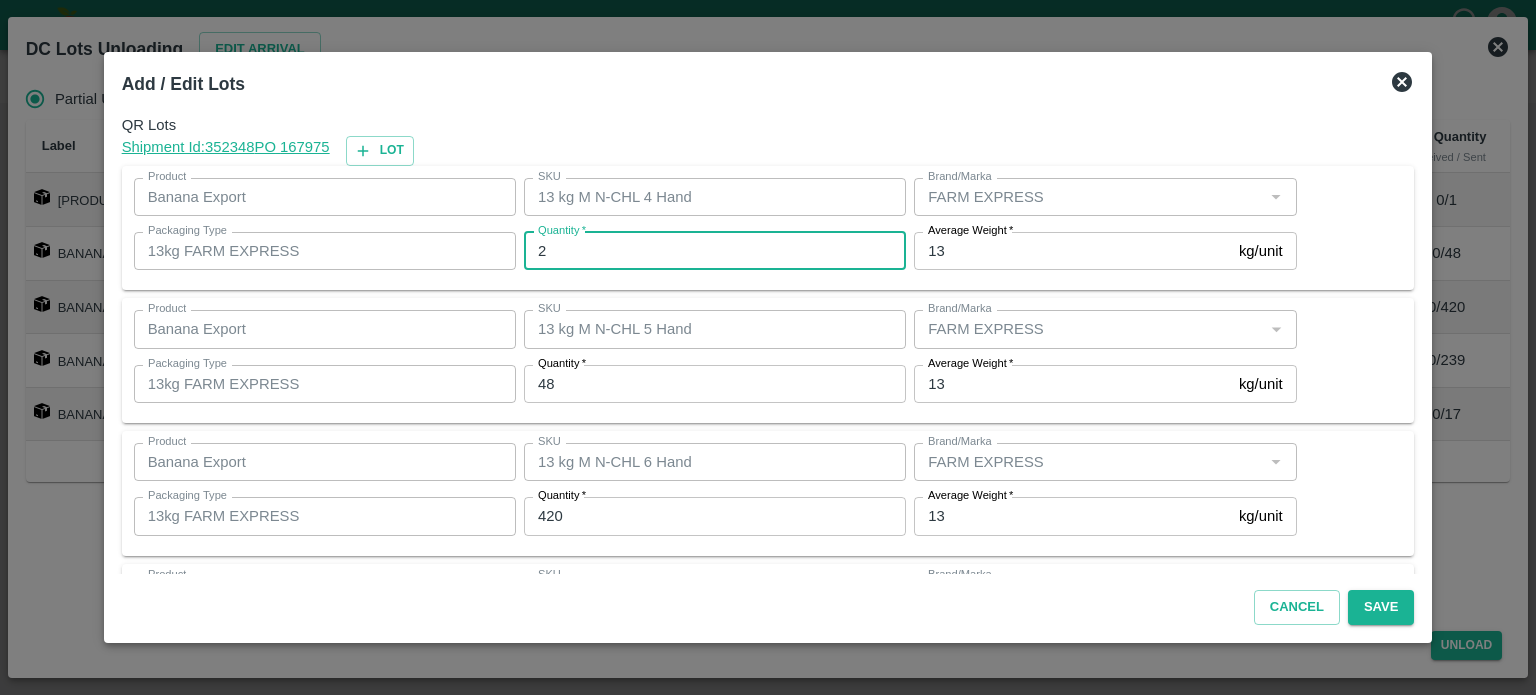 type on "2" 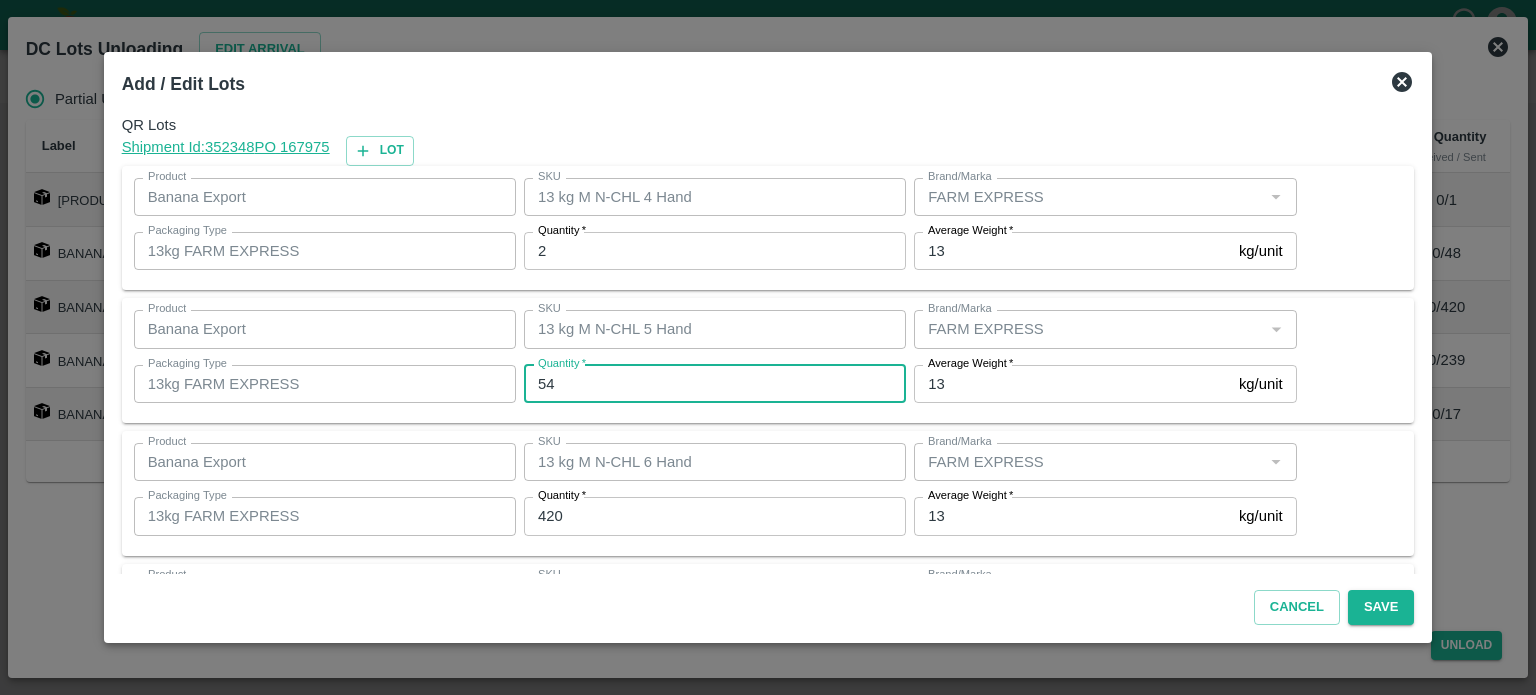type on "54" 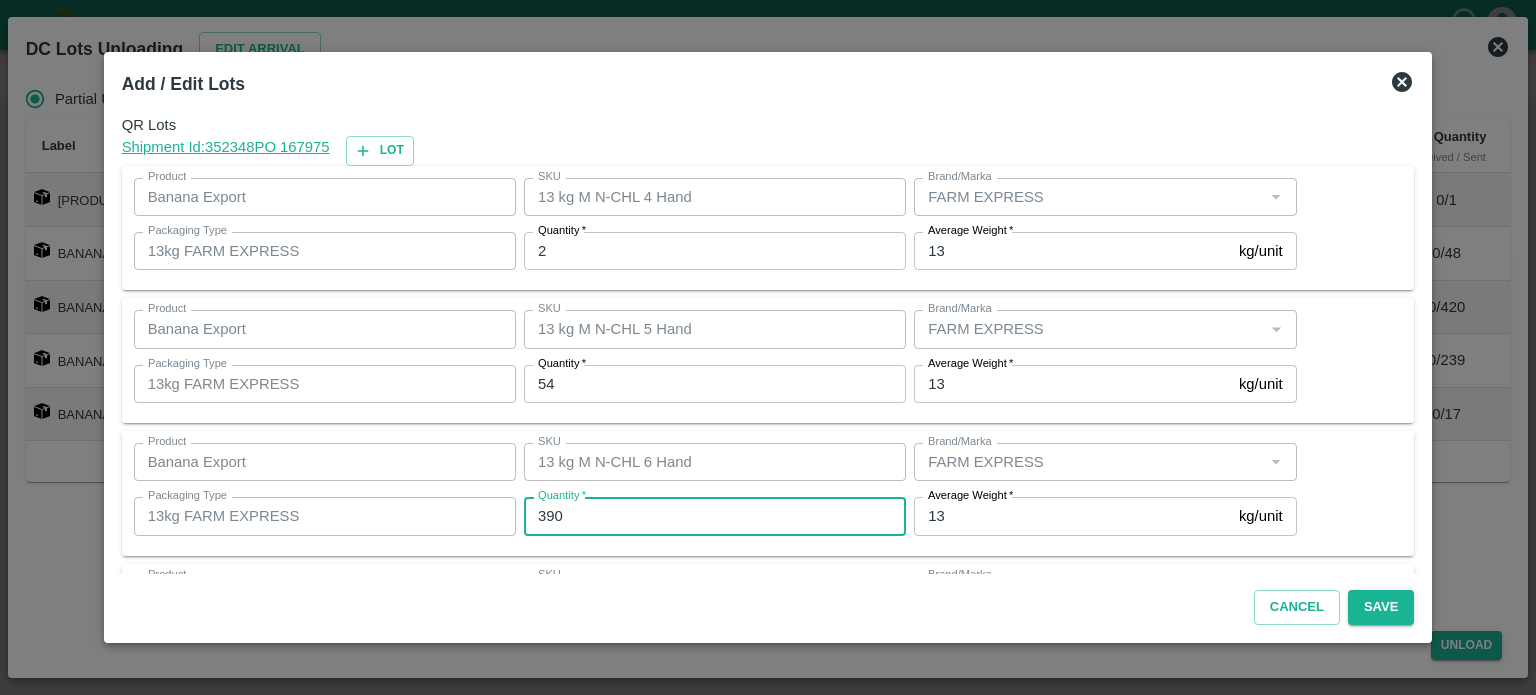 type on "390" 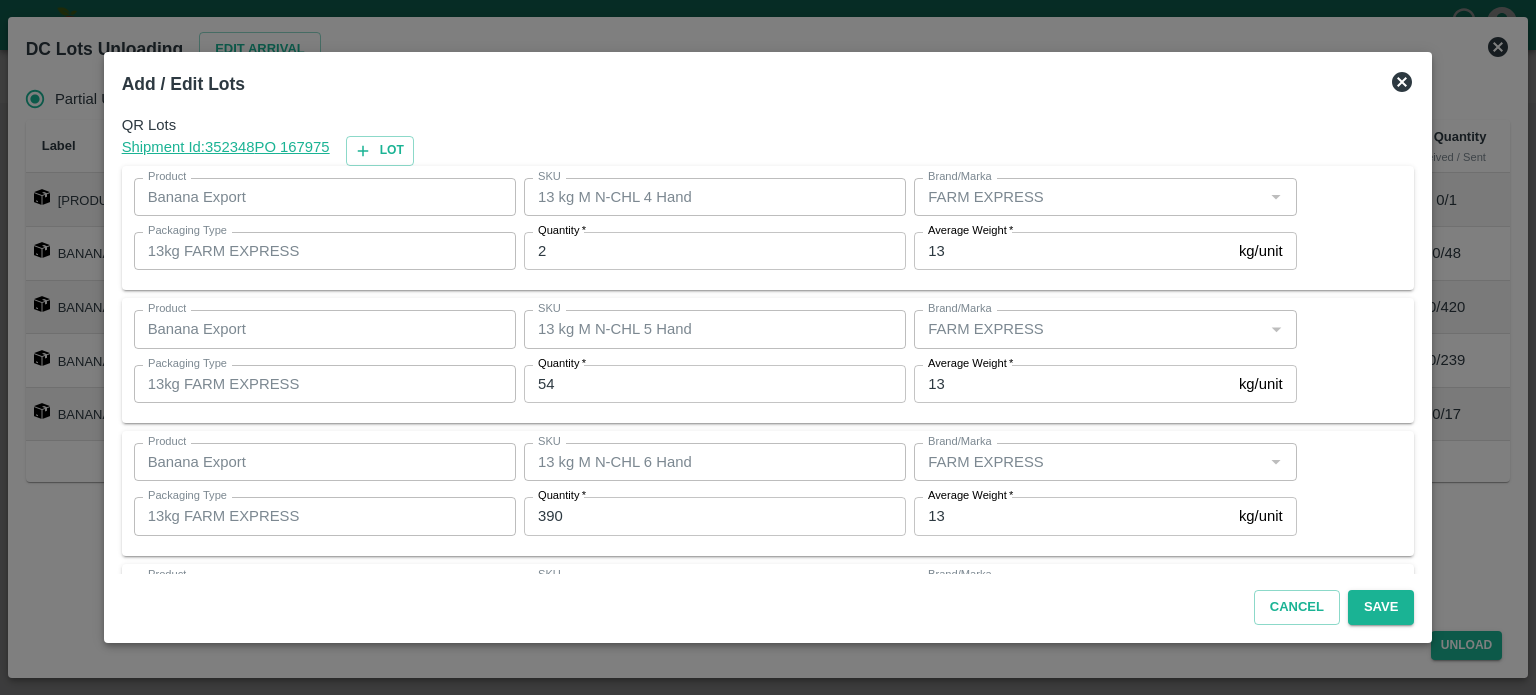 scroll, scrollTop: 262, scrollLeft: 0, axis: vertical 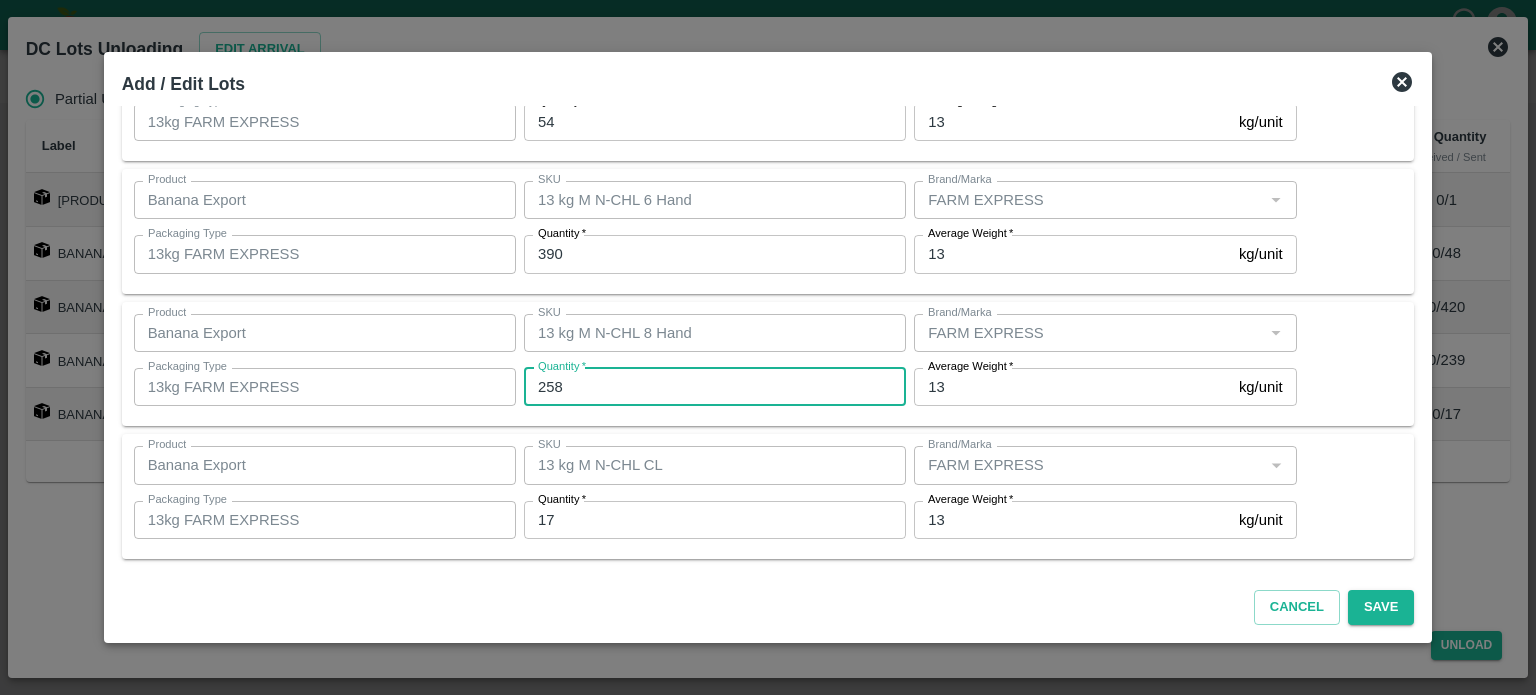 type on "258" 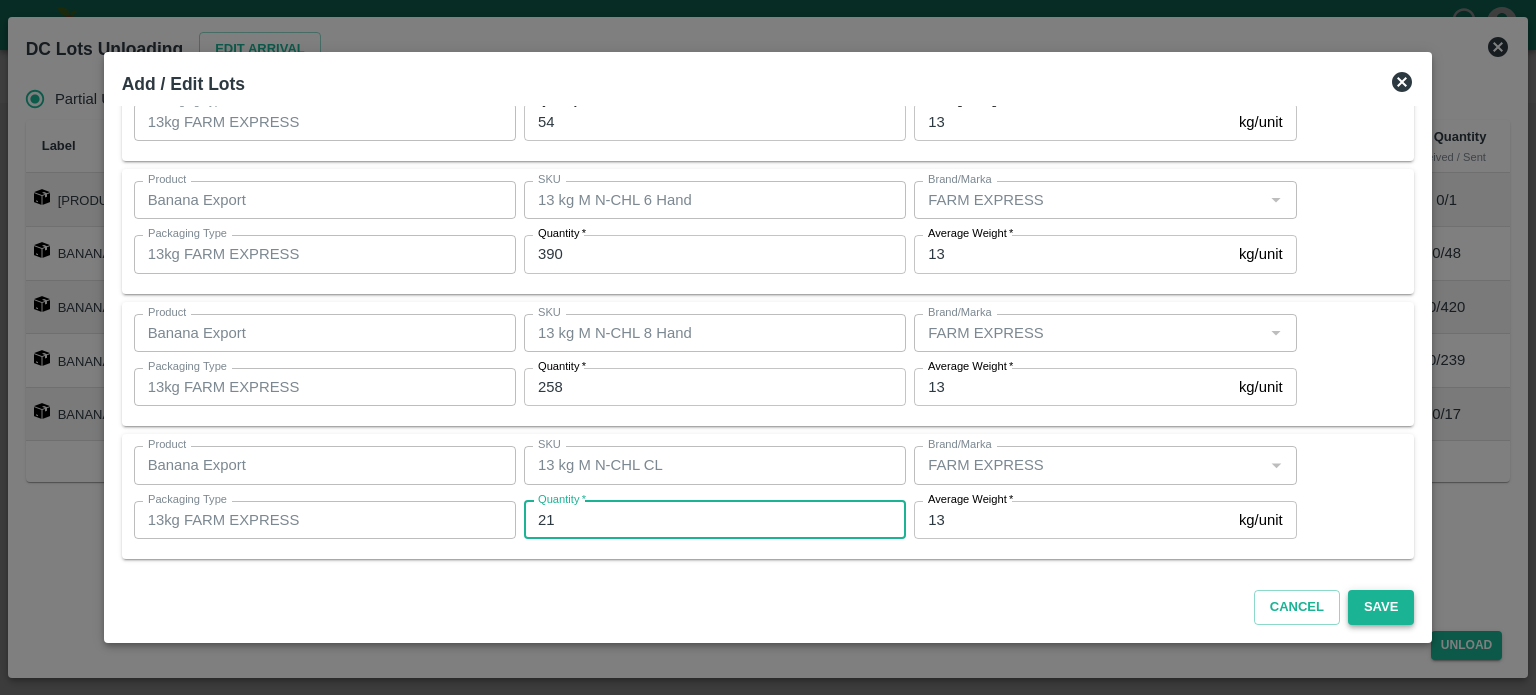 type on "21" 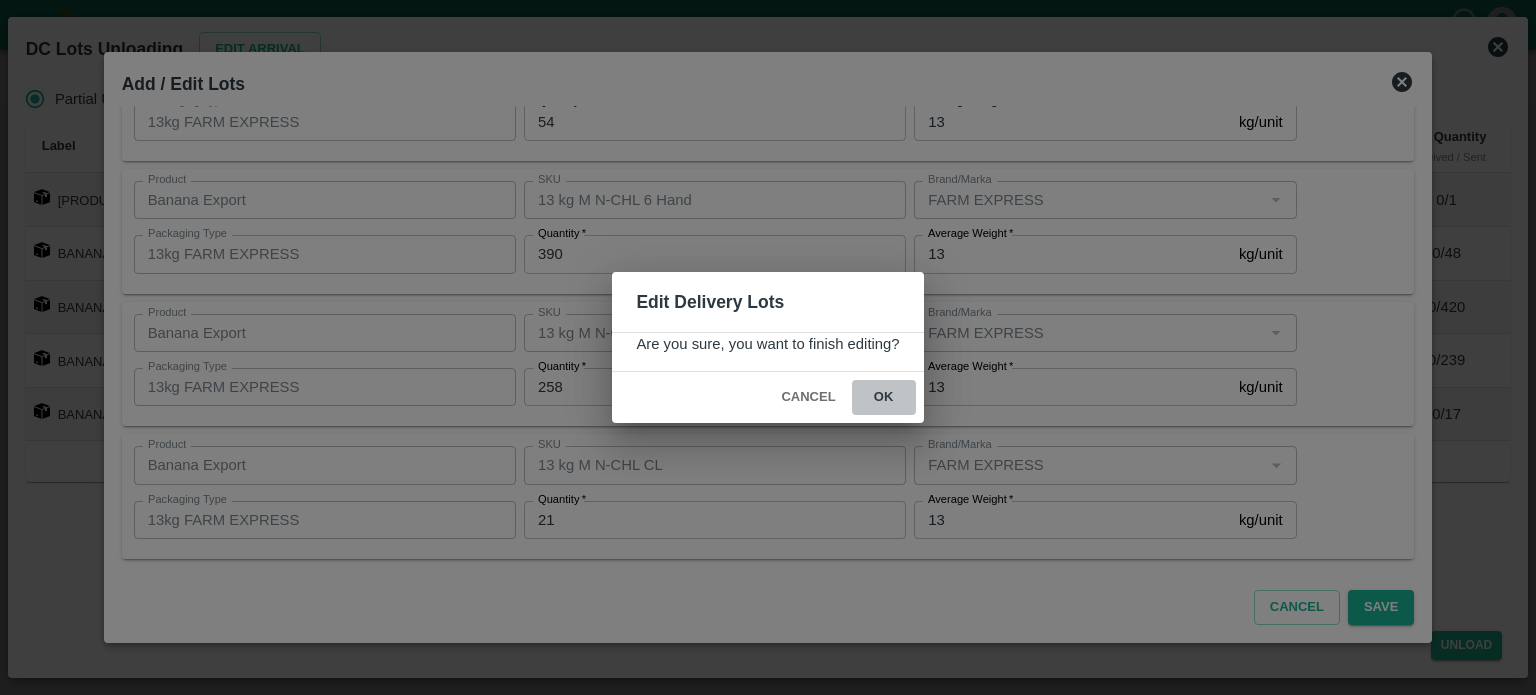click on "ok" at bounding box center (884, 397) 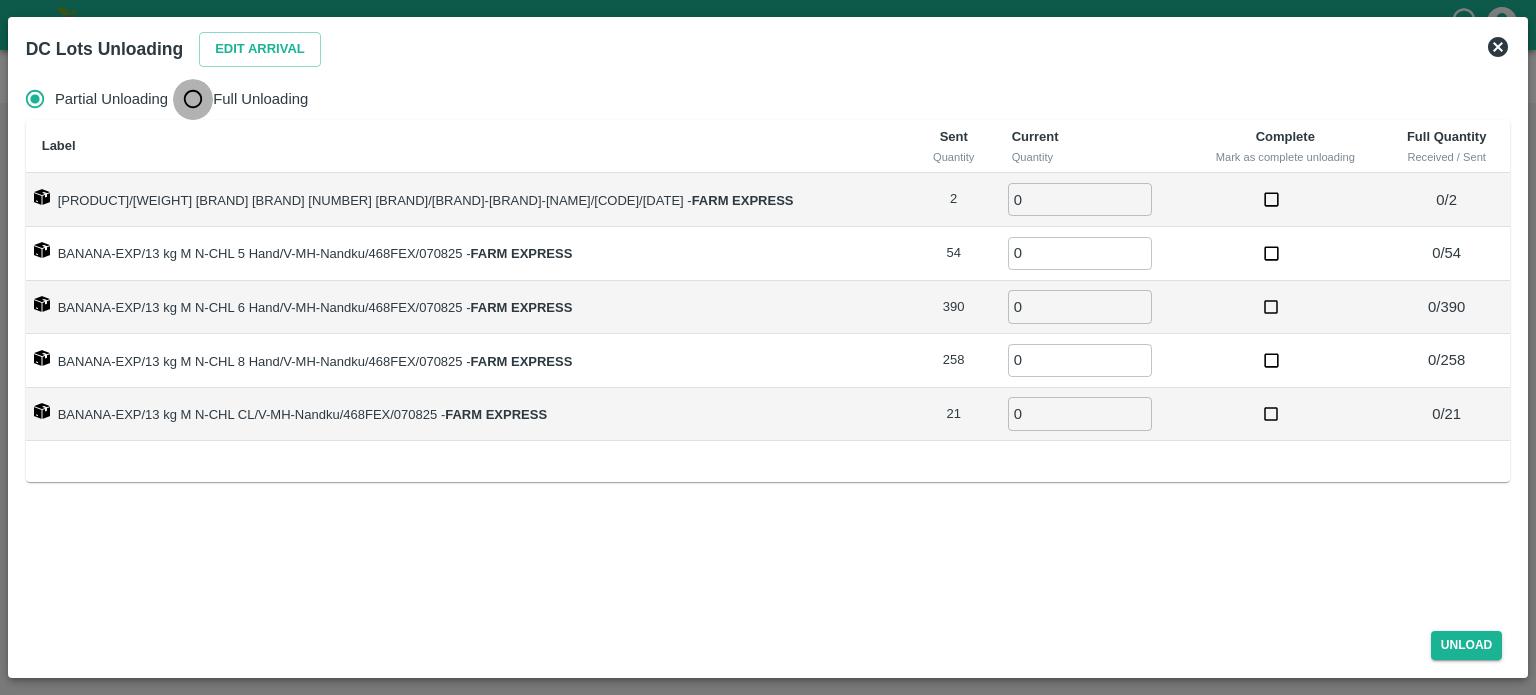 click on "Full Unloading" at bounding box center [193, 99] 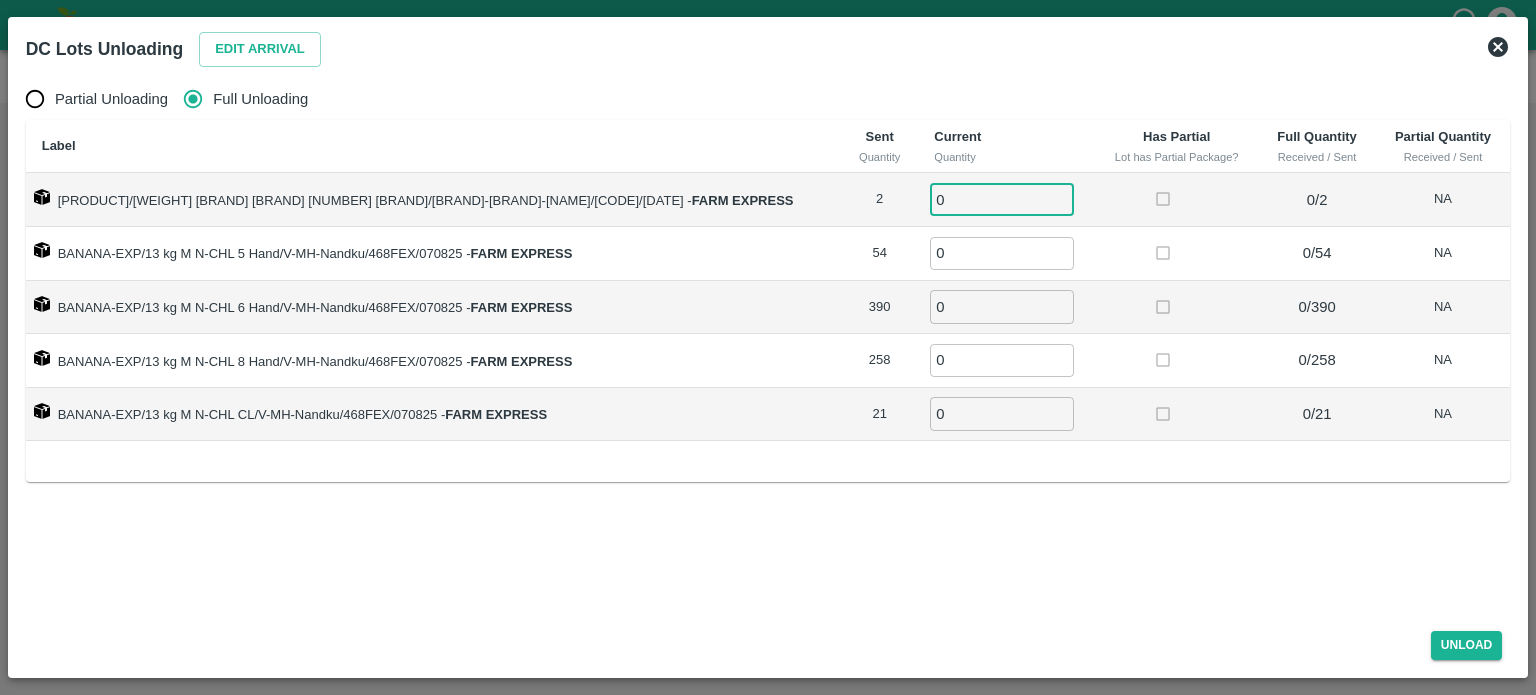 click on "0" at bounding box center (1002, 199) 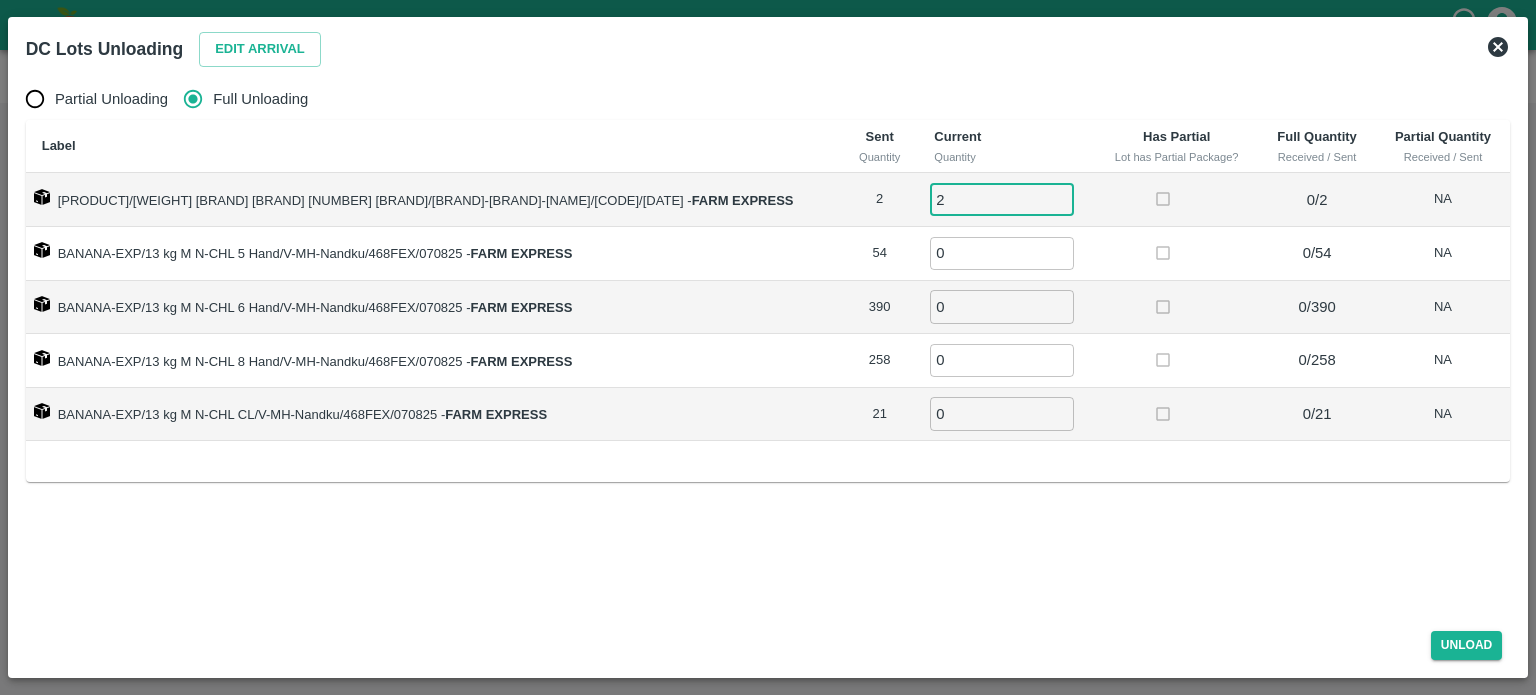 type on "2" 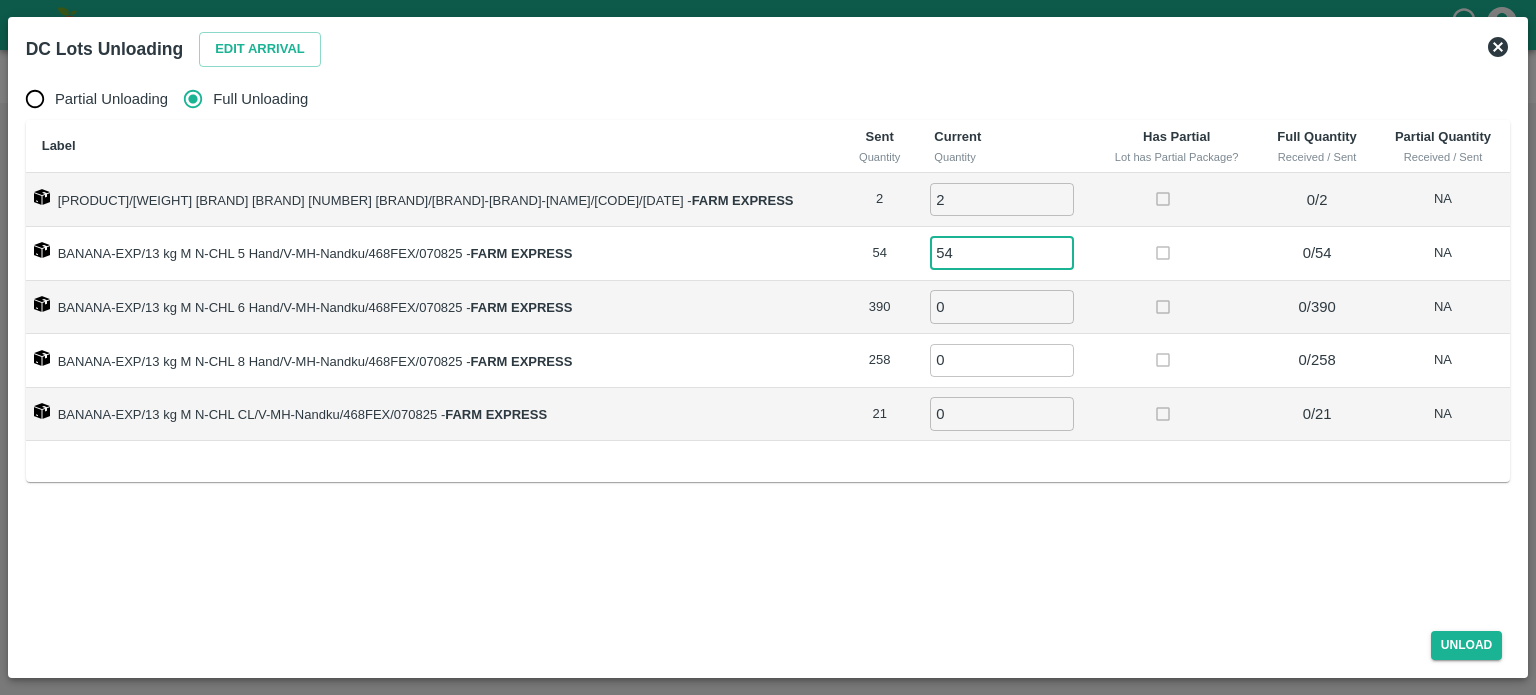 type on "54" 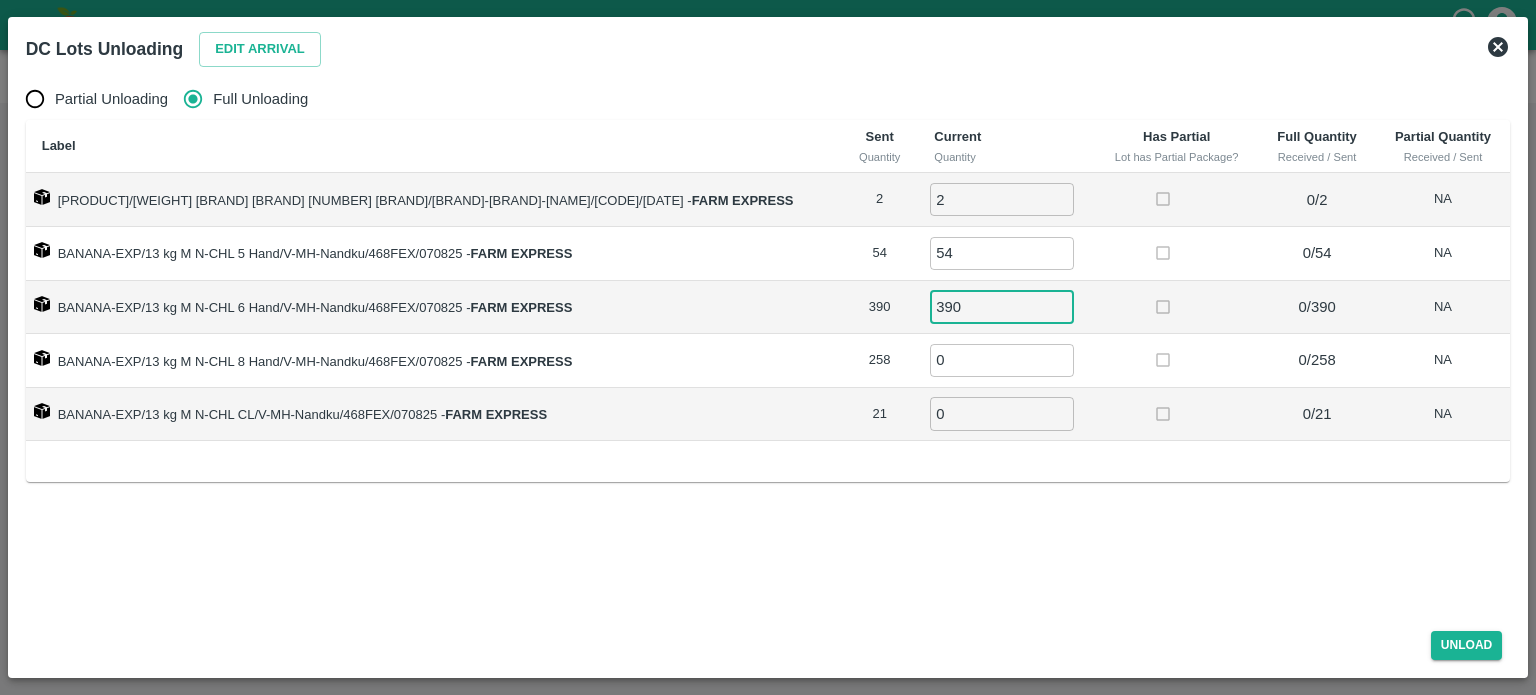 type on "390" 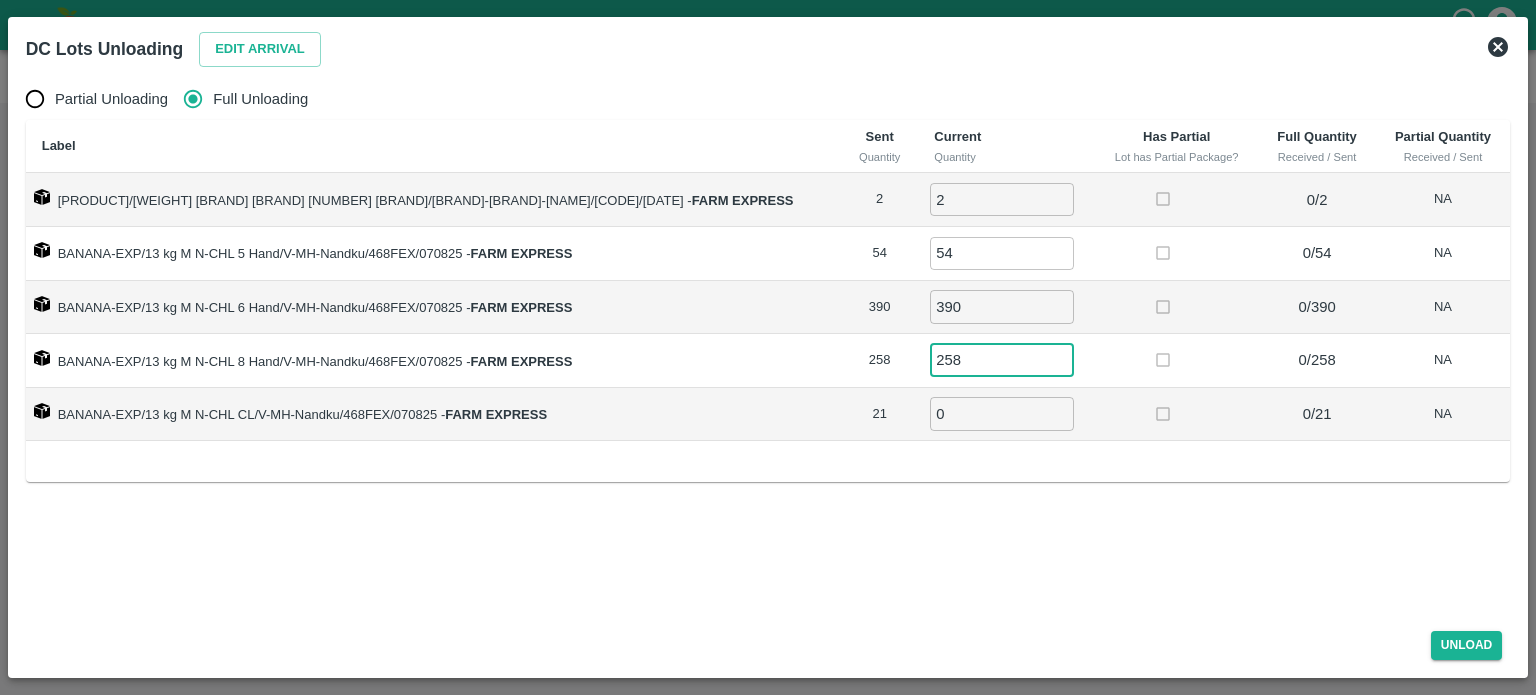 type on "258" 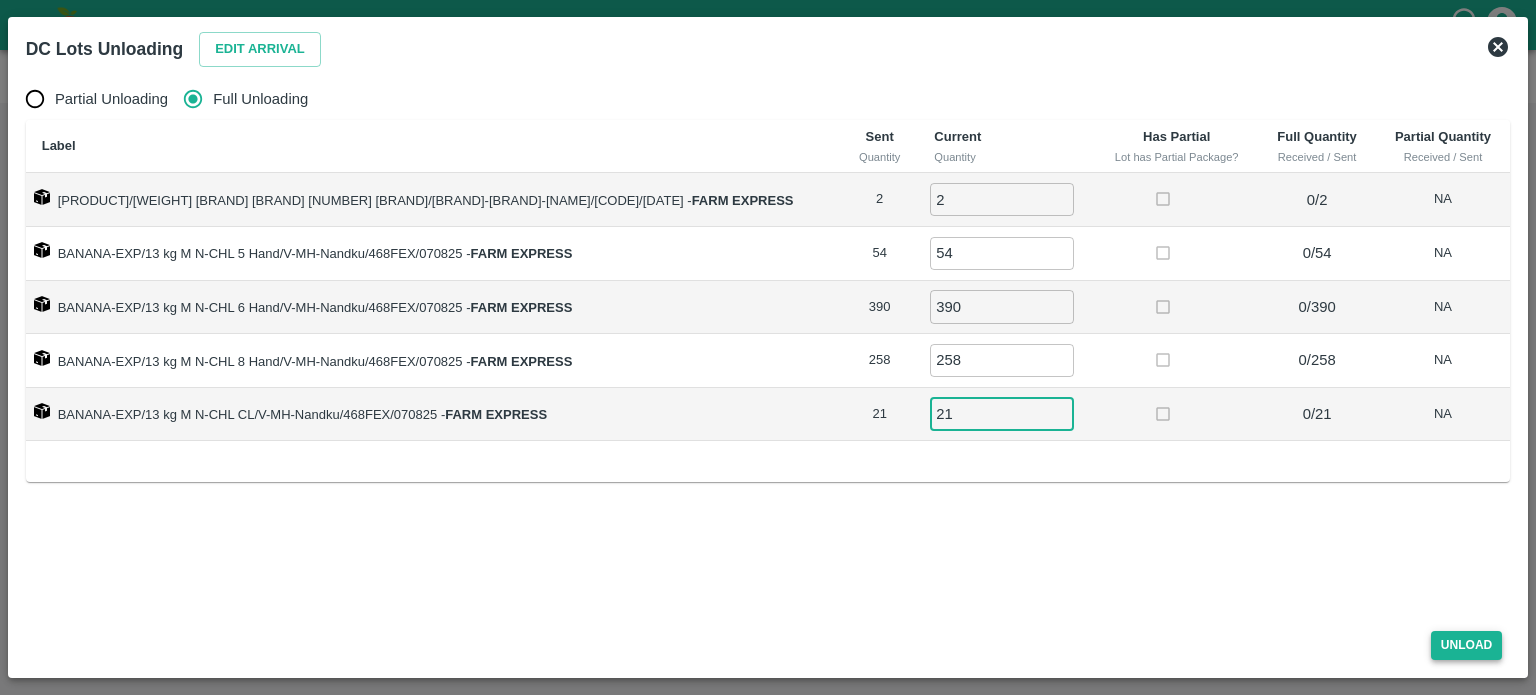 type on "21" 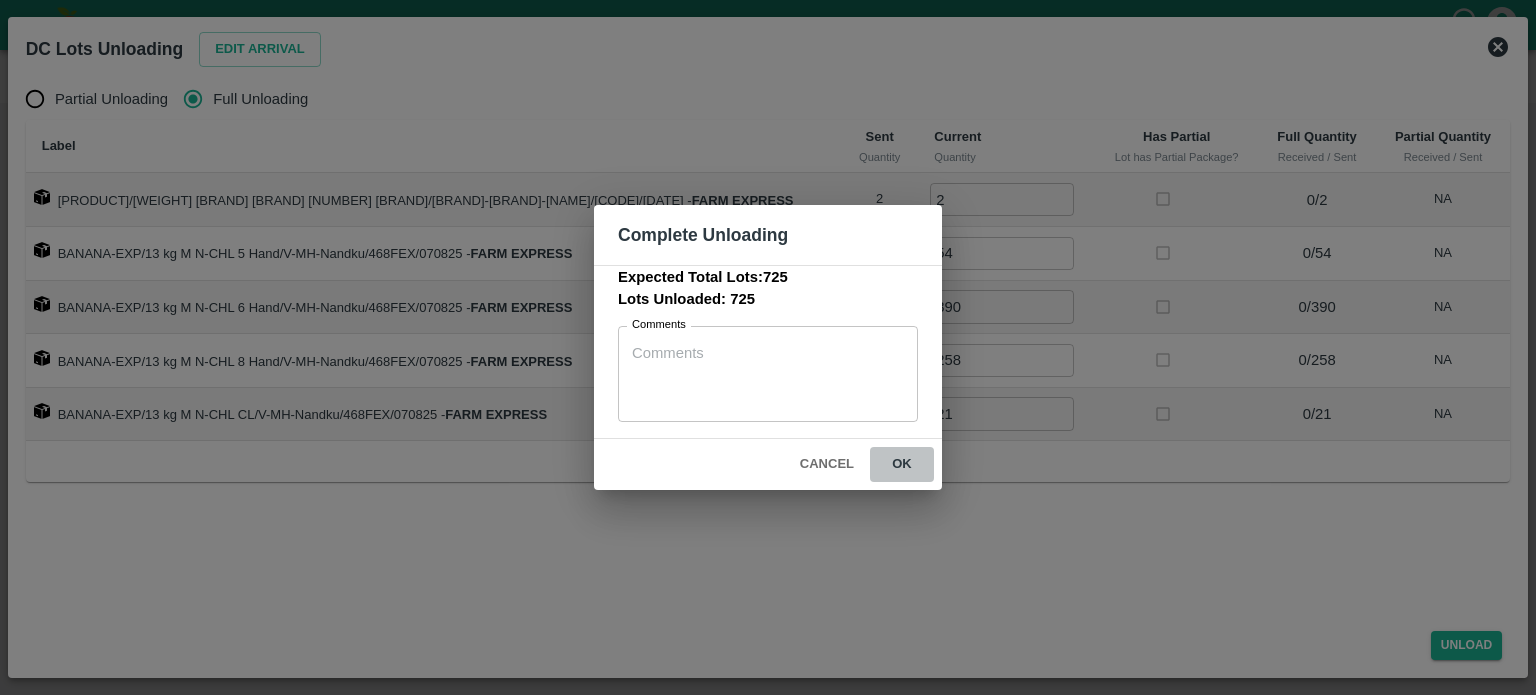 click on "ok" at bounding box center (902, 464) 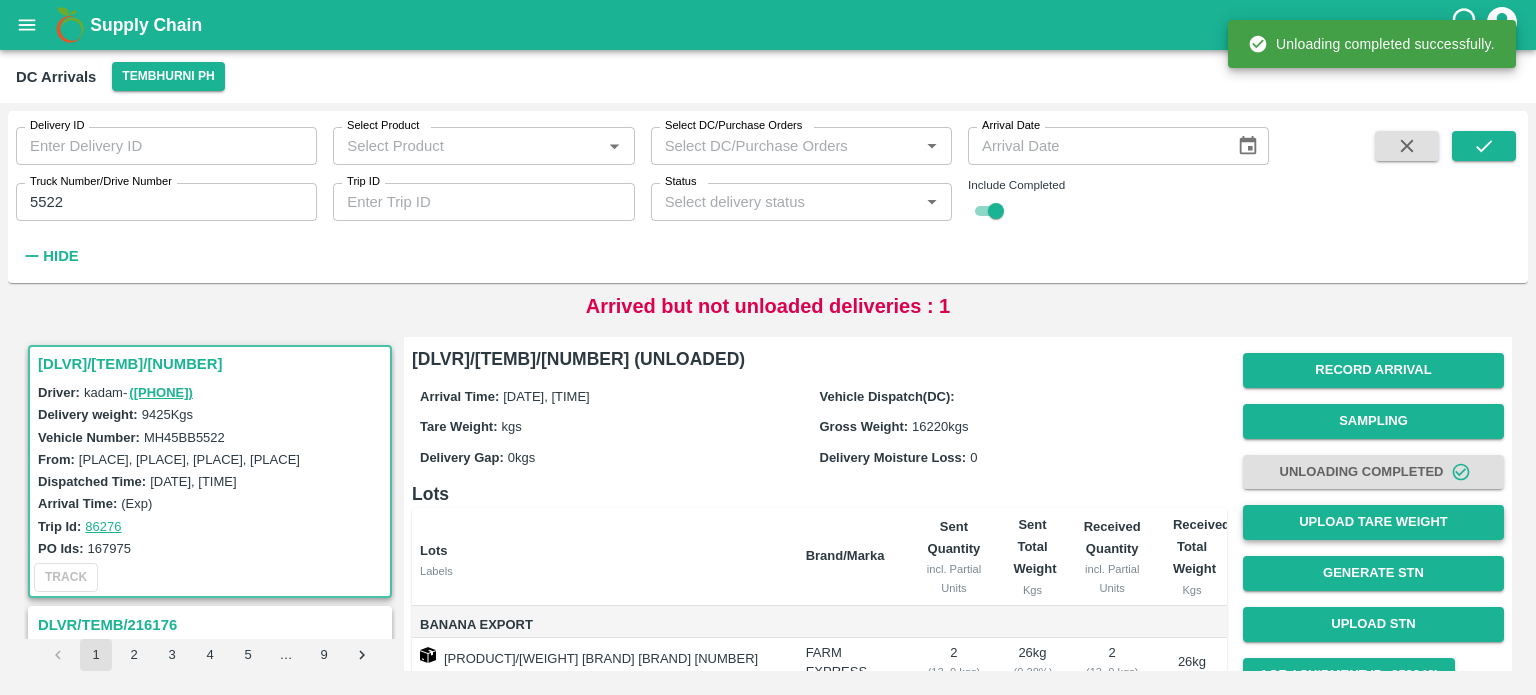 click on "Upload Tare Weight" at bounding box center [1373, 522] 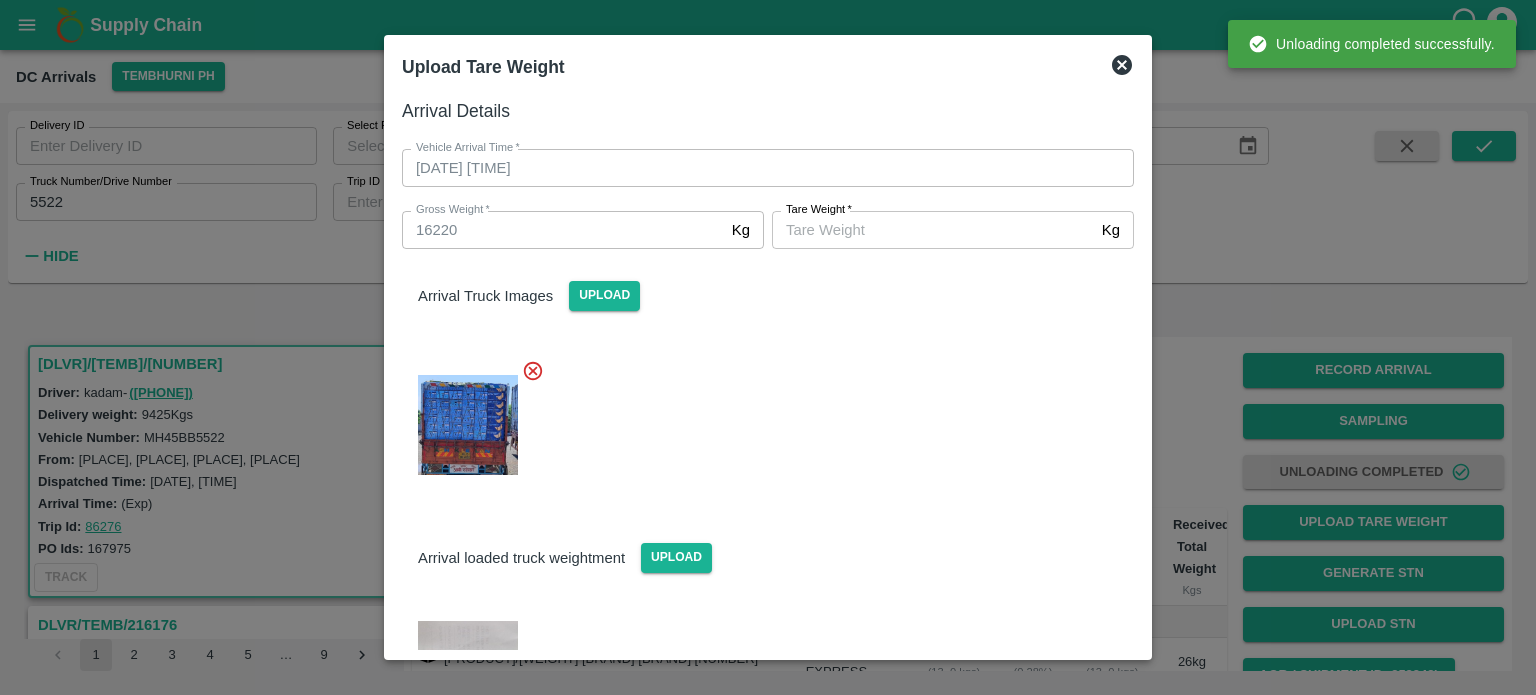 click on "Tare Weight   *" at bounding box center [933, 230] 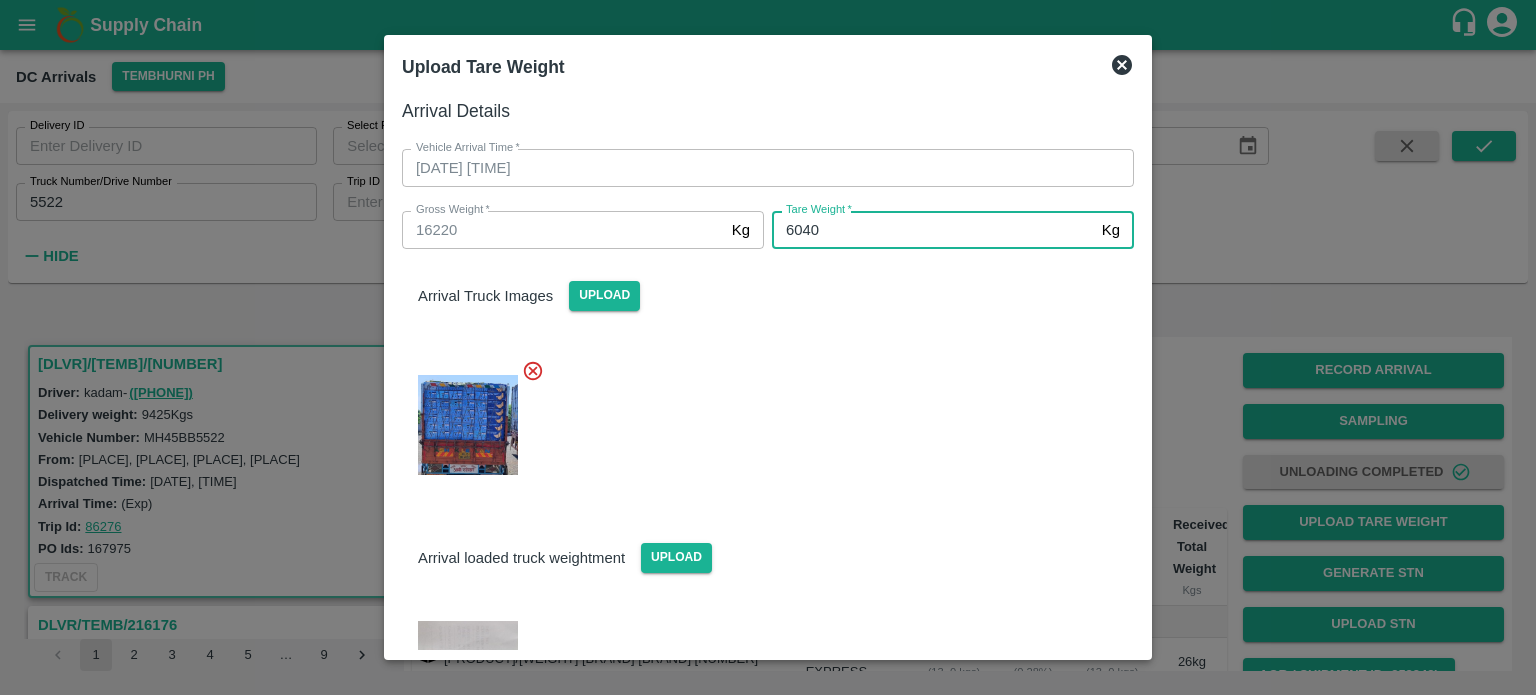 type on "6040" 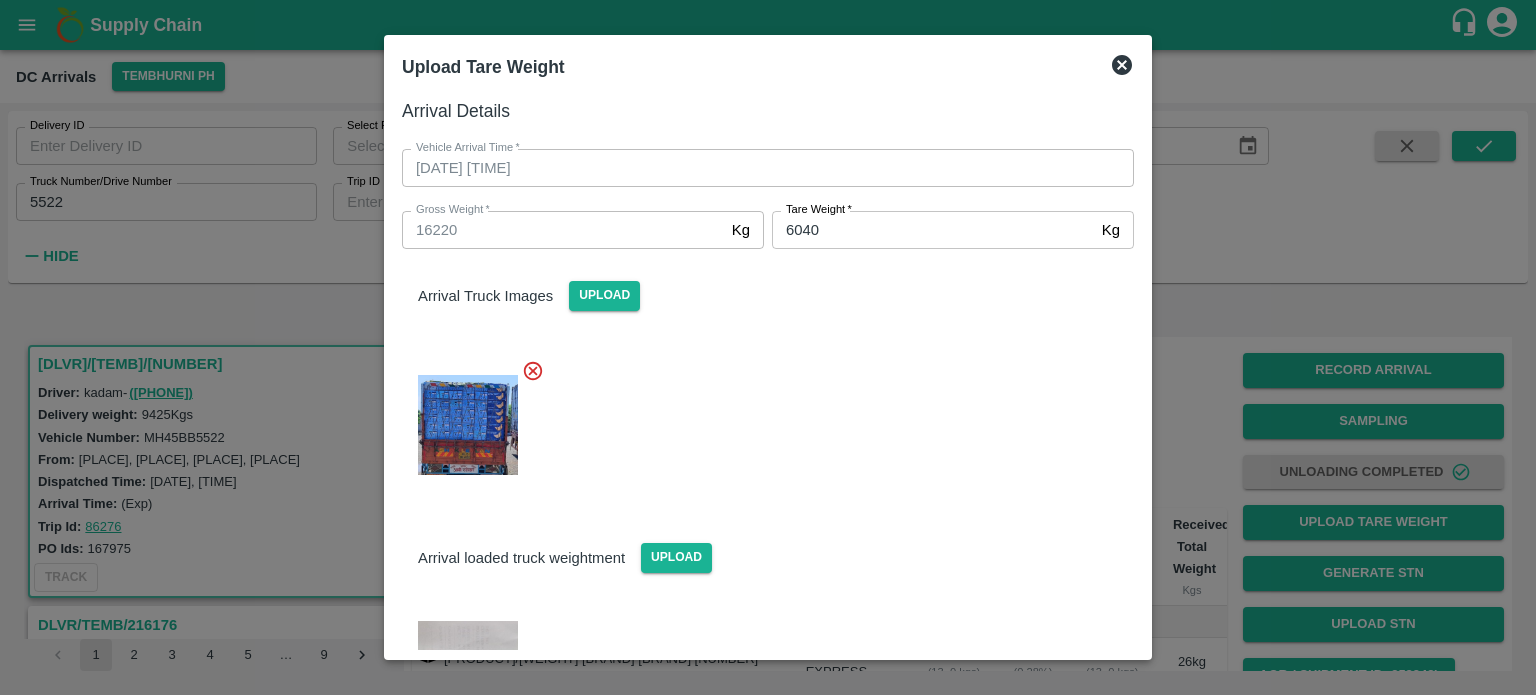 click at bounding box center [760, 419] 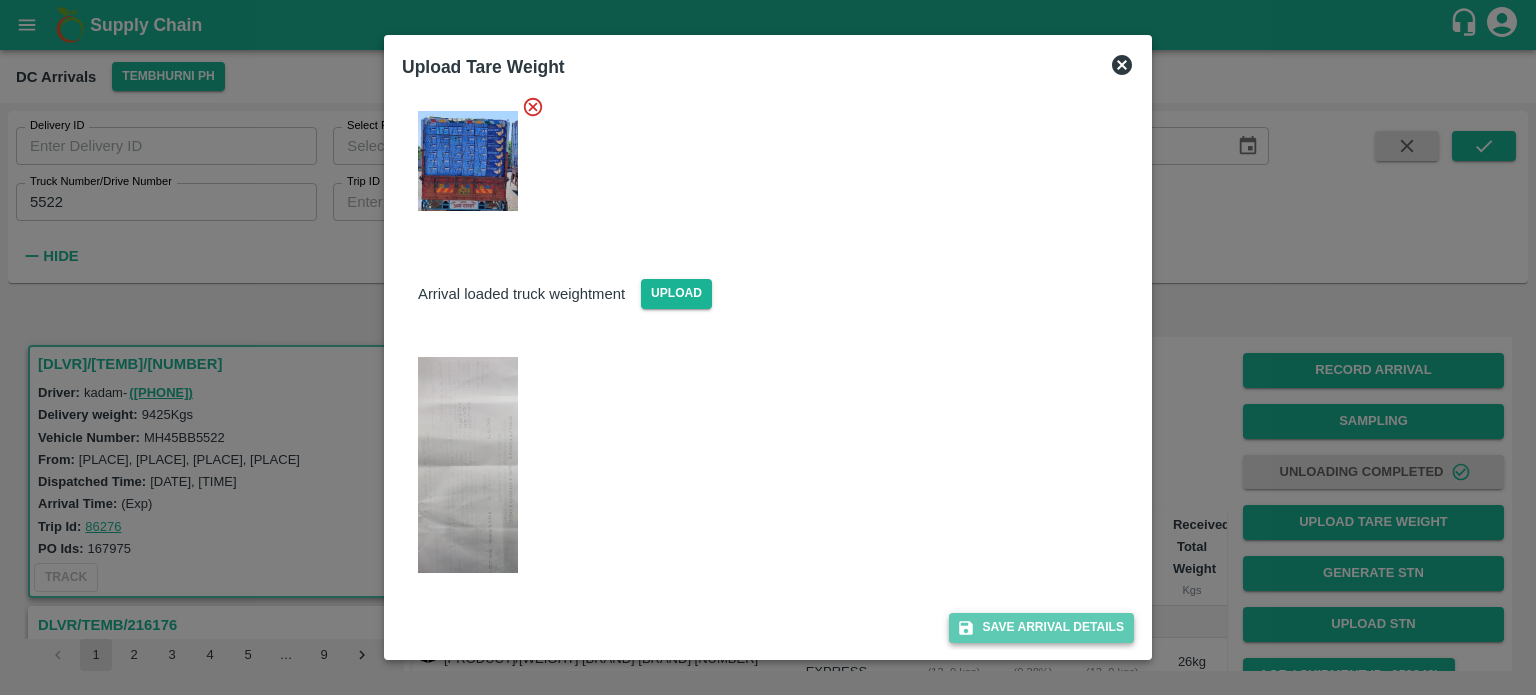 click on "Save Arrival Details" at bounding box center (1041, 627) 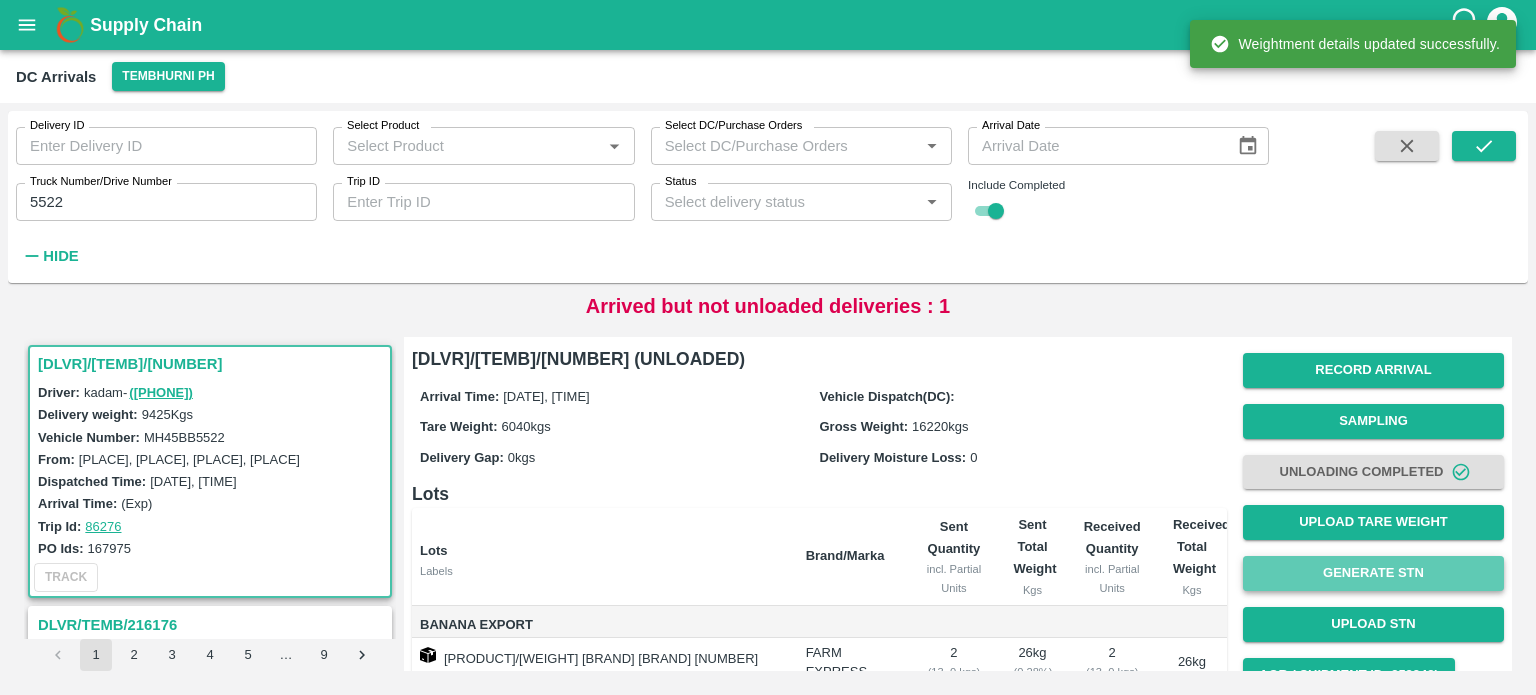 click on "Generate STN" at bounding box center (1373, 573) 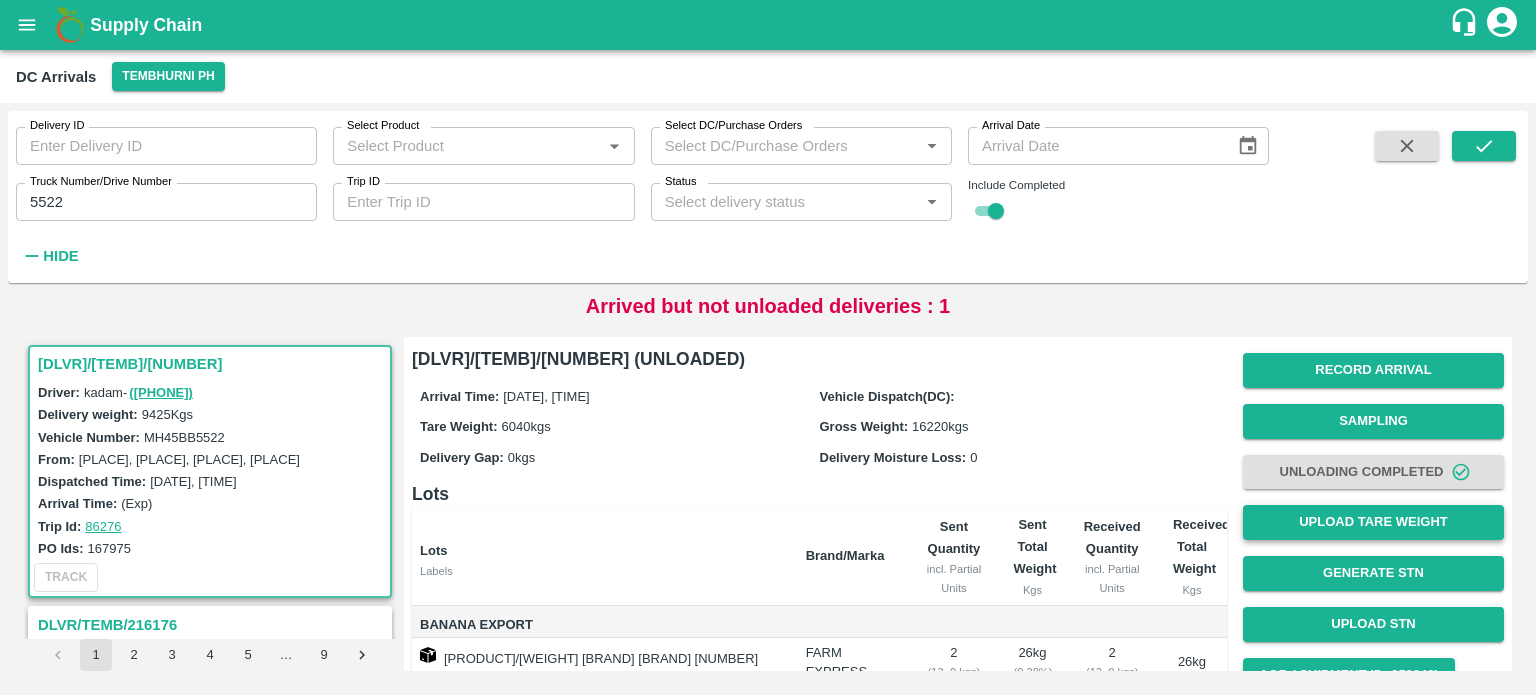 click on "Upload Tare Weight" at bounding box center (1373, 522) 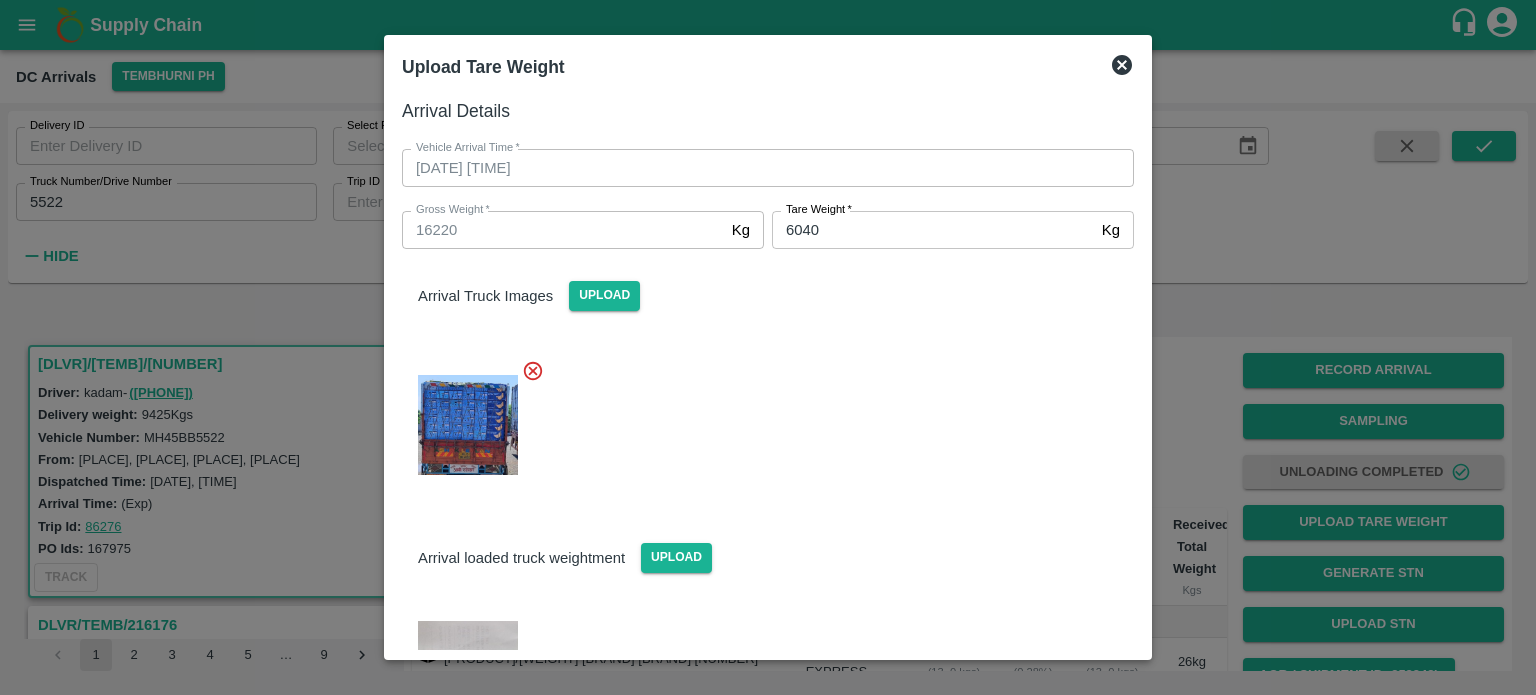 click 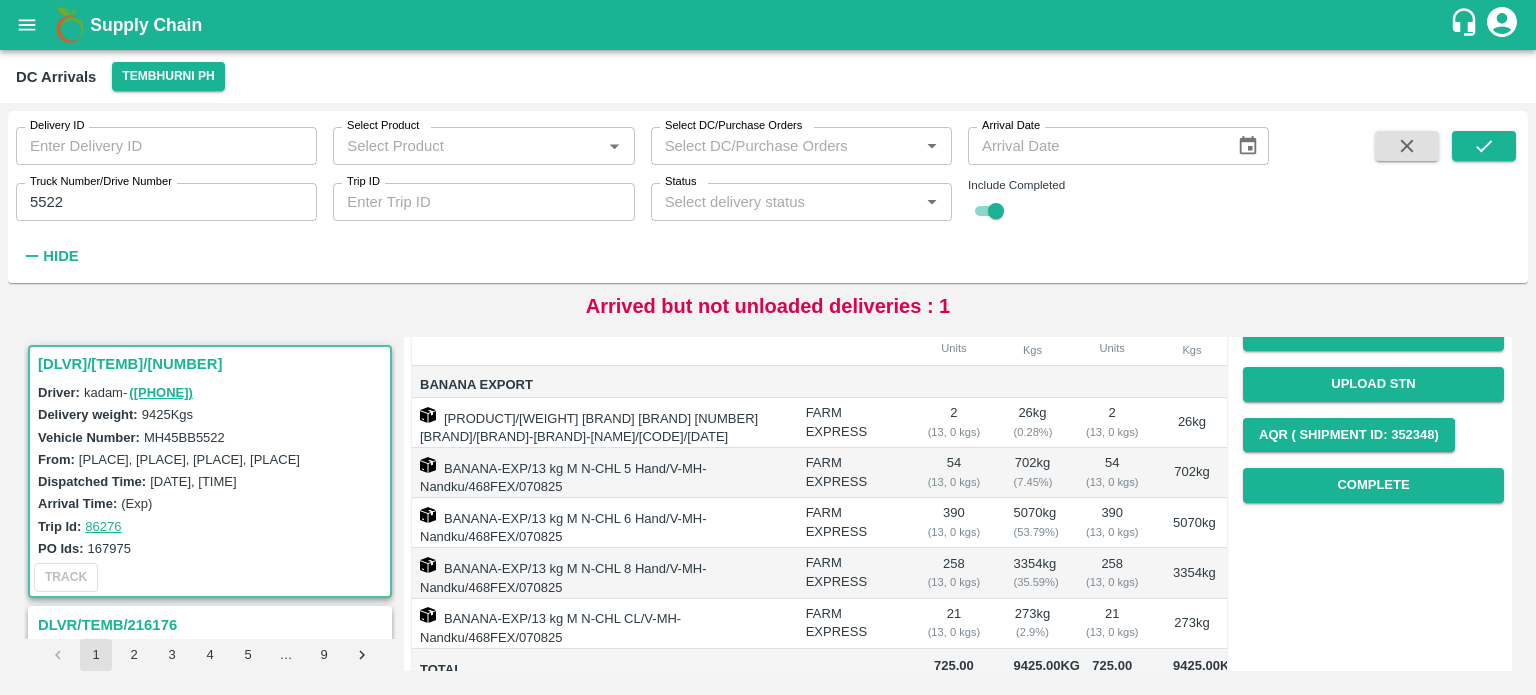 scroll, scrollTop: 248, scrollLeft: 0, axis: vertical 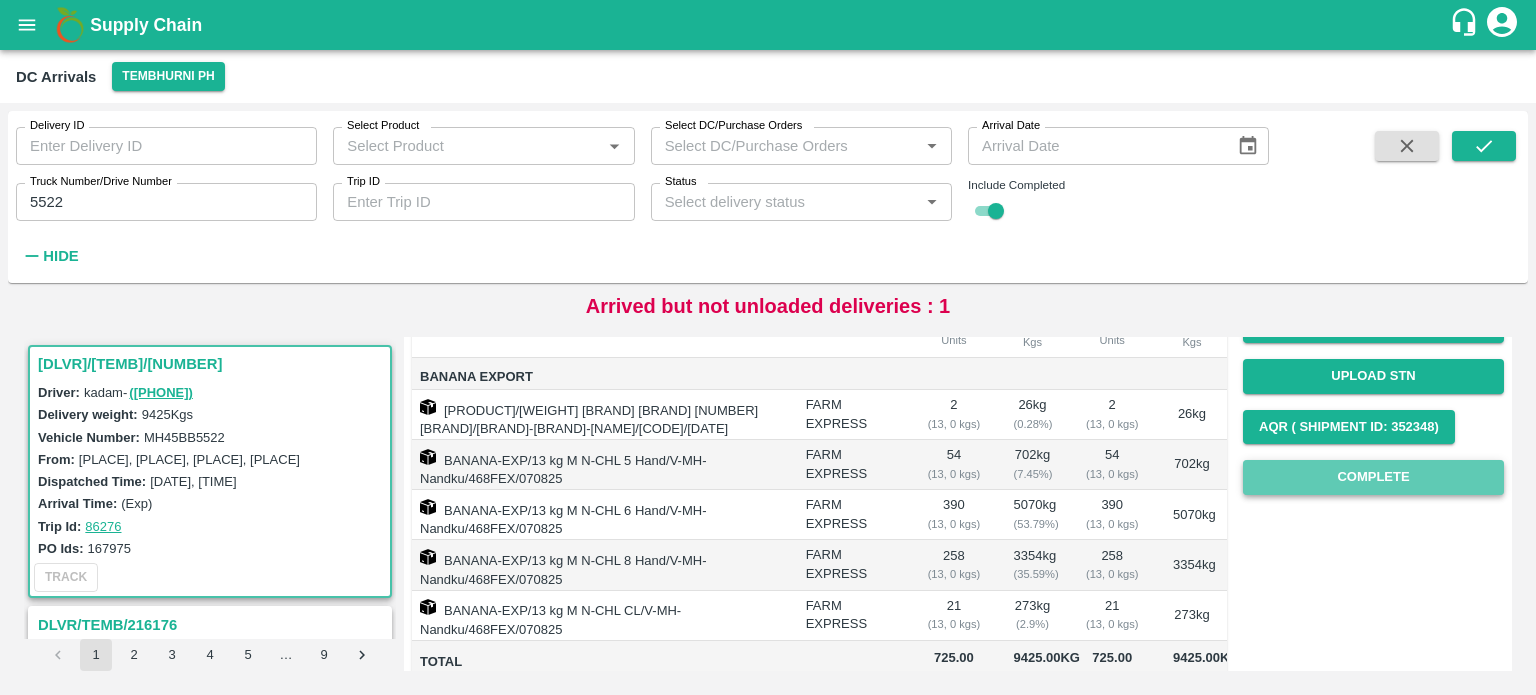 click on "Complete" at bounding box center [1373, 477] 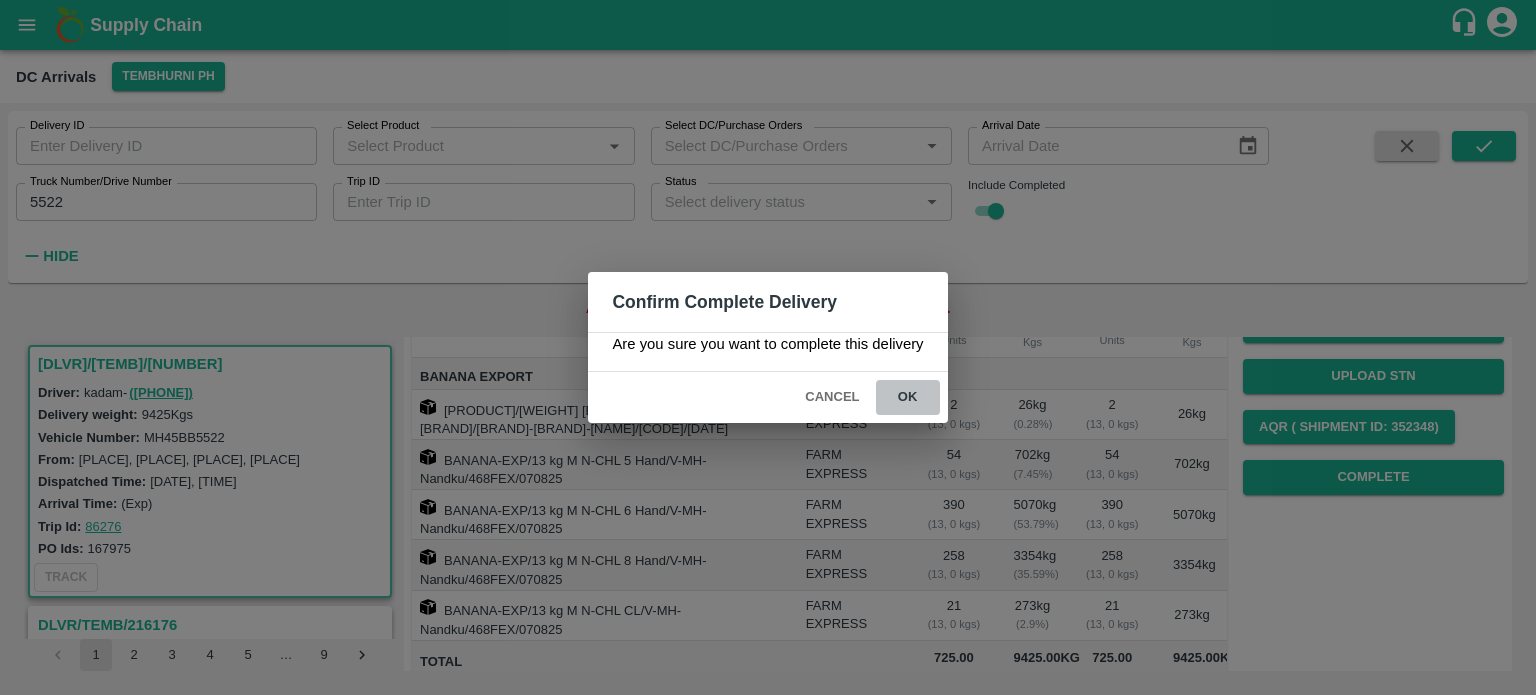 click on "ok" at bounding box center (908, 397) 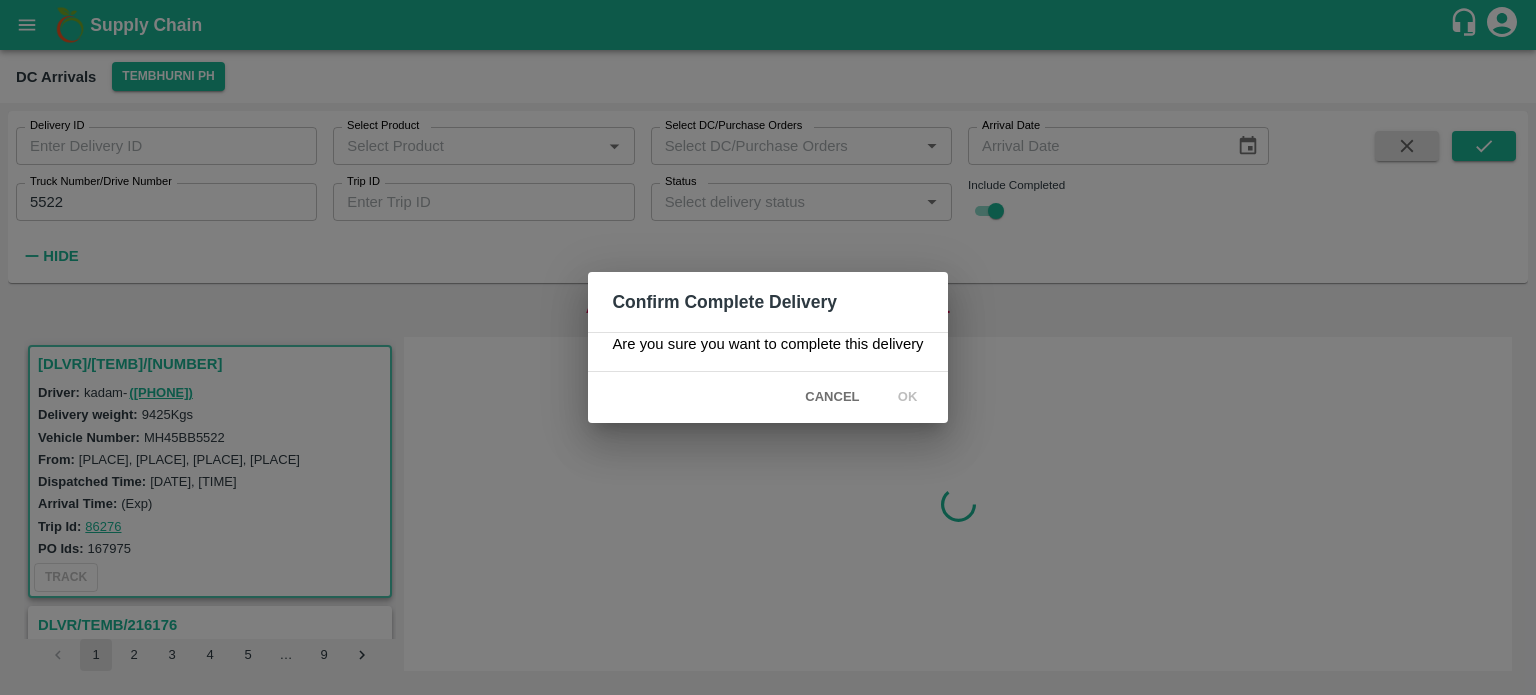 scroll, scrollTop: 0, scrollLeft: 0, axis: both 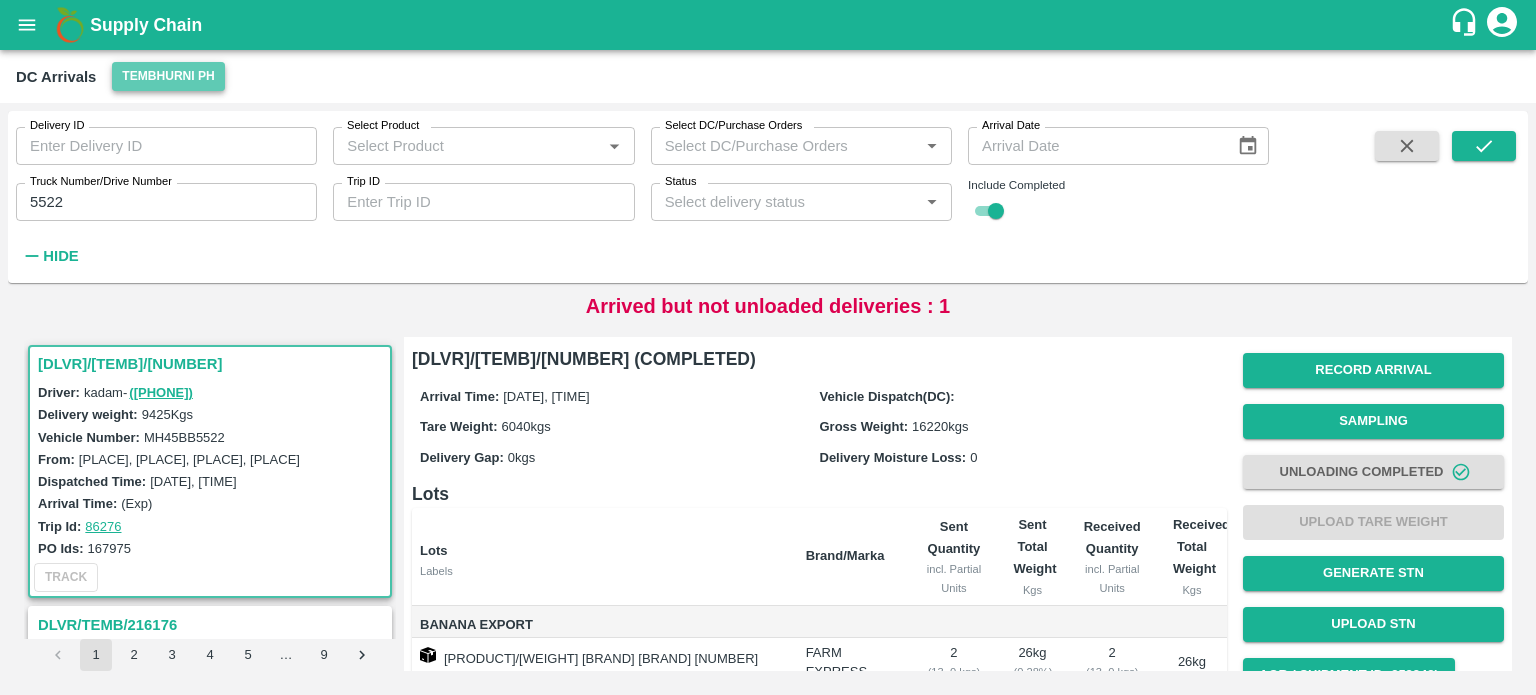 click on "Tembhurni PH" at bounding box center [168, 76] 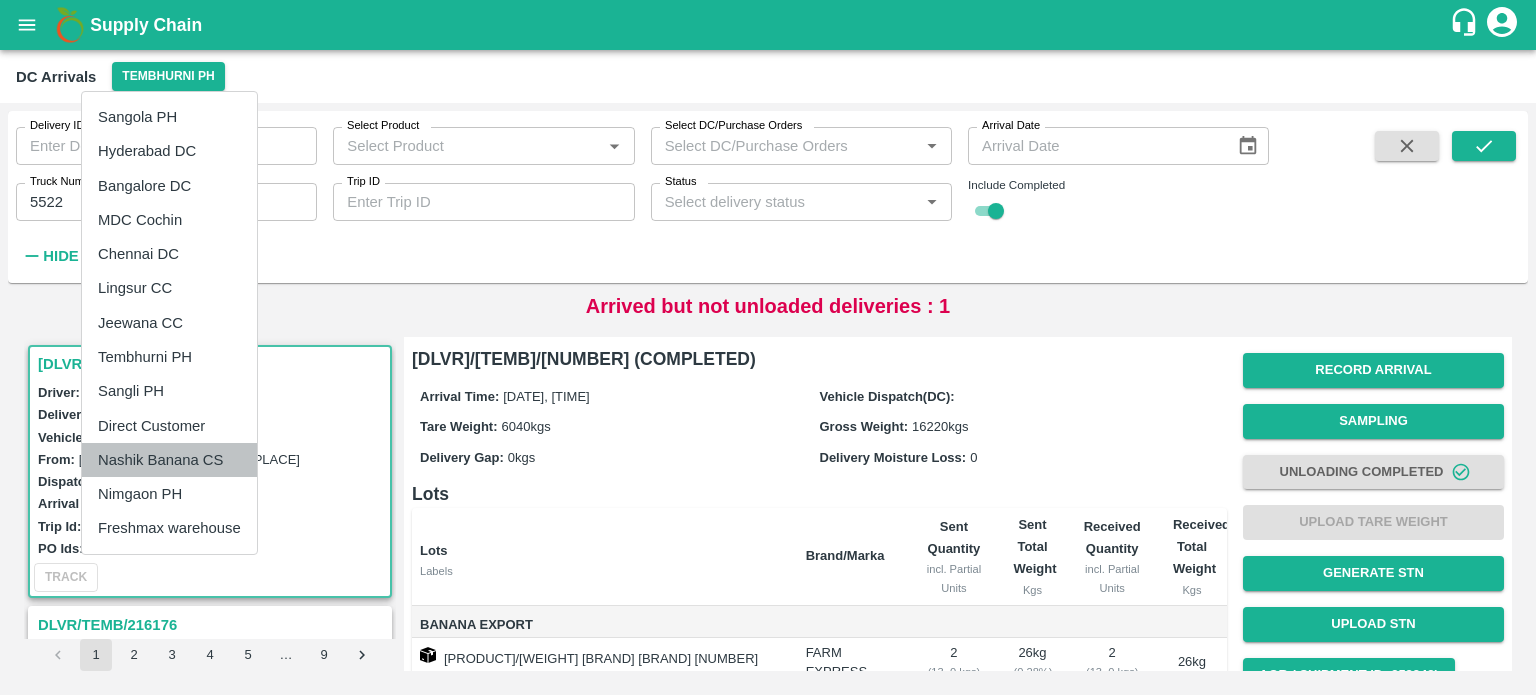 click on "Nashik Banana CS" at bounding box center (169, 460) 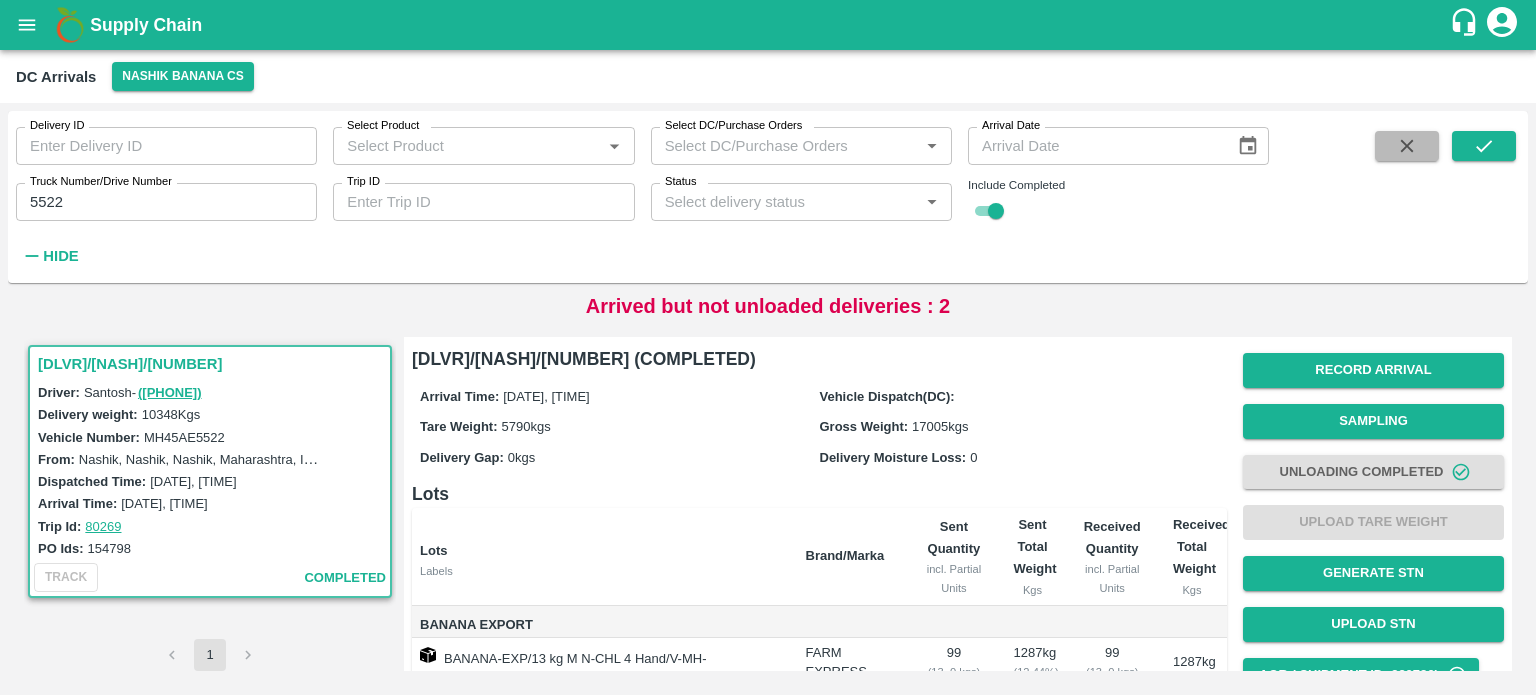 click 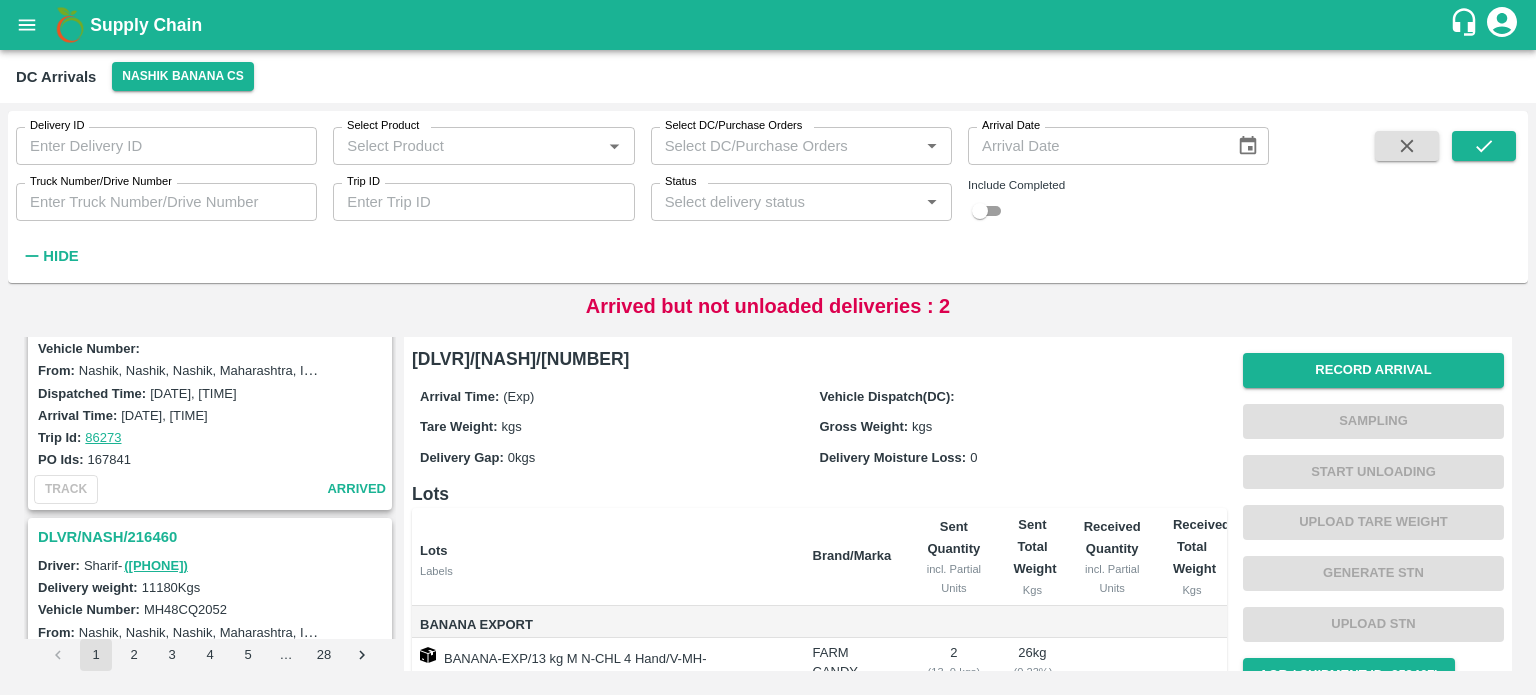 scroll, scrollTop: 262, scrollLeft: 0, axis: vertical 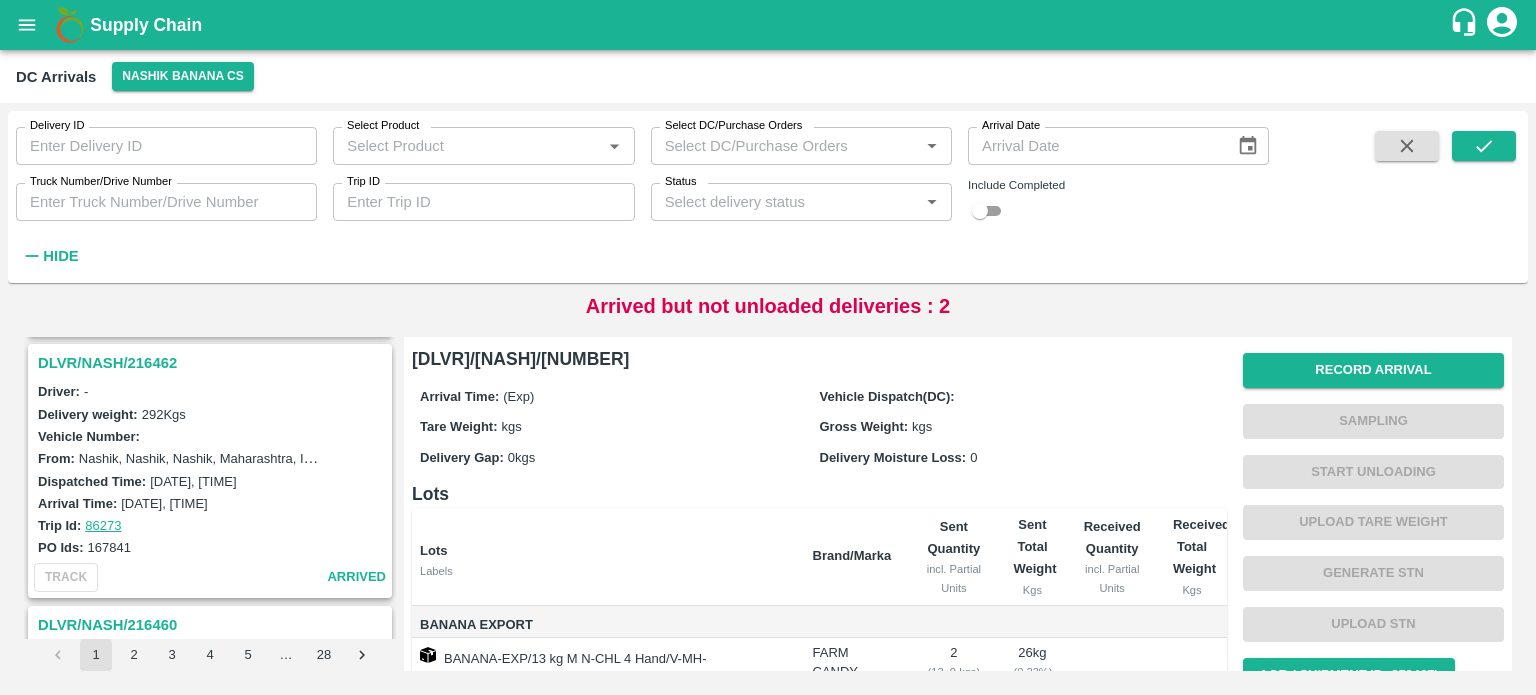 click on "DLVR/NASH/216462" at bounding box center (213, 363) 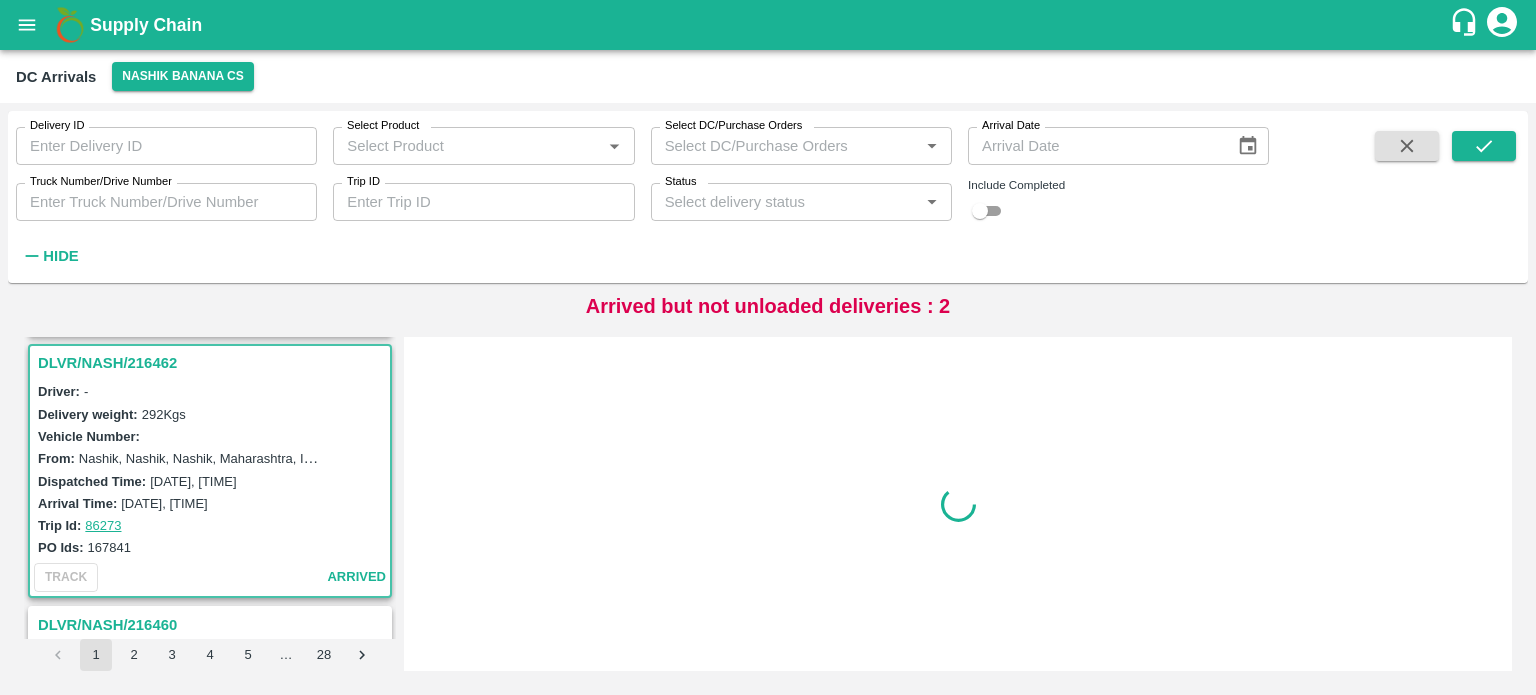 scroll, scrollTop: 268, scrollLeft: 0, axis: vertical 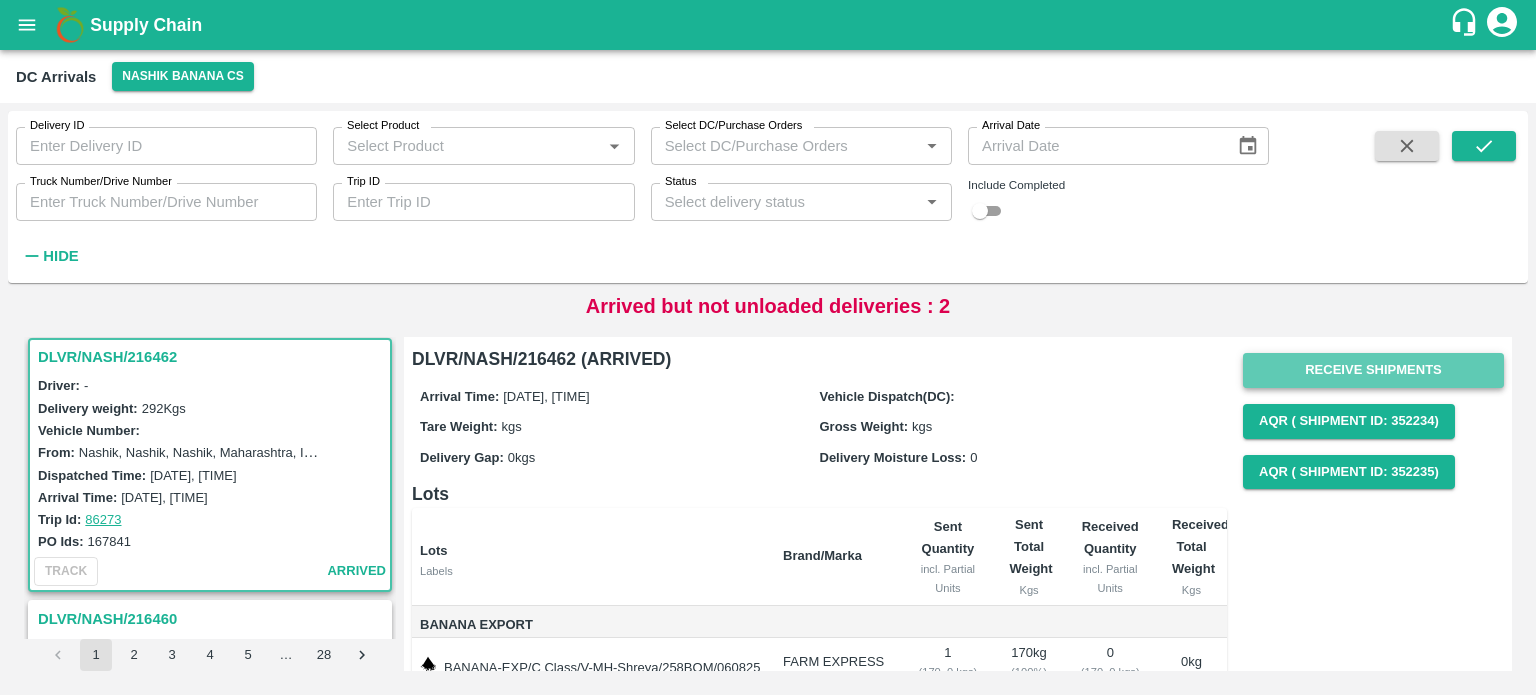 click on "Receive Shipments" at bounding box center [1373, 370] 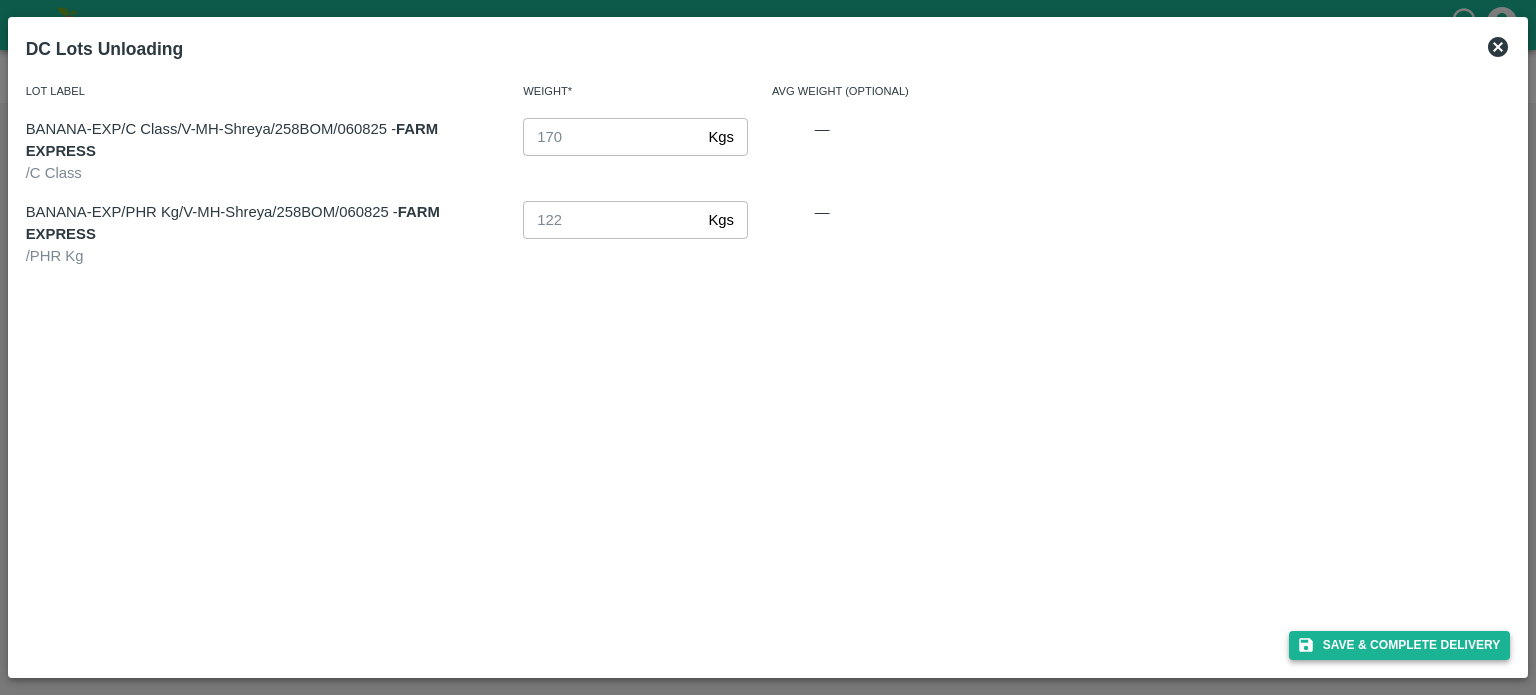 click on "Save & Complete Delivery" at bounding box center (1400, 645) 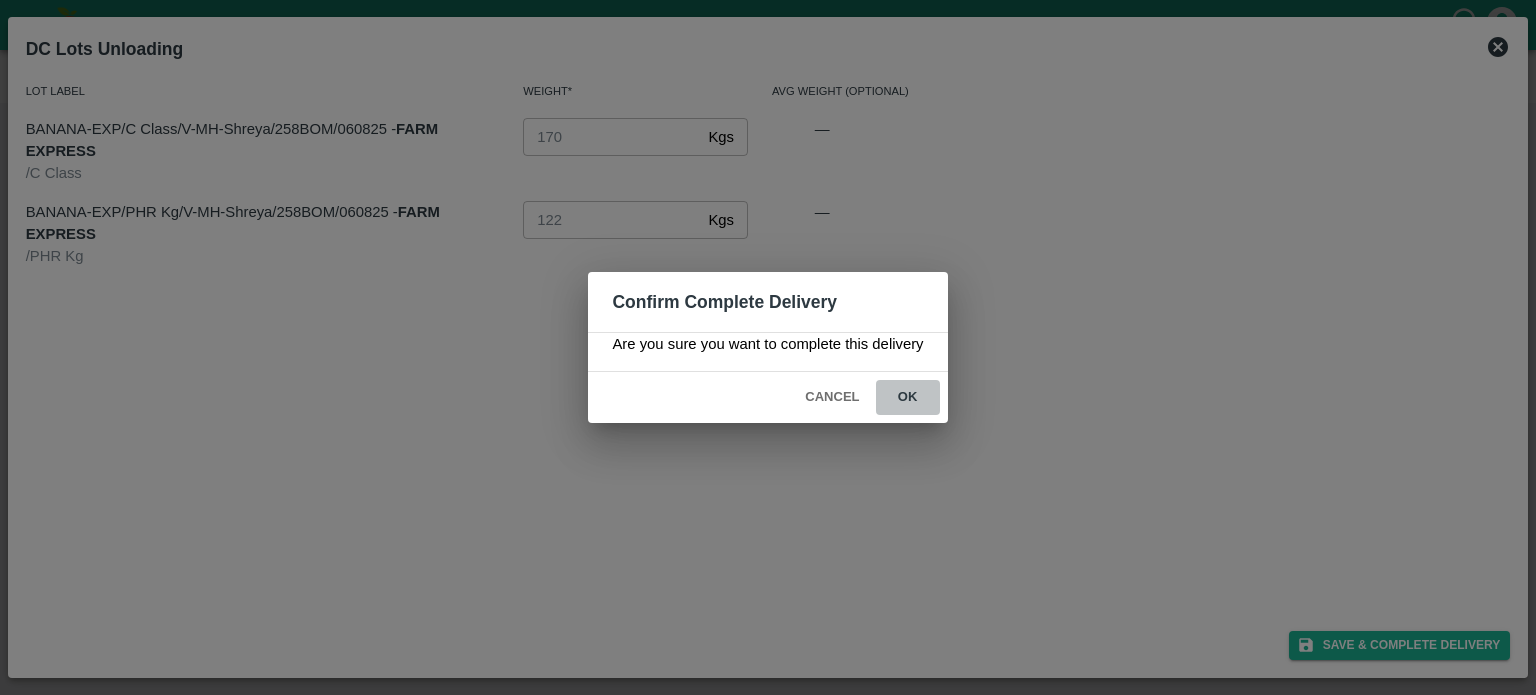 click on "ok" at bounding box center (908, 397) 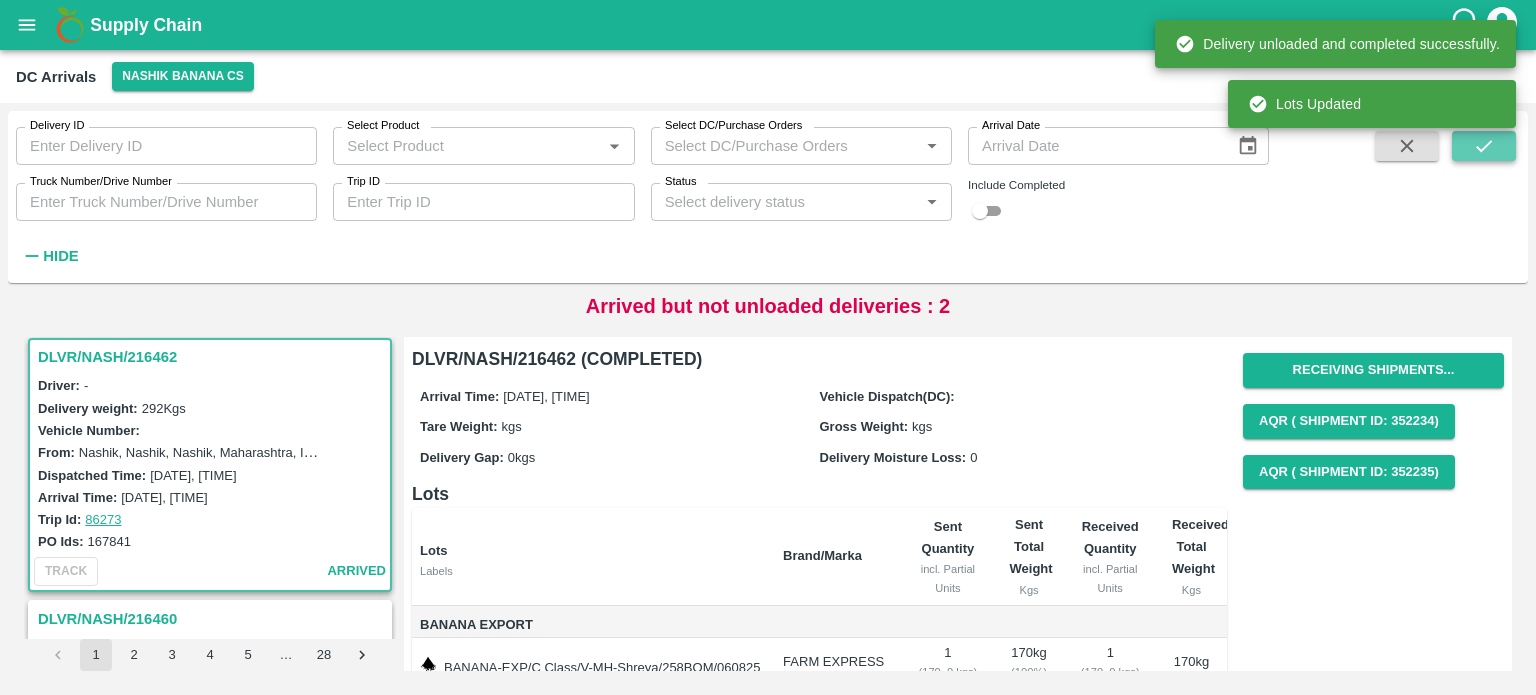 click 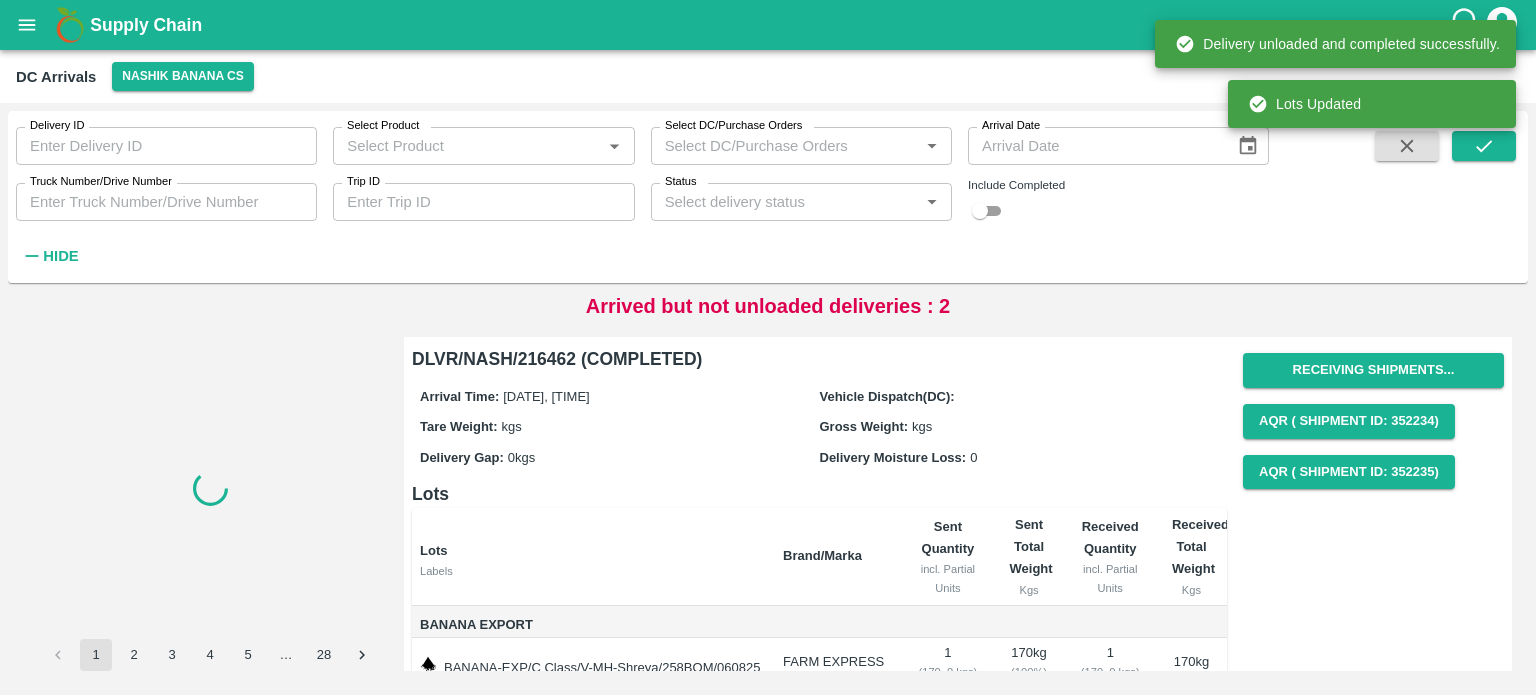 scroll, scrollTop: 0, scrollLeft: 0, axis: both 